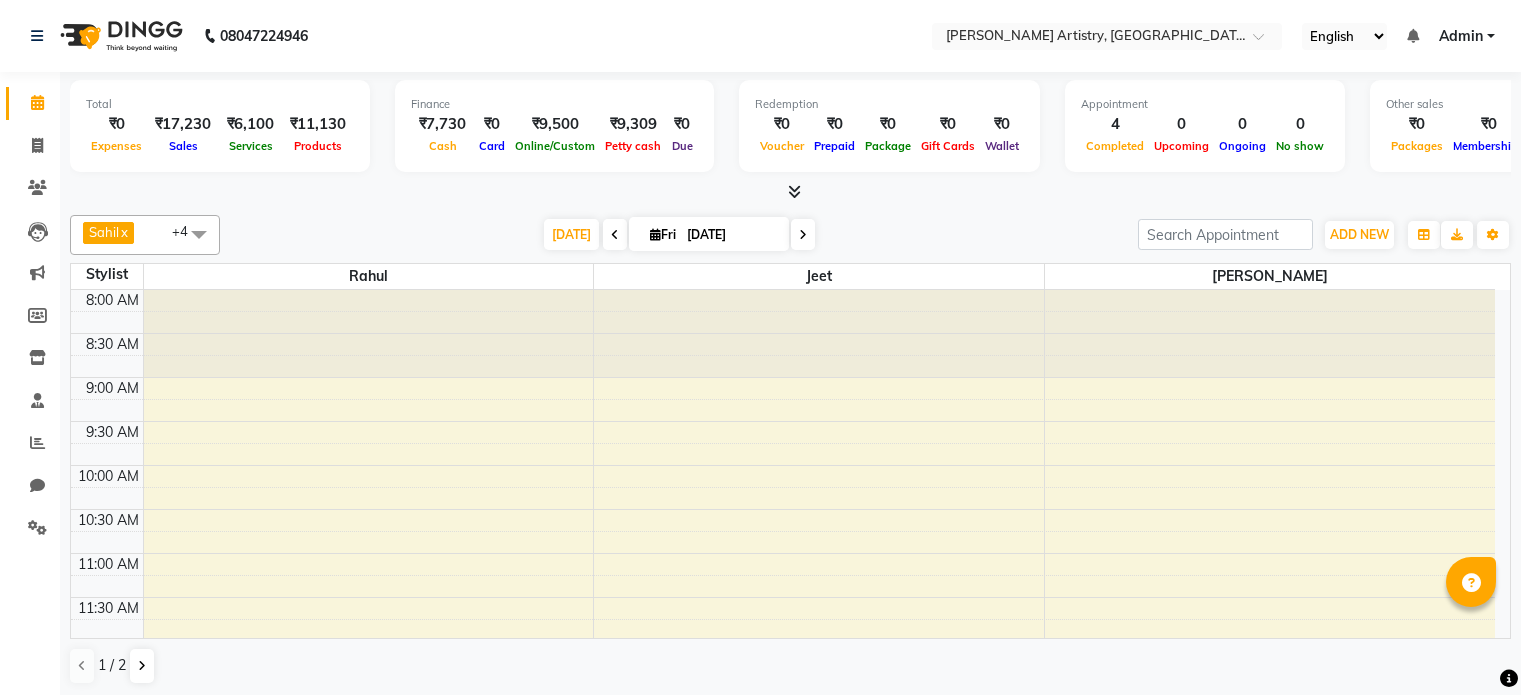 scroll, scrollTop: 0, scrollLeft: 0, axis: both 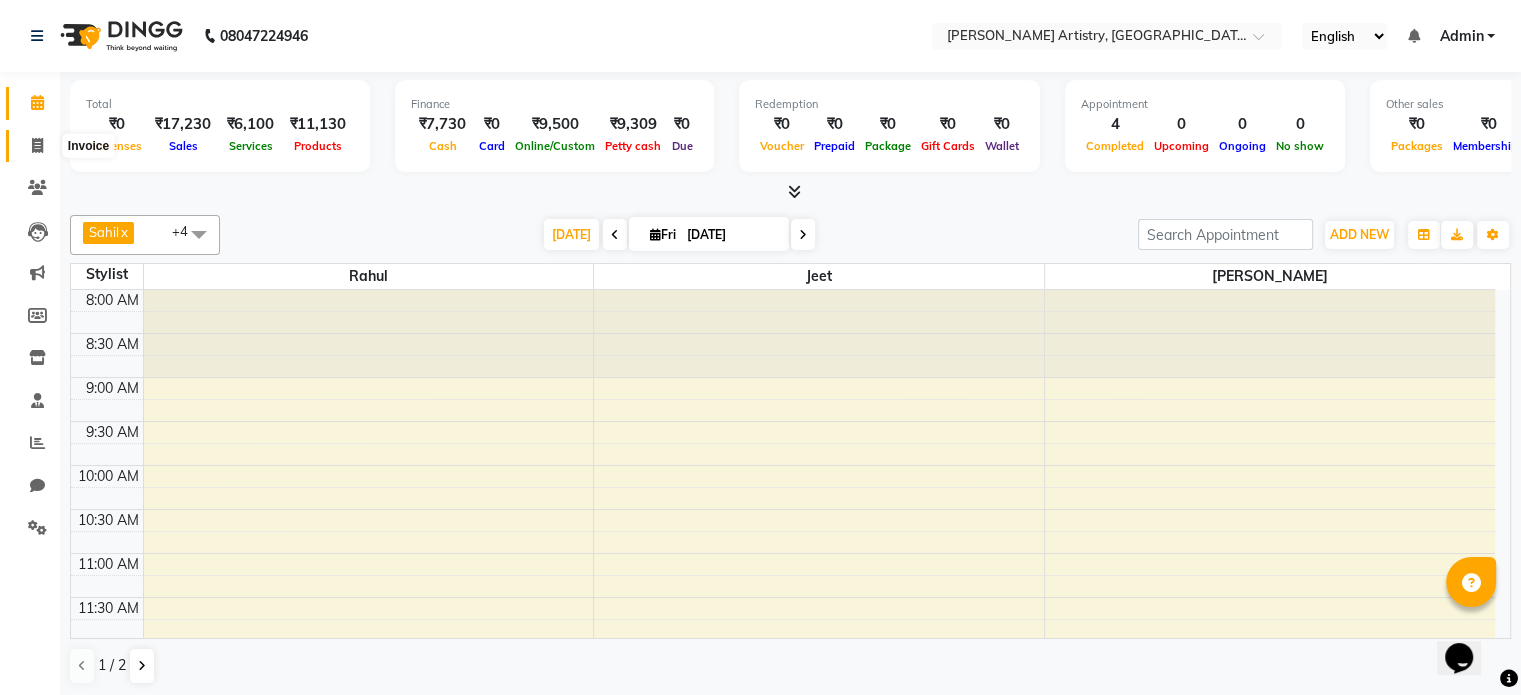 click 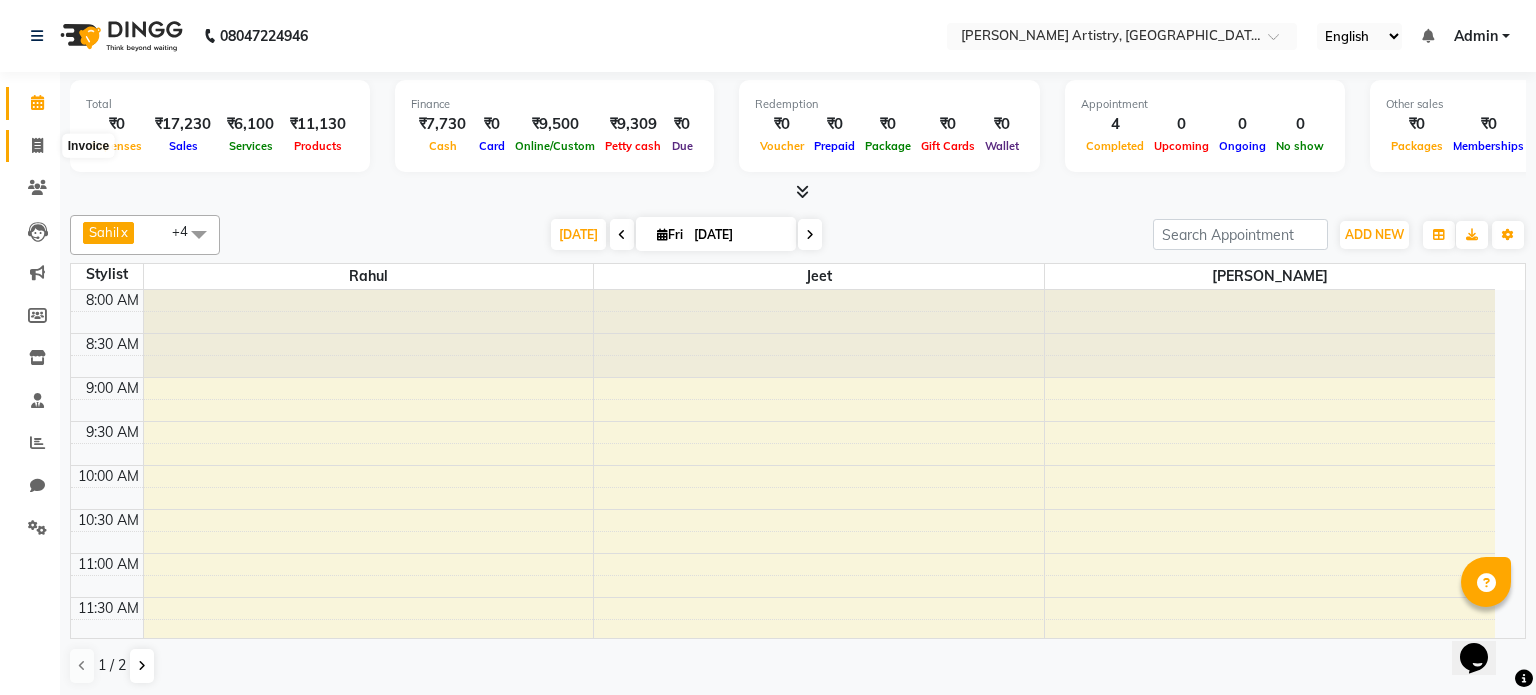 select on "8322" 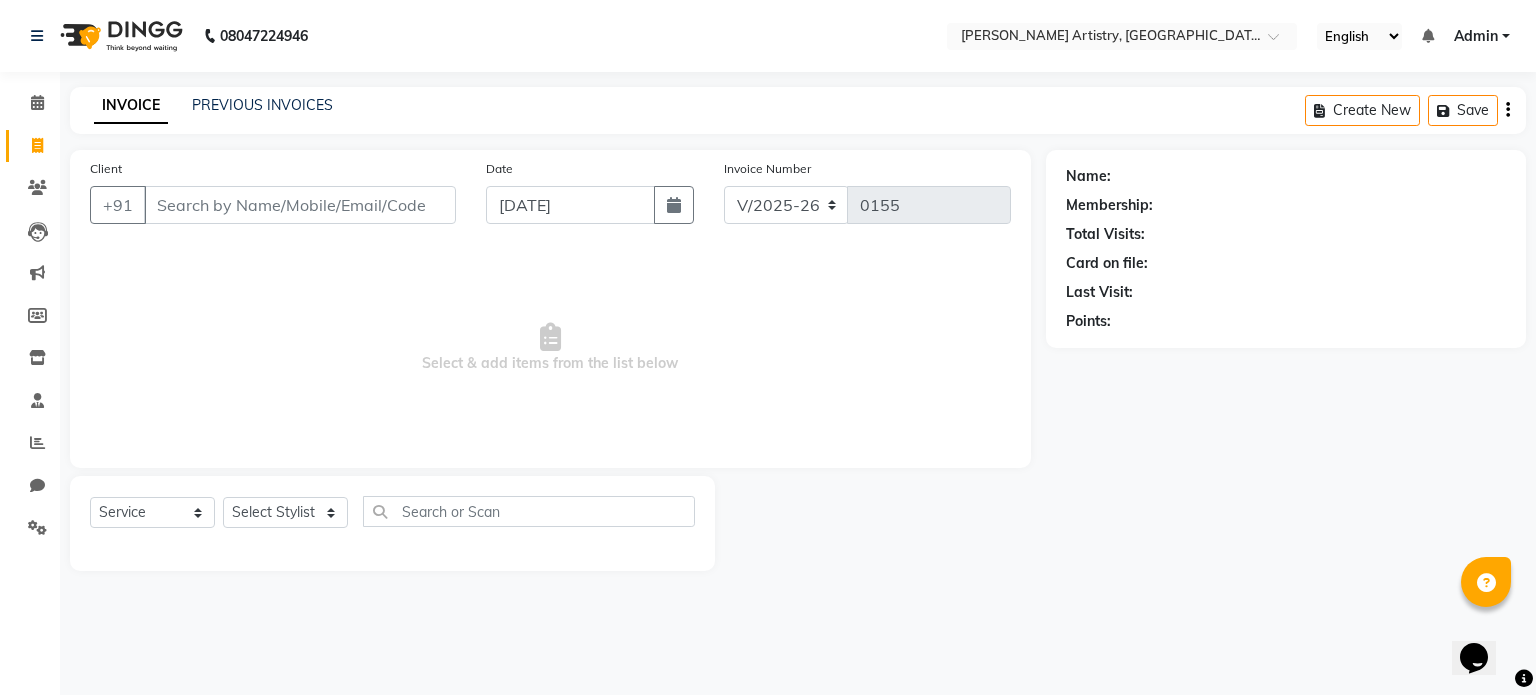 click on "Client" at bounding box center [300, 205] 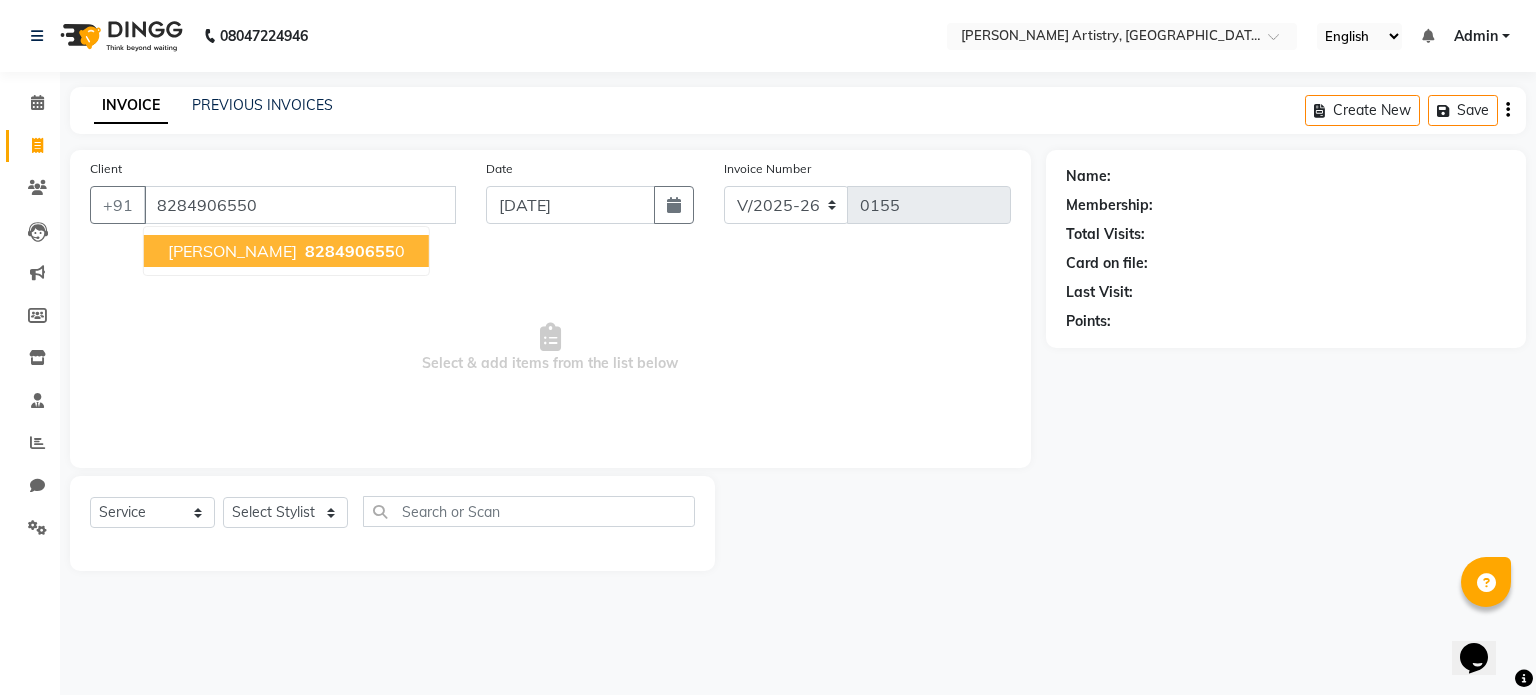 type on "8284906550" 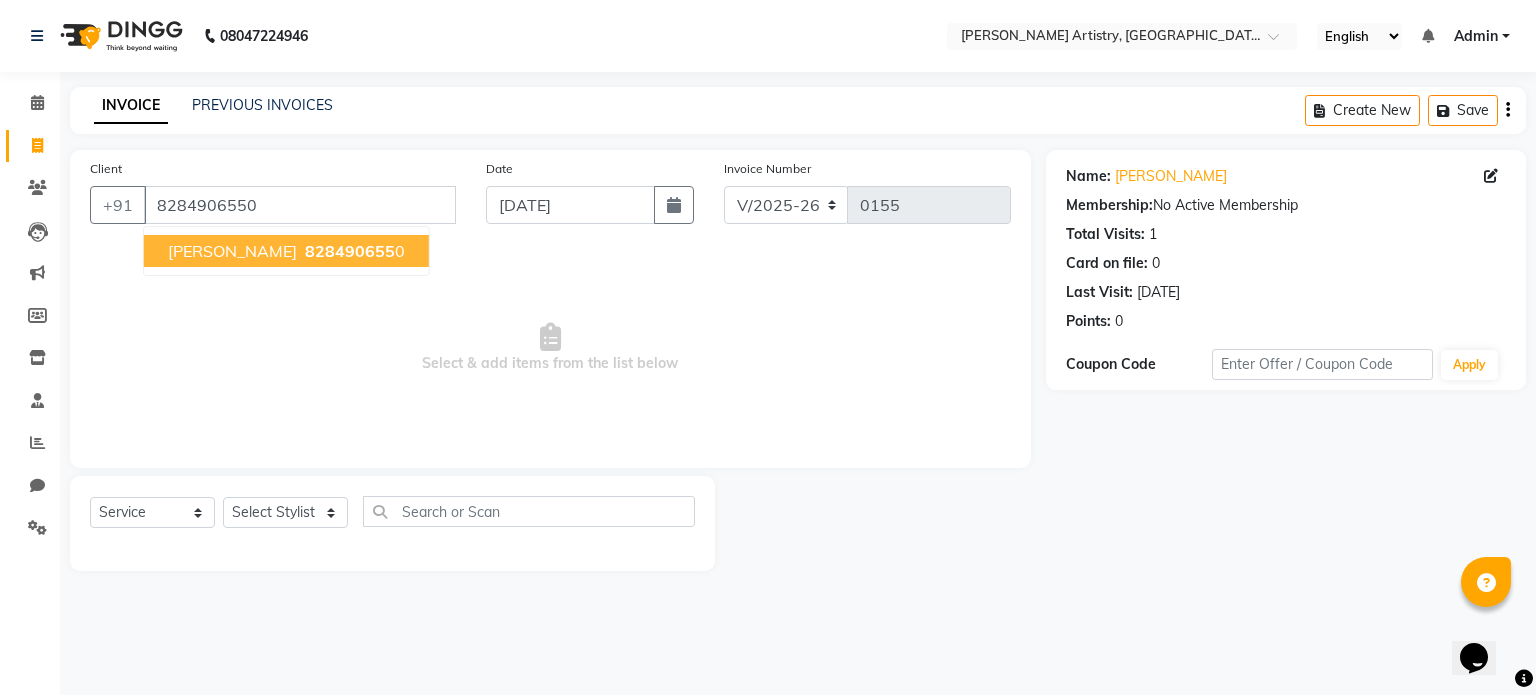 click on "828490655" at bounding box center [350, 251] 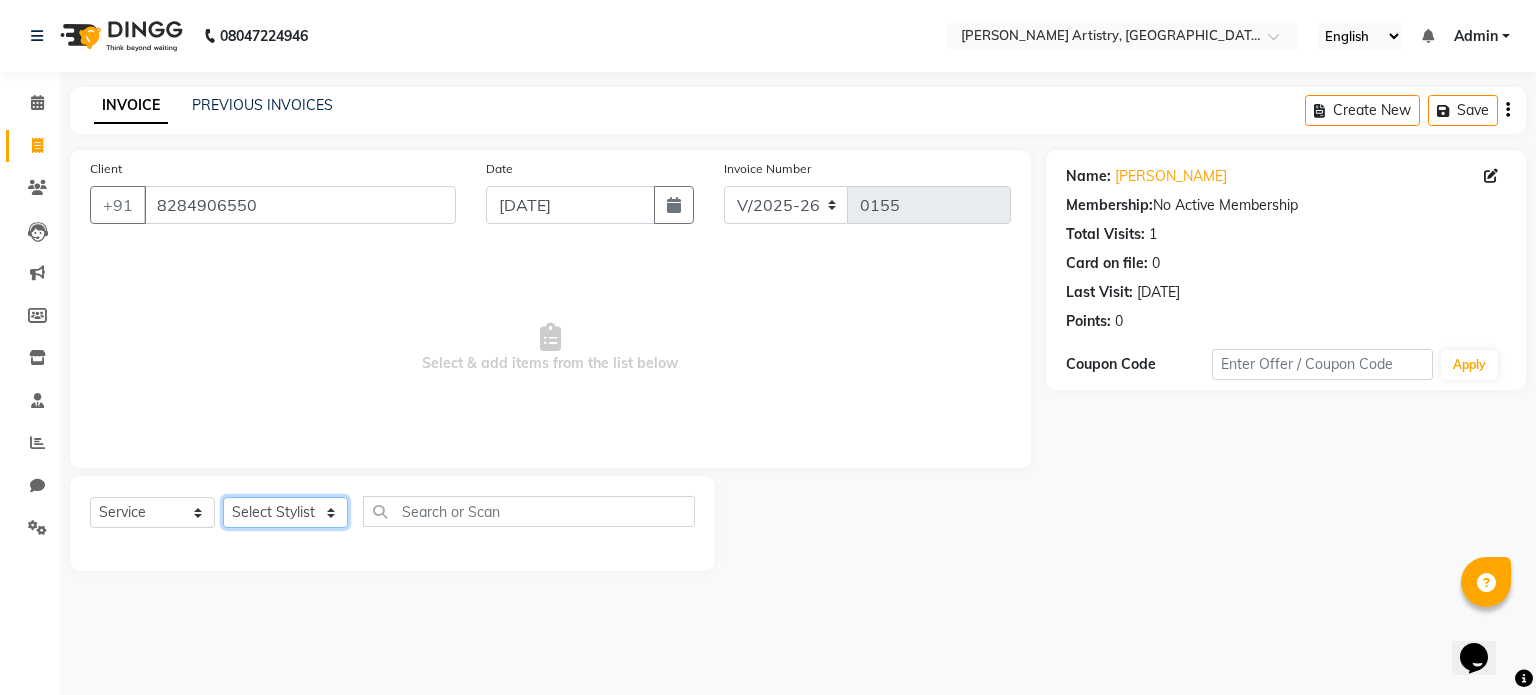 click on "Select Stylist Jeet Lakshmi Mannu Parneet Gandhi Rahul Sagar Sahil Sana" 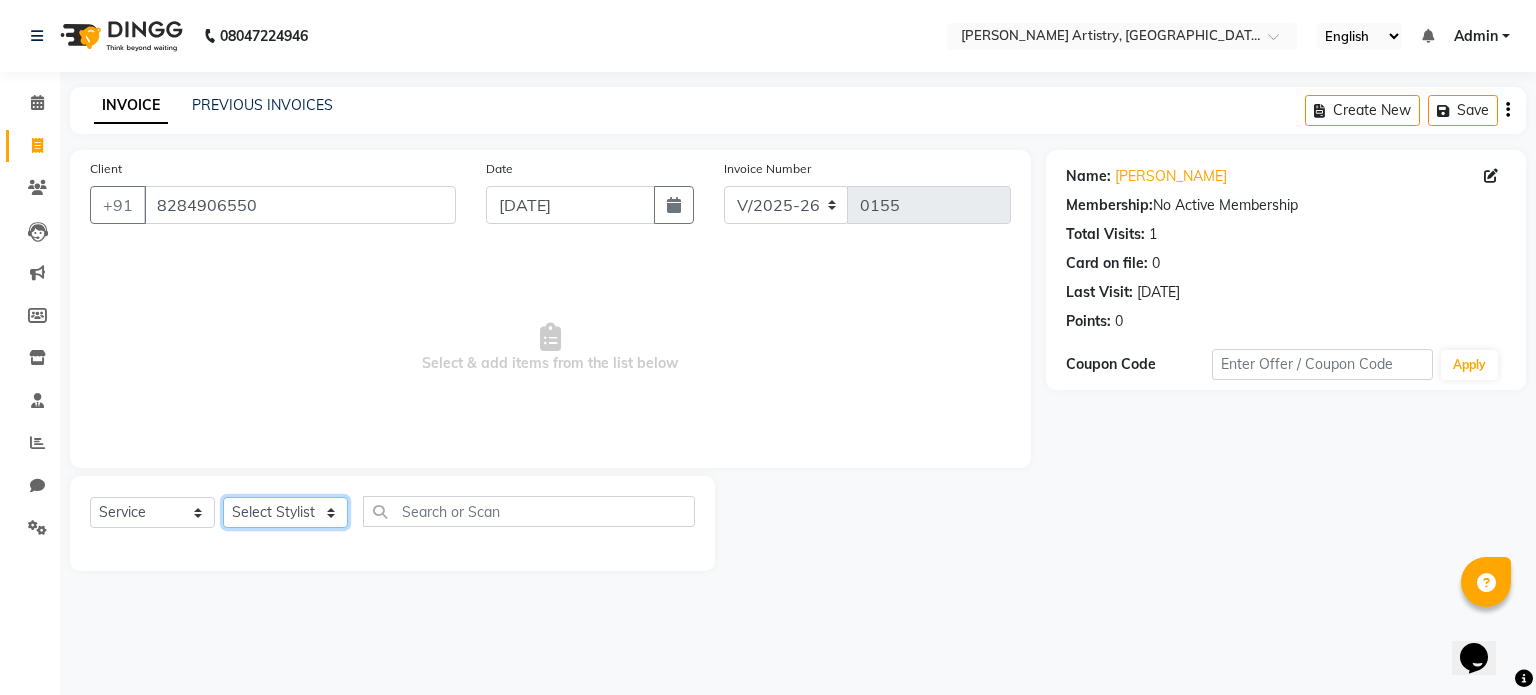 select on "84000" 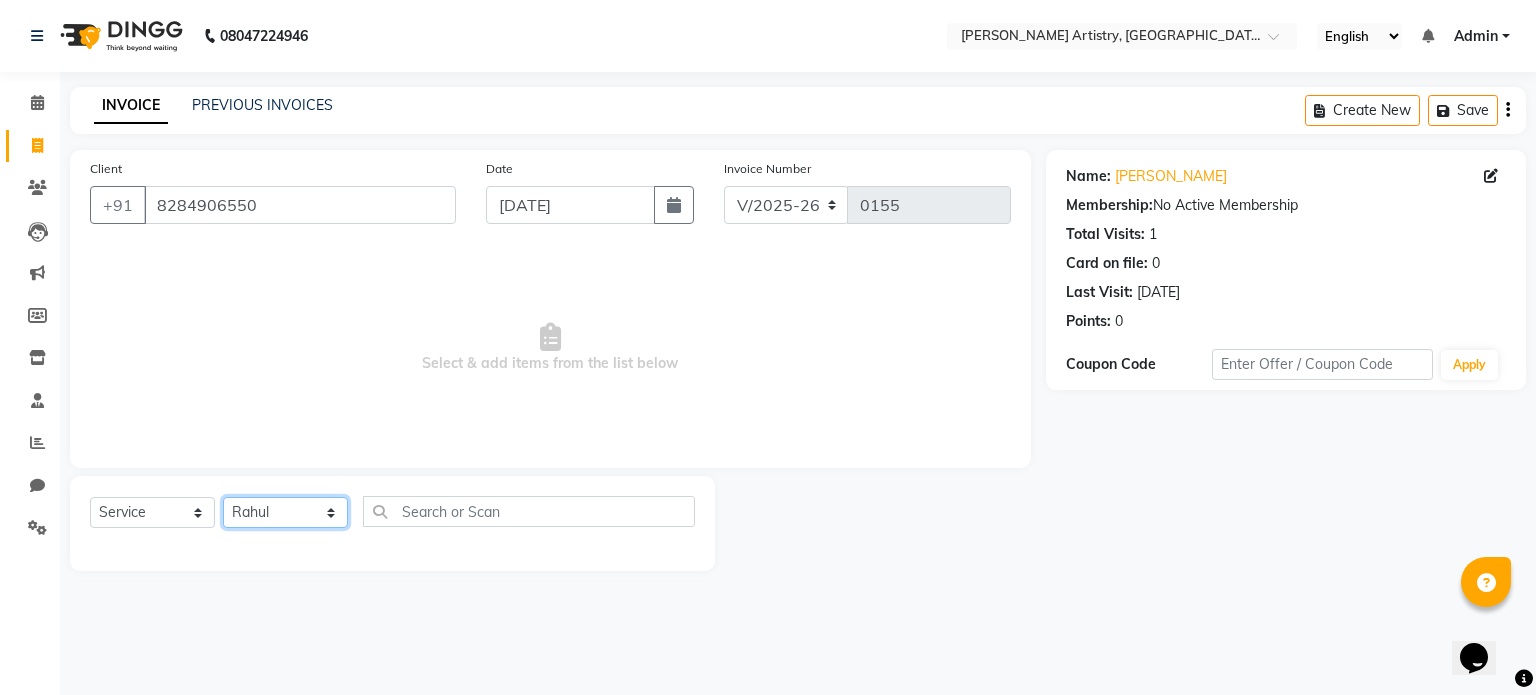 click on "Select Stylist Jeet Lakshmi Mannu Parneet Gandhi Rahul Sagar Sahil Sana" 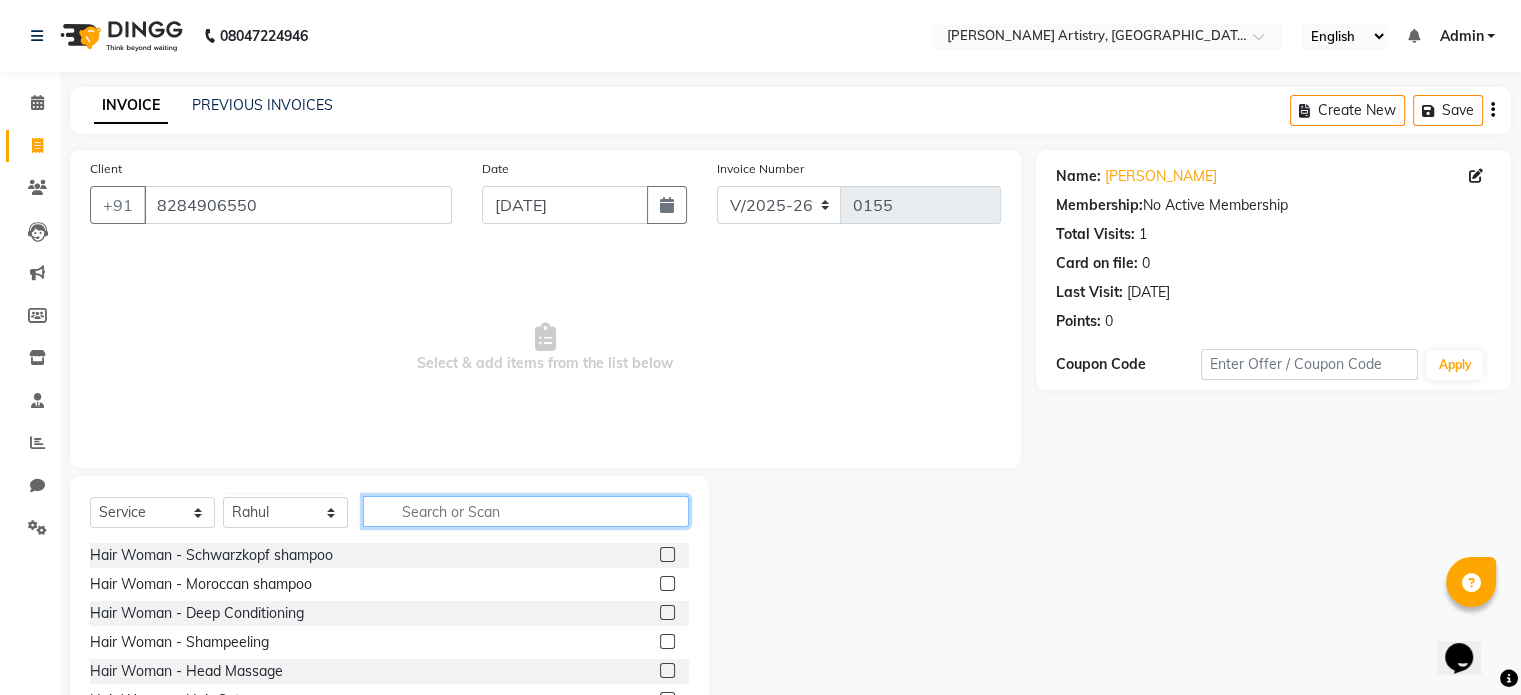 click 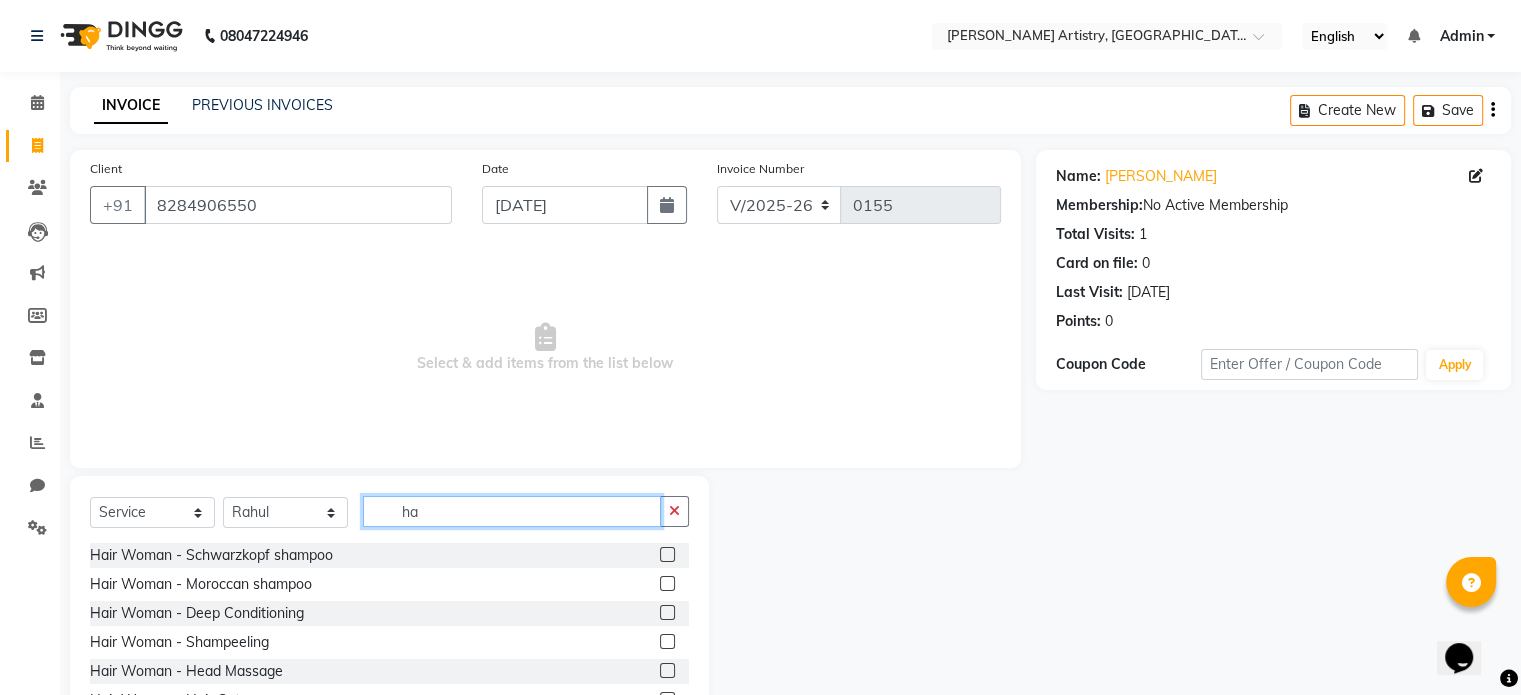 type on "h" 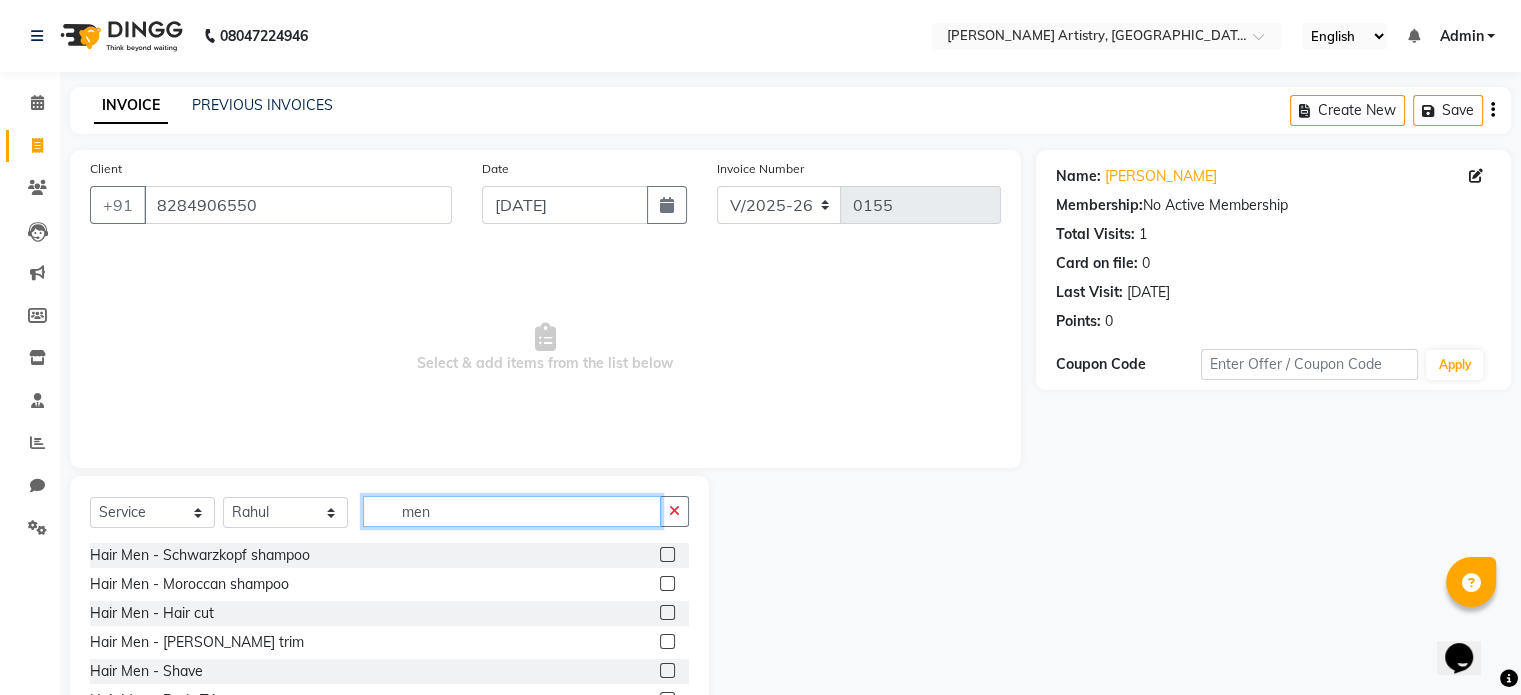 type on "men" 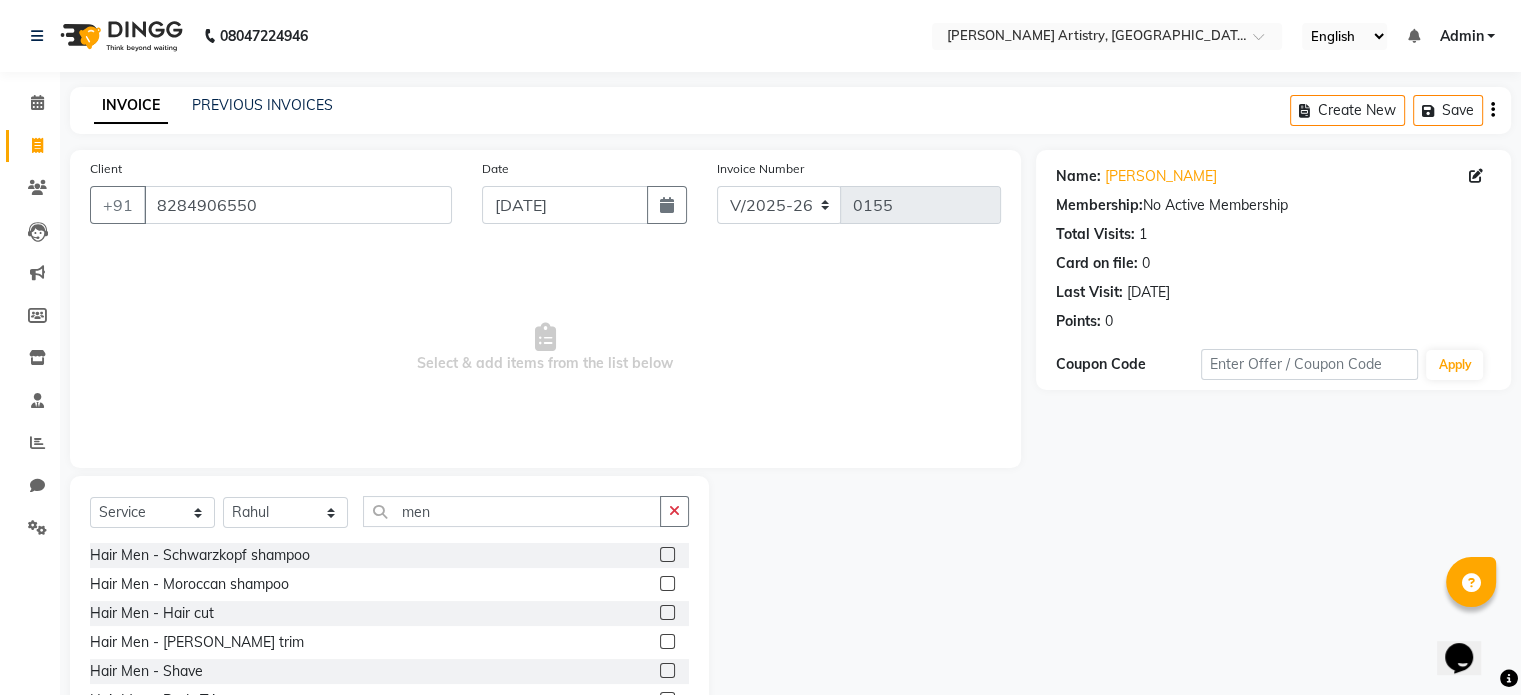 click 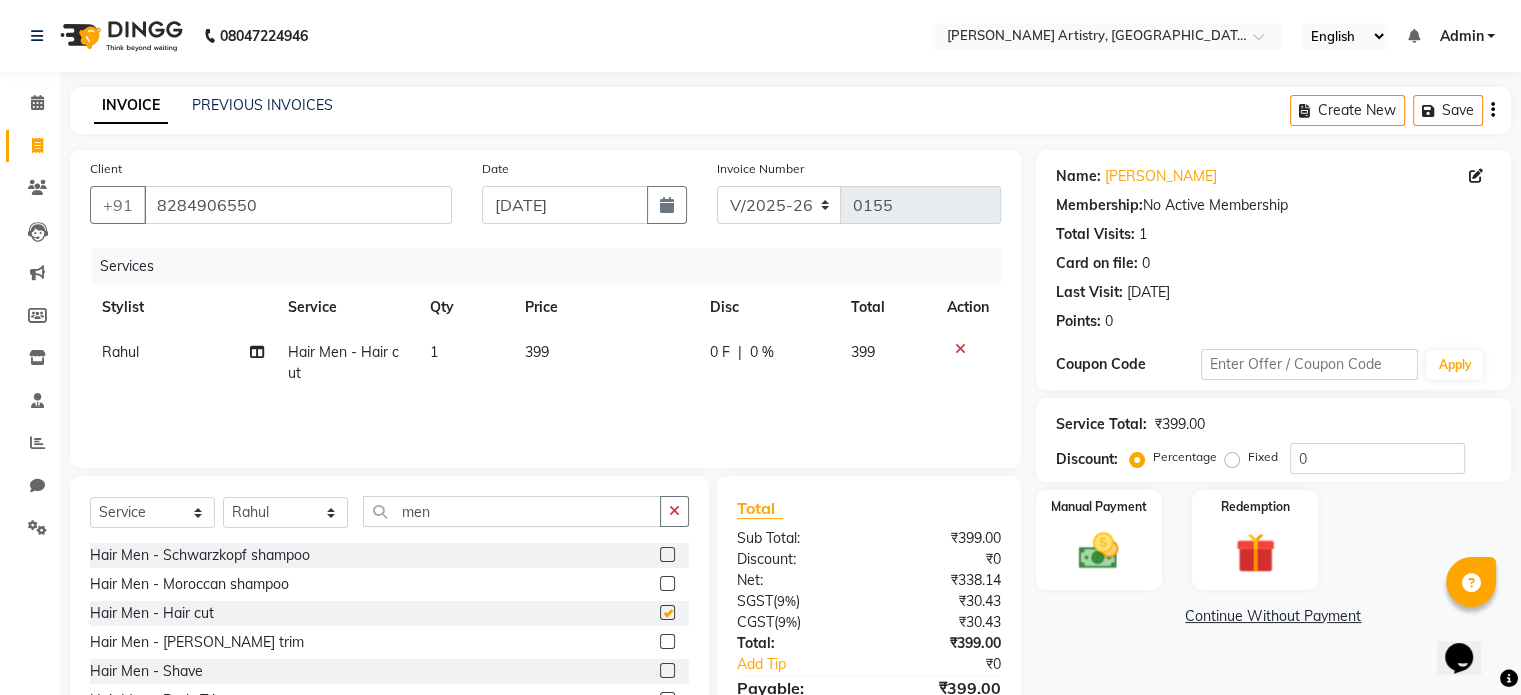 checkbox on "false" 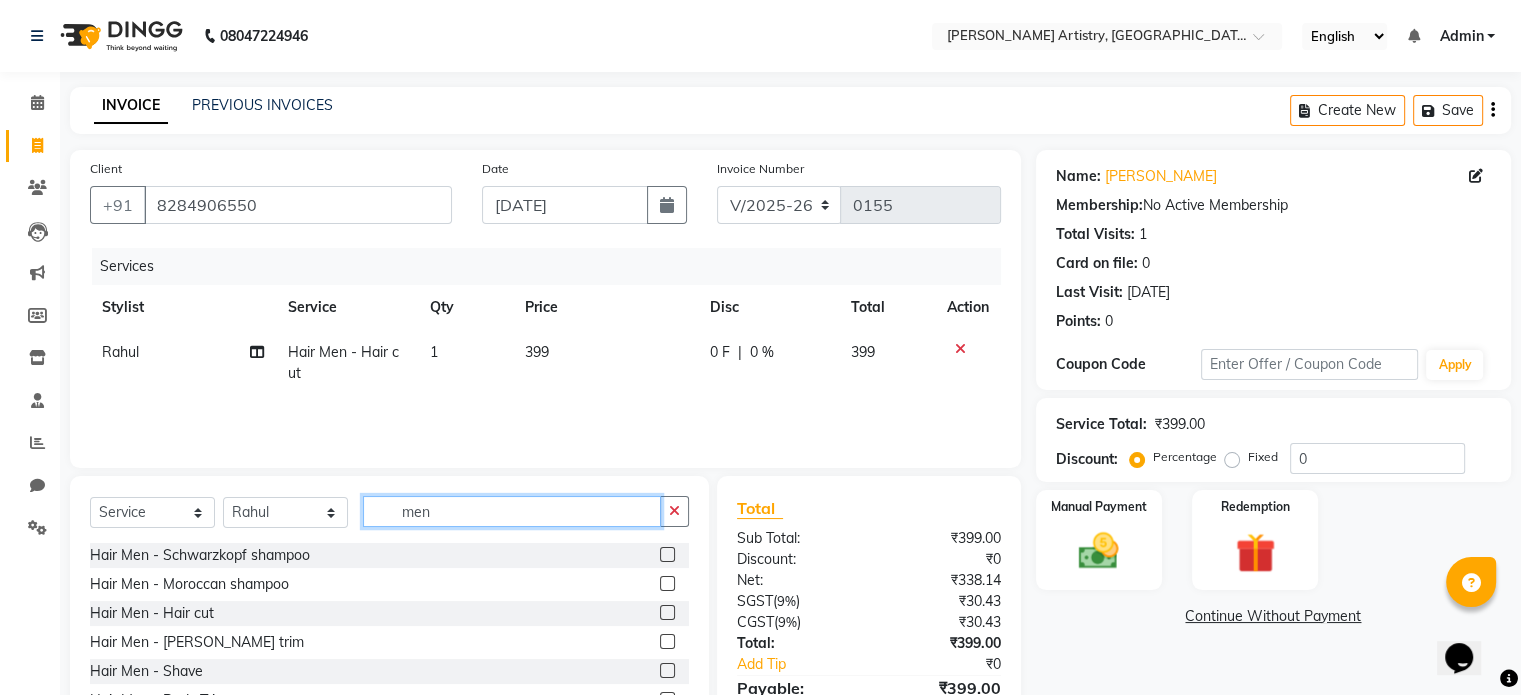 click on "men" 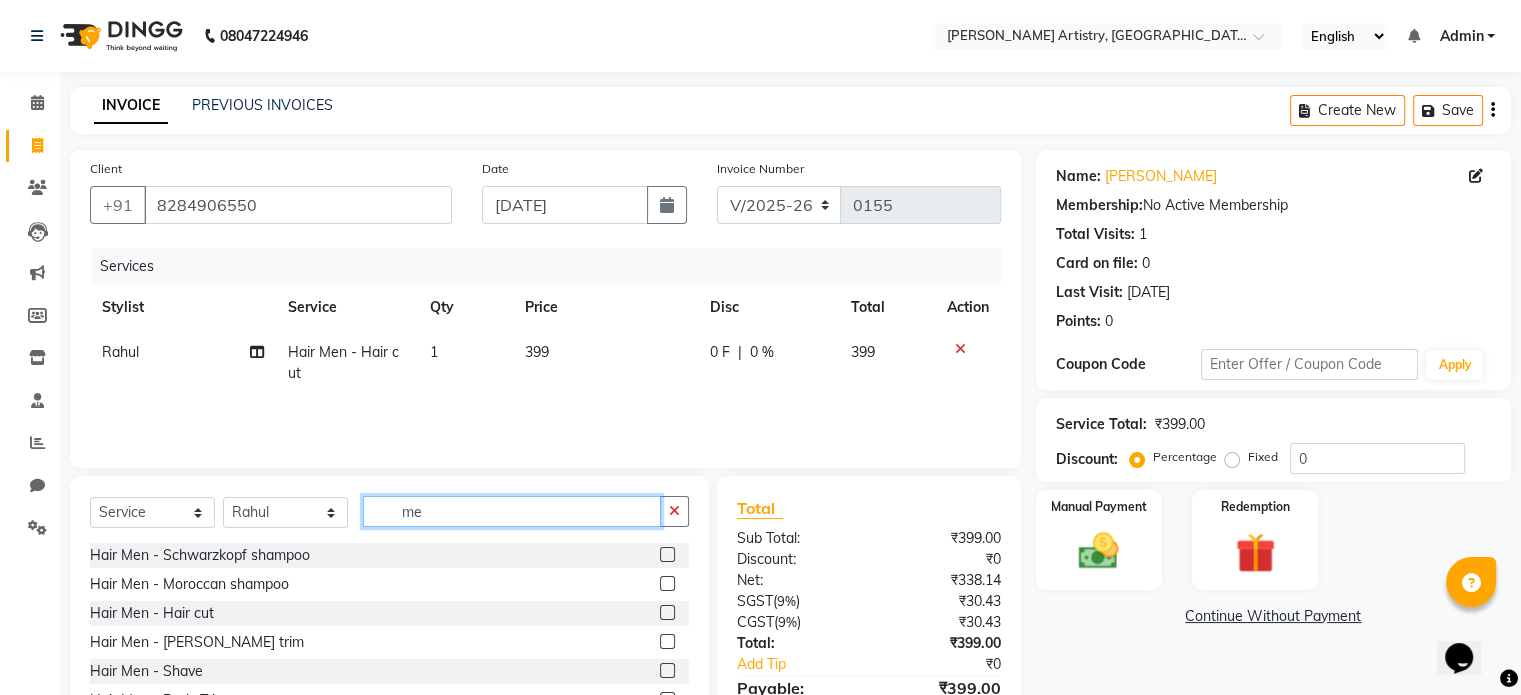 type on "m" 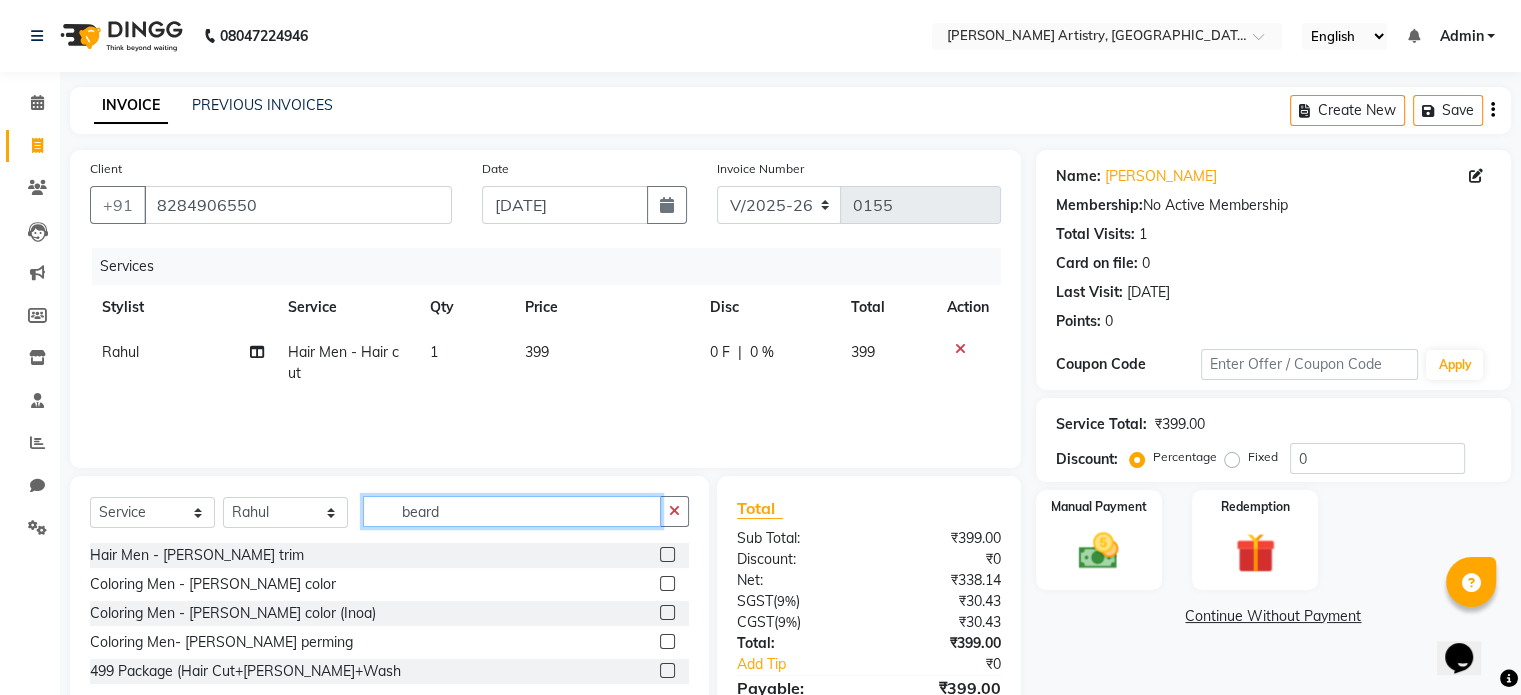 type on "beard" 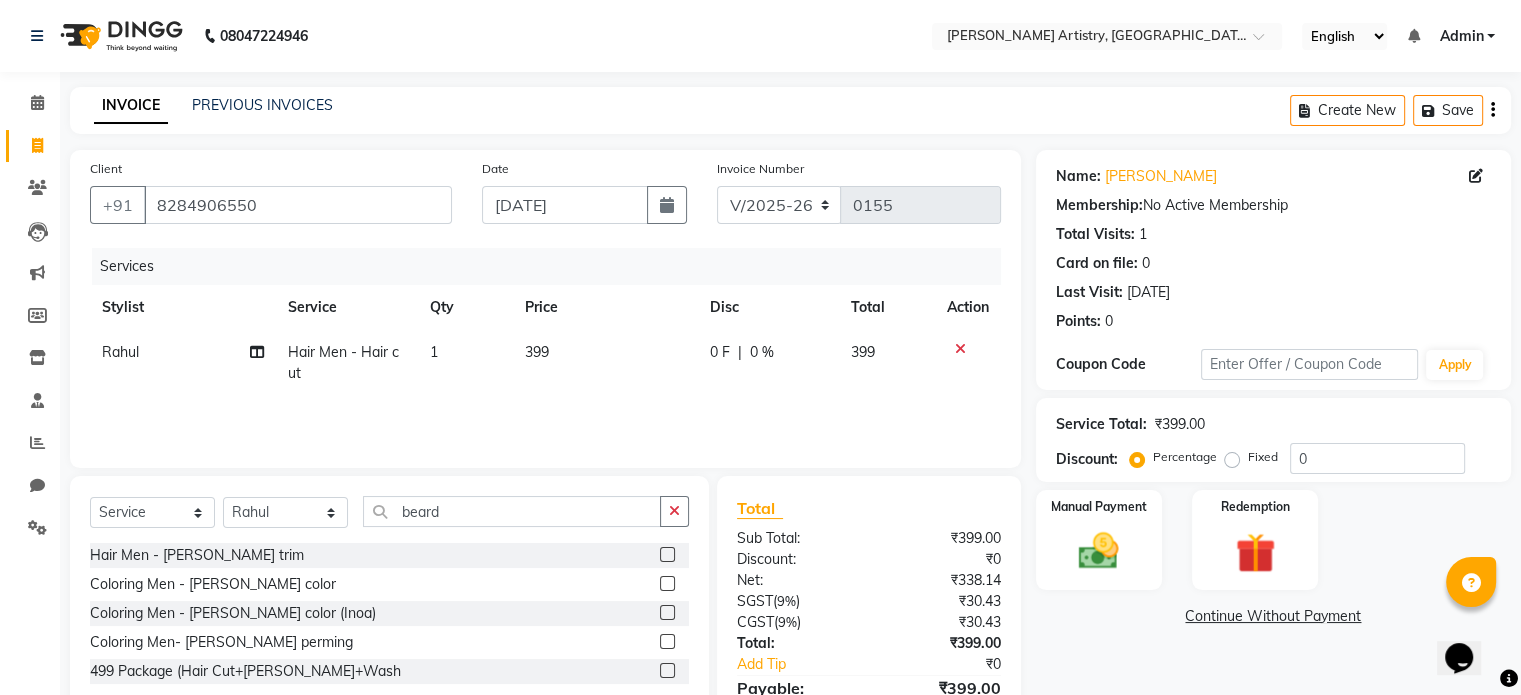 click 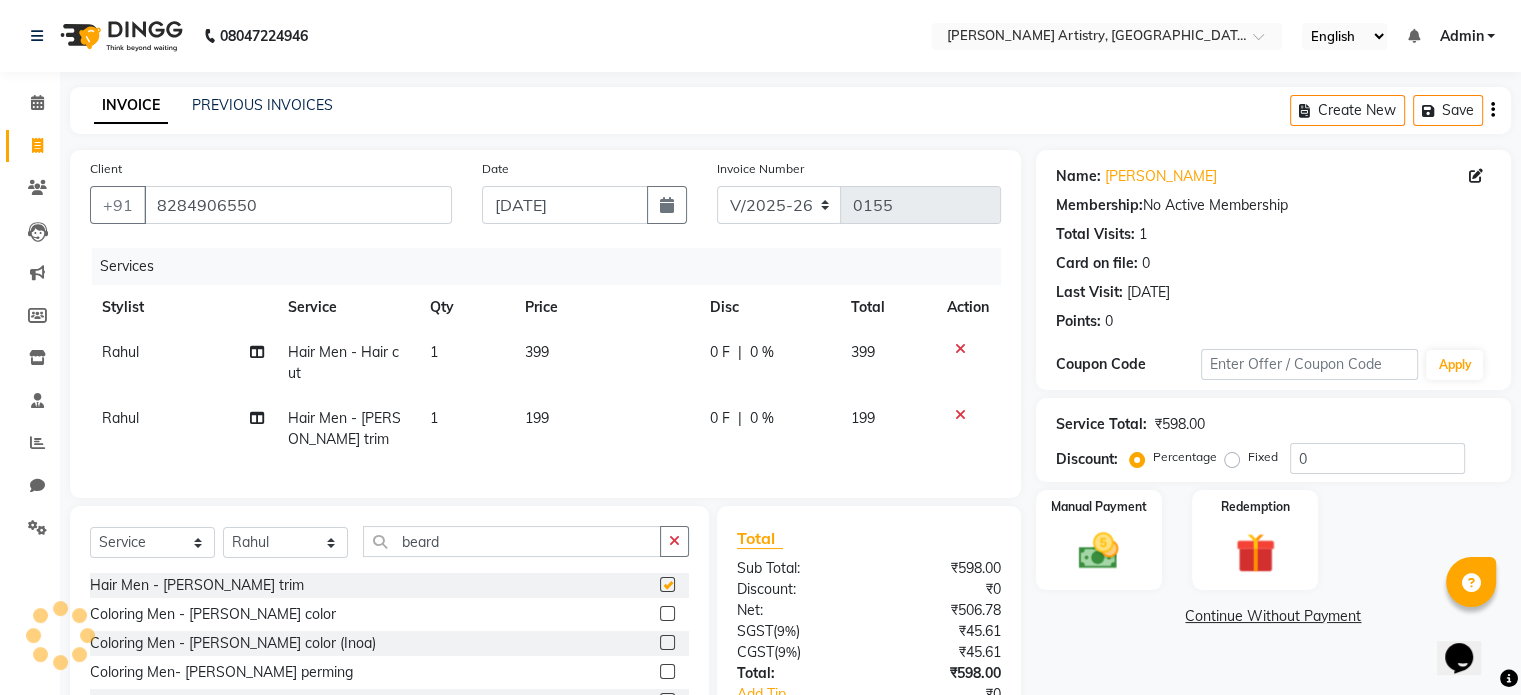 checkbox on "false" 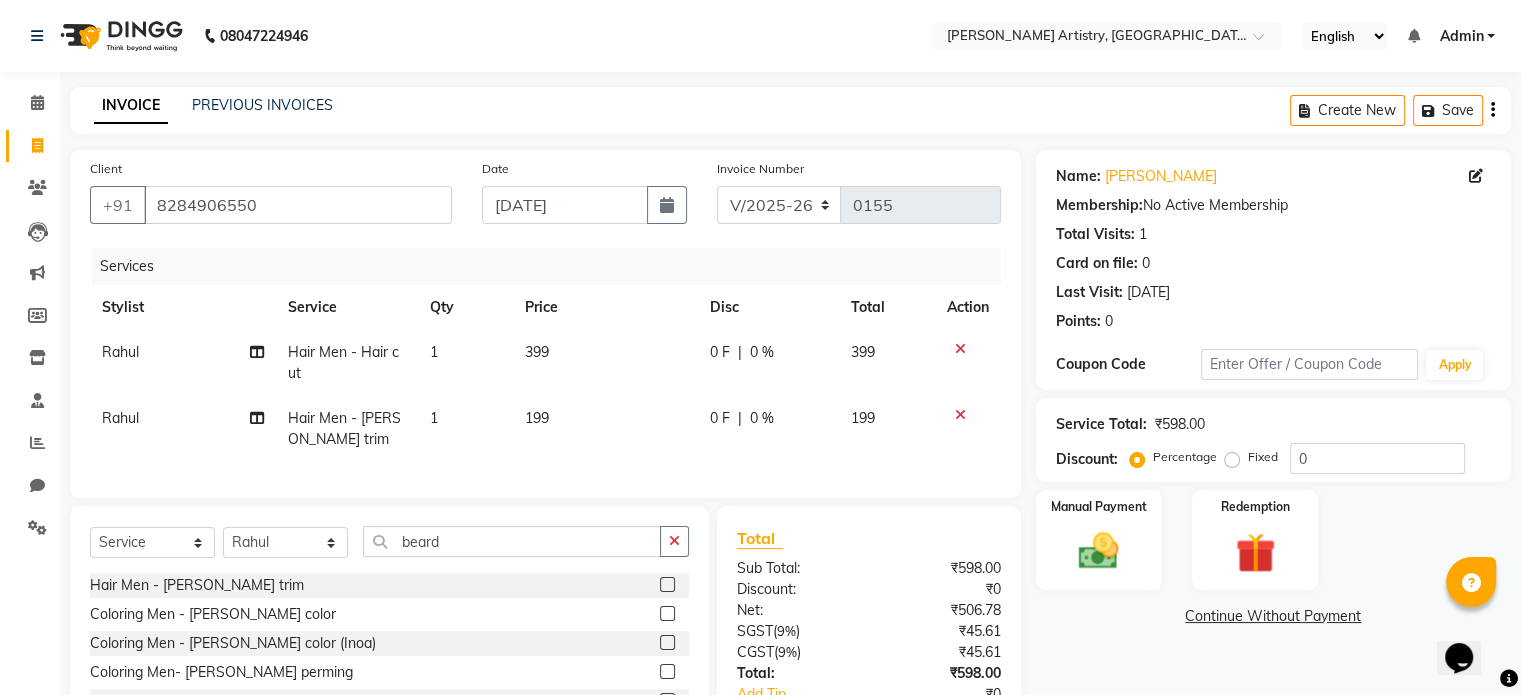 click on "199" 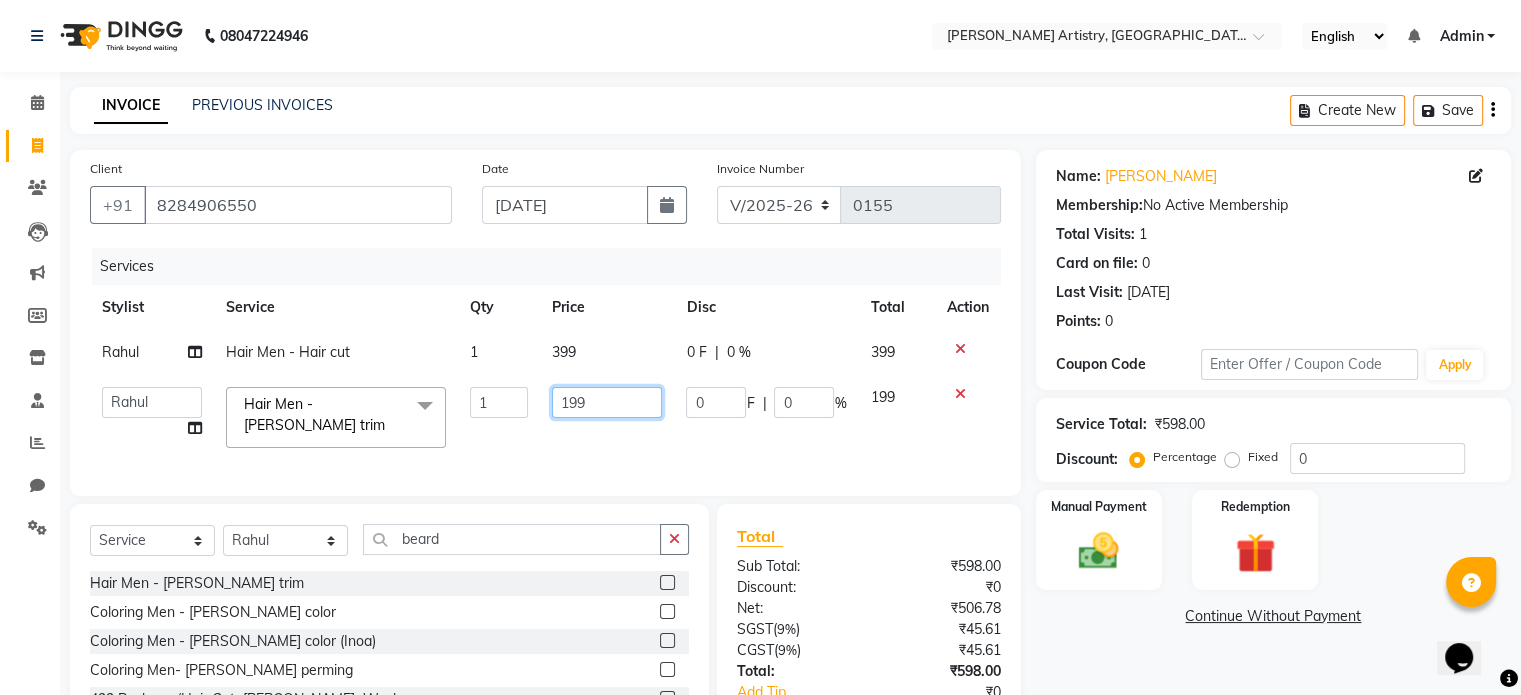 click on "199" 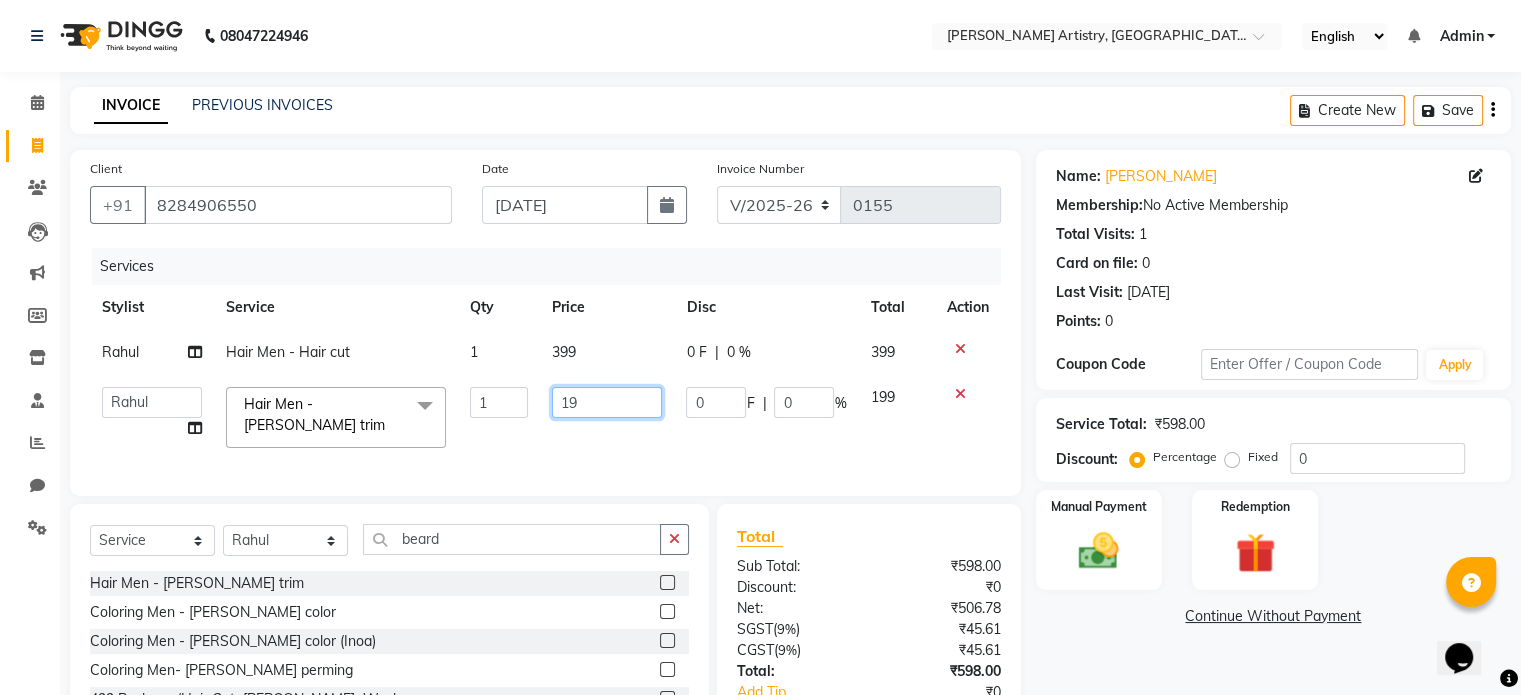 type on "1" 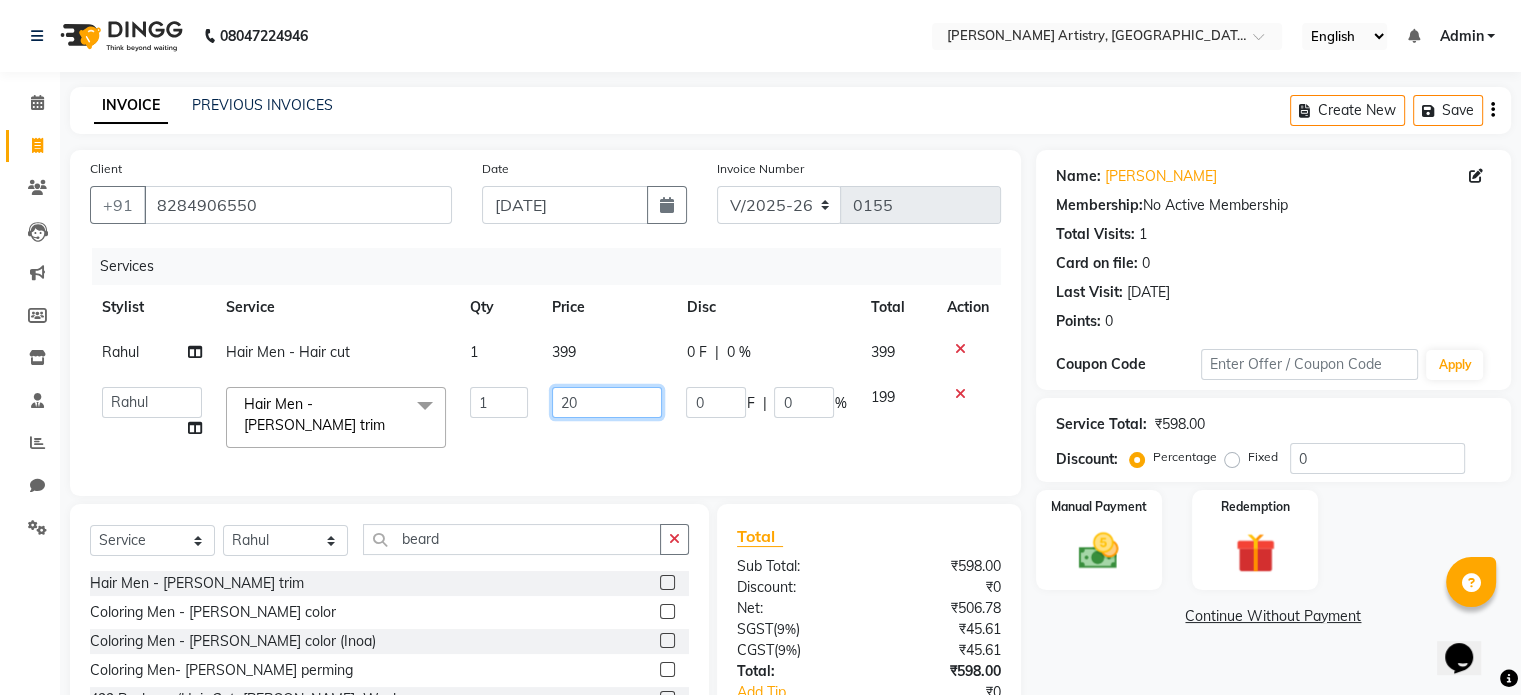 type on "200" 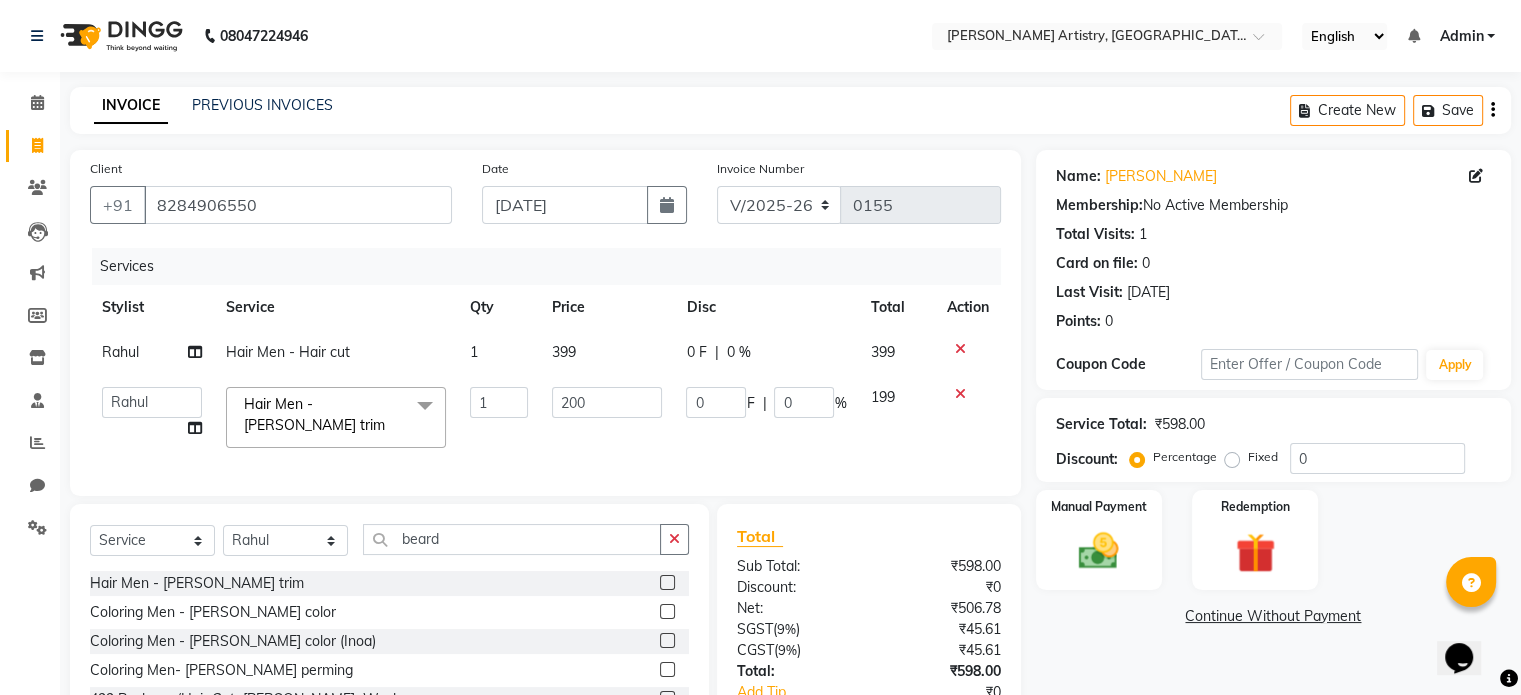 click on "200" 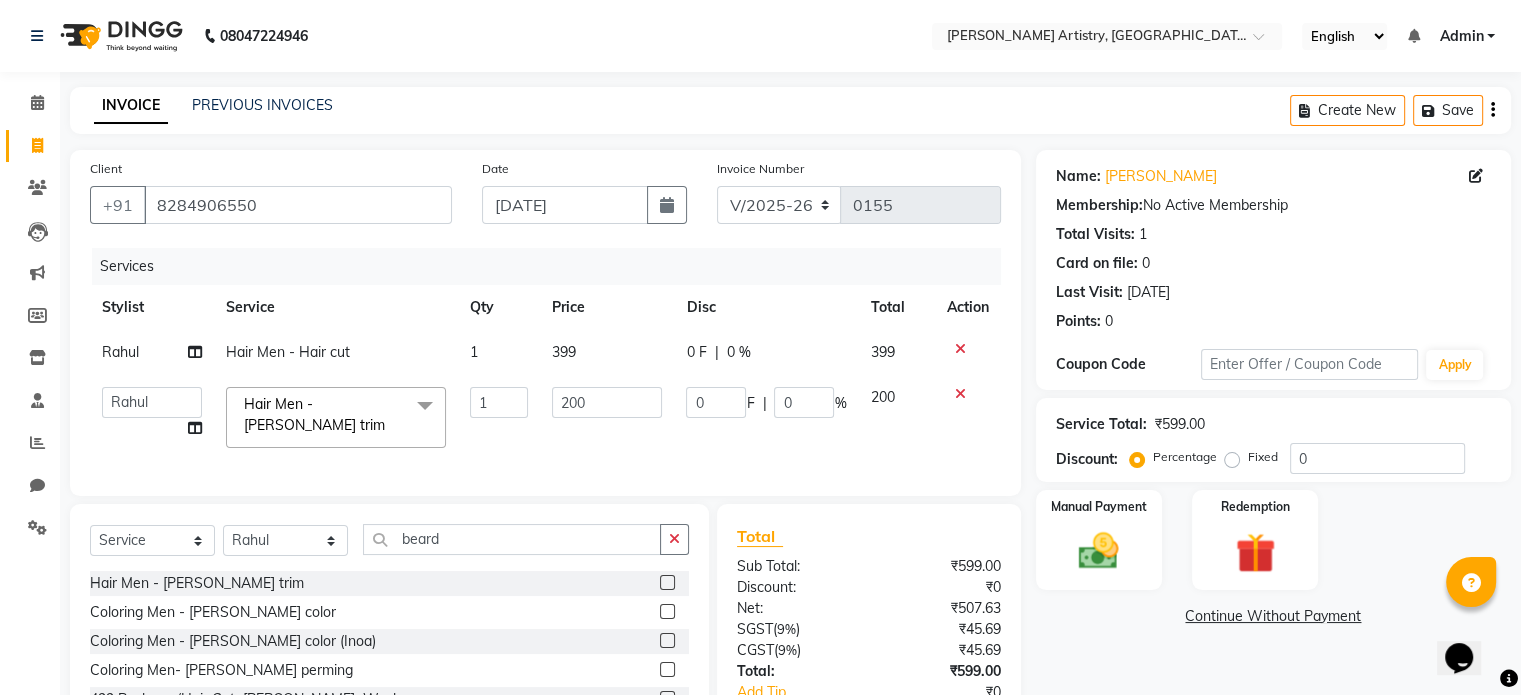 click on "399" 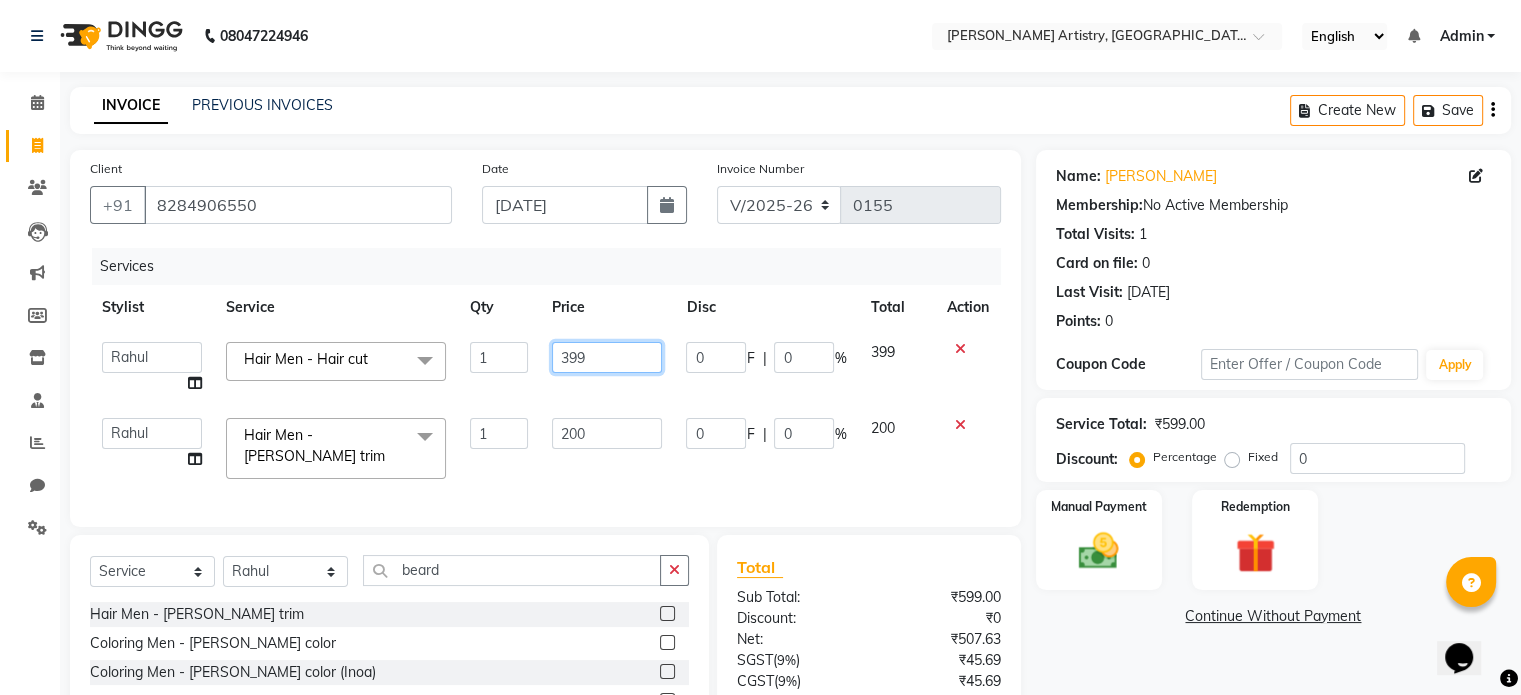 click on "399" 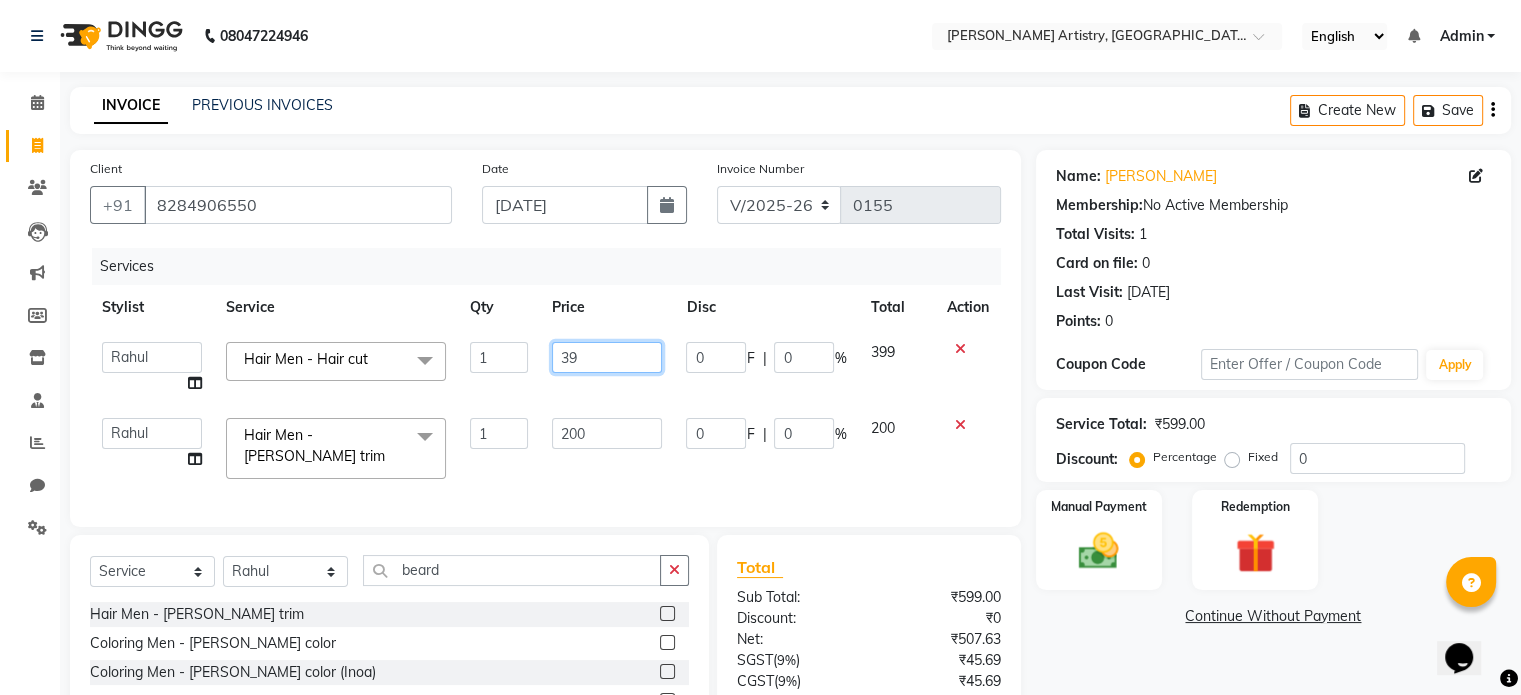 type on "3" 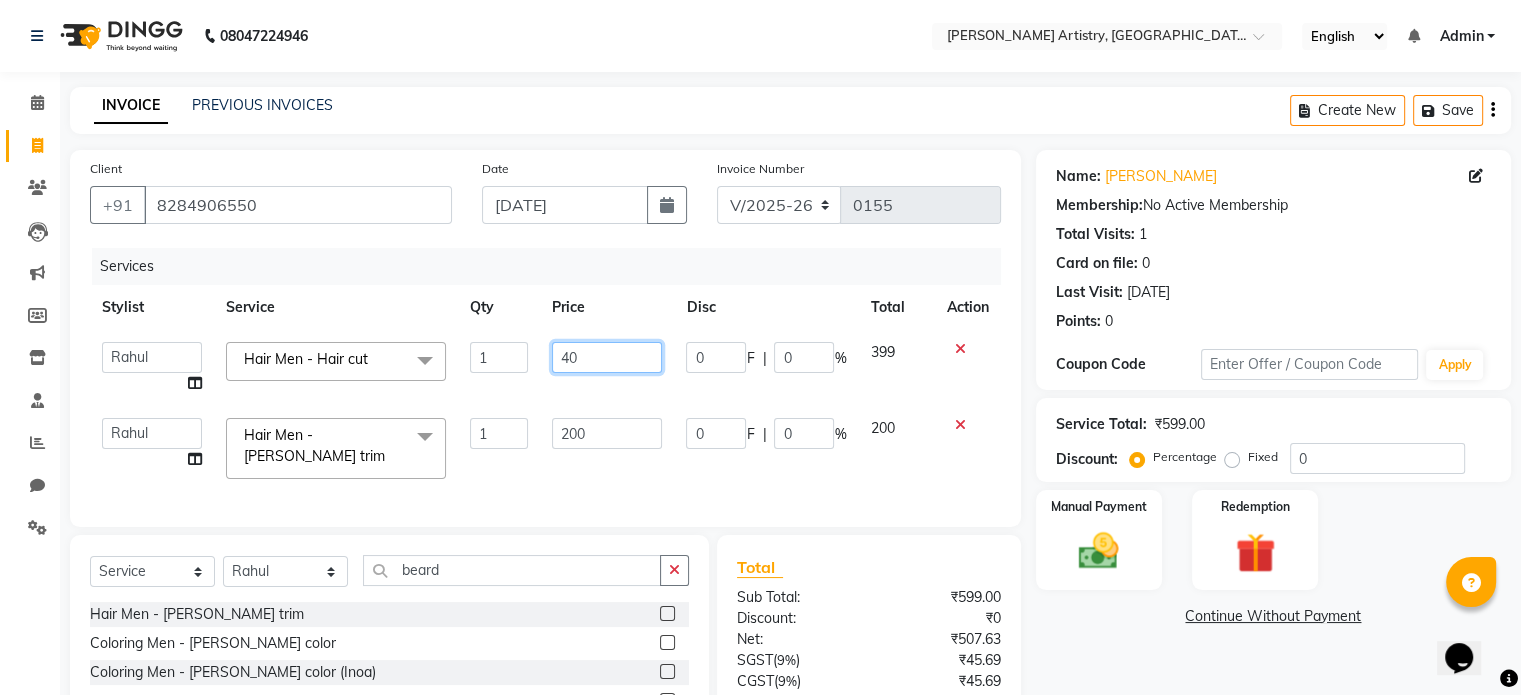 type on "400" 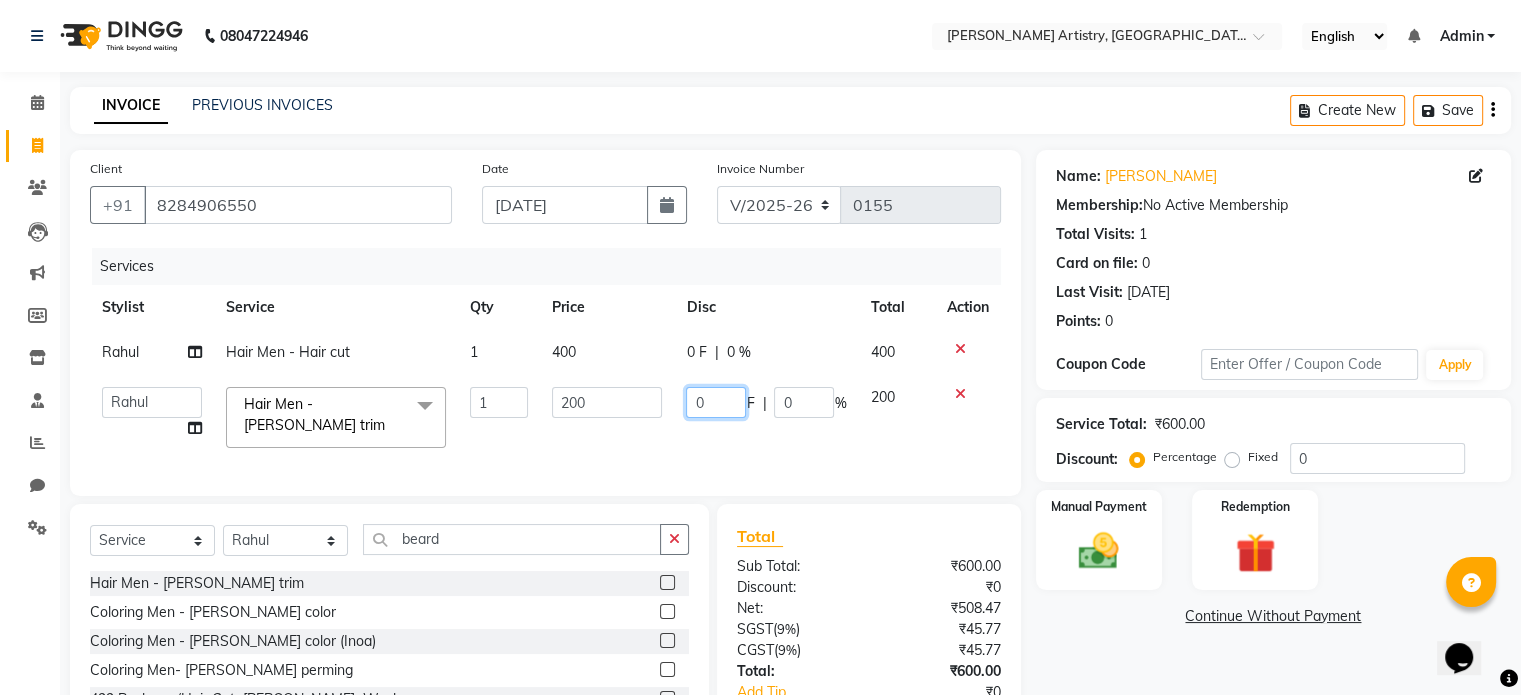 click on "0 F | 0 %" 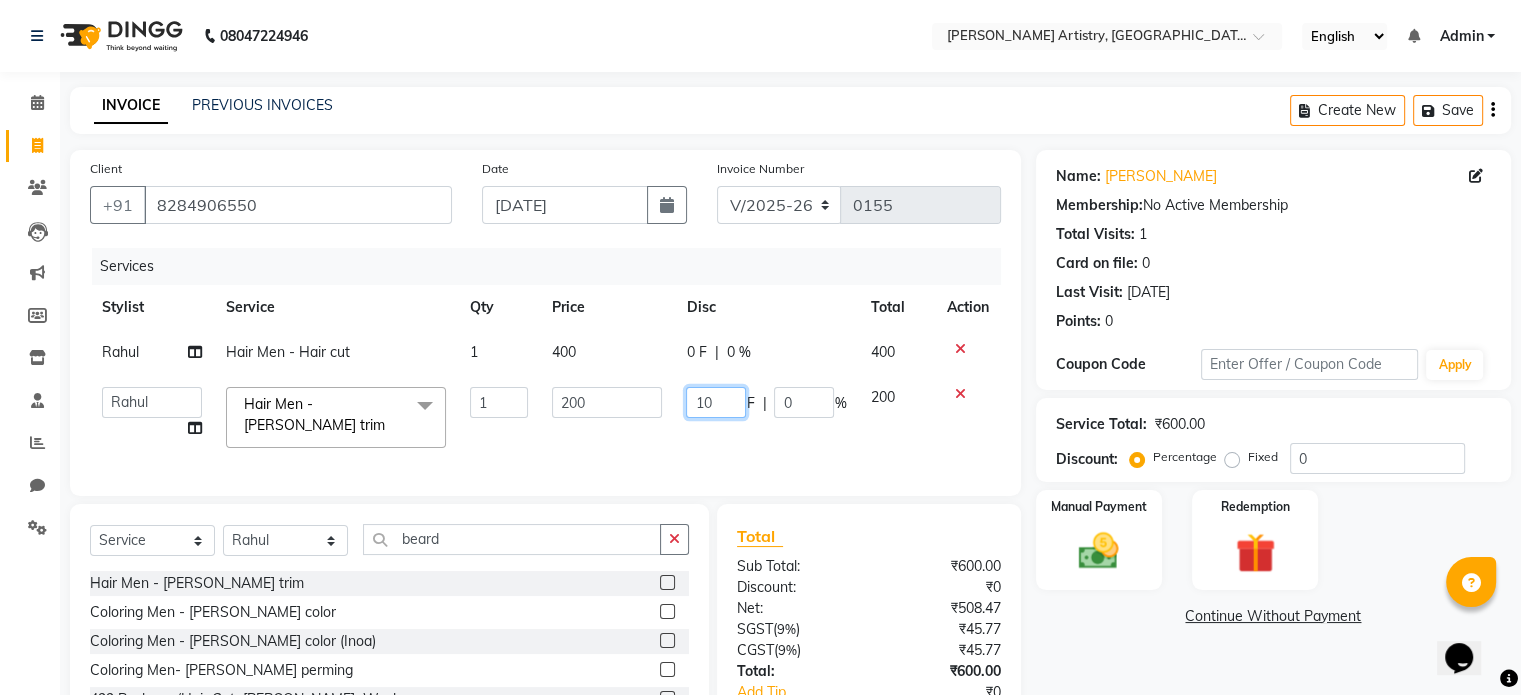 type on "100" 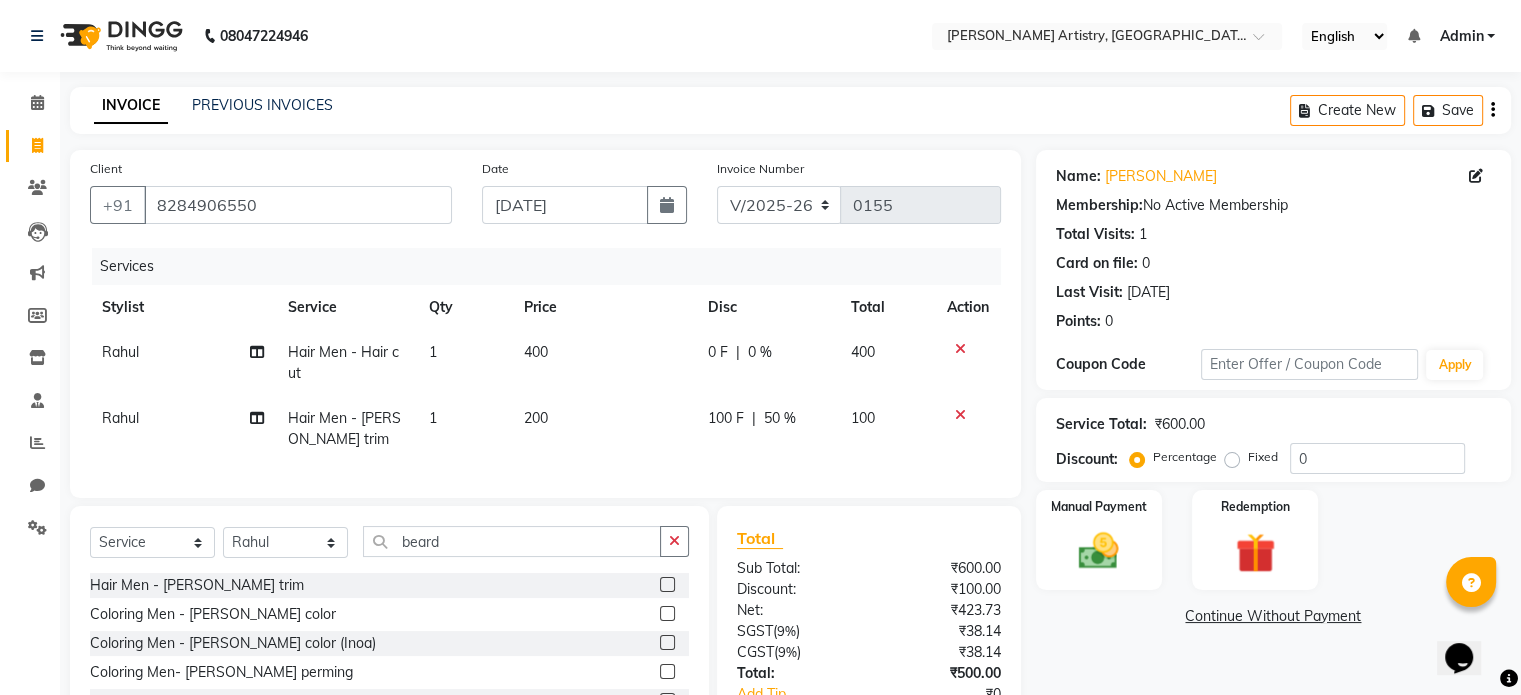 click on "100 F | 50 %" 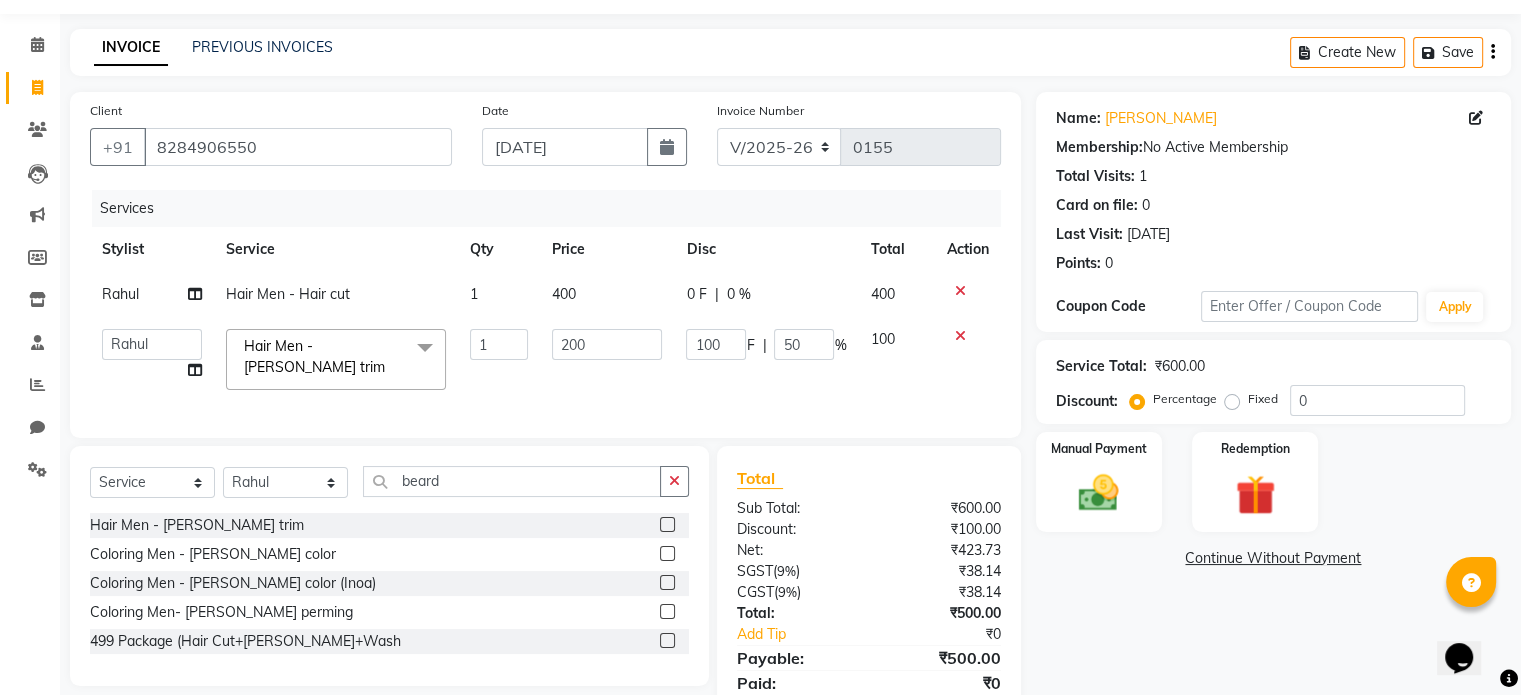 scroll, scrollTop: 60, scrollLeft: 0, axis: vertical 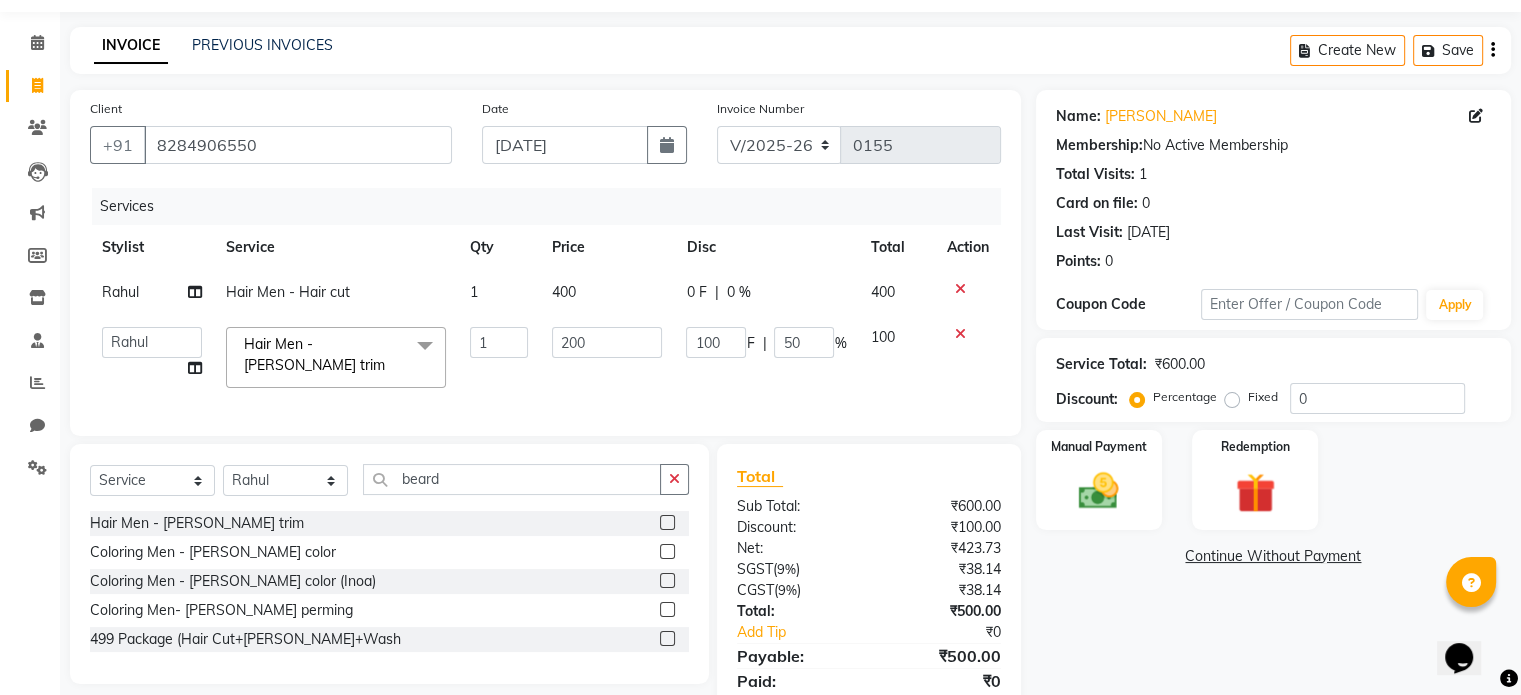 click on "100 F | 50 %" 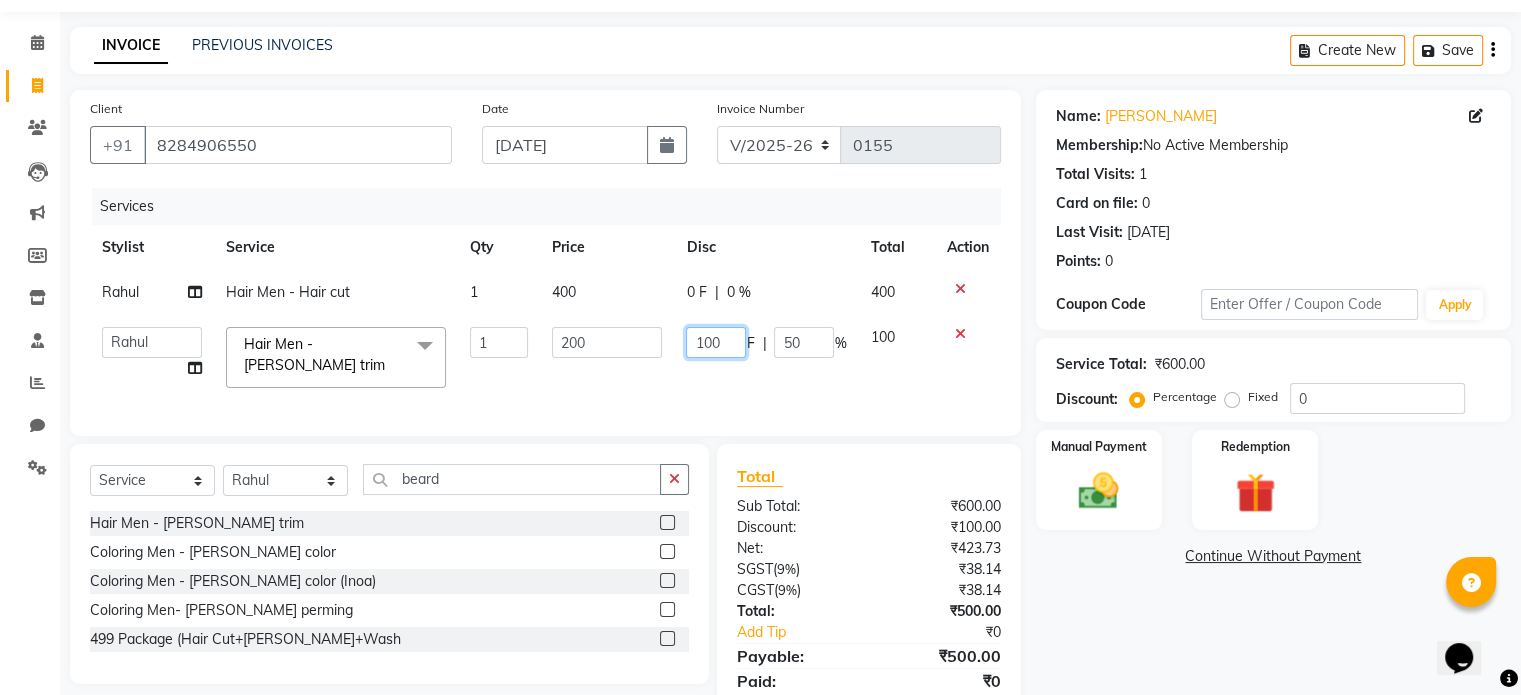 click on "100" 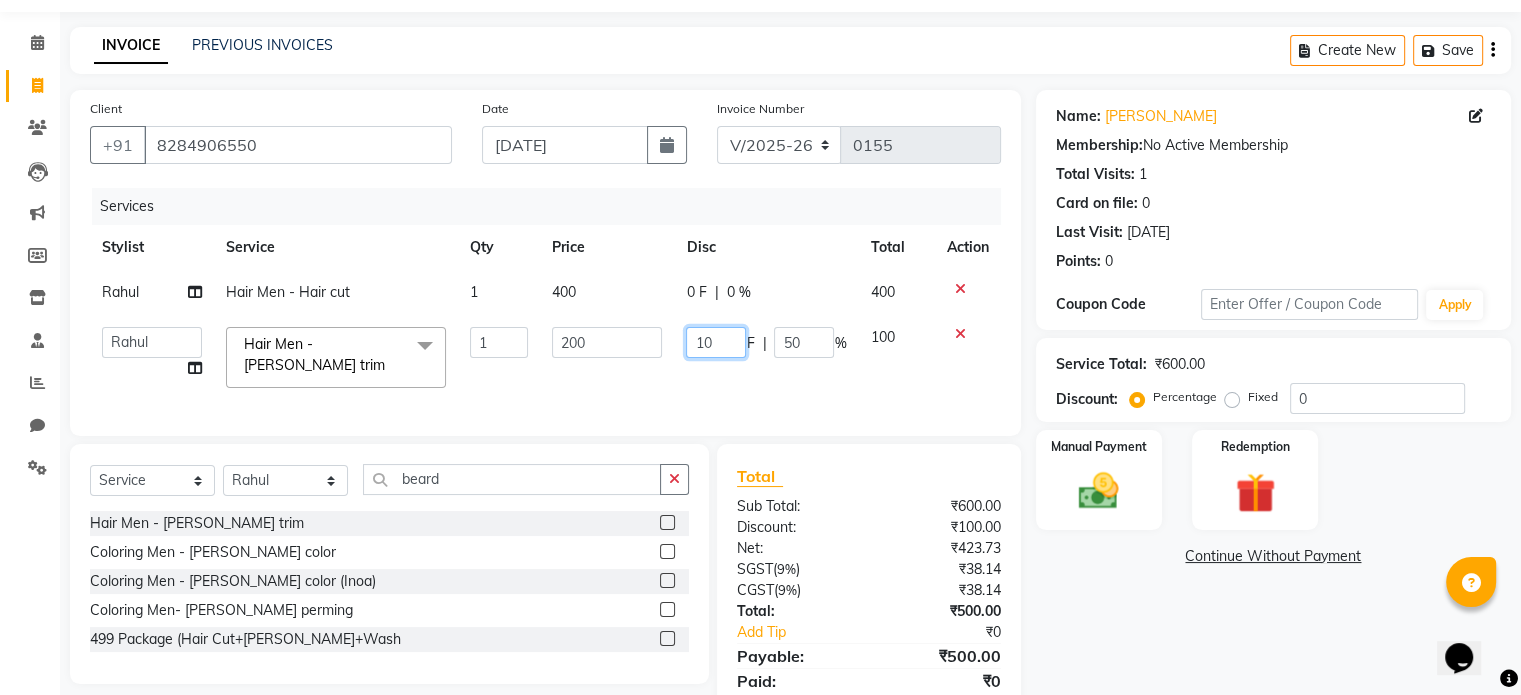 type on "1" 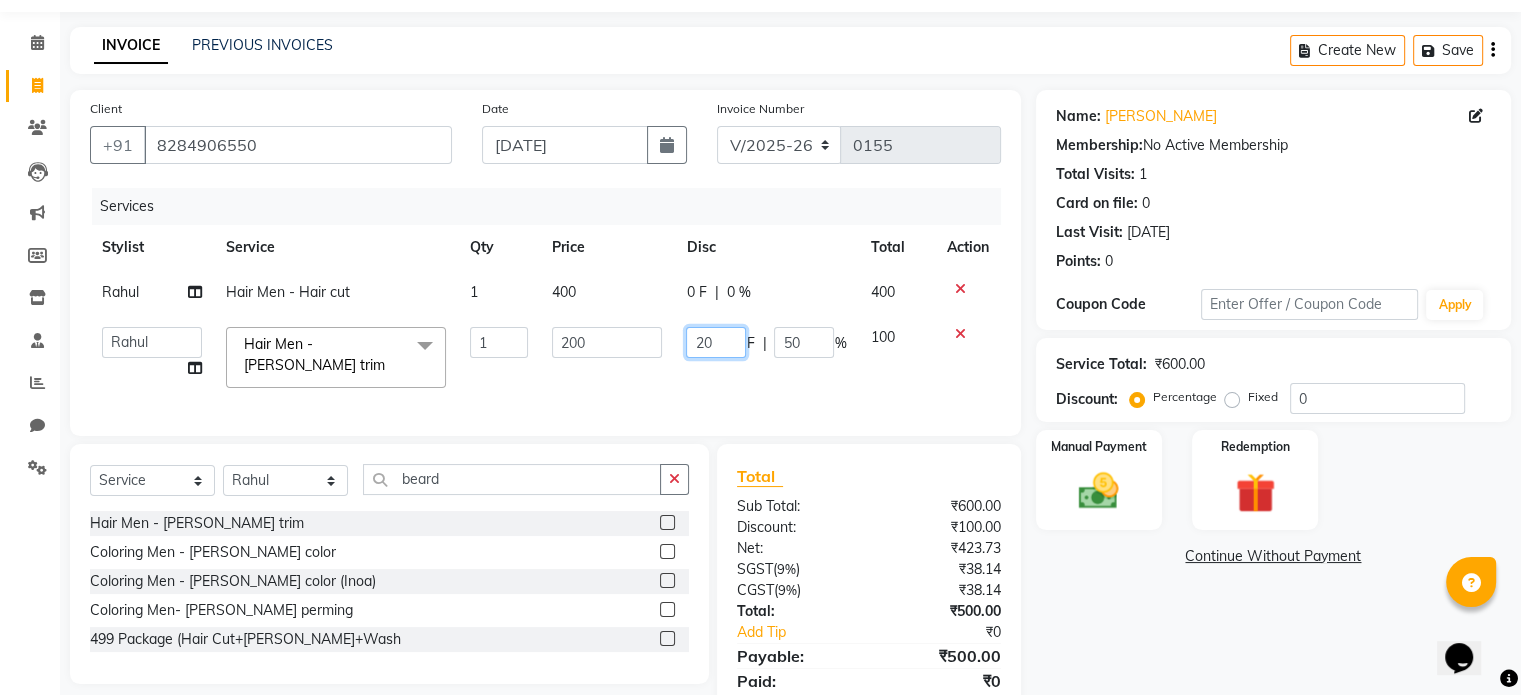 type on "200" 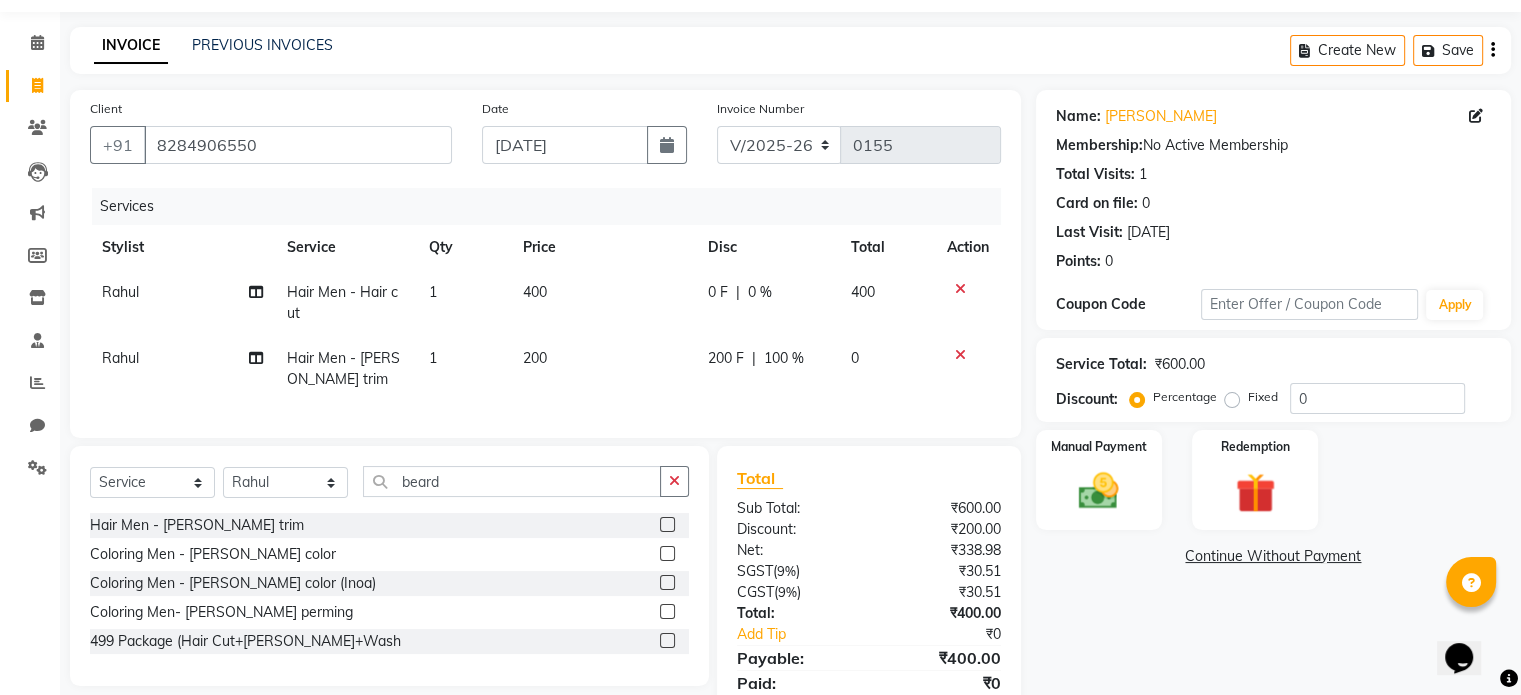 click on "200 F | 100 %" 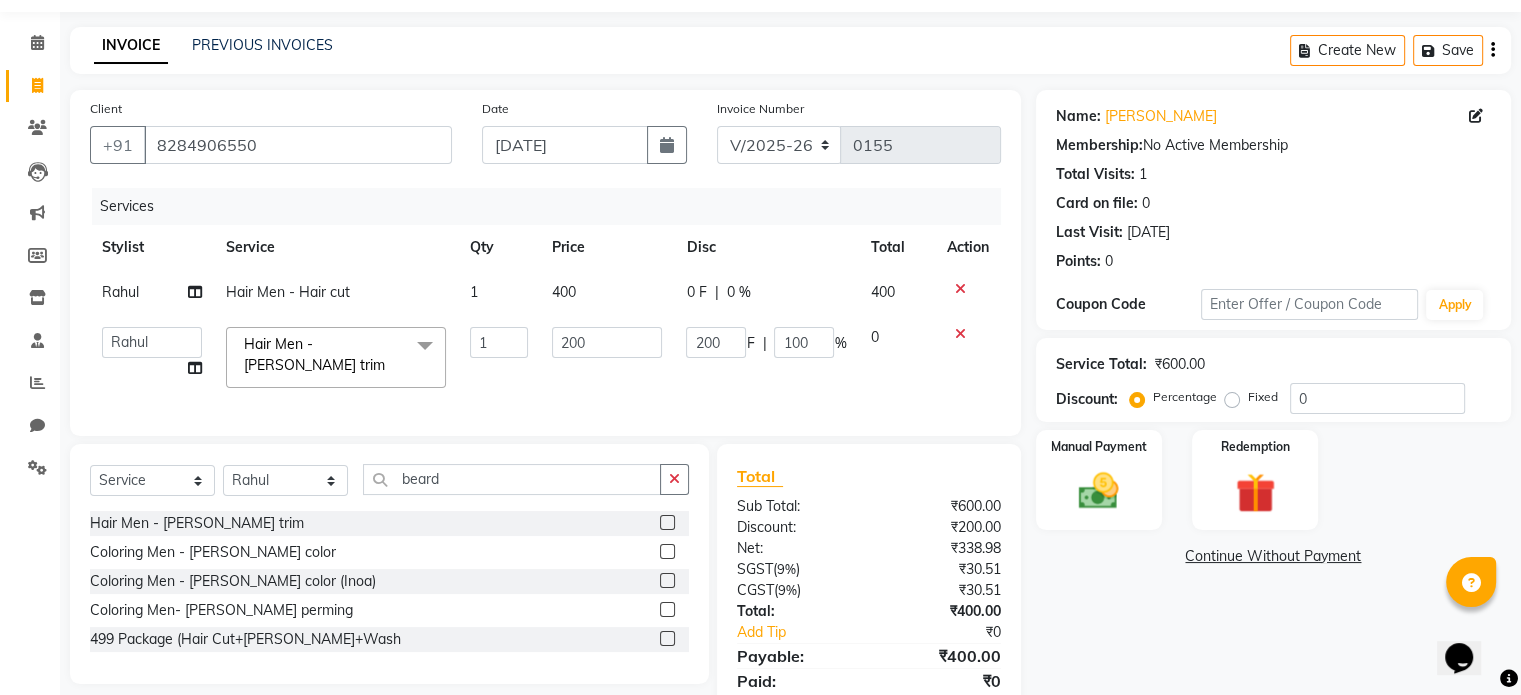 scroll, scrollTop: 140, scrollLeft: 0, axis: vertical 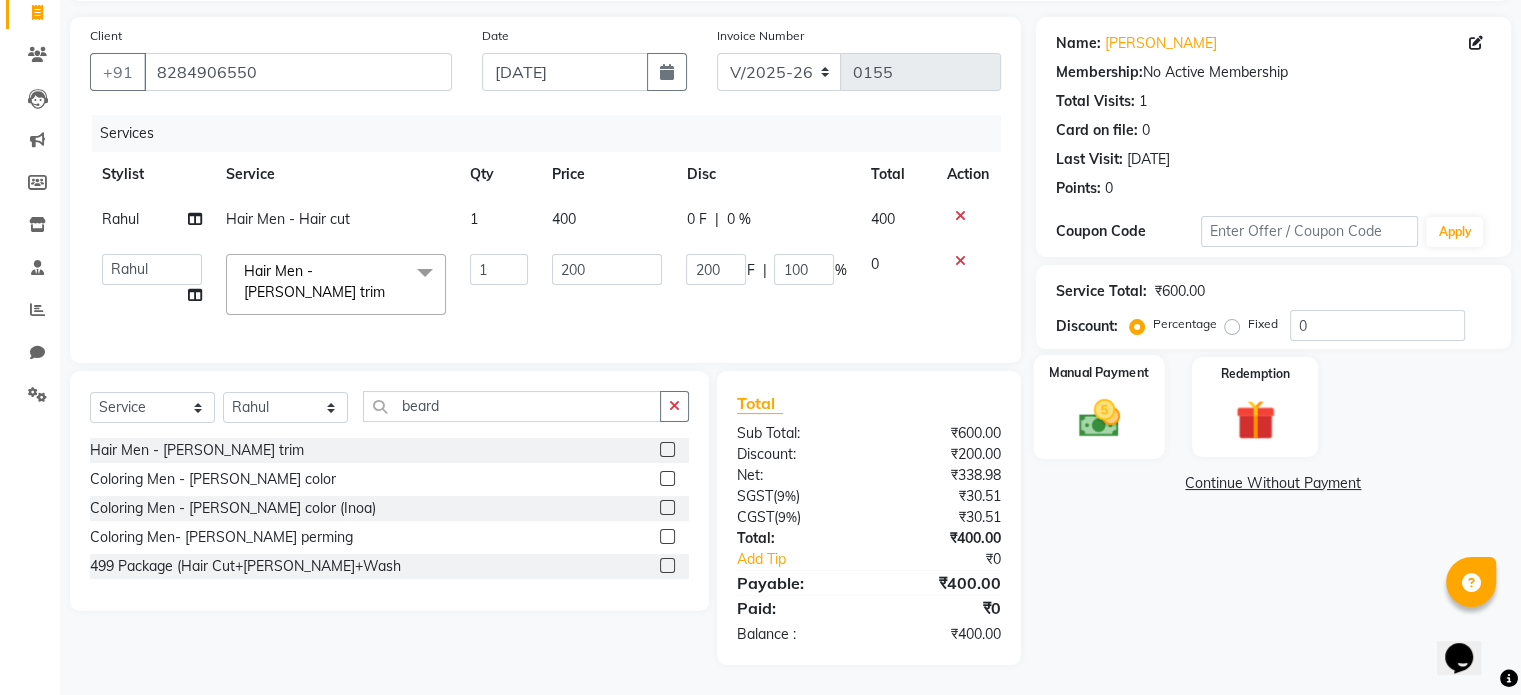 click on "Manual Payment" 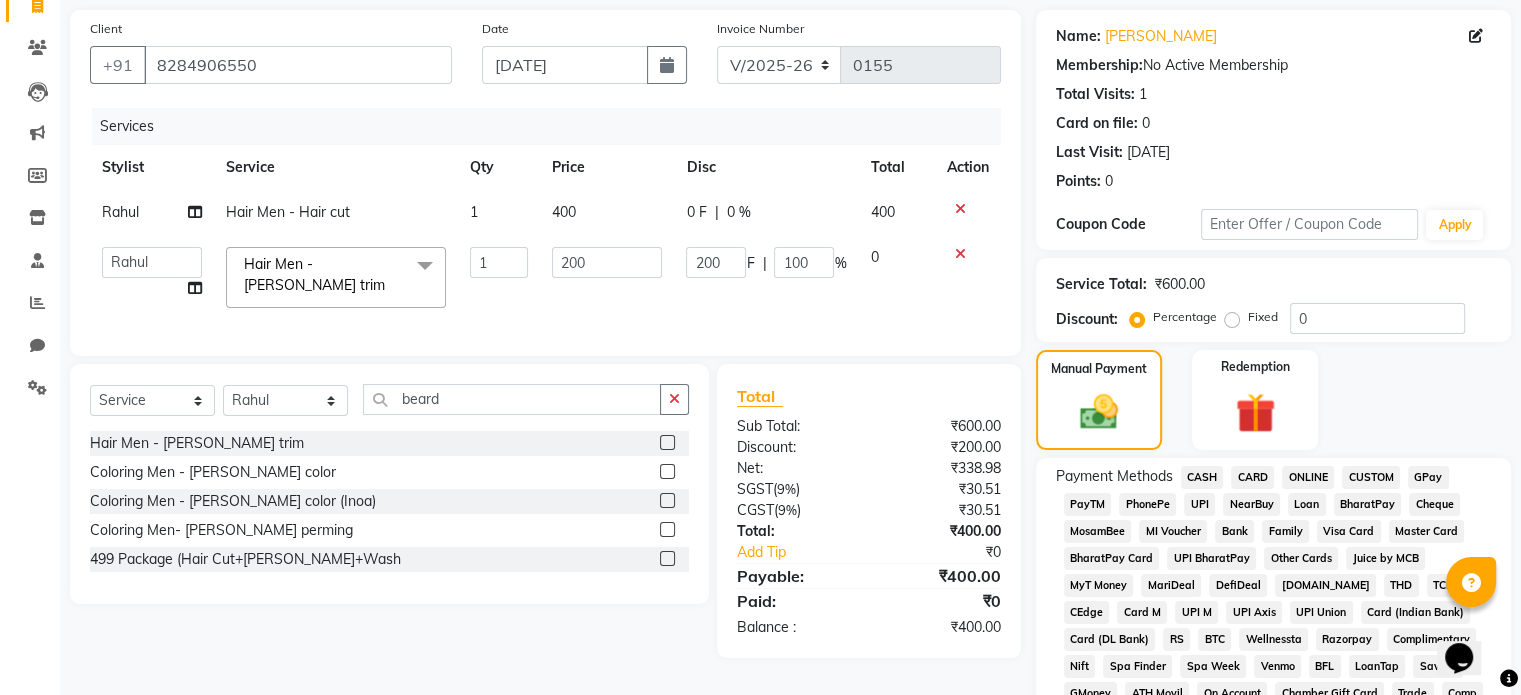 click on "UPI" 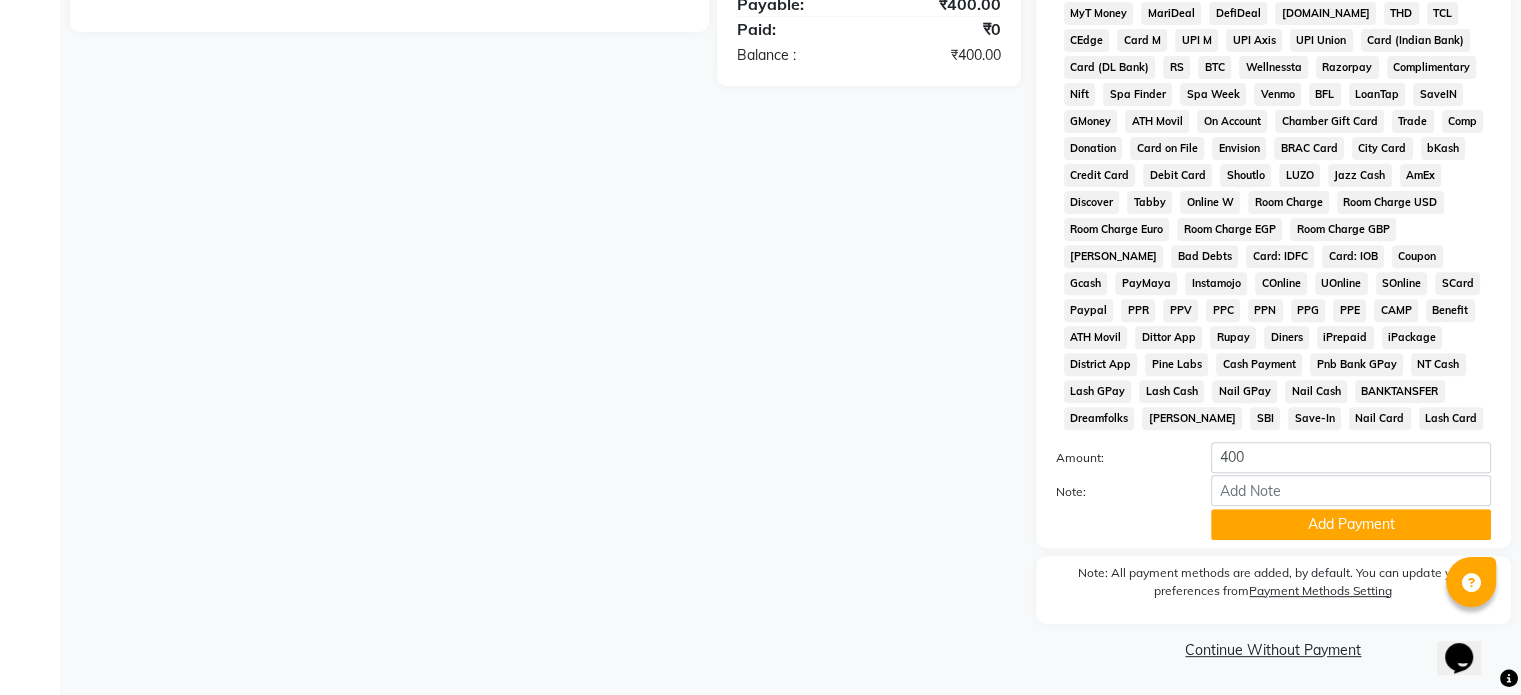 scroll, scrollTop: 728, scrollLeft: 0, axis: vertical 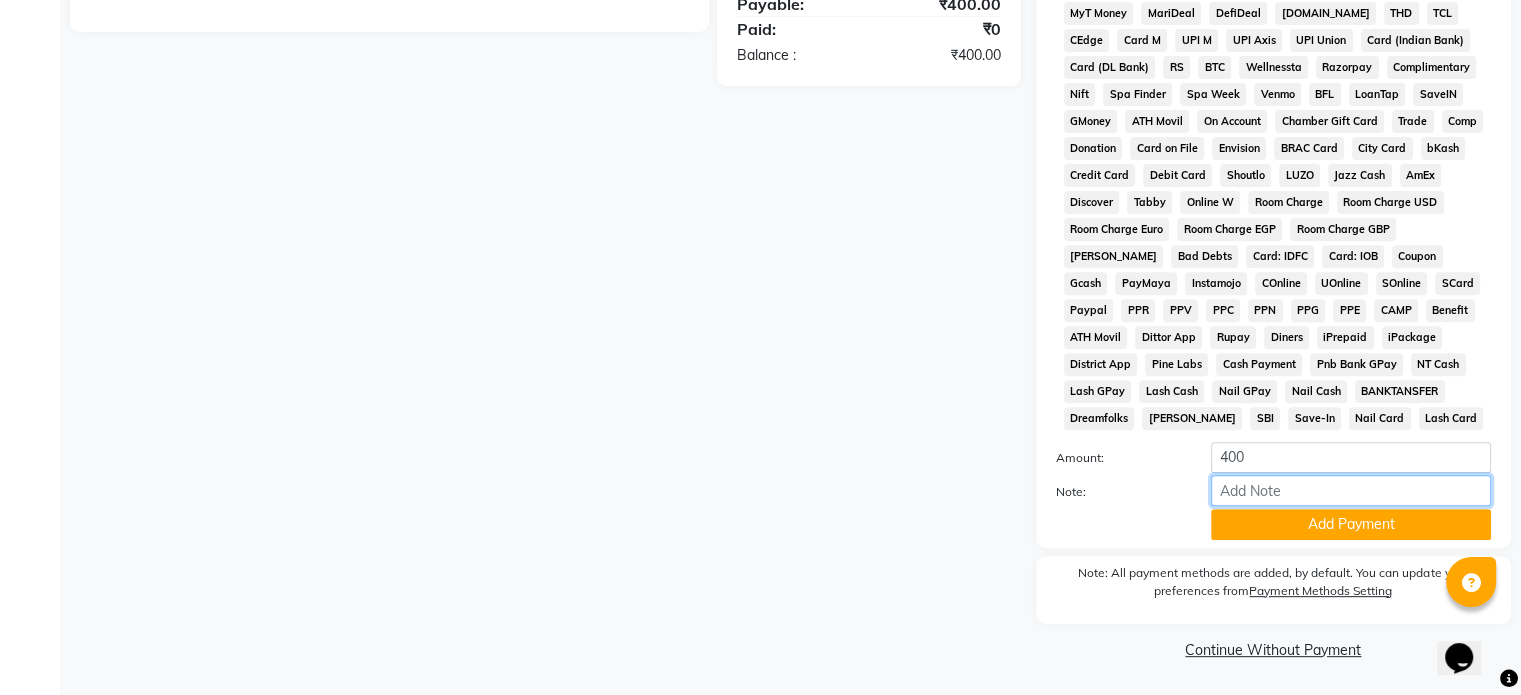click on "Note:" at bounding box center (1351, 490) 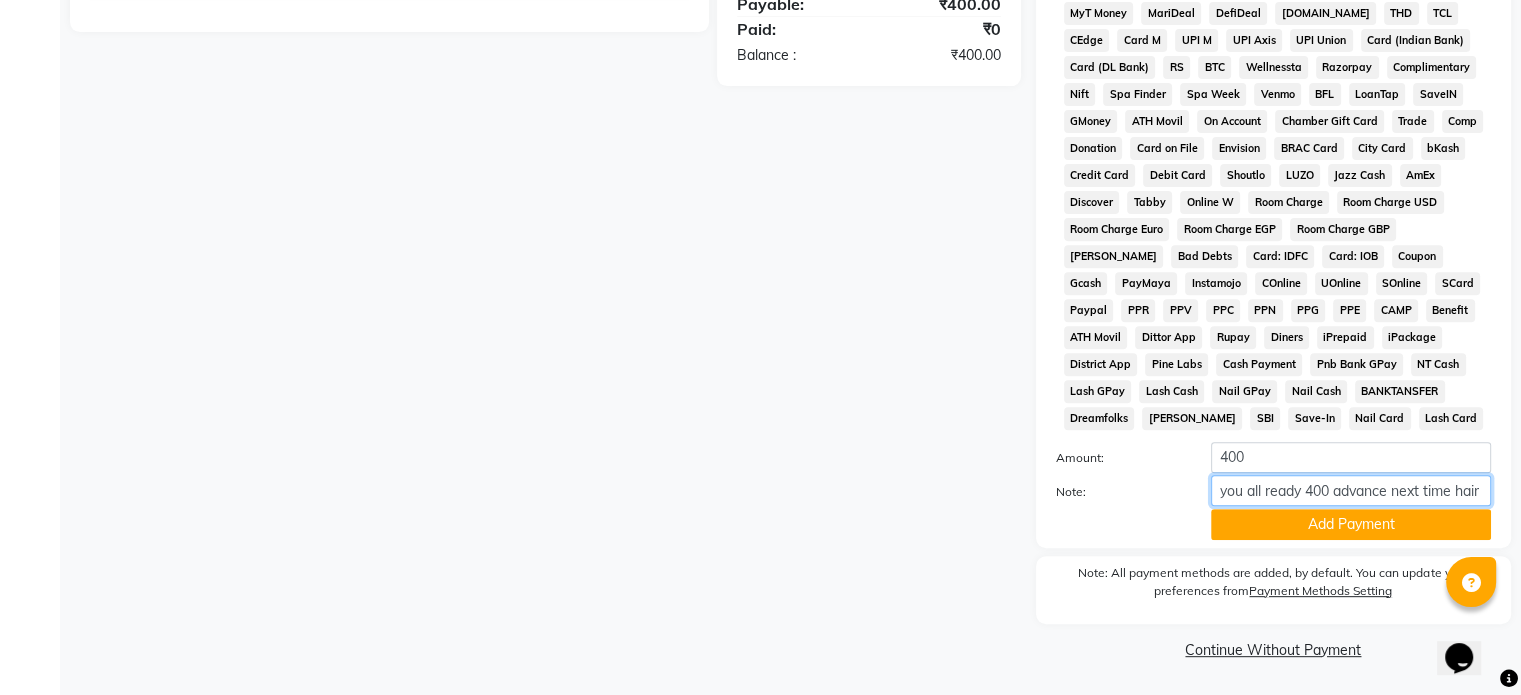 scroll, scrollTop: 0, scrollLeft: 0, axis: both 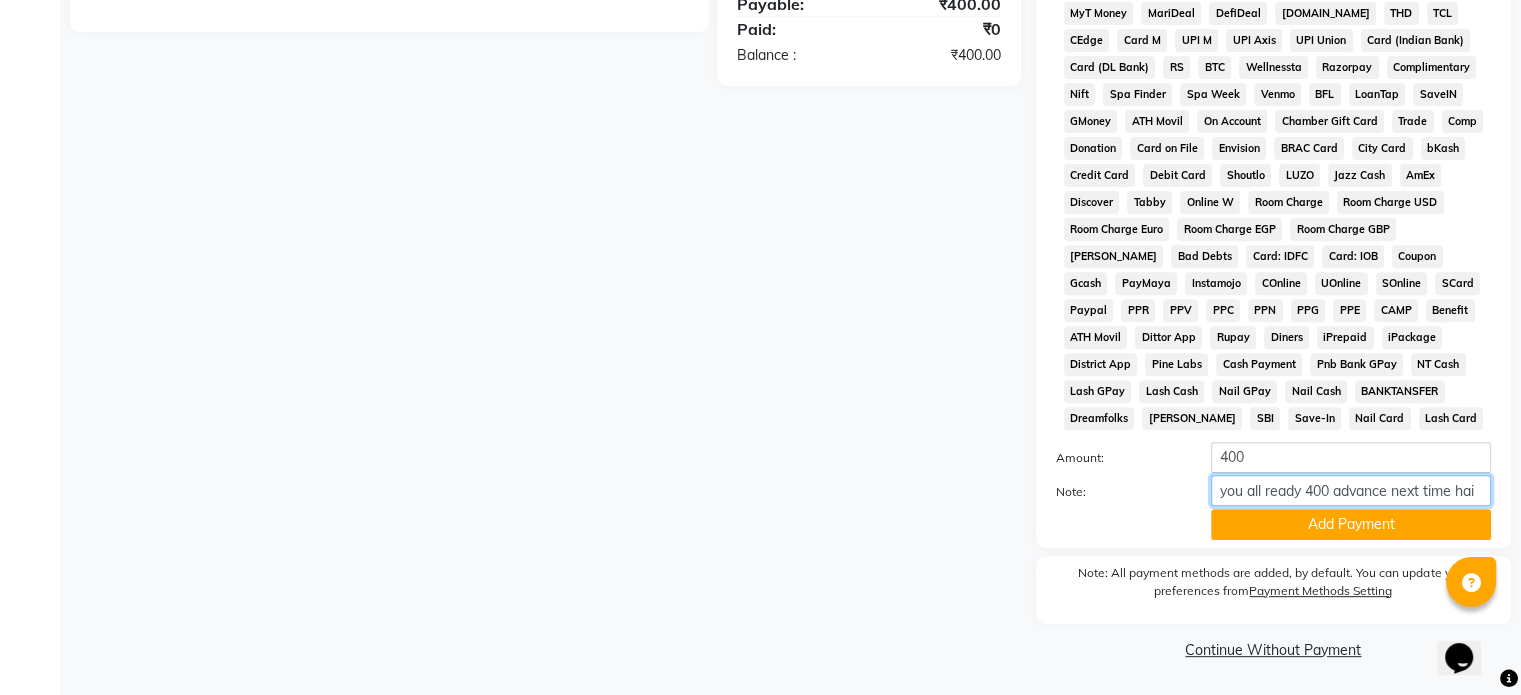 click on "you all ready 400 advance next time hai" at bounding box center (1351, 490) 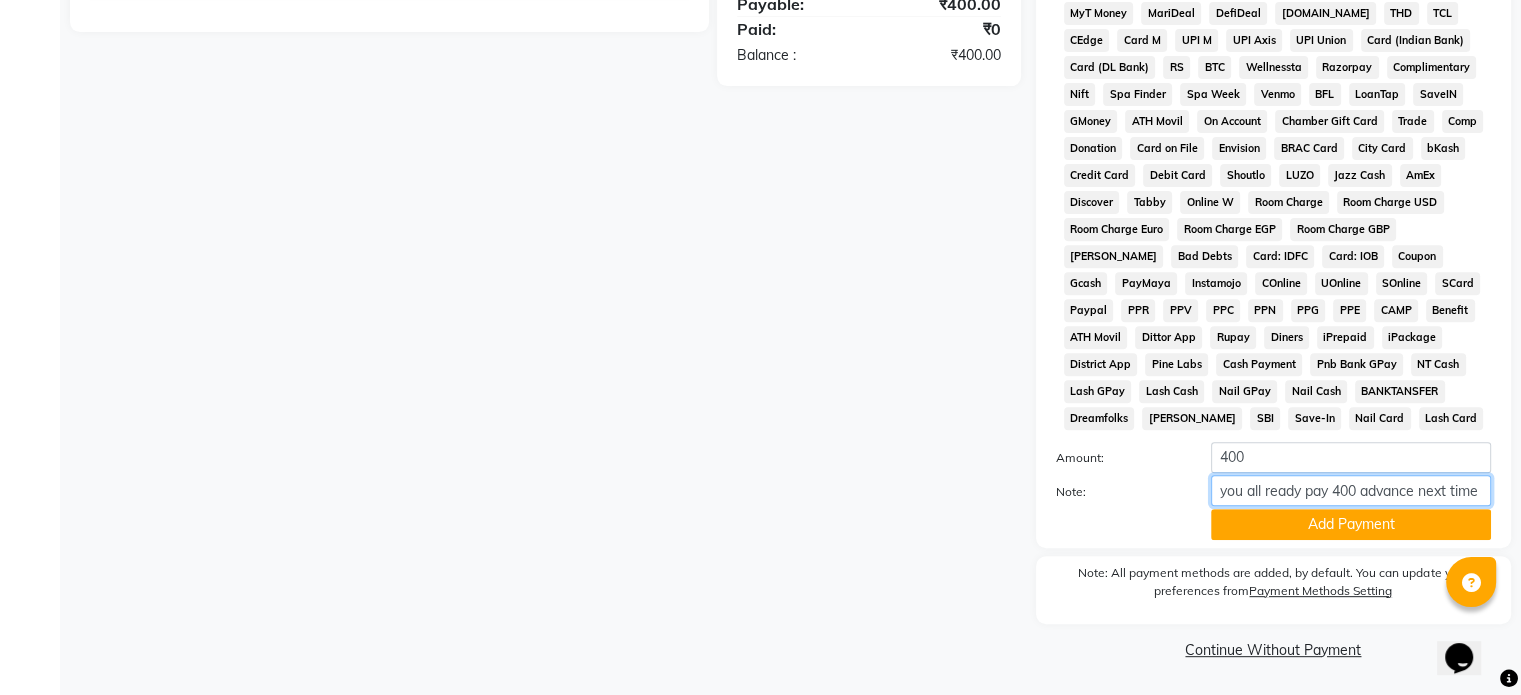 click on "you all ready pay 400 advance next time hai" at bounding box center (1351, 490) 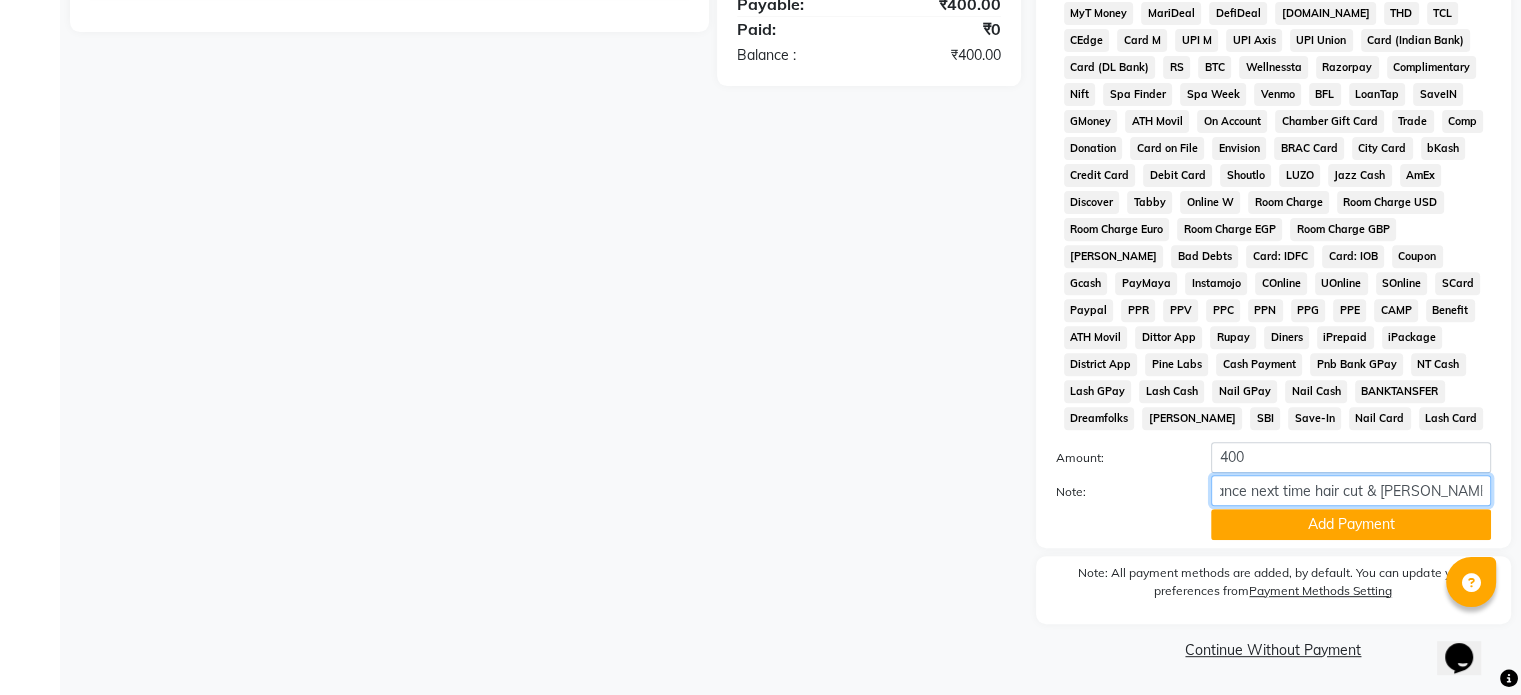 scroll, scrollTop: 0, scrollLeft: 175, axis: horizontal 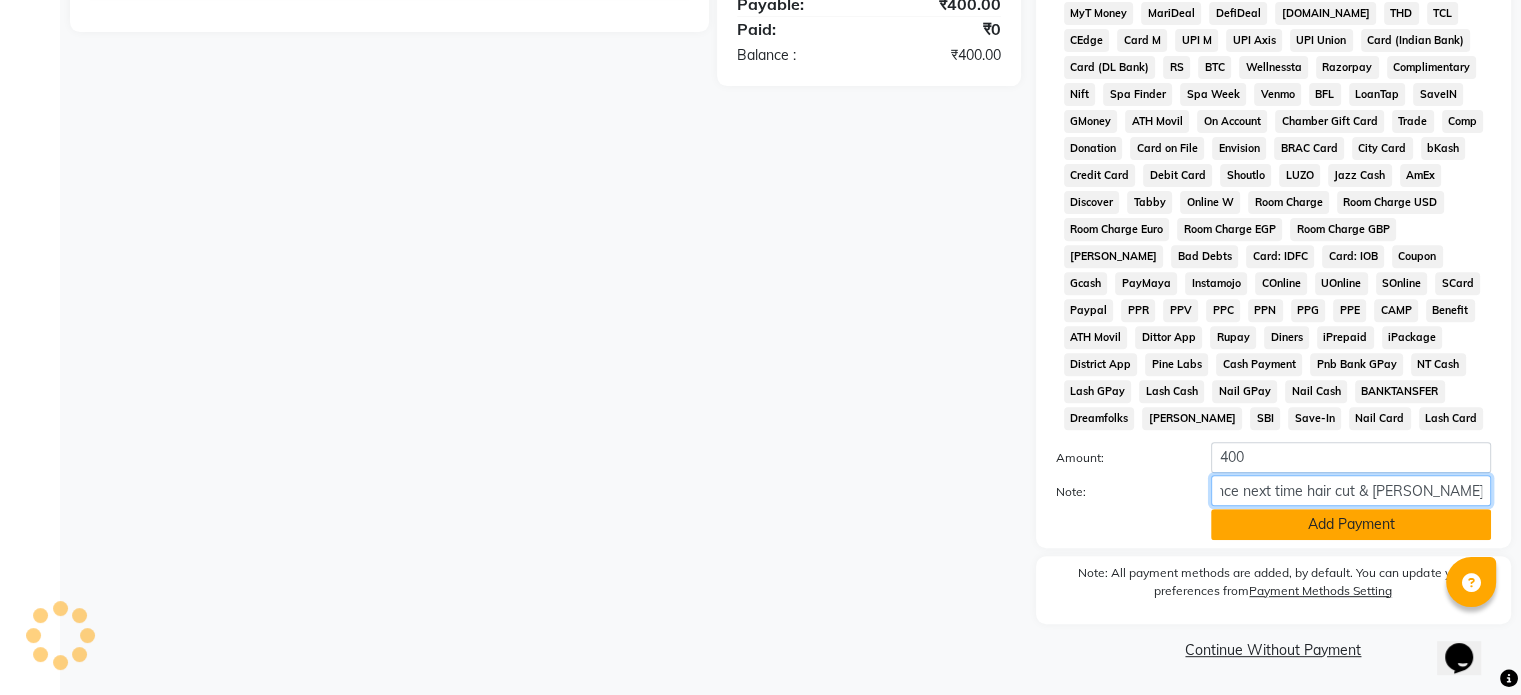 type on "you all ready pay 400 advance next time hair cut & beard no charge hai" 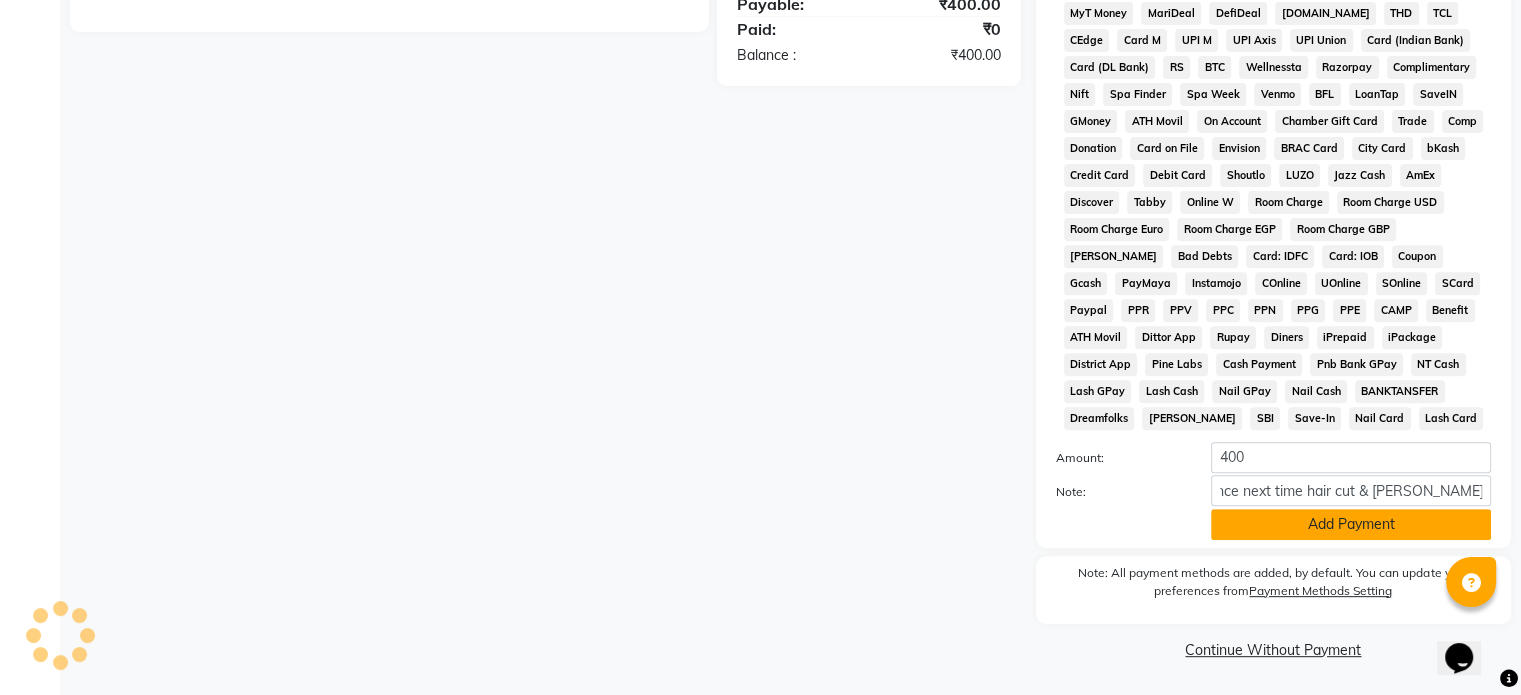 scroll, scrollTop: 0, scrollLeft: 0, axis: both 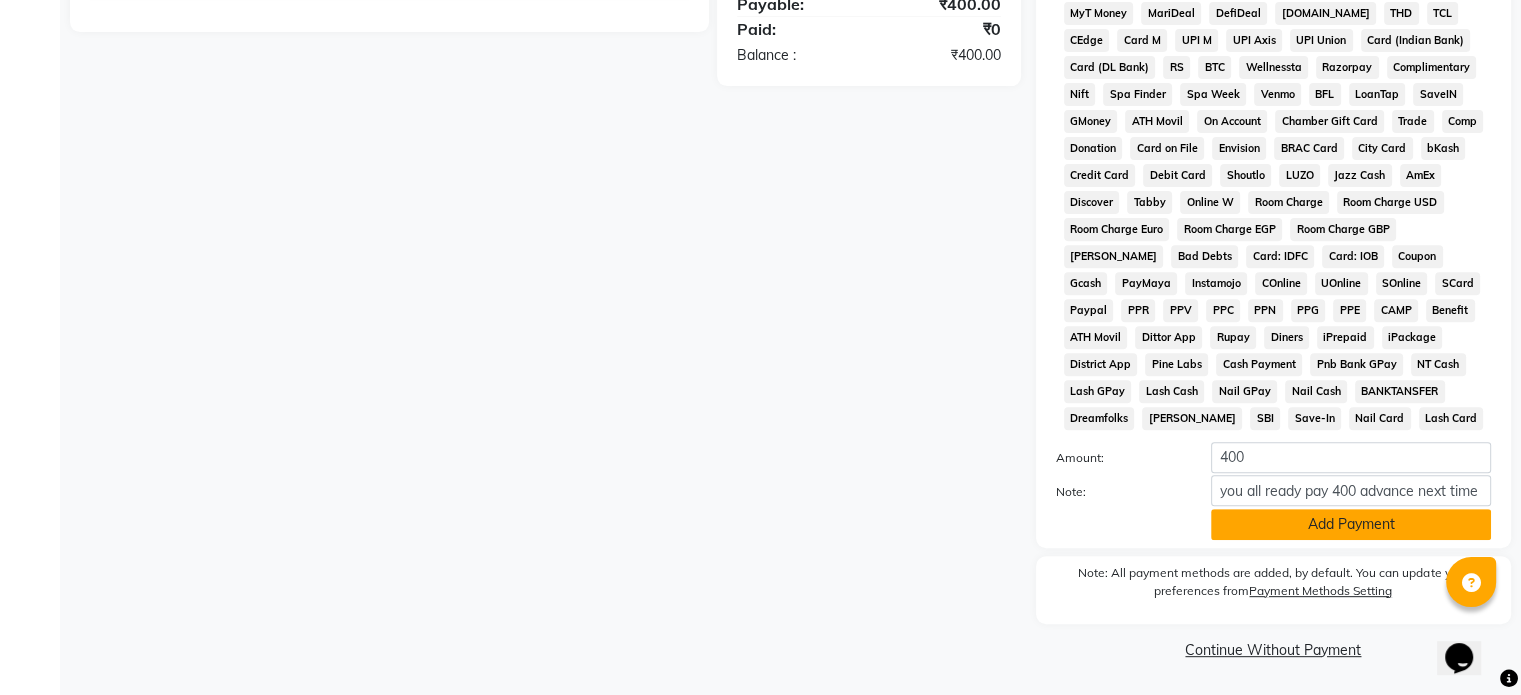 click on "Add Payment" 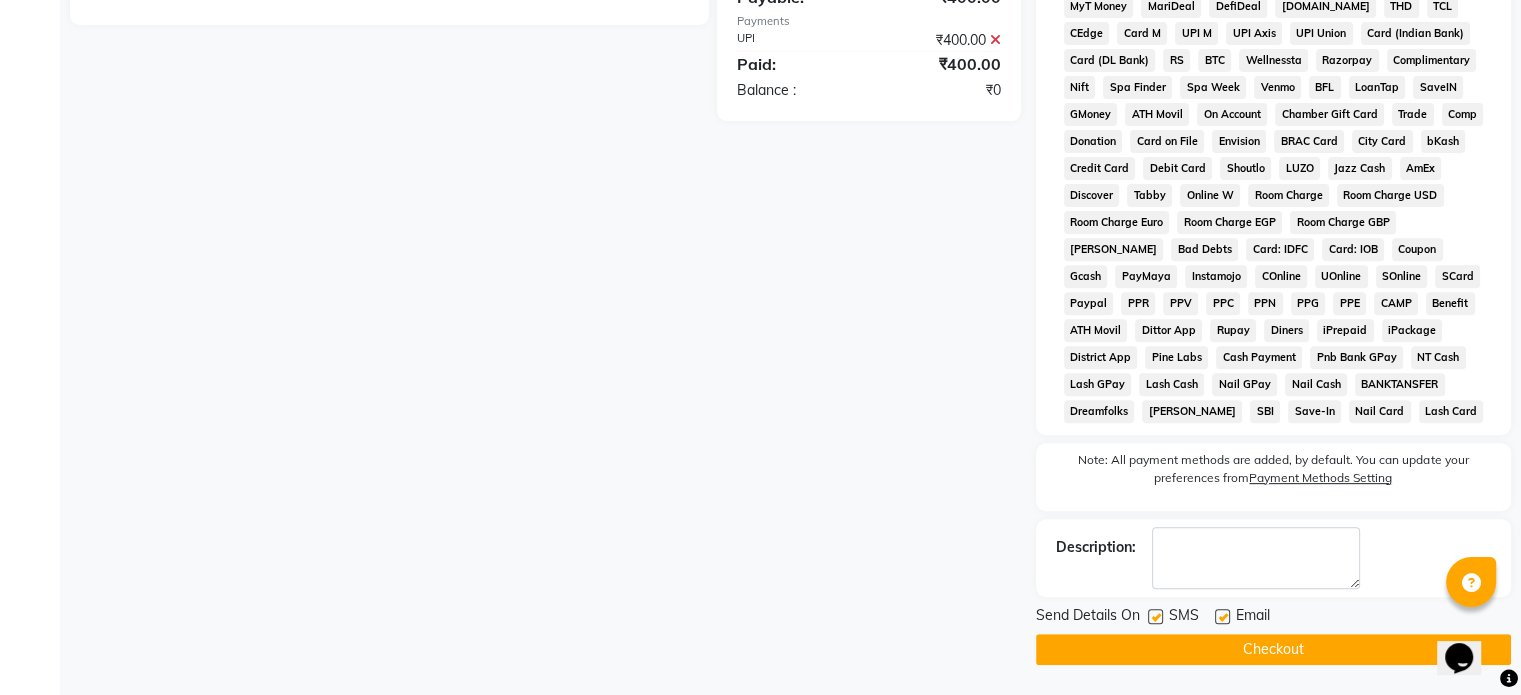 scroll, scrollTop: 733, scrollLeft: 0, axis: vertical 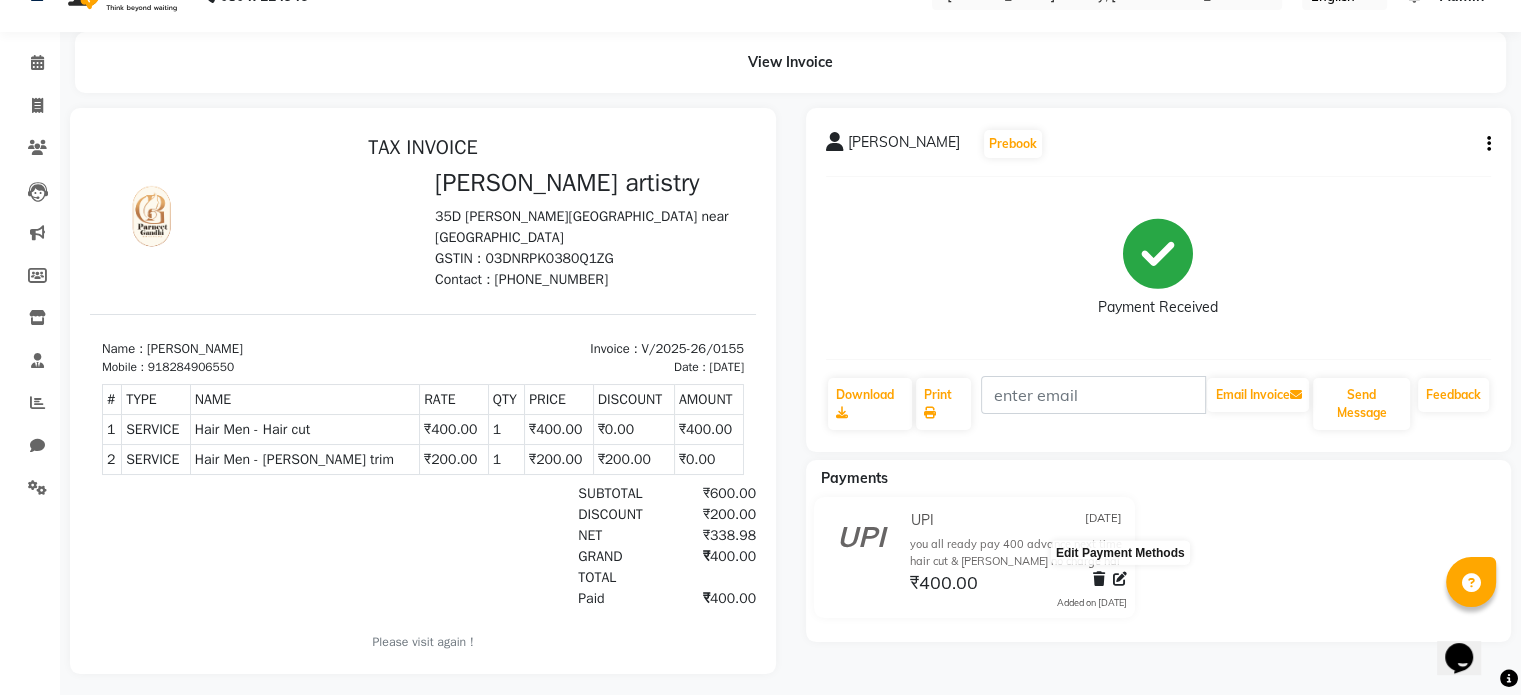 click 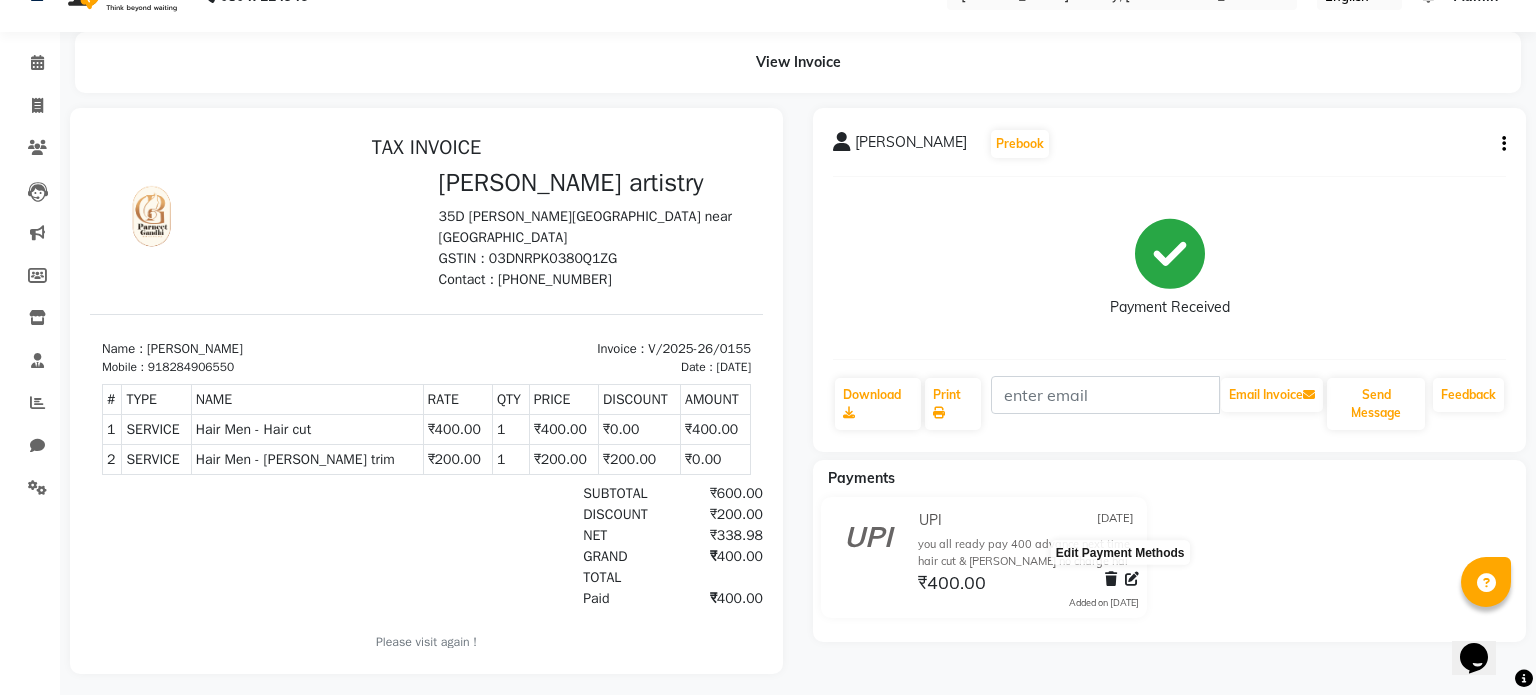 select on "8" 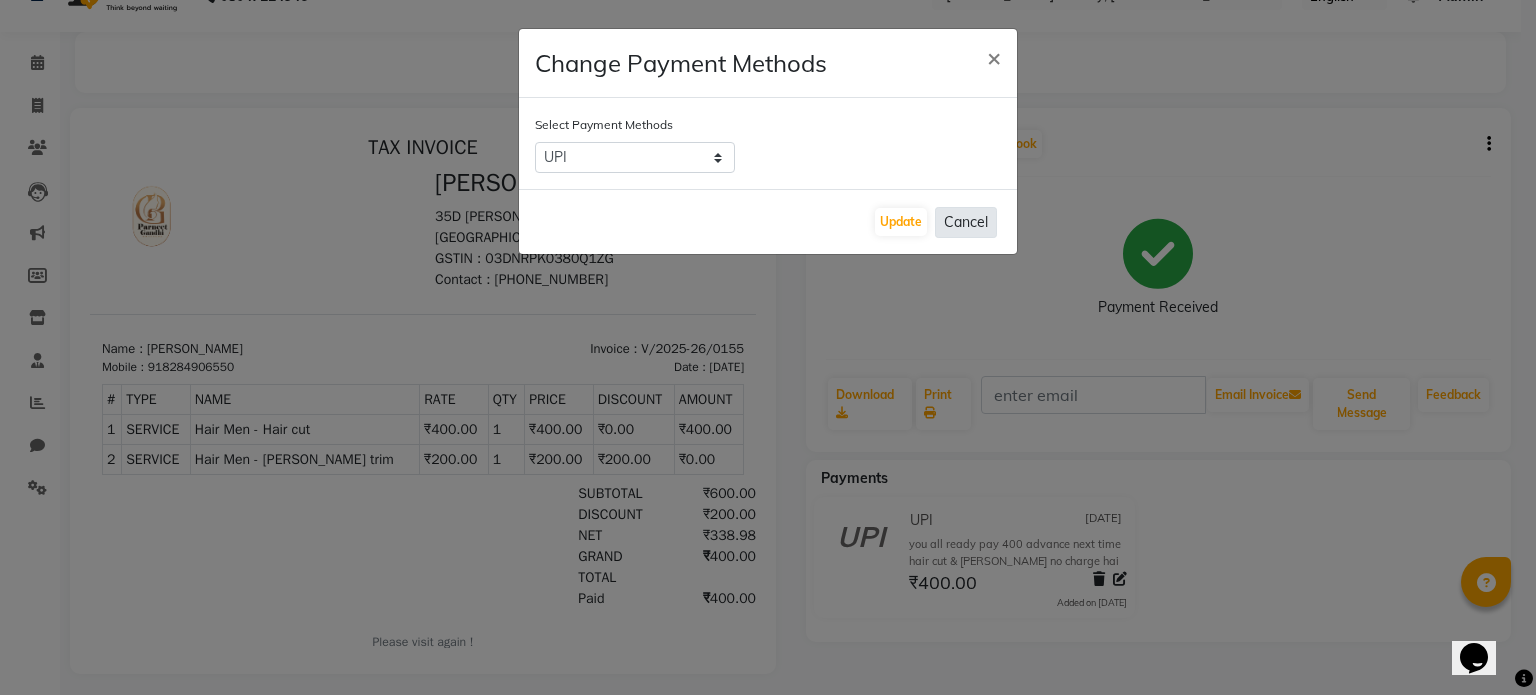 click on "Cancel" 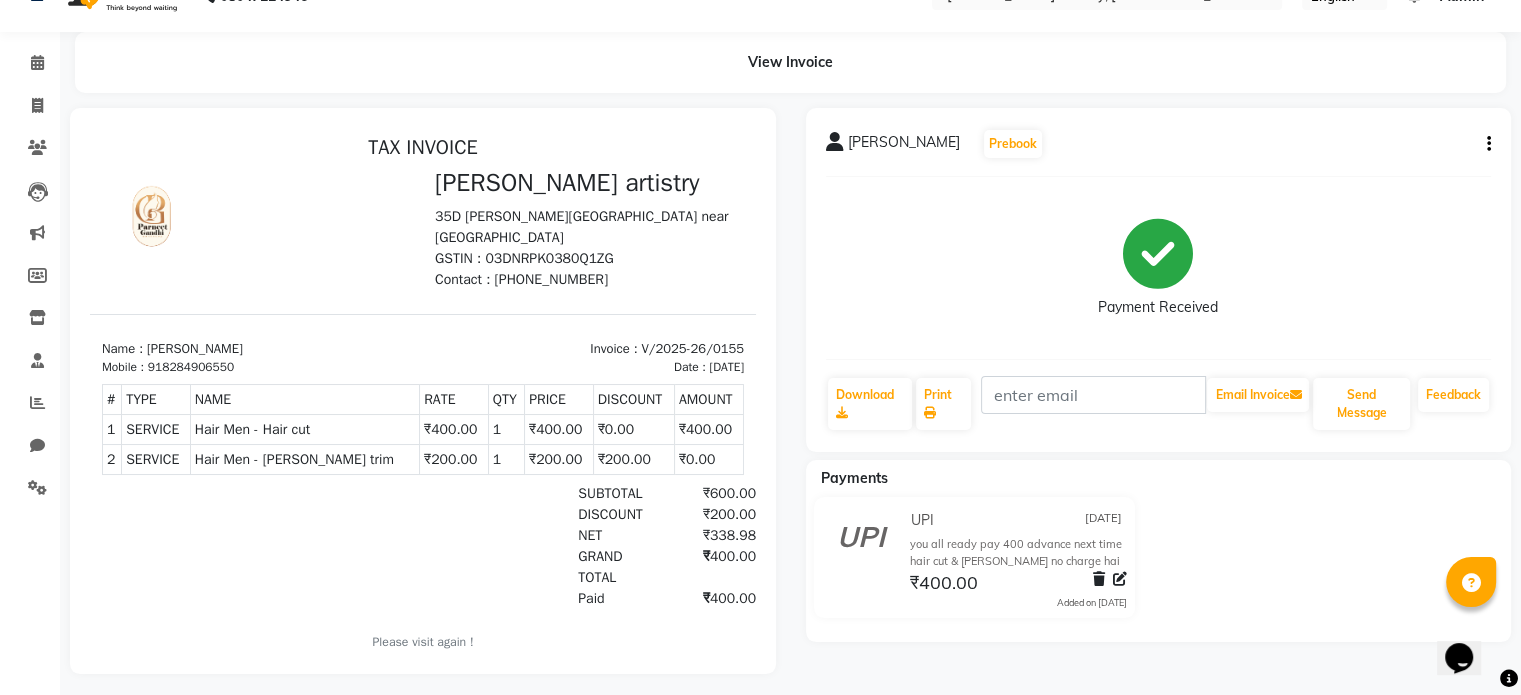 click 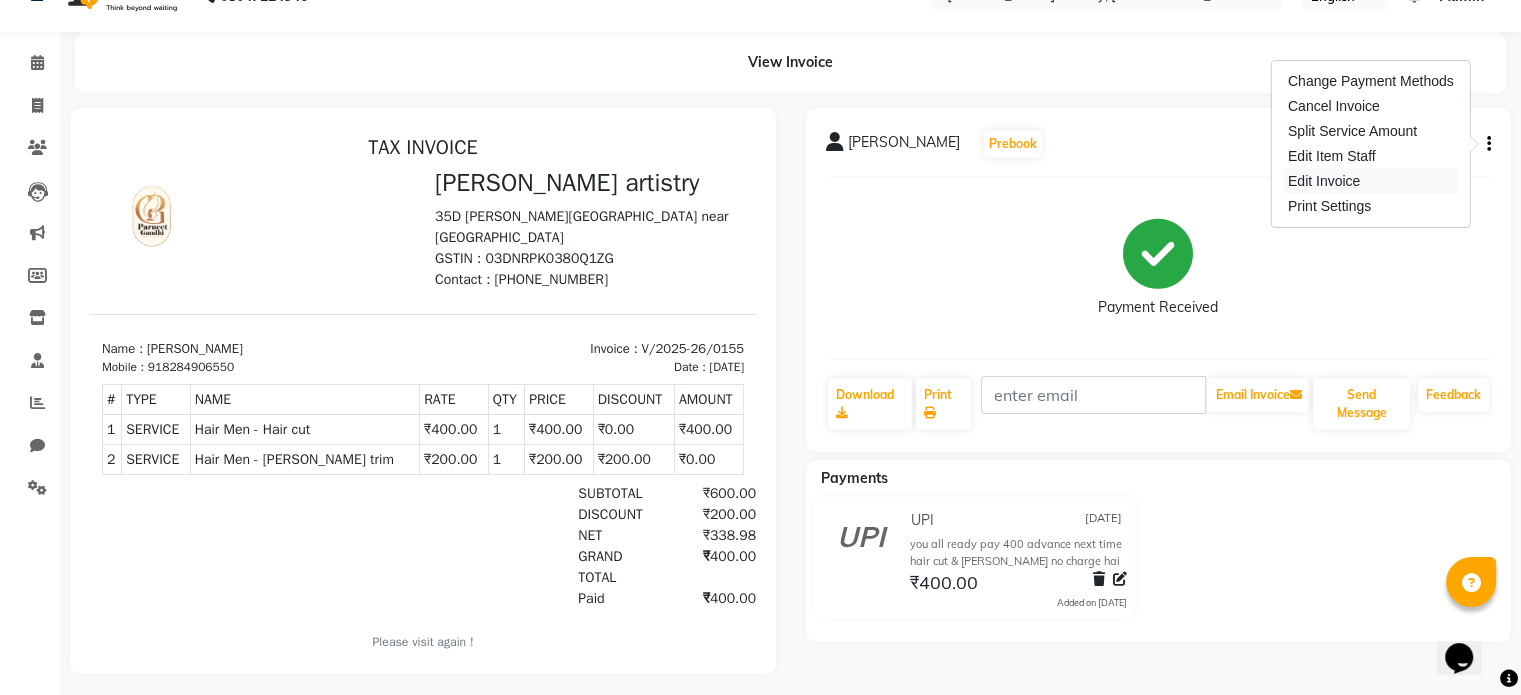 click on "Edit Invoice" at bounding box center [1371, 181] 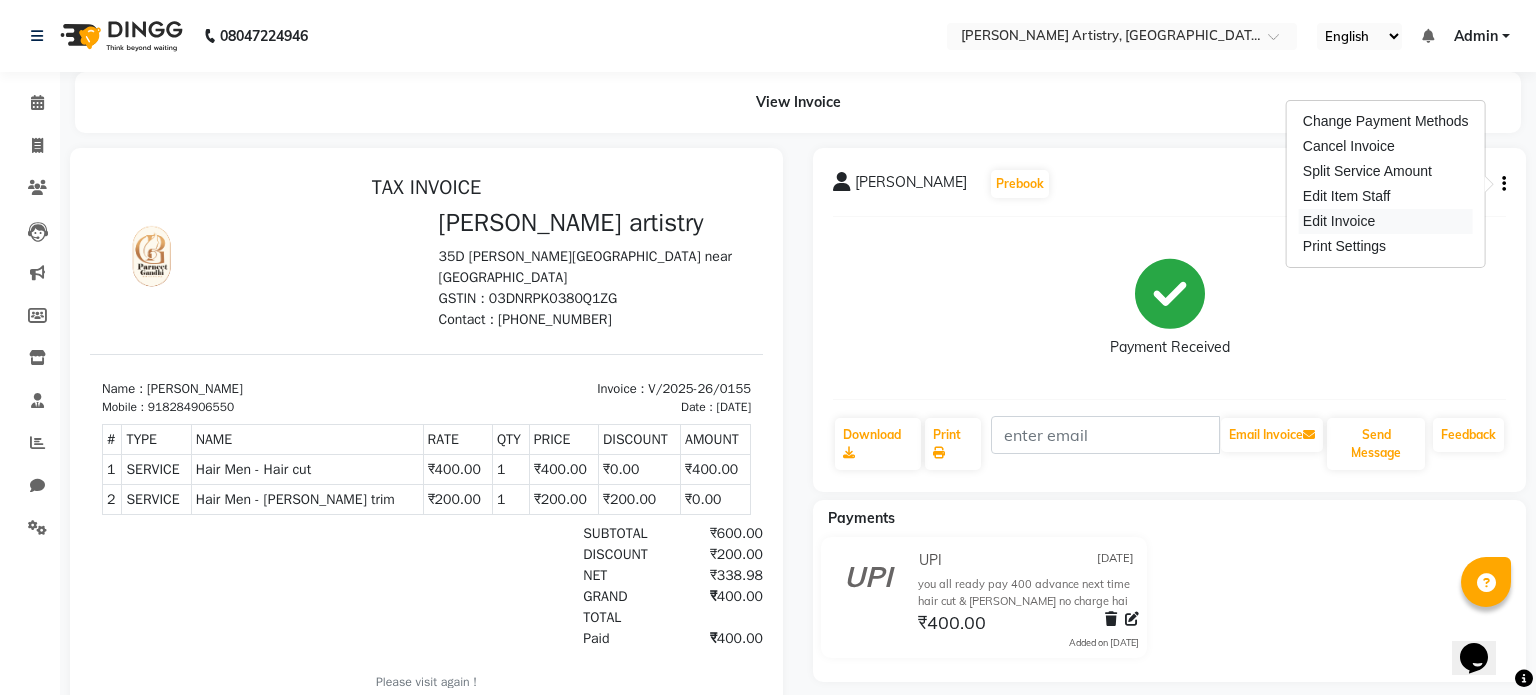 select on "service" 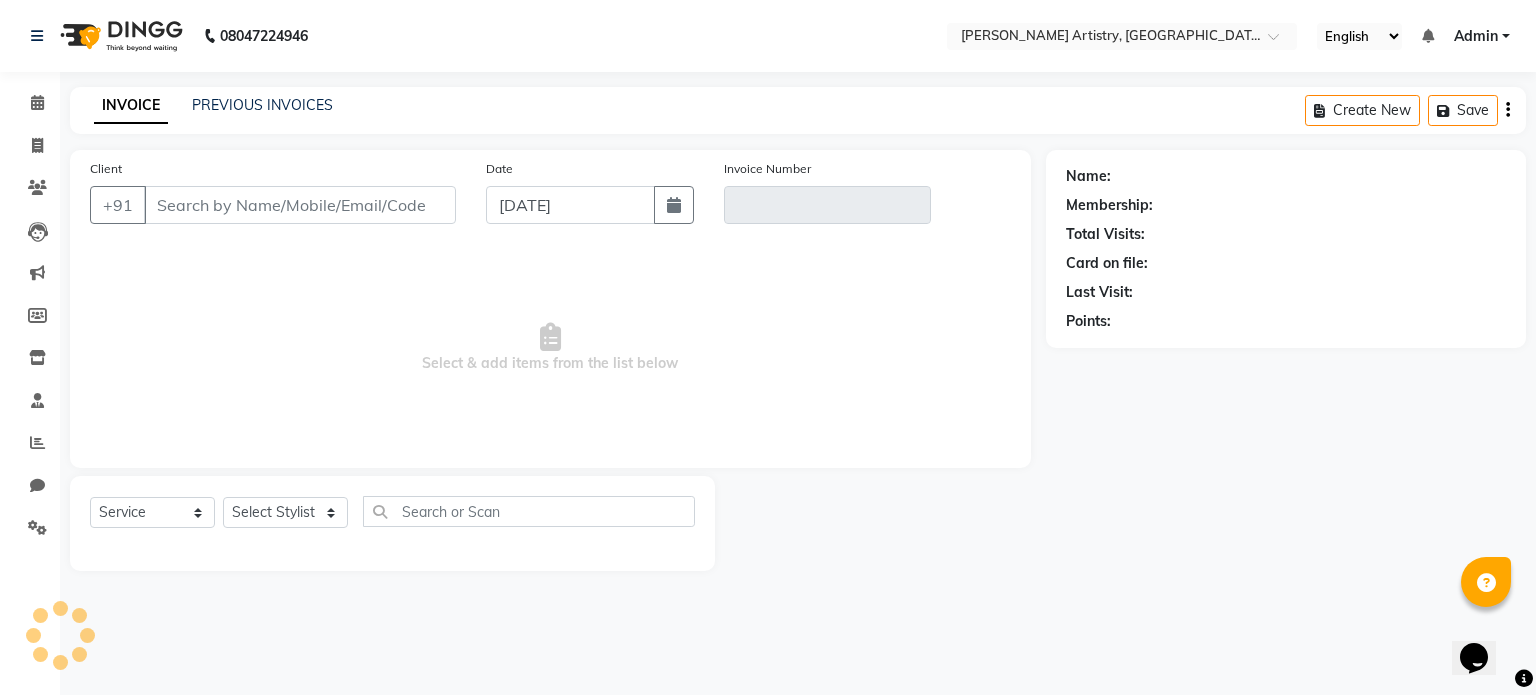 type on "8284906550" 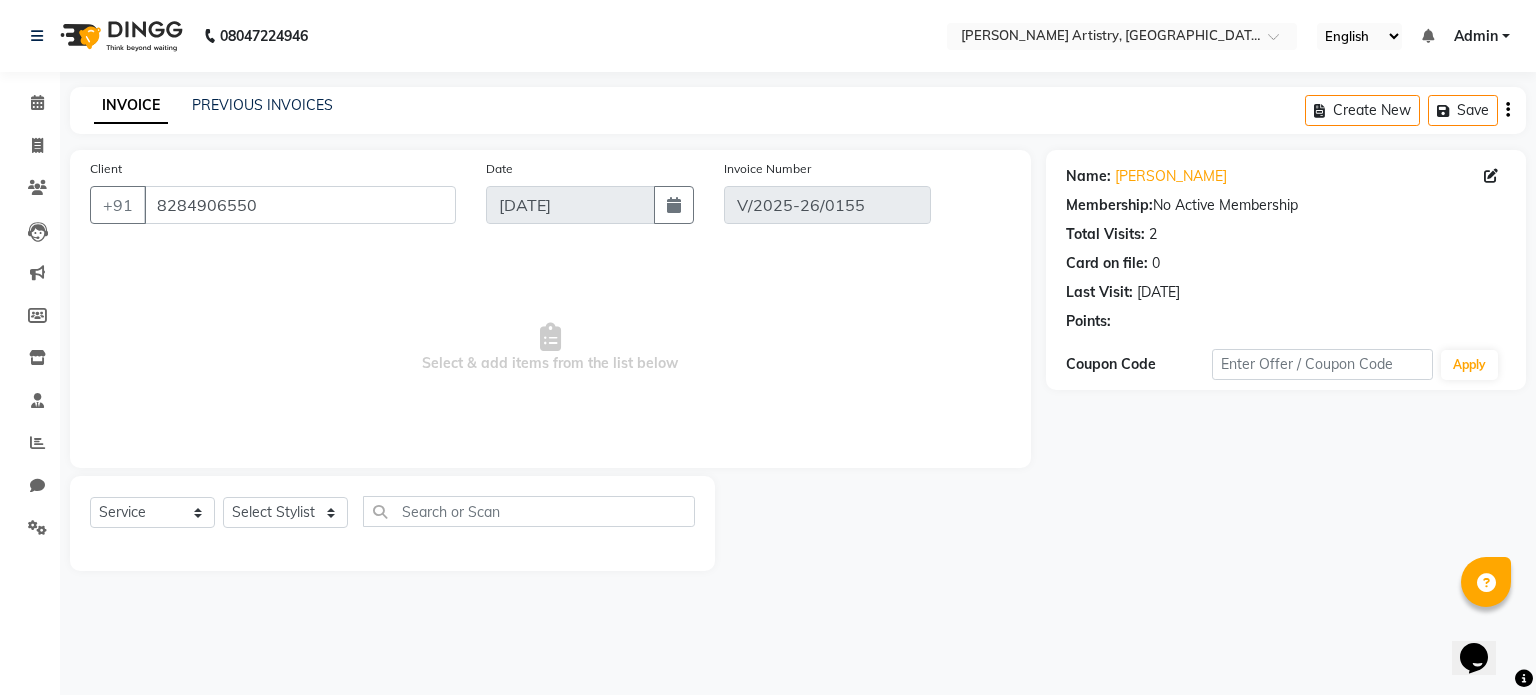 select on "select" 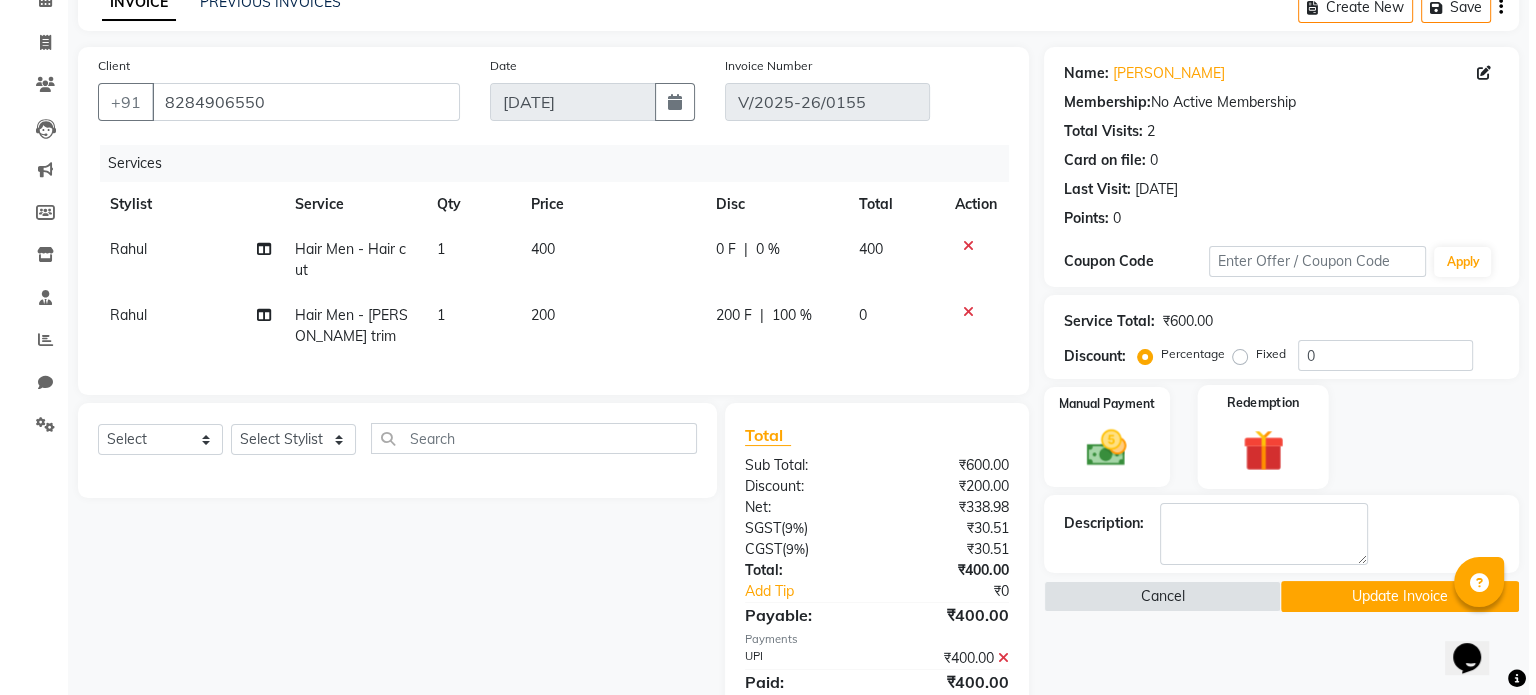 scroll, scrollTop: 0, scrollLeft: 0, axis: both 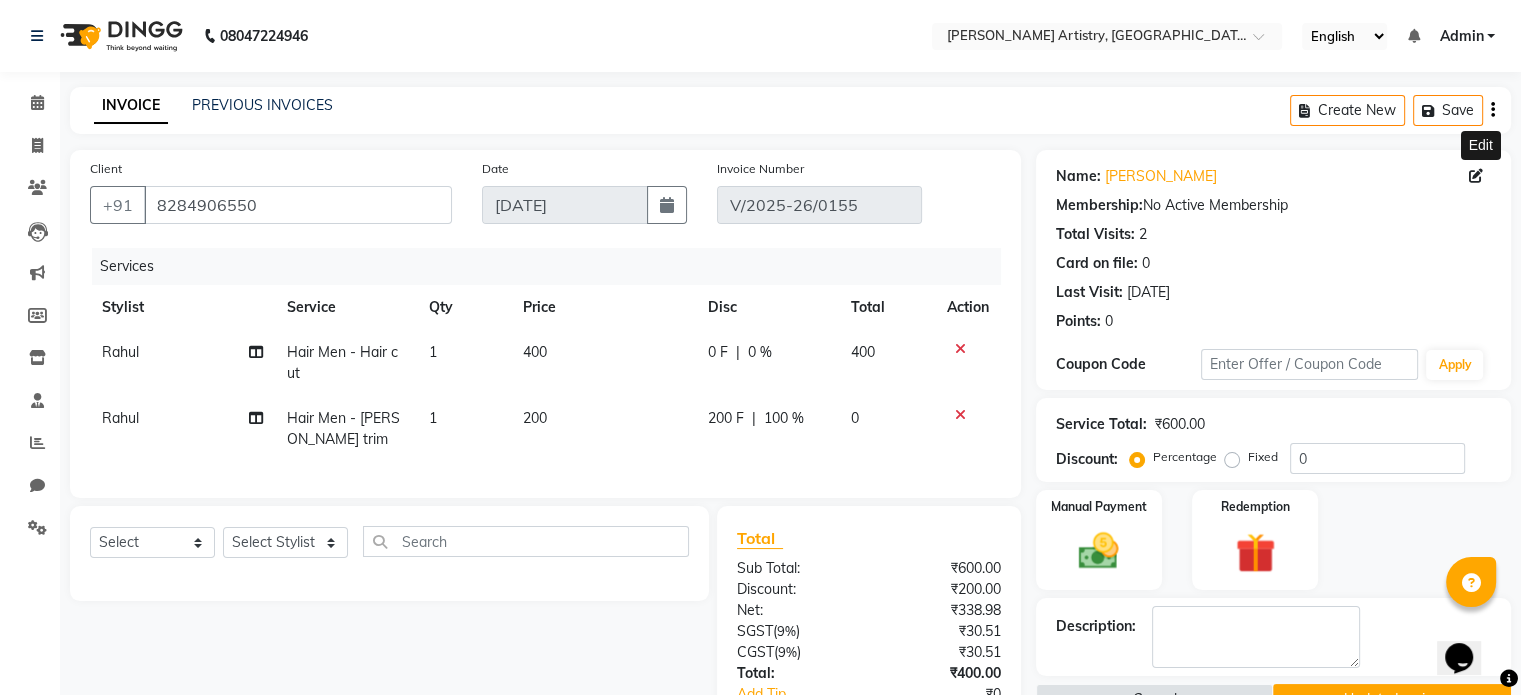 click 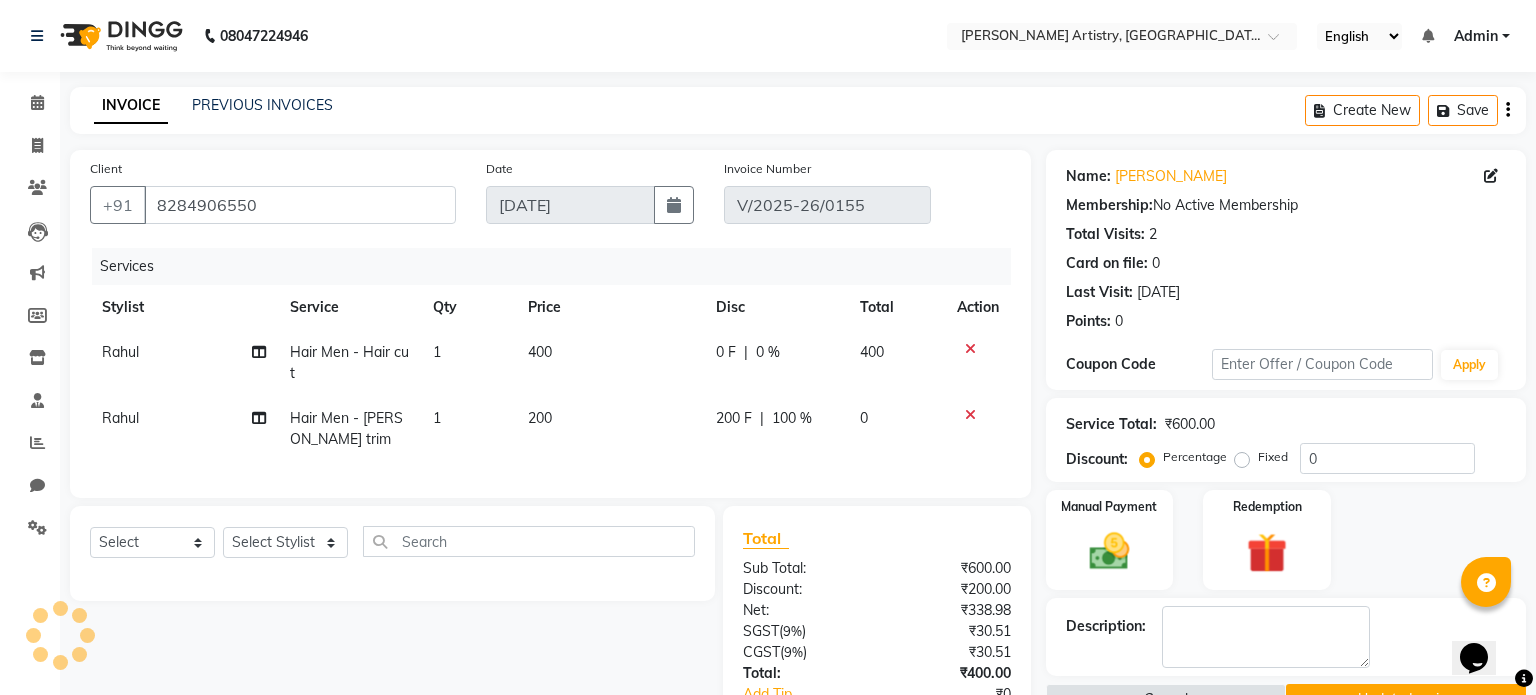 select on "male" 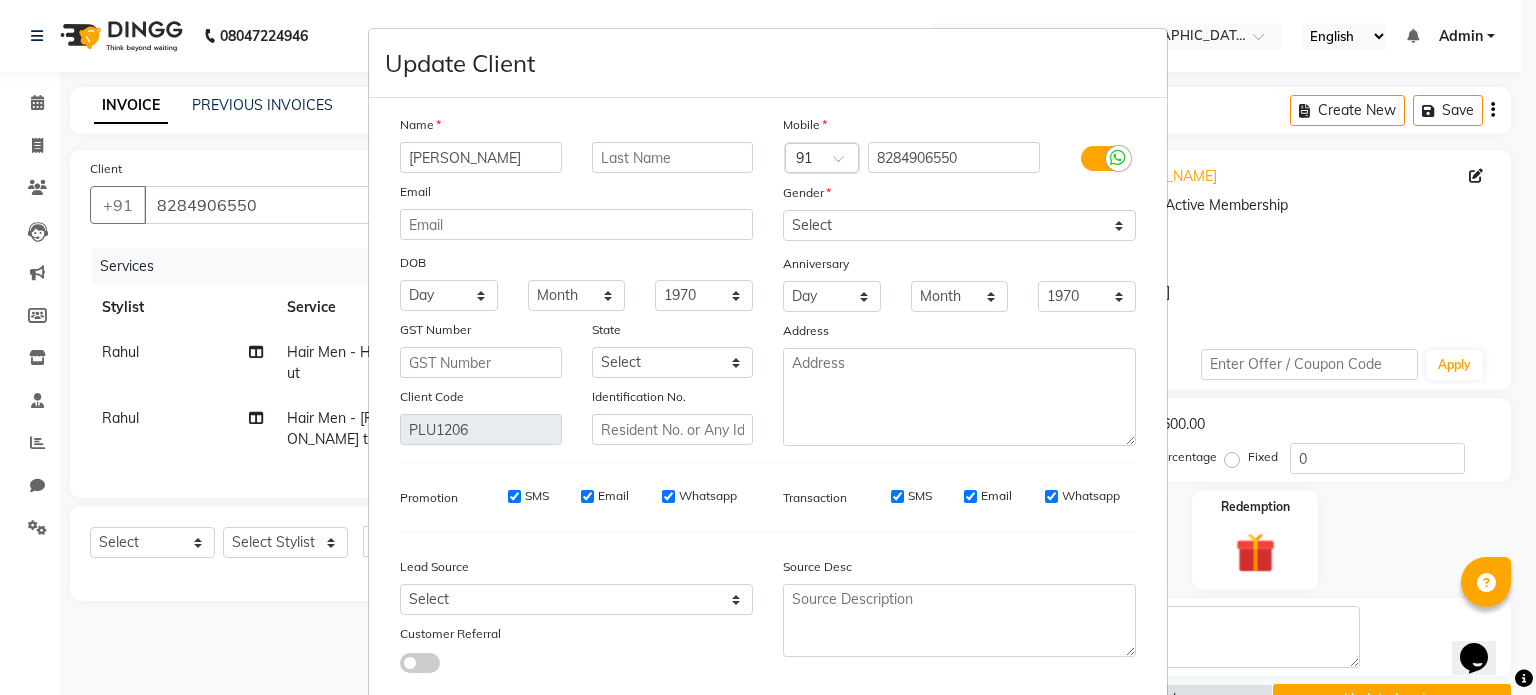 click on "Update Client Name Rahul sharma Email DOB Day 01 02 03 04 05 06 07 08 09 10 11 12 13 14 15 16 17 18 19 20 21 22 23 24 25 26 27 28 29 30 31 Month January February March April May June July August September October November December 1940 1941 1942 1943 1944 1945 1946 1947 1948 1949 1950 1951 1952 1953 1954 1955 1956 1957 1958 1959 1960 1961 1962 1963 1964 1965 1966 1967 1968 1969 1970 1971 1972 1973 1974 1975 1976 1977 1978 1979 1980 1981 1982 1983 1984 1985 1986 1987 1988 1989 1990 1991 1992 1993 1994 1995 1996 1997 1998 1999 2000 2001 2002 2003 2004 2005 2006 2007 2008 2009 2010 2011 2012 2013 2014 2015 2016 2017 2018 2019 2020 2021 2022 2023 2024 GST Number State Select Andaman and Nicobar Islands Andhra Pradesh Arunachal Pradesh Assam Bihar Chandigarh Chhattisgarh Dadra and Nagar Haveli Daman and Diu Delhi Goa Gujarat Haryana Himachal Pradesh Jammu and Kashmir Jharkhand Karnataka Kerala Lakshadweep Madhya Pradesh Maharashtra Manipur Meghalaya Mizoram Nagaland Odisha Pondicherry Punjab Rajasthan Sikkim × 91" at bounding box center (768, 347) 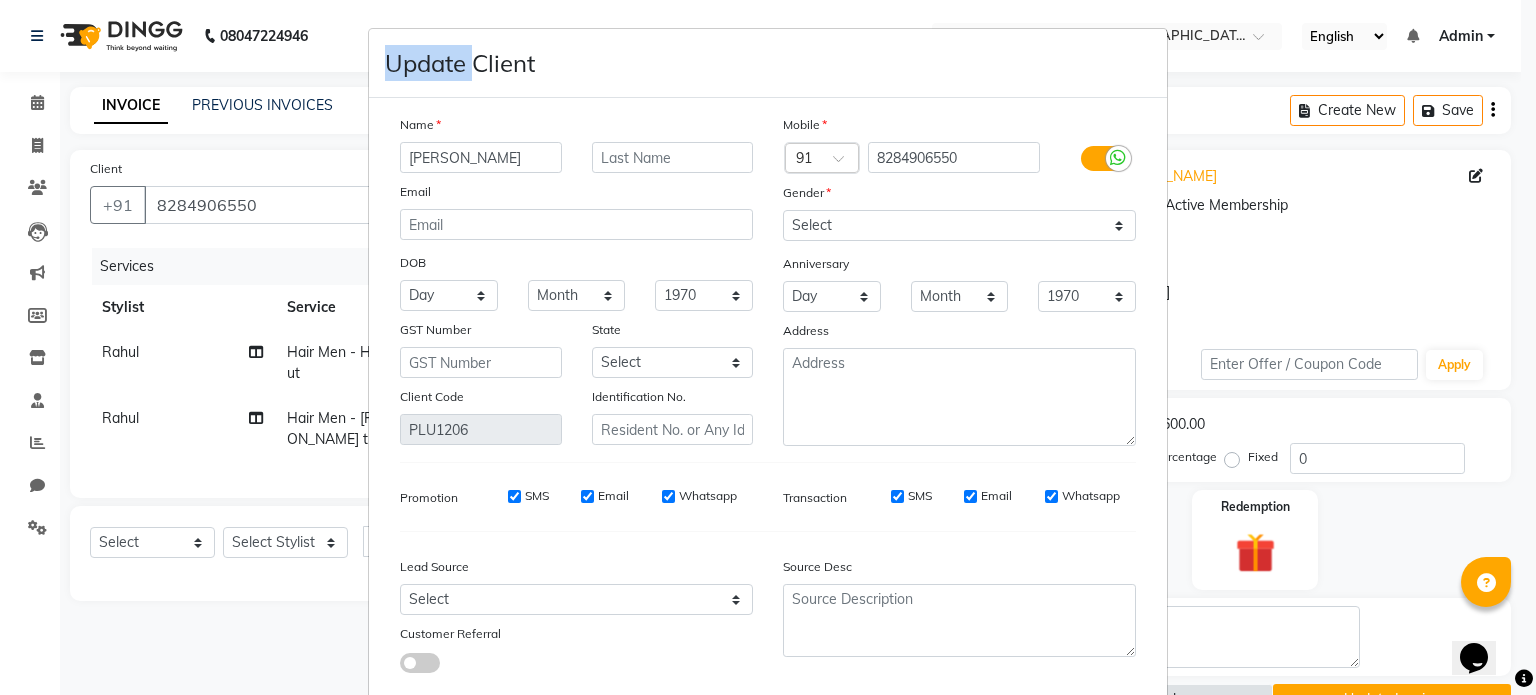click on "Update Client Name Rahul sharma Email DOB Day 01 02 03 04 05 06 07 08 09 10 11 12 13 14 15 16 17 18 19 20 21 22 23 24 25 26 27 28 29 30 31 Month January February March April May June July August September October November December 1940 1941 1942 1943 1944 1945 1946 1947 1948 1949 1950 1951 1952 1953 1954 1955 1956 1957 1958 1959 1960 1961 1962 1963 1964 1965 1966 1967 1968 1969 1970 1971 1972 1973 1974 1975 1976 1977 1978 1979 1980 1981 1982 1983 1984 1985 1986 1987 1988 1989 1990 1991 1992 1993 1994 1995 1996 1997 1998 1999 2000 2001 2002 2003 2004 2005 2006 2007 2008 2009 2010 2011 2012 2013 2014 2015 2016 2017 2018 2019 2020 2021 2022 2023 2024 GST Number State Select Andaman and Nicobar Islands Andhra Pradesh Arunachal Pradesh Assam Bihar Chandigarh Chhattisgarh Dadra and Nagar Haveli Daman and Diu Delhi Goa Gujarat Haryana Himachal Pradesh Jammu and Kashmir Jharkhand Karnataka Kerala Lakshadweep Madhya Pradesh Maharashtra Manipur Meghalaya Mizoram Nagaland Odisha Pondicherry Punjab Rajasthan Sikkim × 91" at bounding box center (768, 347) 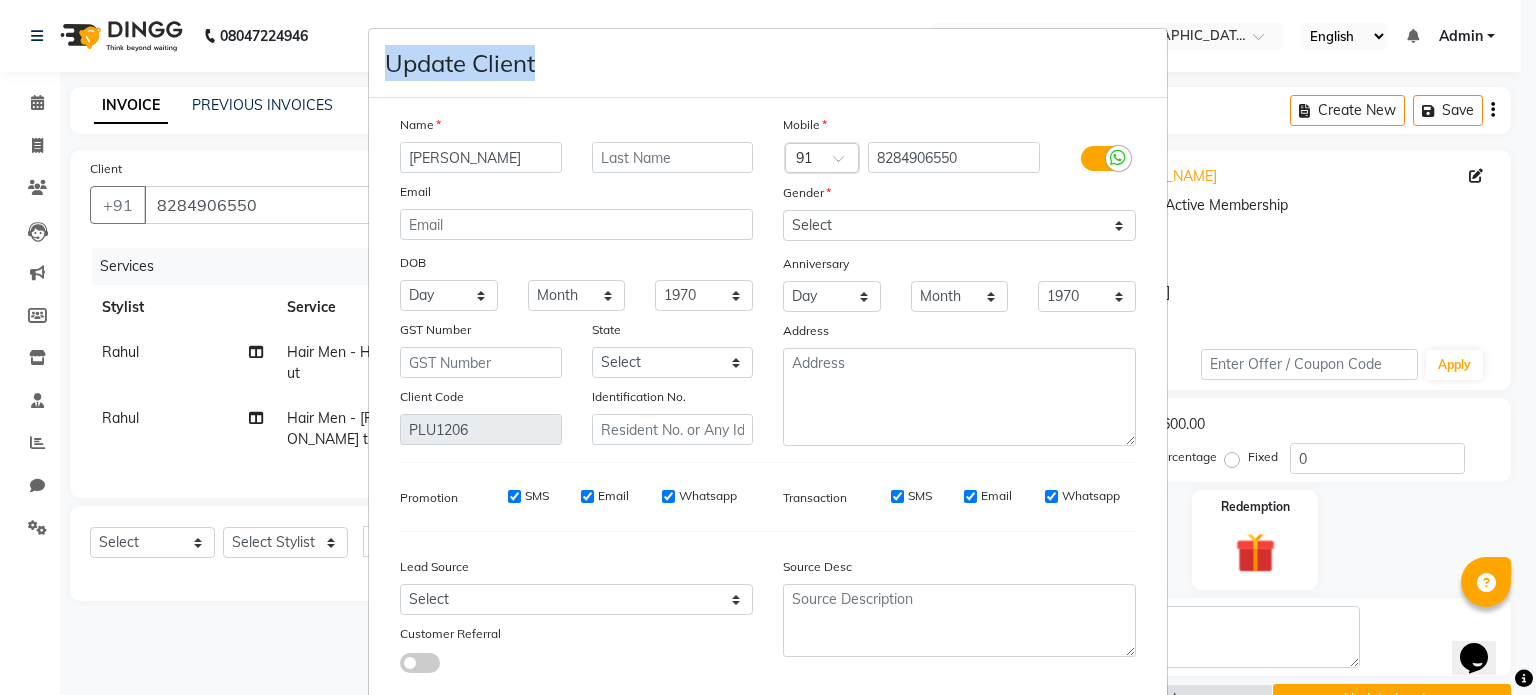 click on "Update Client Name Rahul sharma Email DOB Day 01 02 03 04 05 06 07 08 09 10 11 12 13 14 15 16 17 18 19 20 21 22 23 24 25 26 27 28 29 30 31 Month January February March April May June July August September October November December 1940 1941 1942 1943 1944 1945 1946 1947 1948 1949 1950 1951 1952 1953 1954 1955 1956 1957 1958 1959 1960 1961 1962 1963 1964 1965 1966 1967 1968 1969 1970 1971 1972 1973 1974 1975 1976 1977 1978 1979 1980 1981 1982 1983 1984 1985 1986 1987 1988 1989 1990 1991 1992 1993 1994 1995 1996 1997 1998 1999 2000 2001 2002 2003 2004 2005 2006 2007 2008 2009 2010 2011 2012 2013 2014 2015 2016 2017 2018 2019 2020 2021 2022 2023 2024 GST Number State Select Andaman and Nicobar Islands Andhra Pradesh Arunachal Pradesh Assam Bihar Chandigarh Chhattisgarh Dadra and Nagar Haveli Daman and Diu Delhi Goa Gujarat Haryana Himachal Pradesh Jammu and Kashmir Jharkhand Karnataka Kerala Lakshadweep Madhya Pradesh Maharashtra Manipur Meghalaya Mizoram Nagaland Odisha Pondicherry Punjab Rajasthan Sikkim × 91" at bounding box center (768, 347) 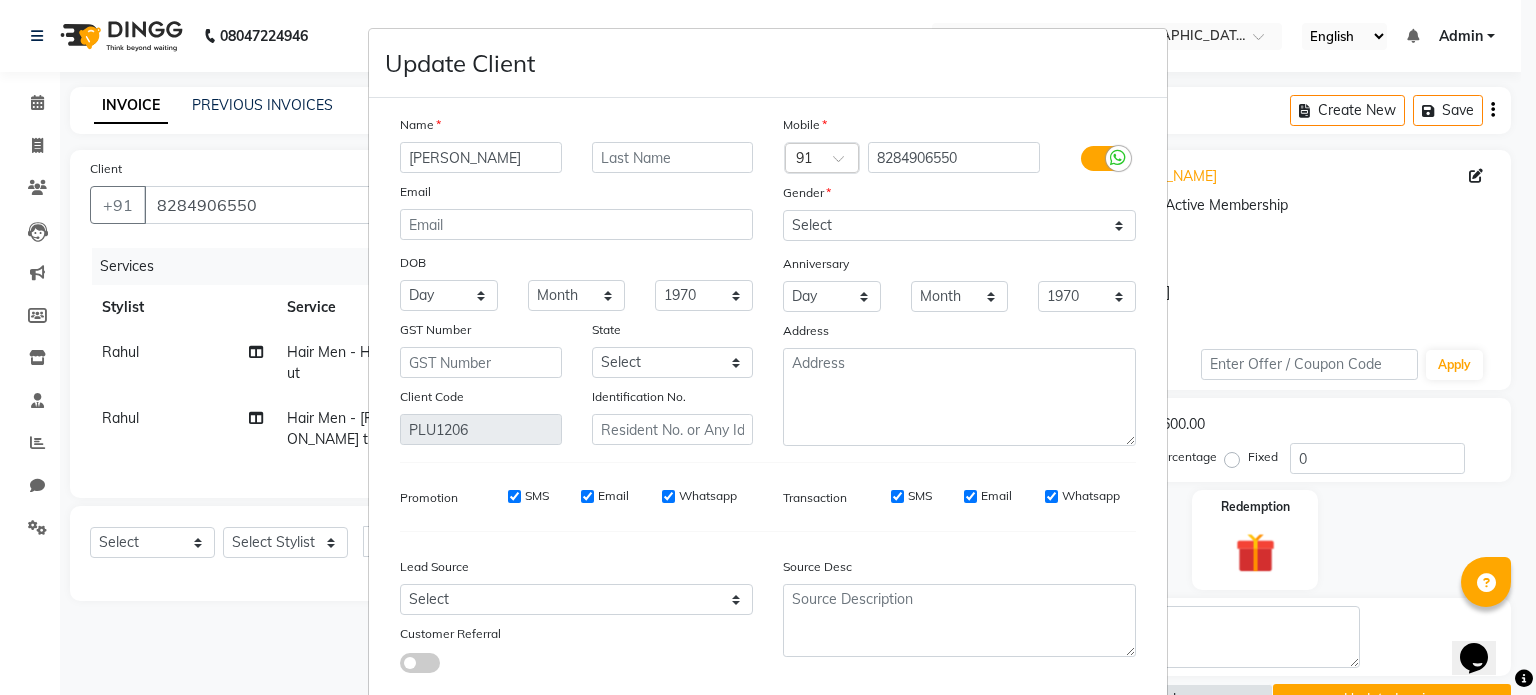 click on "Update Client Name Rahul sharma Email DOB Day 01 02 03 04 05 06 07 08 09 10 11 12 13 14 15 16 17 18 19 20 21 22 23 24 25 26 27 28 29 30 31 Month January February March April May June July August September October November December 1940 1941 1942 1943 1944 1945 1946 1947 1948 1949 1950 1951 1952 1953 1954 1955 1956 1957 1958 1959 1960 1961 1962 1963 1964 1965 1966 1967 1968 1969 1970 1971 1972 1973 1974 1975 1976 1977 1978 1979 1980 1981 1982 1983 1984 1985 1986 1987 1988 1989 1990 1991 1992 1993 1994 1995 1996 1997 1998 1999 2000 2001 2002 2003 2004 2005 2006 2007 2008 2009 2010 2011 2012 2013 2014 2015 2016 2017 2018 2019 2020 2021 2022 2023 2024 GST Number State Select Andaman and Nicobar Islands Andhra Pradesh Arunachal Pradesh Assam Bihar Chandigarh Chhattisgarh Dadra and Nagar Haveli Daman and Diu Delhi Goa Gujarat Haryana Himachal Pradesh Jammu and Kashmir Jharkhand Karnataka Kerala Lakshadweep Madhya Pradesh Maharashtra Manipur Meghalaya Mizoram Nagaland Odisha Pondicherry Punjab Rajasthan Sikkim × 91" at bounding box center (768, 347) 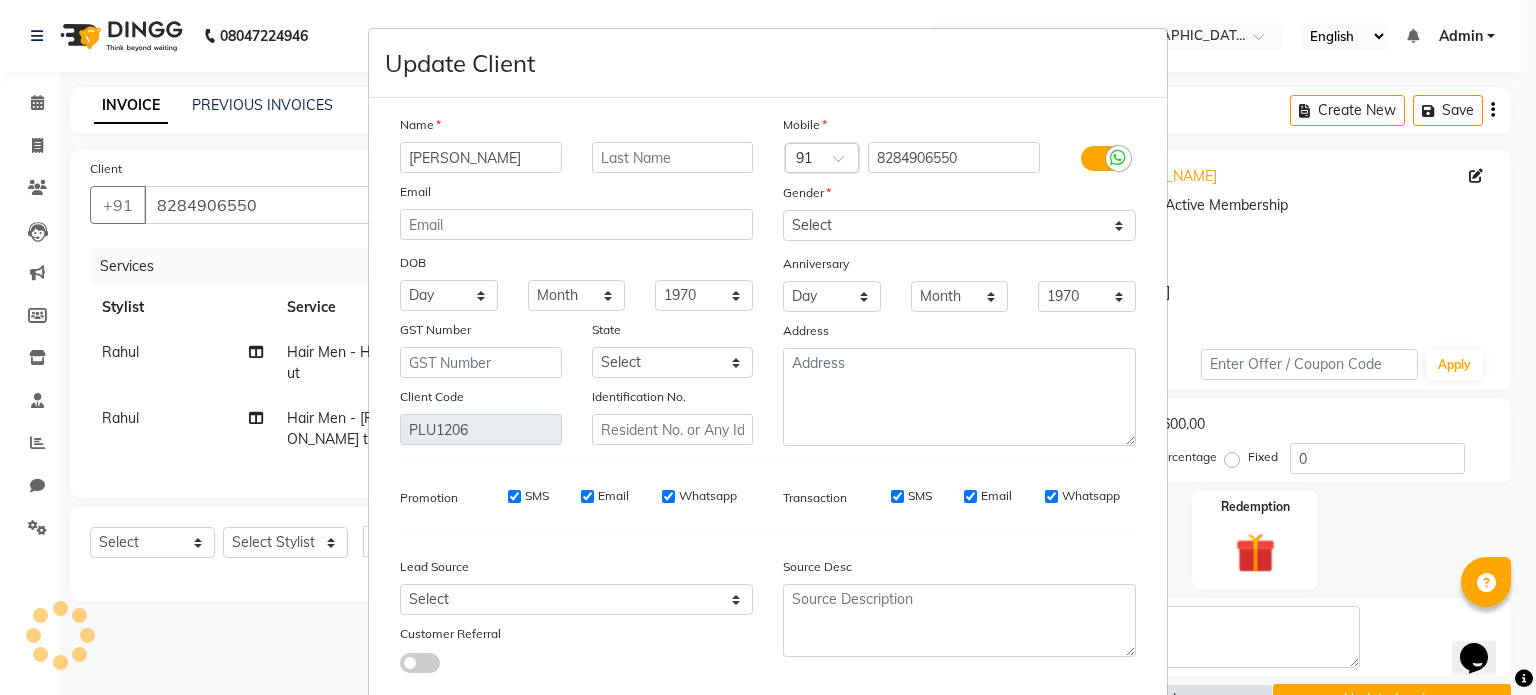click on "Update Client Name Rahul sharma Email DOB Day 01 02 03 04 05 06 07 08 09 10 11 12 13 14 15 16 17 18 19 20 21 22 23 24 25 26 27 28 29 30 31 Month January February March April May June July August September October November December 1940 1941 1942 1943 1944 1945 1946 1947 1948 1949 1950 1951 1952 1953 1954 1955 1956 1957 1958 1959 1960 1961 1962 1963 1964 1965 1966 1967 1968 1969 1970 1971 1972 1973 1974 1975 1976 1977 1978 1979 1980 1981 1982 1983 1984 1985 1986 1987 1988 1989 1990 1991 1992 1993 1994 1995 1996 1997 1998 1999 2000 2001 2002 2003 2004 2005 2006 2007 2008 2009 2010 2011 2012 2013 2014 2015 2016 2017 2018 2019 2020 2021 2022 2023 2024 GST Number State Select Andaman and Nicobar Islands Andhra Pradesh Arunachal Pradesh Assam Bihar Chandigarh Chhattisgarh Dadra and Nagar Haveli Daman and Diu Delhi Goa Gujarat Haryana Himachal Pradesh Jammu and Kashmir Jharkhand Karnataka Kerala Lakshadweep Madhya Pradesh Maharashtra Manipur Meghalaya Mizoram Nagaland Odisha Pondicherry Punjab Rajasthan Sikkim × 91" at bounding box center [768, 347] 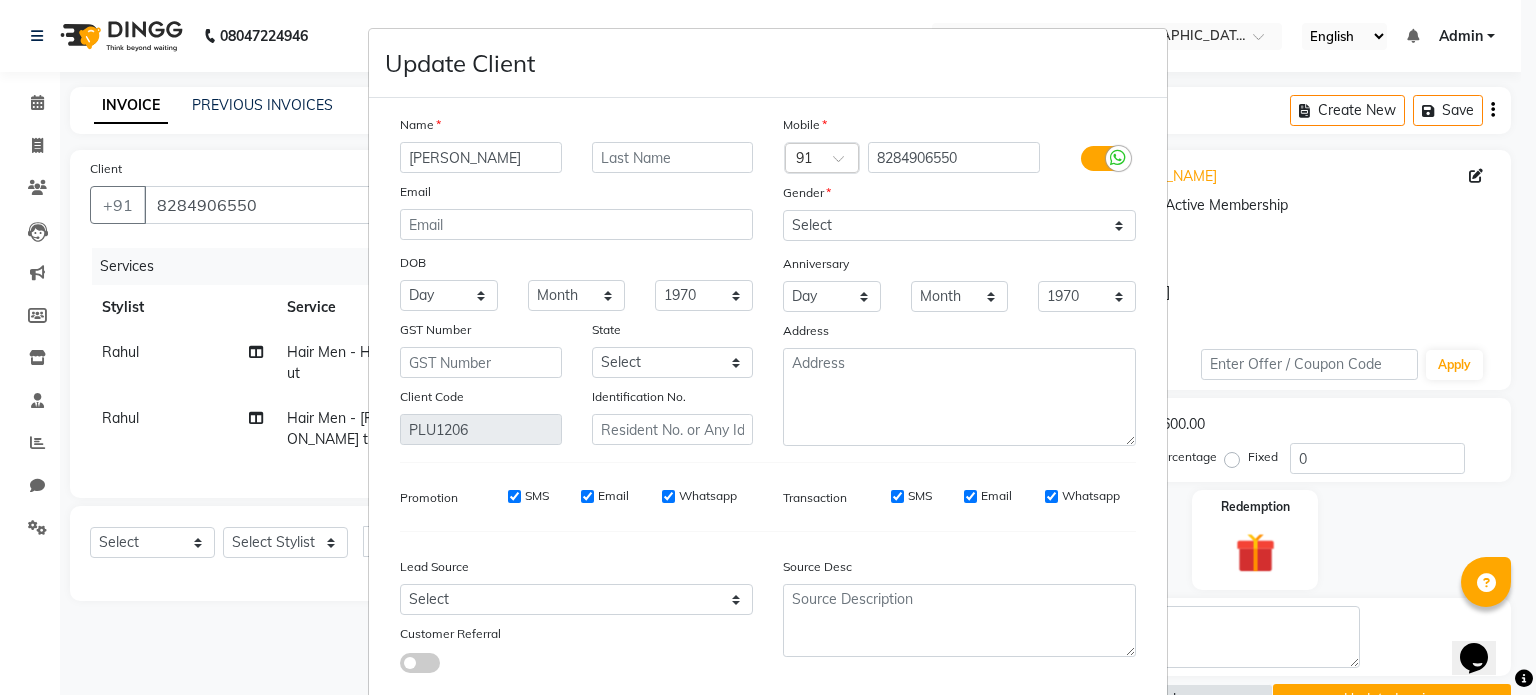 click on "Update Client Name Rahul sharma Email DOB Day 01 02 03 04 05 06 07 08 09 10 11 12 13 14 15 16 17 18 19 20 21 22 23 24 25 26 27 28 29 30 31 Month January February March April May June July August September October November December 1940 1941 1942 1943 1944 1945 1946 1947 1948 1949 1950 1951 1952 1953 1954 1955 1956 1957 1958 1959 1960 1961 1962 1963 1964 1965 1966 1967 1968 1969 1970 1971 1972 1973 1974 1975 1976 1977 1978 1979 1980 1981 1982 1983 1984 1985 1986 1987 1988 1989 1990 1991 1992 1993 1994 1995 1996 1997 1998 1999 2000 2001 2002 2003 2004 2005 2006 2007 2008 2009 2010 2011 2012 2013 2014 2015 2016 2017 2018 2019 2020 2021 2022 2023 2024 GST Number State Select Andaman and Nicobar Islands Andhra Pradesh Arunachal Pradesh Assam Bihar Chandigarh Chhattisgarh Dadra and Nagar Haveli Daman and Diu Delhi Goa Gujarat Haryana Himachal Pradesh Jammu and Kashmir Jharkhand Karnataka Kerala Lakshadweep Madhya Pradesh Maharashtra Manipur Meghalaya Mizoram Nagaland Odisha Pondicherry Punjab Rajasthan Sikkim × 91" at bounding box center (768, 347) 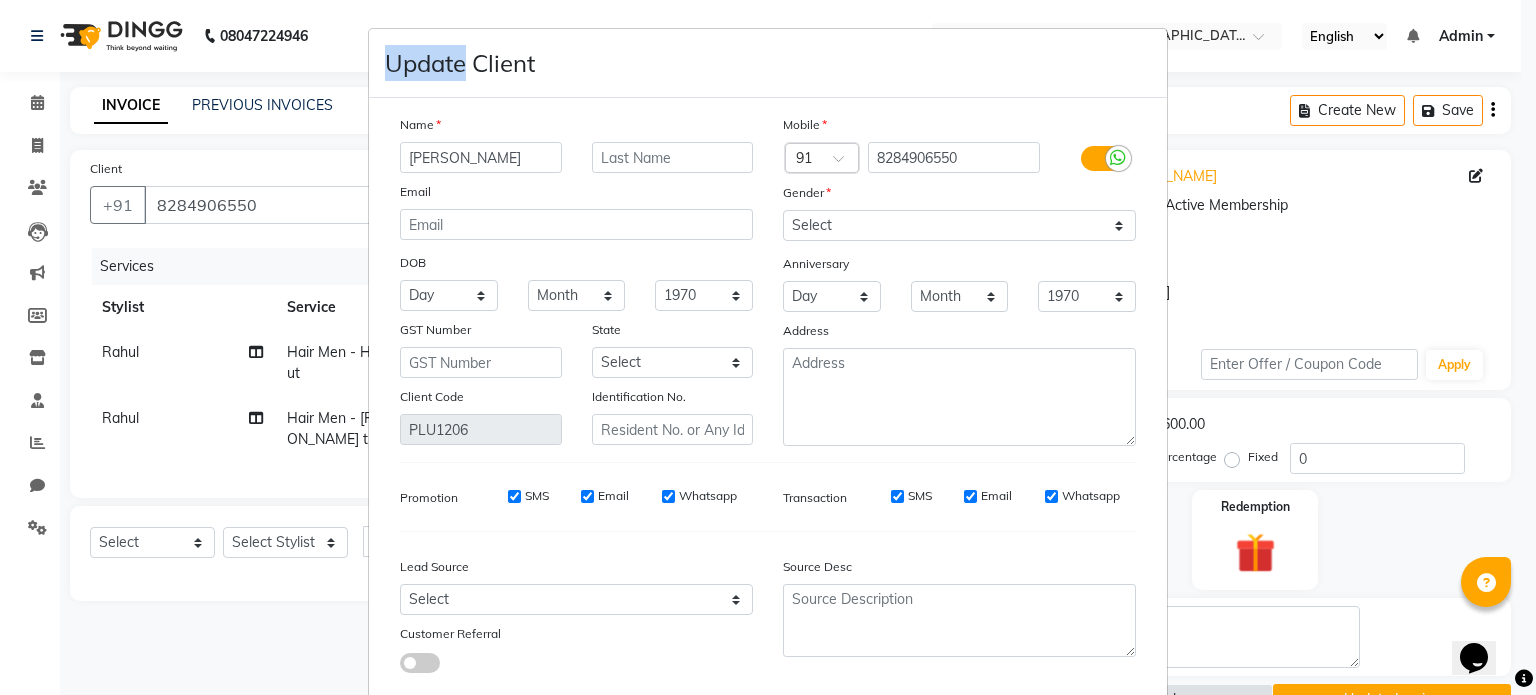 click on "Update Client Name Rahul sharma Email DOB Day 01 02 03 04 05 06 07 08 09 10 11 12 13 14 15 16 17 18 19 20 21 22 23 24 25 26 27 28 29 30 31 Month January February March April May June July August September October November December 1940 1941 1942 1943 1944 1945 1946 1947 1948 1949 1950 1951 1952 1953 1954 1955 1956 1957 1958 1959 1960 1961 1962 1963 1964 1965 1966 1967 1968 1969 1970 1971 1972 1973 1974 1975 1976 1977 1978 1979 1980 1981 1982 1983 1984 1985 1986 1987 1988 1989 1990 1991 1992 1993 1994 1995 1996 1997 1998 1999 2000 2001 2002 2003 2004 2005 2006 2007 2008 2009 2010 2011 2012 2013 2014 2015 2016 2017 2018 2019 2020 2021 2022 2023 2024 GST Number State Select Andaman and Nicobar Islands Andhra Pradesh Arunachal Pradesh Assam Bihar Chandigarh Chhattisgarh Dadra and Nagar Haveli Daman and Diu Delhi Goa Gujarat Haryana Himachal Pradesh Jammu and Kashmir Jharkhand Karnataka Kerala Lakshadweep Madhya Pradesh Maharashtra Manipur Meghalaya Mizoram Nagaland Odisha Pondicherry Punjab Rajasthan Sikkim × 91" at bounding box center (768, 347) 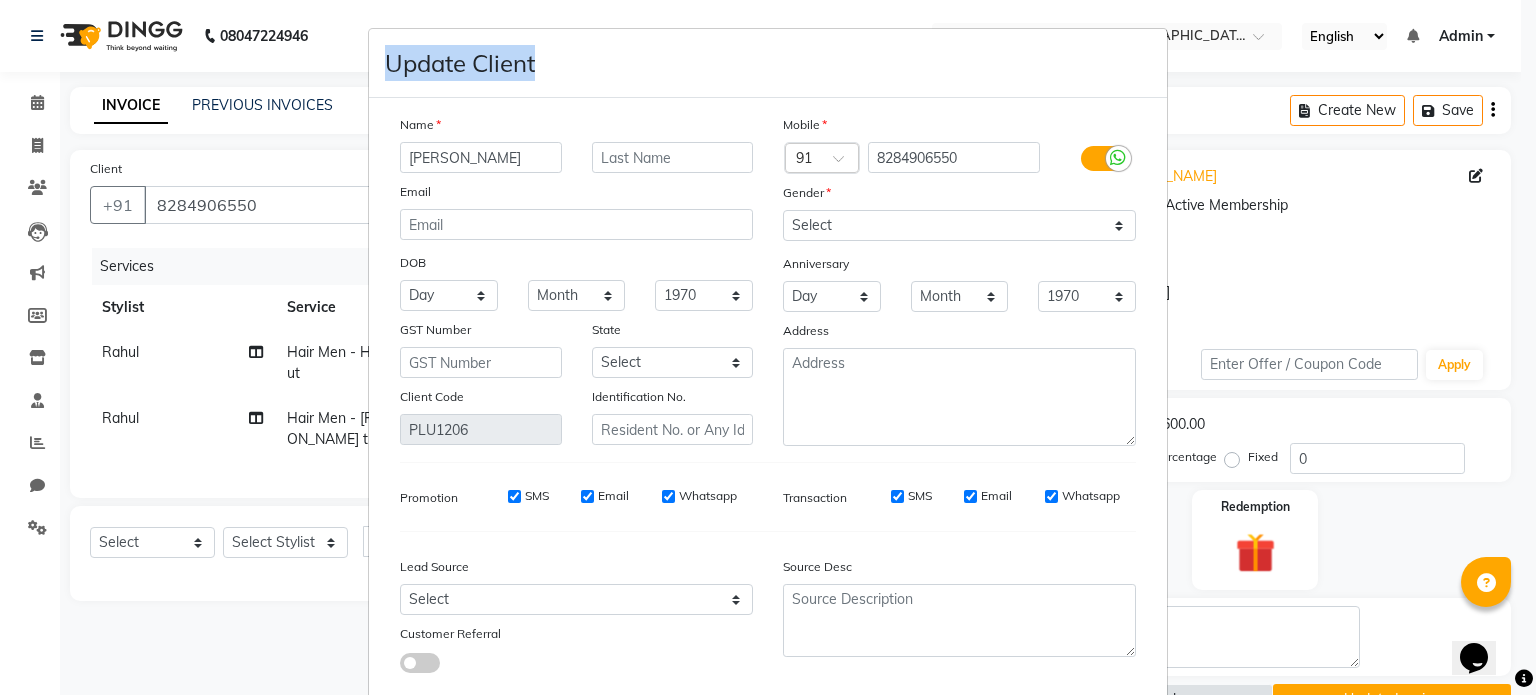 click on "Update Client Name Rahul sharma Email DOB Day 01 02 03 04 05 06 07 08 09 10 11 12 13 14 15 16 17 18 19 20 21 22 23 24 25 26 27 28 29 30 31 Month January February March April May June July August September October November December 1940 1941 1942 1943 1944 1945 1946 1947 1948 1949 1950 1951 1952 1953 1954 1955 1956 1957 1958 1959 1960 1961 1962 1963 1964 1965 1966 1967 1968 1969 1970 1971 1972 1973 1974 1975 1976 1977 1978 1979 1980 1981 1982 1983 1984 1985 1986 1987 1988 1989 1990 1991 1992 1993 1994 1995 1996 1997 1998 1999 2000 2001 2002 2003 2004 2005 2006 2007 2008 2009 2010 2011 2012 2013 2014 2015 2016 2017 2018 2019 2020 2021 2022 2023 2024 GST Number State Select Andaman and Nicobar Islands Andhra Pradesh Arunachal Pradesh Assam Bihar Chandigarh Chhattisgarh Dadra and Nagar Haveli Daman and Diu Delhi Goa Gujarat Haryana Himachal Pradesh Jammu and Kashmir Jharkhand Karnataka Kerala Lakshadweep Madhya Pradesh Maharashtra Manipur Meghalaya Mizoram Nagaland Odisha Pondicherry Punjab Rajasthan Sikkim × 91" at bounding box center [768, 347] 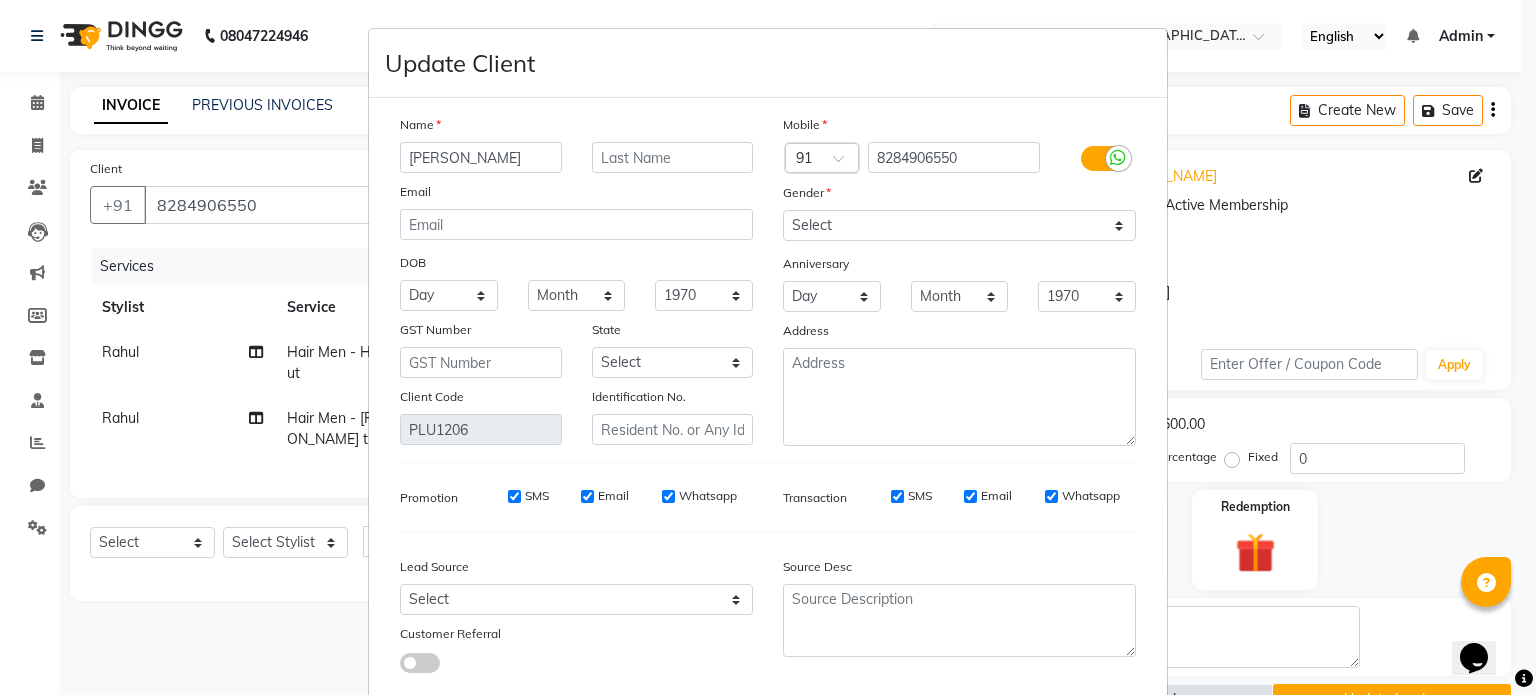 click on "Update Client Name Rahul sharma Email DOB Day 01 02 03 04 05 06 07 08 09 10 11 12 13 14 15 16 17 18 19 20 21 22 23 24 25 26 27 28 29 30 31 Month January February March April May June July August September October November December 1940 1941 1942 1943 1944 1945 1946 1947 1948 1949 1950 1951 1952 1953 1954 1955 1956 1957 1958 1959 1960 1961 1962 1963 1964 1965 1966 1967 1968 1969 1970 1971 1972 1973 1974 1975 1976 1977 1978 1979 1980 1981 1982 1983 1984 1985 1986 1987 1988 1989 1990 1991 1992 1993 1994 1995 1996 1997 1998 1999 2000 2001 2002 2003 2004 2005 2006 2007 2008 2009 2010 2011 2012 2013 2014 2015 2016 2017 2018 2019 2020 2021 2022 2023 2024 GST Number State Select Andaman and Nicobar Islands Andhra Pradesh Arunachal Pradesh Assam Bihar Chandigarh Chhattisgarh Dadra and Nagar Haveli Daman and Diu Delhi Goa Gujarat Haryana Himachal Pradesh Jammu and Kashmir Jharkhand Karnataka Kerala Lakshadweep Madhya Pradesh Maharashtra Manipur Meghalaya Mizoram Nagaland Odisha Pondicherry Punjab Rajasthan Sikkim × 91" at bounding box center (768, 347) 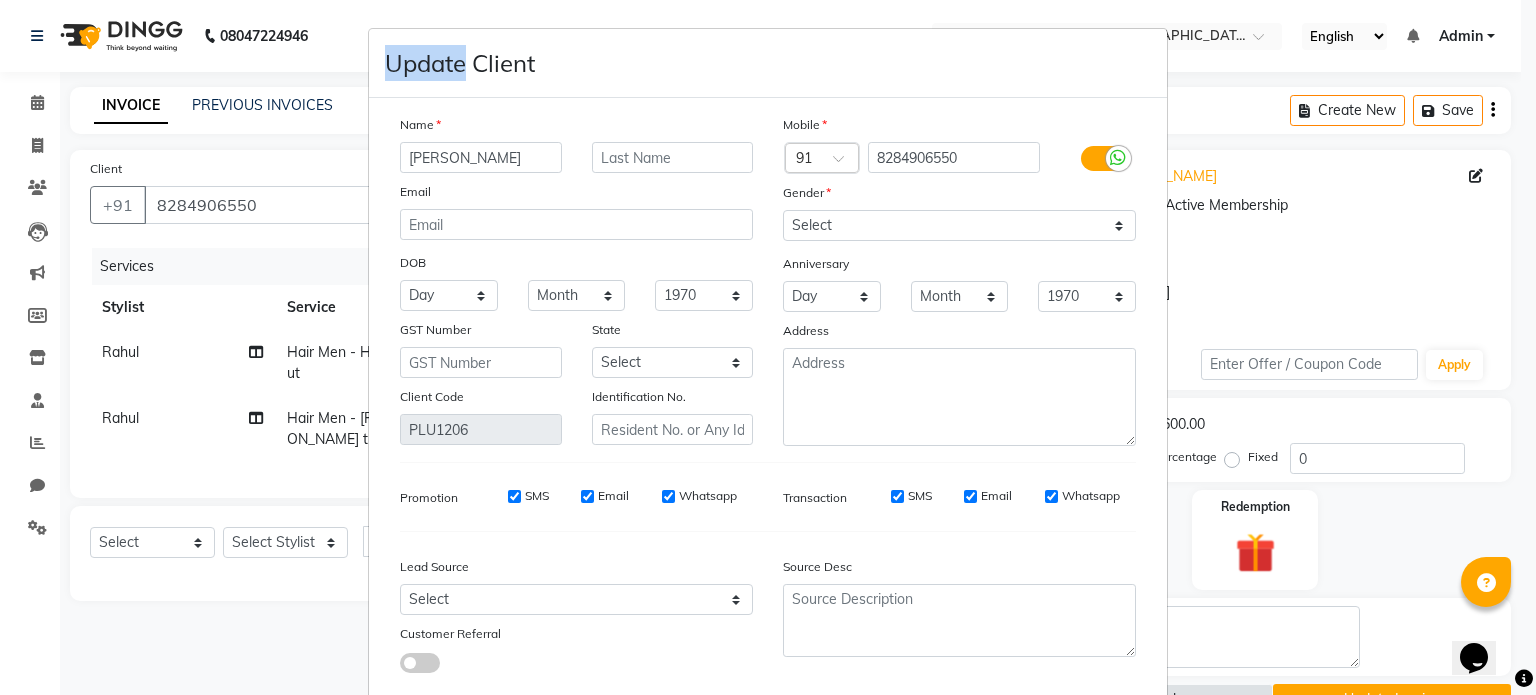 click on "Update Client Name Rahul sharma Email DOB Day 01 02 03 04 05 06 07 08 09 10 11 12 13 14 15 16 17 18 19 20 21 22 23 24 25 26 27 28 29 30 31 Month January February March April May June July August September October November December 1940 1941 1942 1943 1944 1945 1946 1947 1948 1949 1950 1951 1952 1953 1954 1955 1956 1957 1958 1959 1960 1961 1962 1963 1964 1965 1966 1967 1968 1969 1970 1971 1972 1973 1974 1975 1976 1977 1978 1979 1980 1981 1982 1983 1984 1985 1986 1987 1988 1989 1990 1991 1992 1993 1994 1995 1996 1997 1998 1999 2000 2001 2002 2003 2004 2005 2006 2007 2008 2009 2010 2011 2012 2013 2014 2015 2016 2017 2018 2019 2020 2021 2022 2023 2024 GST Number State Select Andaman and Nicobar Islands Andhra Pradesh Arunachal Pradesh Assam Bihar Chandigarh Chhattisgarh Dadra and Nagar Haveli Daman and Diu Delhi Goa Gujarat Haryana Himachal Pradesh Jammu and Kashmir Jharkhand Karnataka Kerala Lakshadweep Madhya Pradesh Maharashtra Manipur Meghalaya Mizoram Nagaland Odisha Pondicherry Punjab Rajasthan Sikkim × 91" at bounding box center [768, 347] 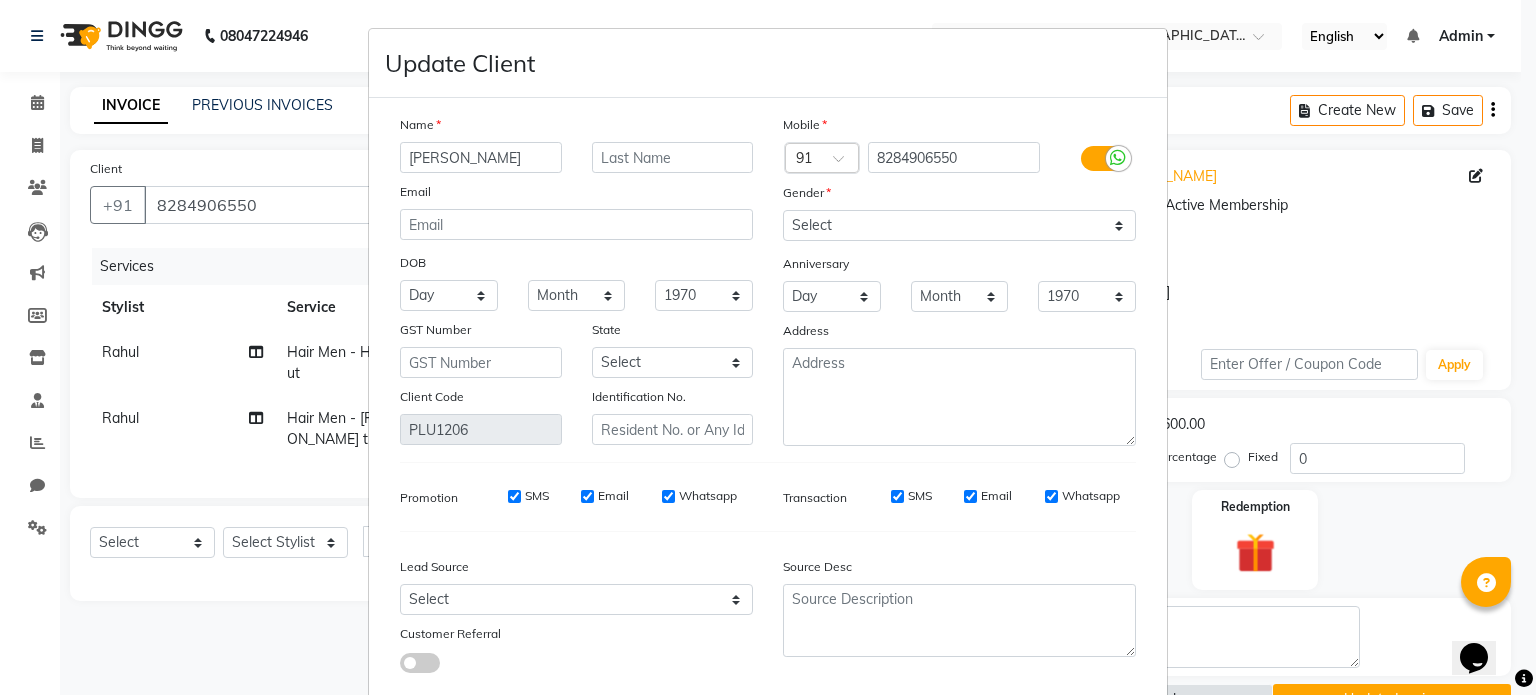 click on "Update Client Name Rahul sharma Email DOB Day 01 02 03 04 05 06 07 08 09 10 11 12 13 14 15 16 17 18 19 20 21 22 23 24 25 26 27 28 29 30 31 Month January February March April May June July August September October November December 1940 1941 1942 1943 1944 1945 1946 1947 1948 1949 1950 1951 1952 1953 1954 1955 1956 1957 1958 1959 1960 1961 1962 1963 1964 1965 1966 1967 1968 1969 1970 1971 1972 1973 1974 1975 1976 1977 1978 1979 1980 1981 1982 1983 1984 1985 1986 1987 1988 1989 1990 1991 1992 1993 1994 1995 1996 1997 1998 1999 2000 2001 2002 2003 2004 2005 2006 2007 2008 2009 2010 2011 2012 2013 2014 2015 2016 2017 2018 2019 2020 2021 2022 2023 2024 GST Number State Select Andaman and Nicobar Islands Andhra Pradesh Arunachal Pradesh Assam Bihar Chandigarh Chhattisgarh Dadra and Nagar Haveli Daman and Diu Delhi Goa Gujarat Haryana Himachal Pradesh Jammu and Kashmir Jharkhand Karnataka Kerala Lakshadweep Madhya Pradesh Maharashtra Manipur Meghalaya Mizoram Nagaland Odisha Pondicherry Punjab Rajasthan Sikkim × 91" at bounding box center [768, 347] 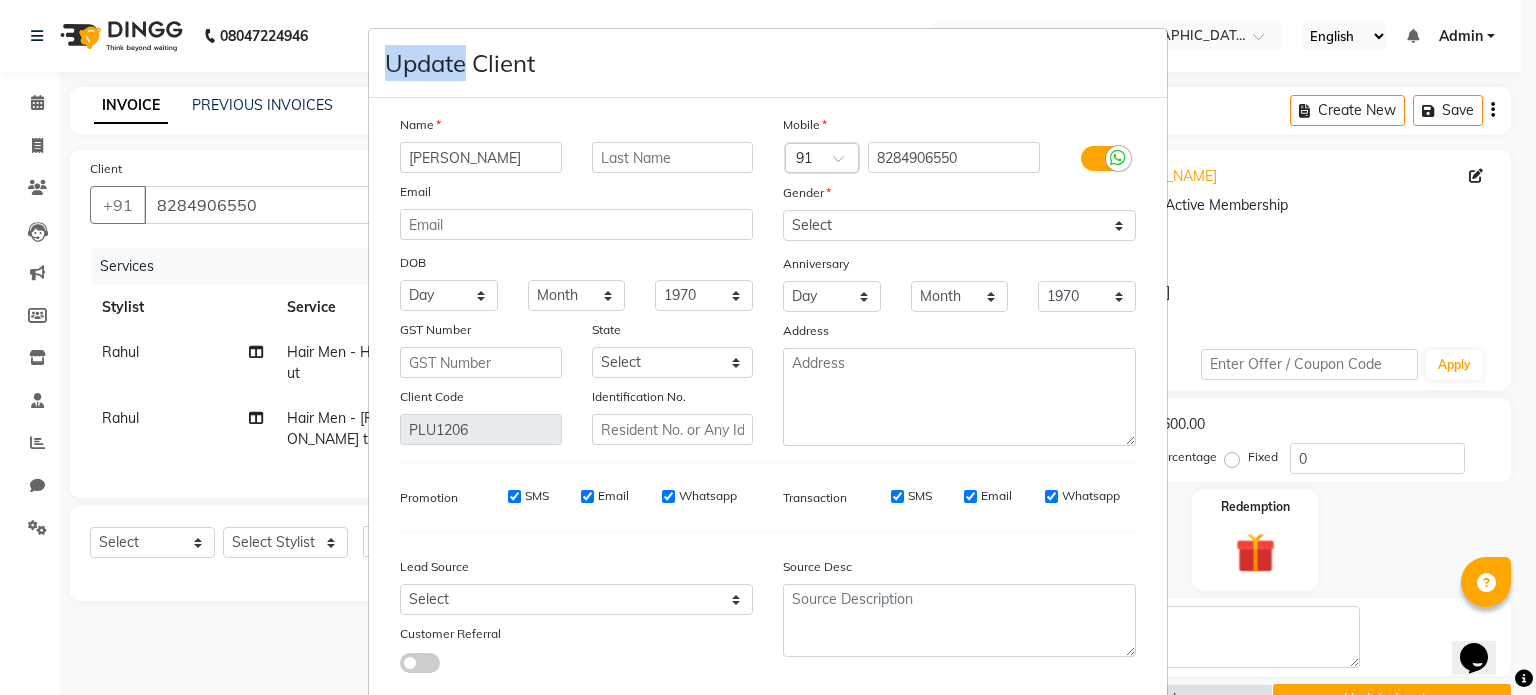 click on "Update Client Name Rahul sharma Email DOB Day 01 02 03 04 05 06 07 08 09 10 11 12 13 14 15 16 17 18 19 20 21 22 23 24 25 26 27 28 29 30 31 Month January February March April May June July August September October November December 1940 1941 1942 1943 1944 1945 1946 1947 1948 1949 1950 1951 1952 1953 1954 1955 1956 1957 1958 1959 1960 1961 1962 1963 1964 1965 1966 1967 1968 1969 1970 1971 1972 1973 1974 1975 1976 1977 1978 1979 1980 1981 1982 1983 1984 1985 1986 1987 1988 1989 1990 1991 1992 1993 1994 1995 1996 1997 1998 1999 2000 2001 2002 2003 2004 2005 2006 2007 2008 2009 2010 2011 2012 2013 2014 2015 2016 2017 2018 2019 2020 2021 2022 2023 2024 GST Number State Select Andaman and Nicobar Islands Andhra Pradesh Arunachal Pradesh Assam Bihar Chandigarh Chhattisgarh Dadra and Nagar Haveli Daman and Diu Delhi Goa Gujarat Haryana Himachal Pradesh Jammu and Kashmir Jharkhand Karnataka Kerala Lakshadweep Madhya Pradesh Maharashtra Manipur Meghalaya Mizoram Nagaland Odisha Pondicherry Punjab Rajasthan Sikkim × 91" at bounding box center [768, 347] 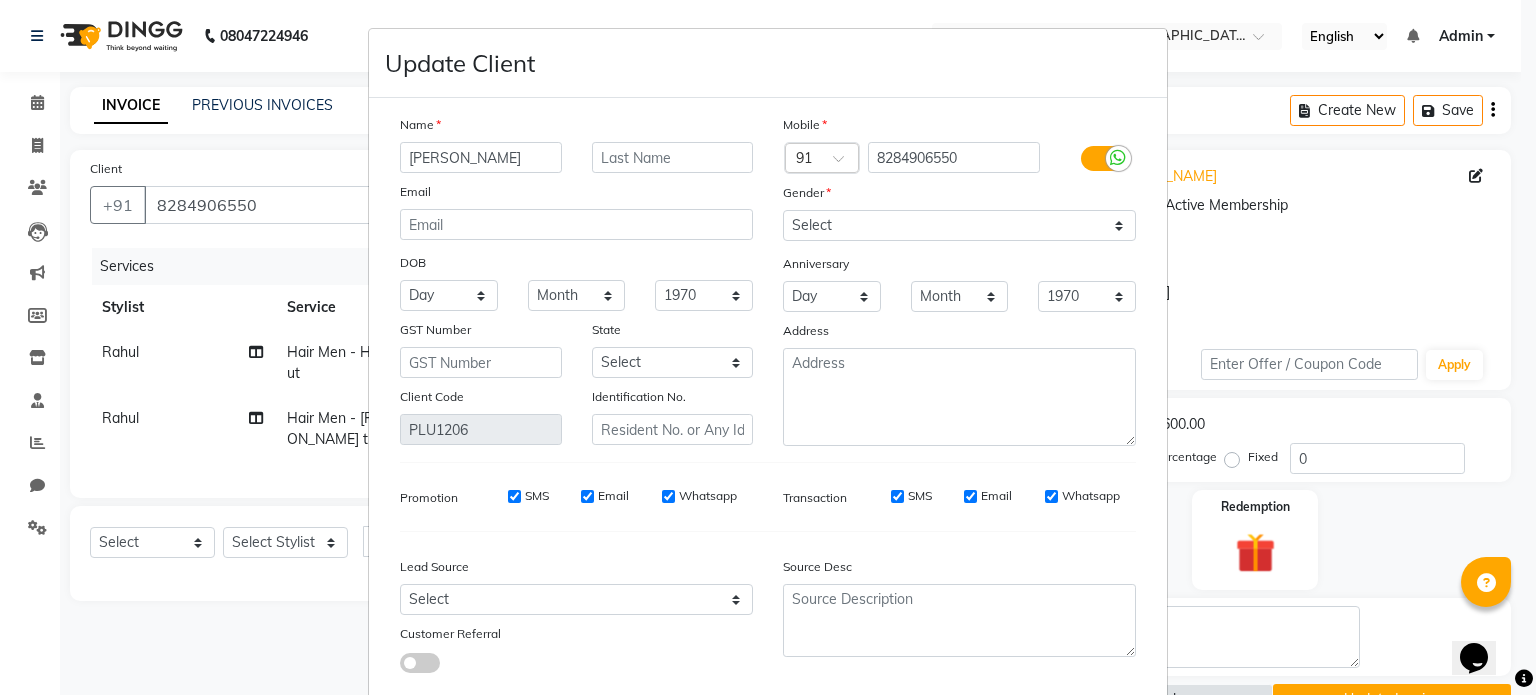 click on "Update Client Name Rahul sharma Email DOB Day 01 02 03 04 05 06 07 08 09 10 11 12 13 14 15 16 17 18 19 20 21 22 23 24 25 26 27 28 29 30 31 Month January February March April May June July August September October November December 1940 1941 1942 1943 1944 1945 1946 1947 1948 1949 1950 1951 1952 1953 1954 1955 1956 1957 1958 1959 1960 1961 1962 1963 1964 1965 1966 1967 1968 1969 1970 1971 1972 1973 1974 1975 1976 1977 1978 1979 1980 1981 1982 1983 1984 1985 1986 1987 1988 1989 1990 1991 1992 1993 1994 1995 1996 1997 1998 1999 2000 2001 2002 2003 2004 2005 2006 2007 2008 2009 2010 2011 2012 2013 2014 2015 2016 2017 2018 2019 2020 2021 2022 2023 2024 GST Number State Select Andaman and Nicobar Islands Andhra Pradesh Arunachal Pradesh Assam Bihar Chandigarh Chhattisgarh Dadra and Nagar Haveli Daman and Diu Delhi Goa Gujarat Haryana Himachal Pradesh Jammu and Kashmir Jharkhand Karnataka Kerala Lakshadweep Madhya Pradesh Maharashtra Manipur Meghalaya Mizoram Nagaland Odisha Pondicherry Punjab Rajasthan Sikkim × 91" at bounding box center [768, 347] 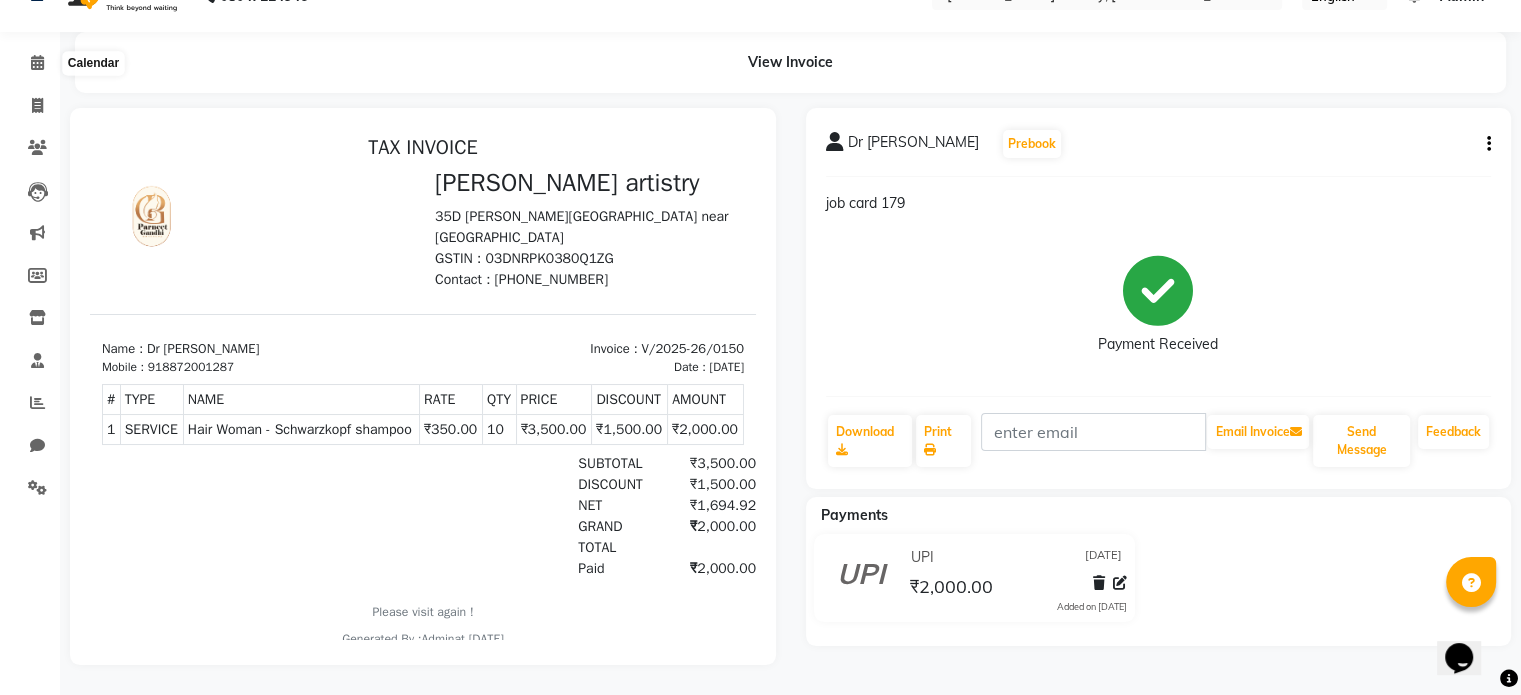 scroll, scrollTop: 0, scrollLeft: 0, axis: both 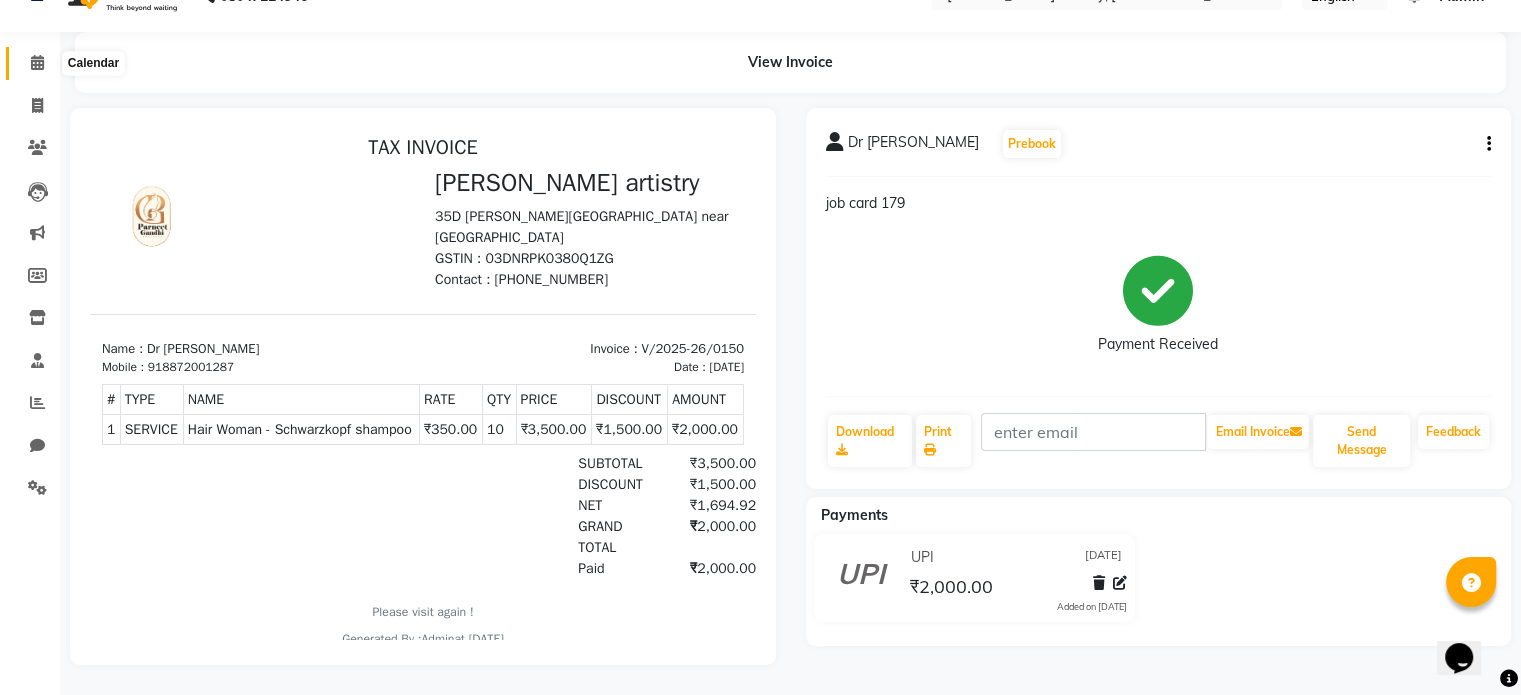 click 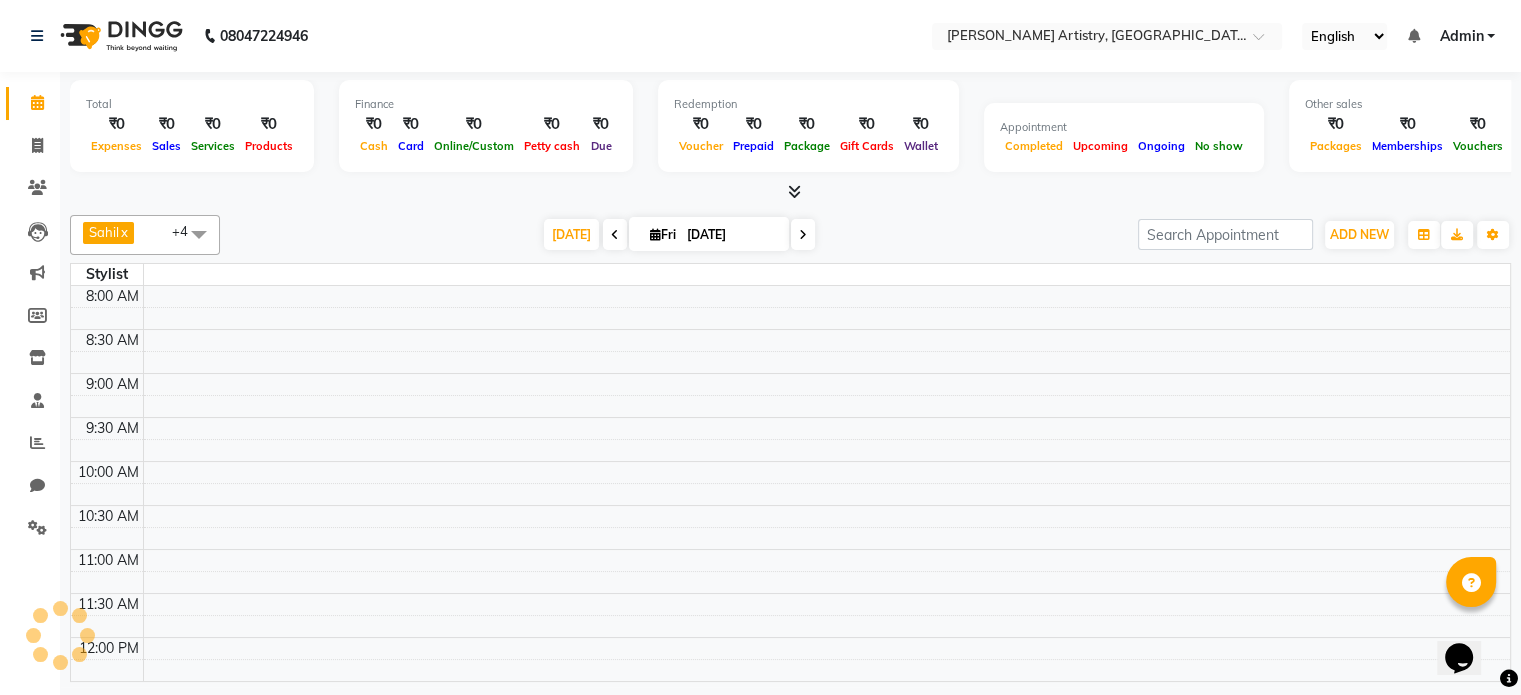 scroll, scrollTop: 0, scrollLeft: 0, axis: both 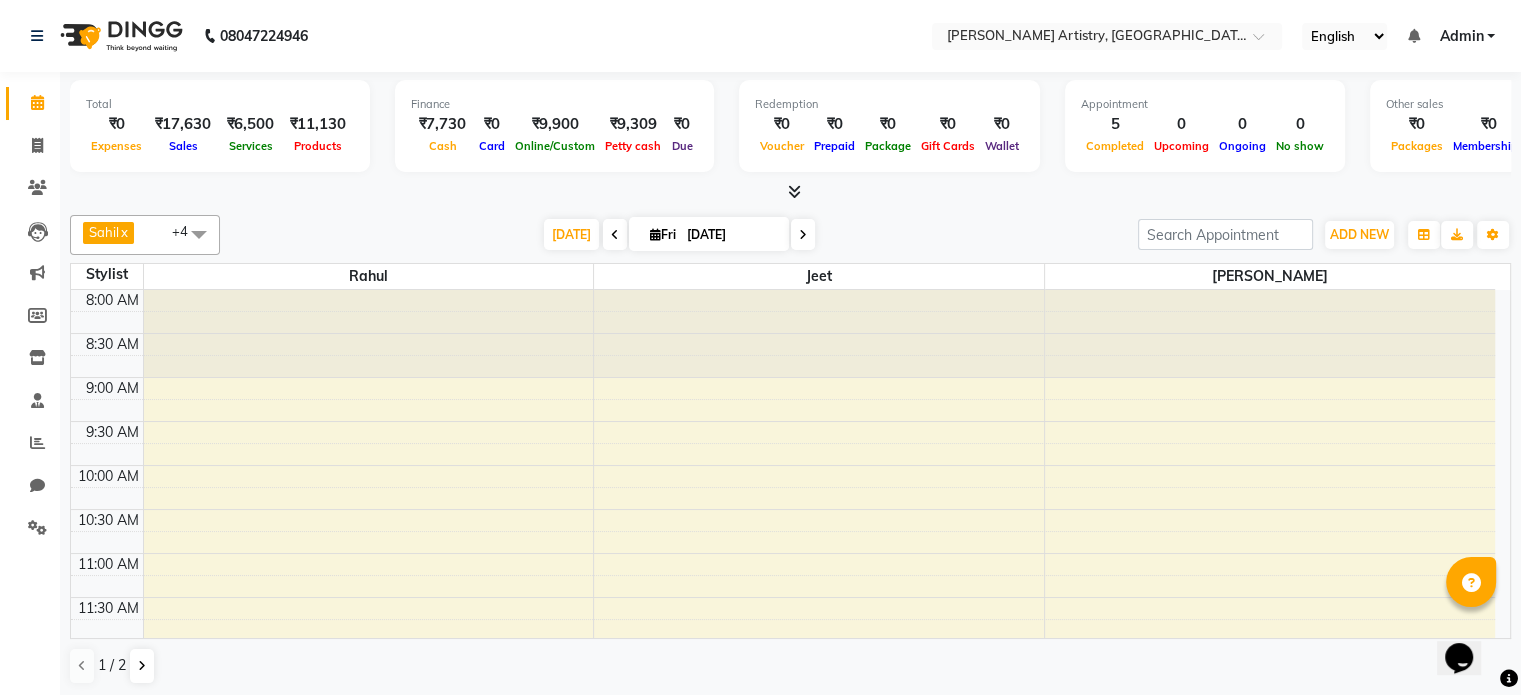 click at bounding box center [615, 235] 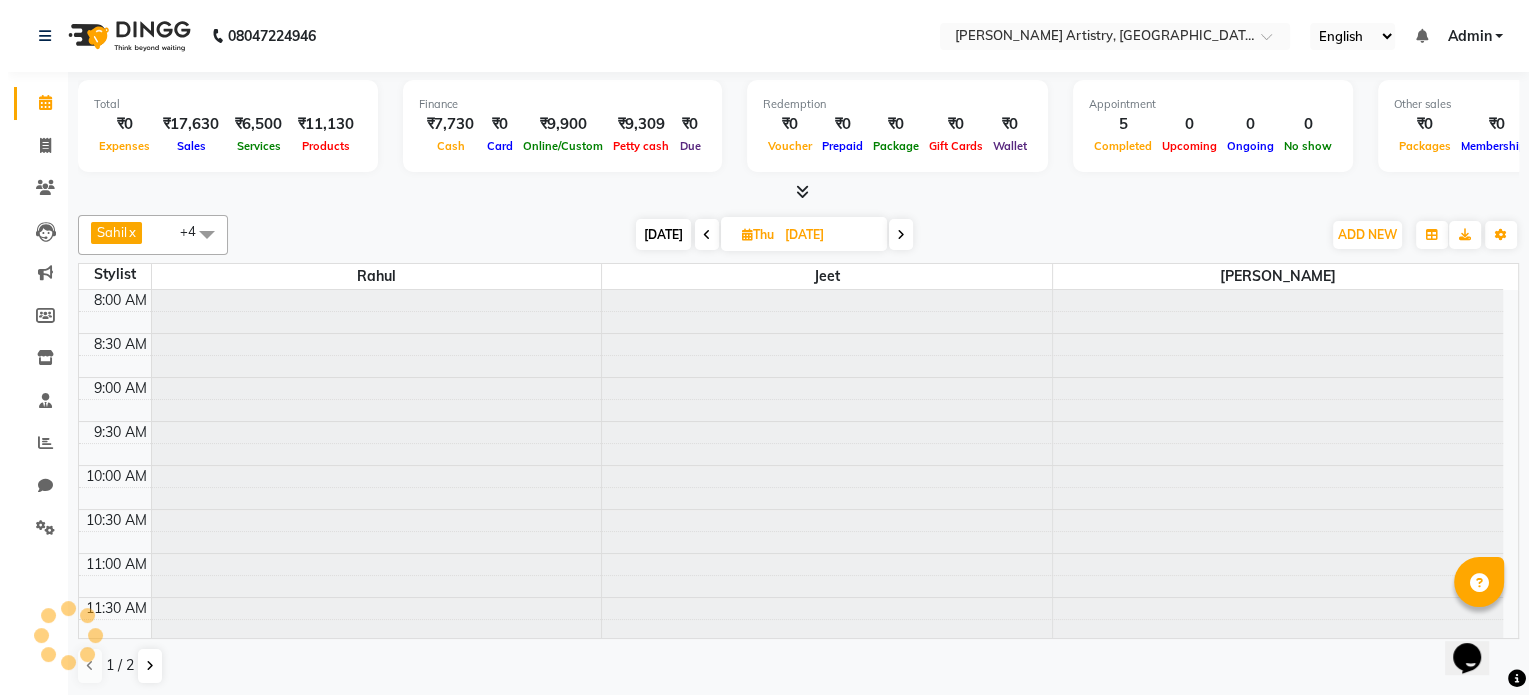 scroll, scrollTop: 784, scrollLeft: 0, axis: vertical 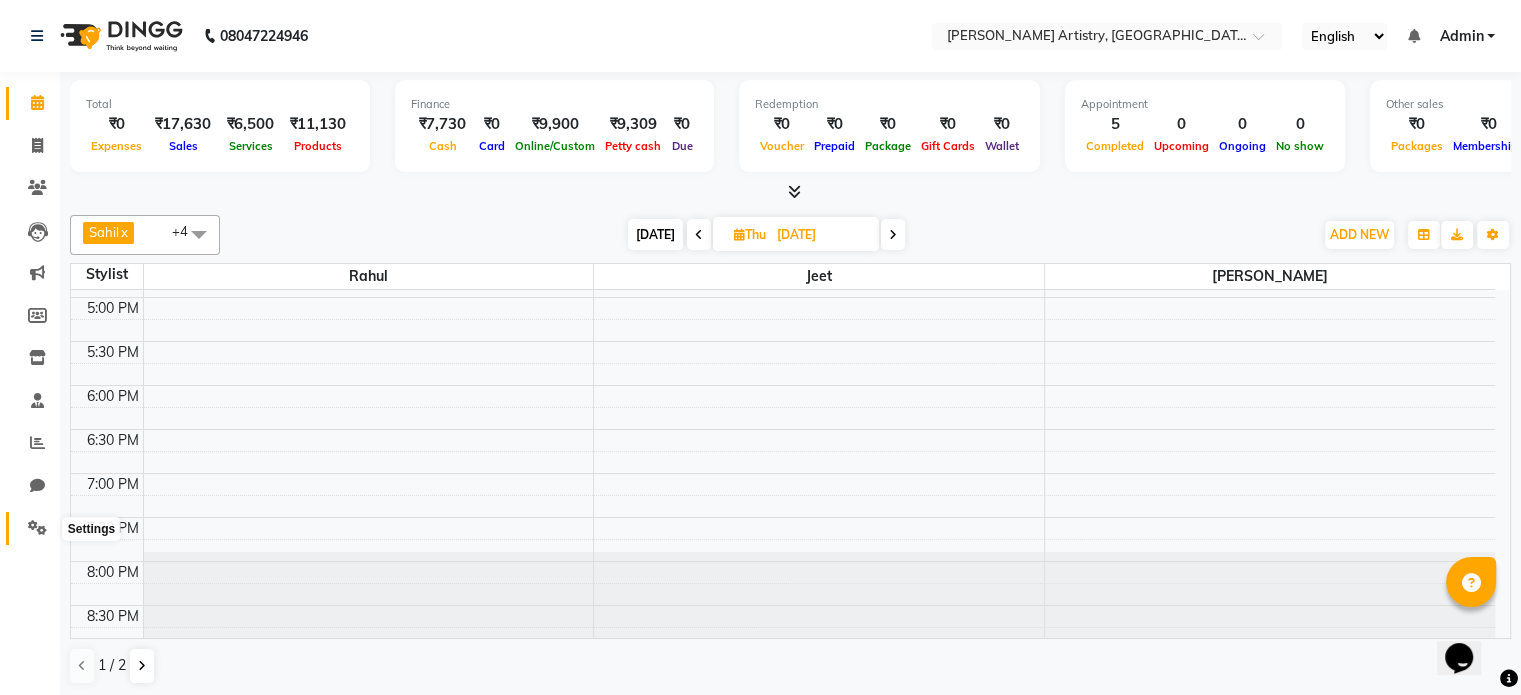 click 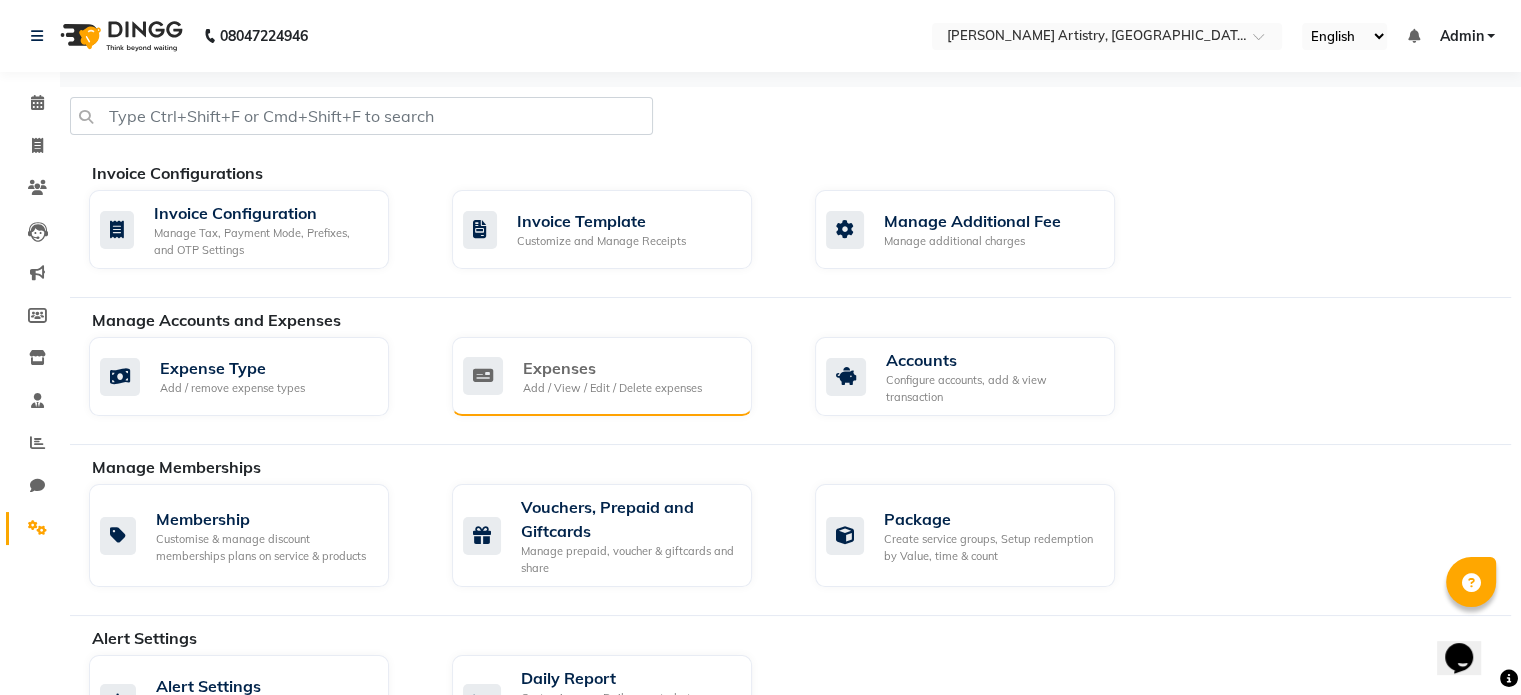 click on "Expenses" 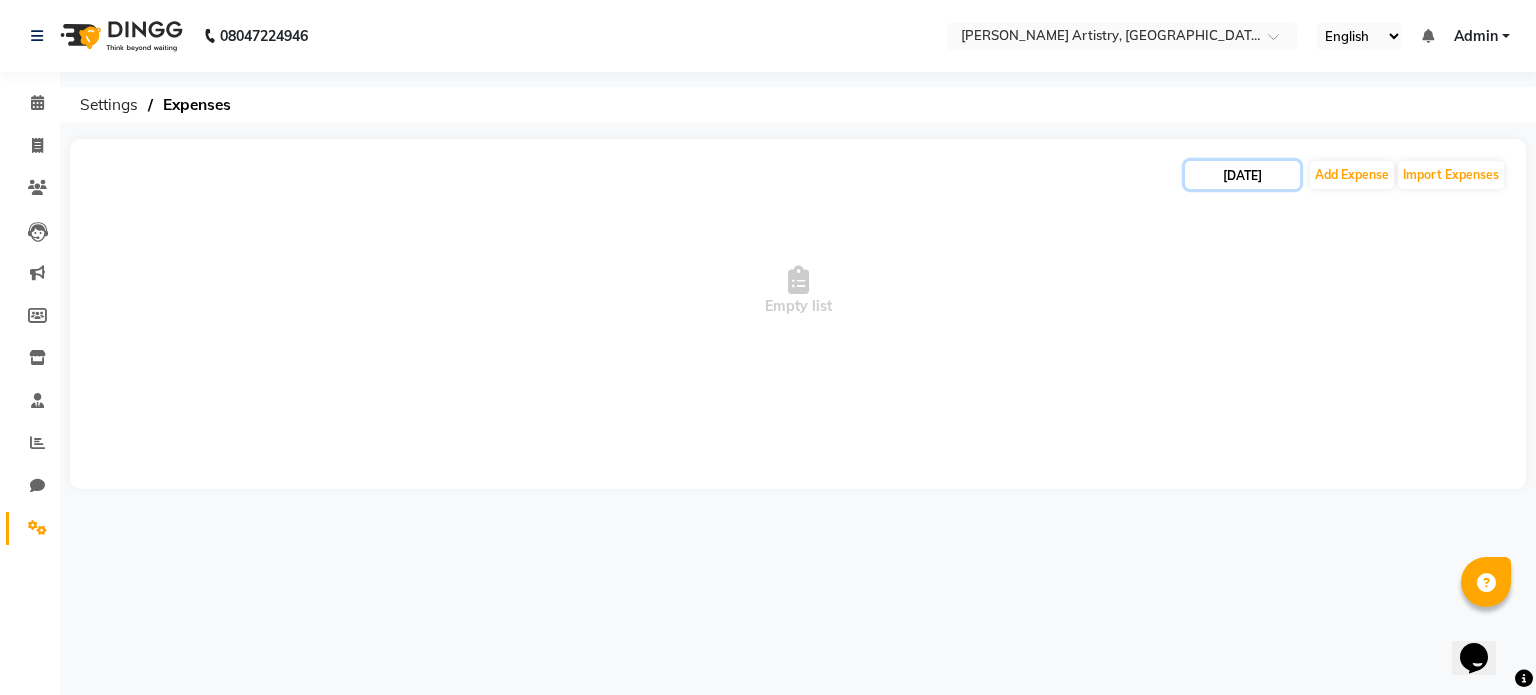 click on "[DATE]" 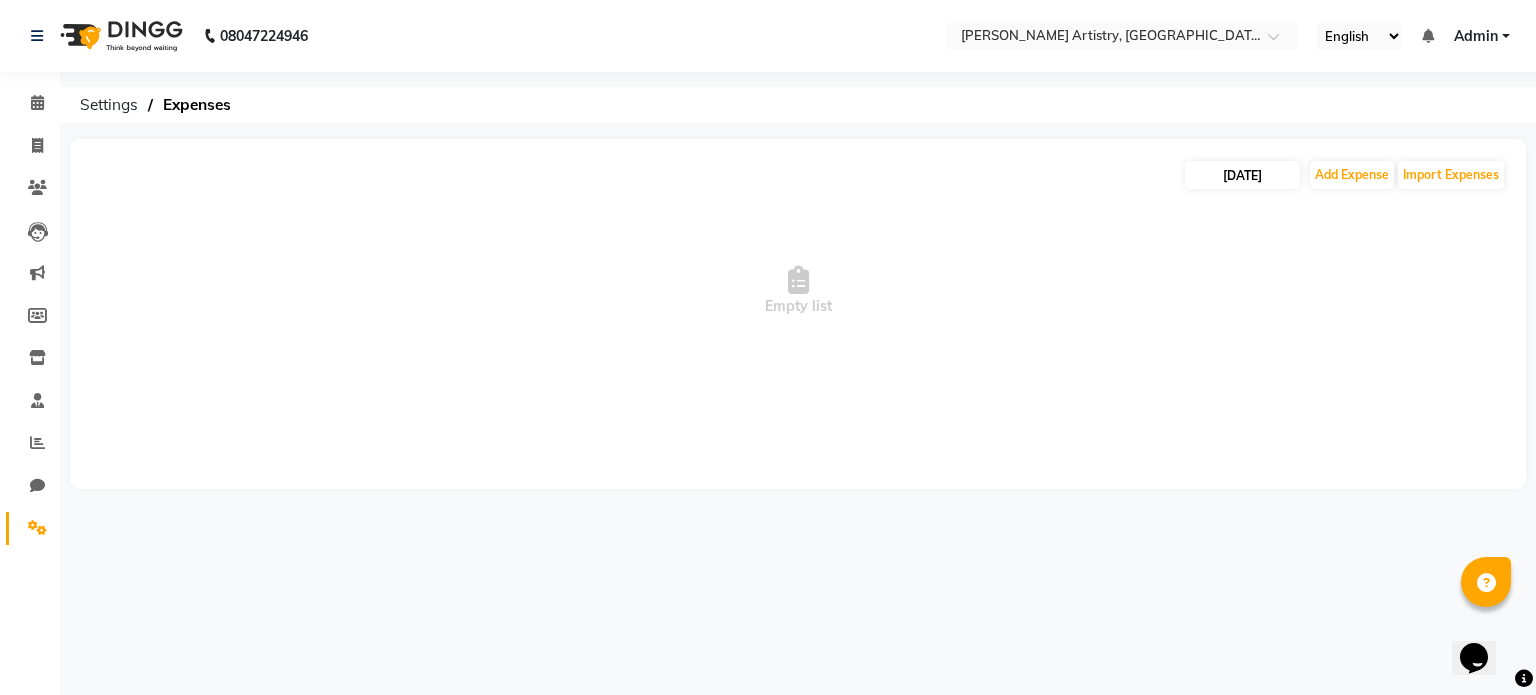 select on "7" 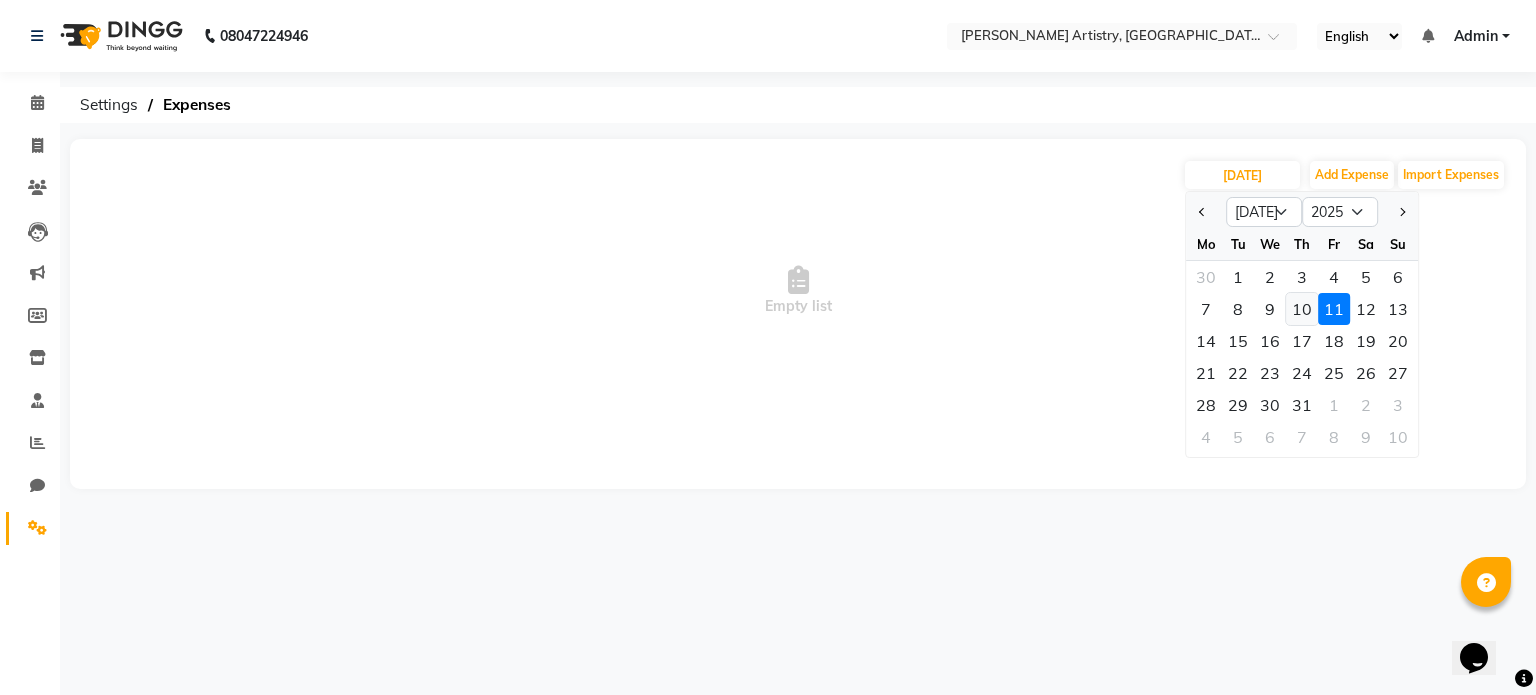 click on "10" 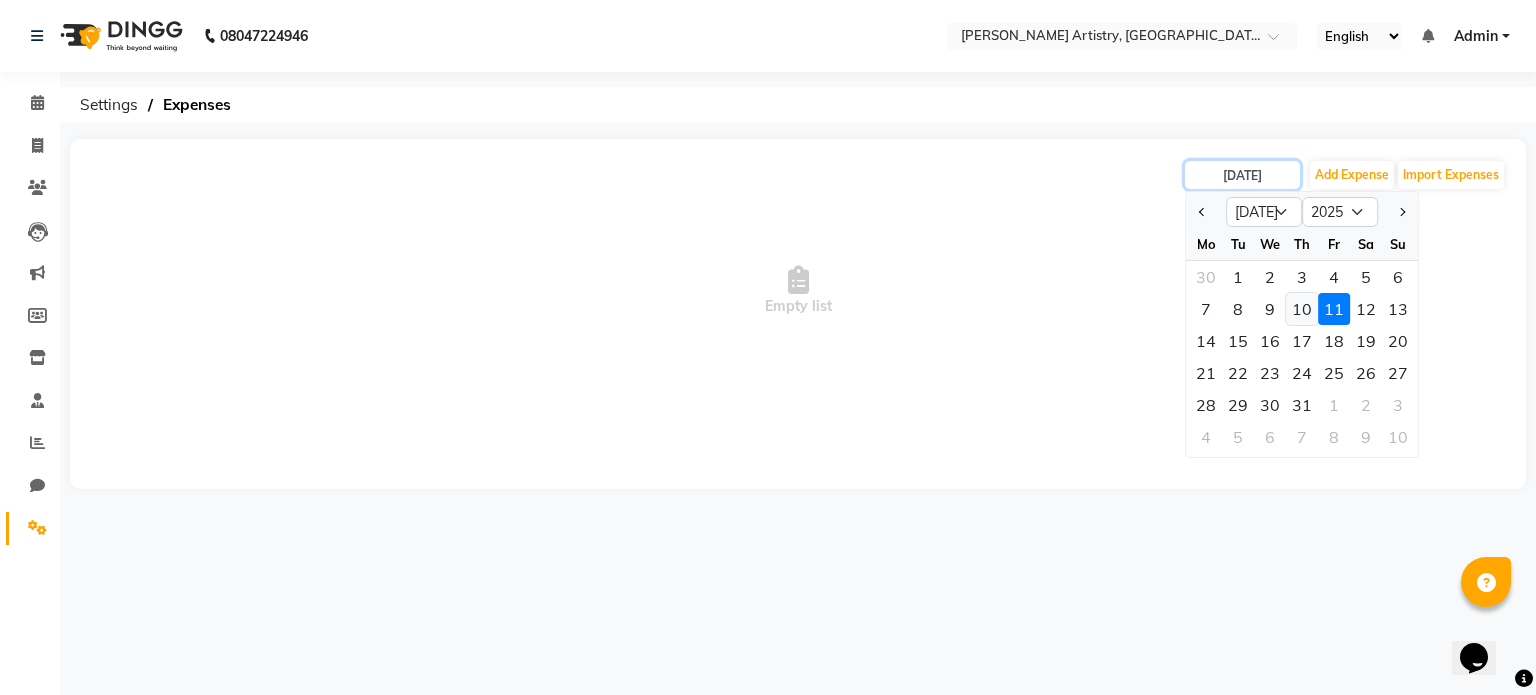 type on "[DATE]" 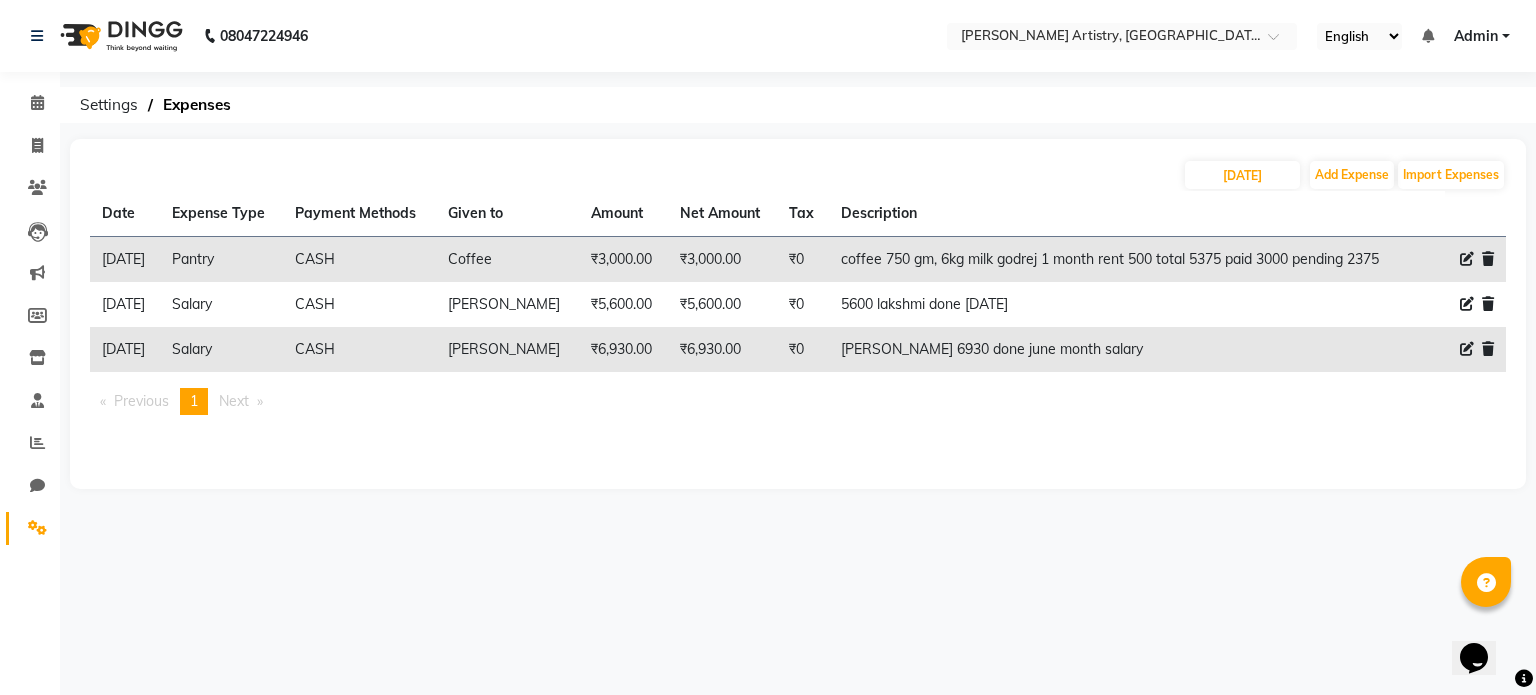 click 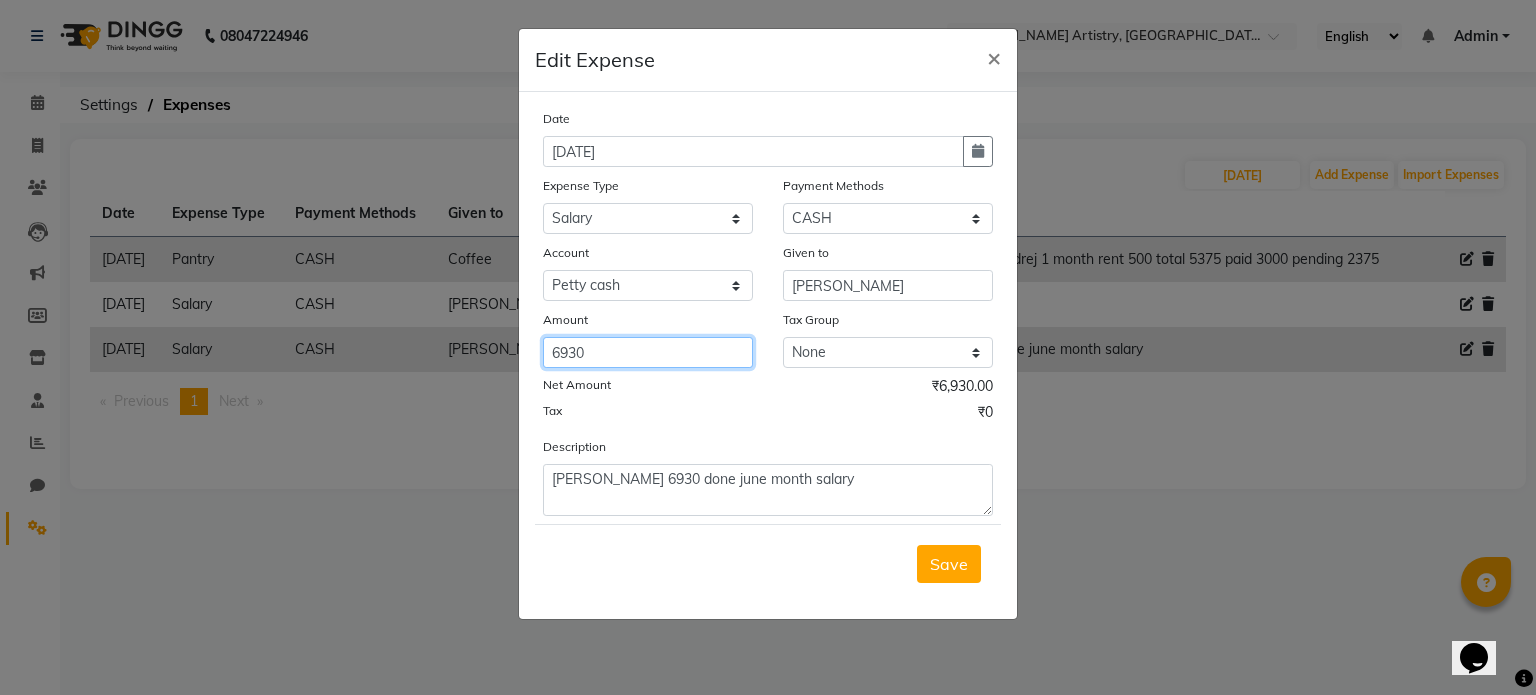 click on "6930" 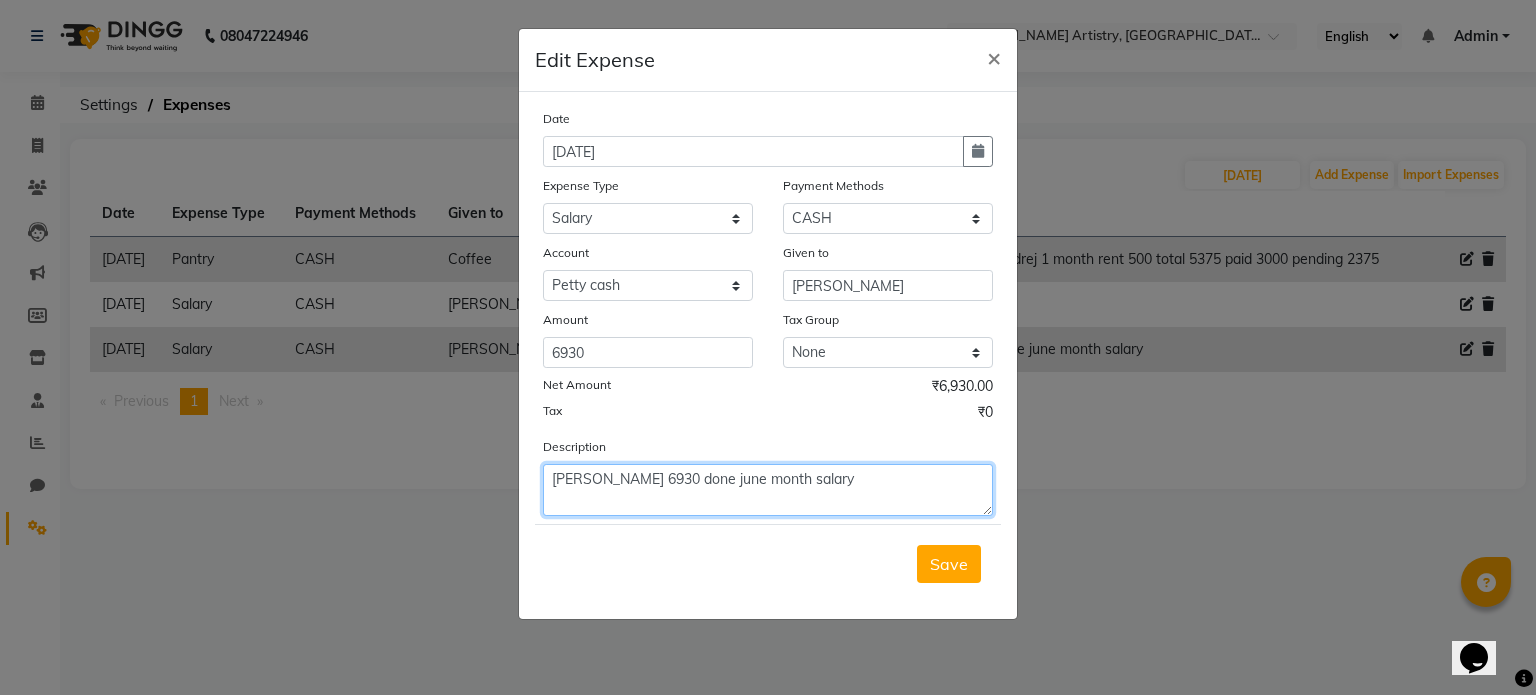 click on "mannu 6930 done june month salary" 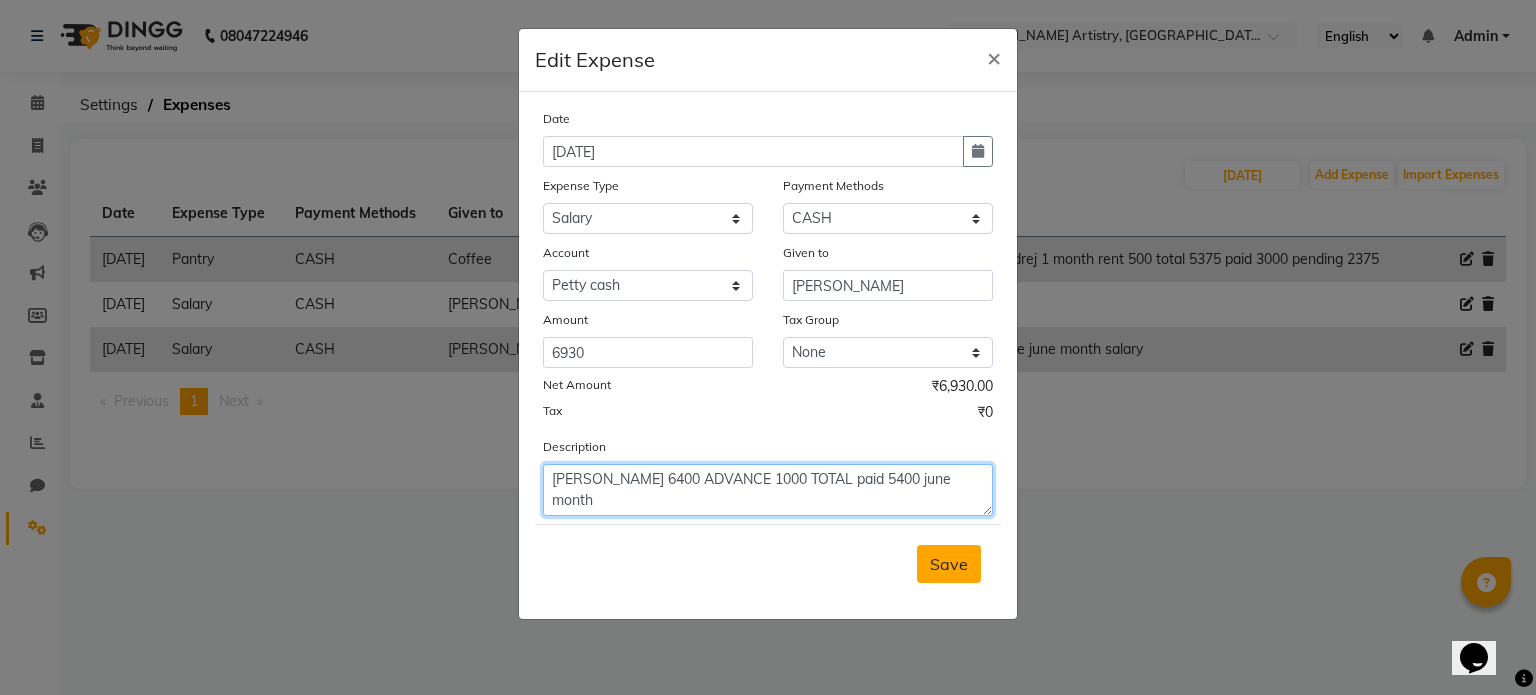 type on "[PERSON_NAME] 6400 ADVANCE 1000 TOTAL paid 5400 june month" 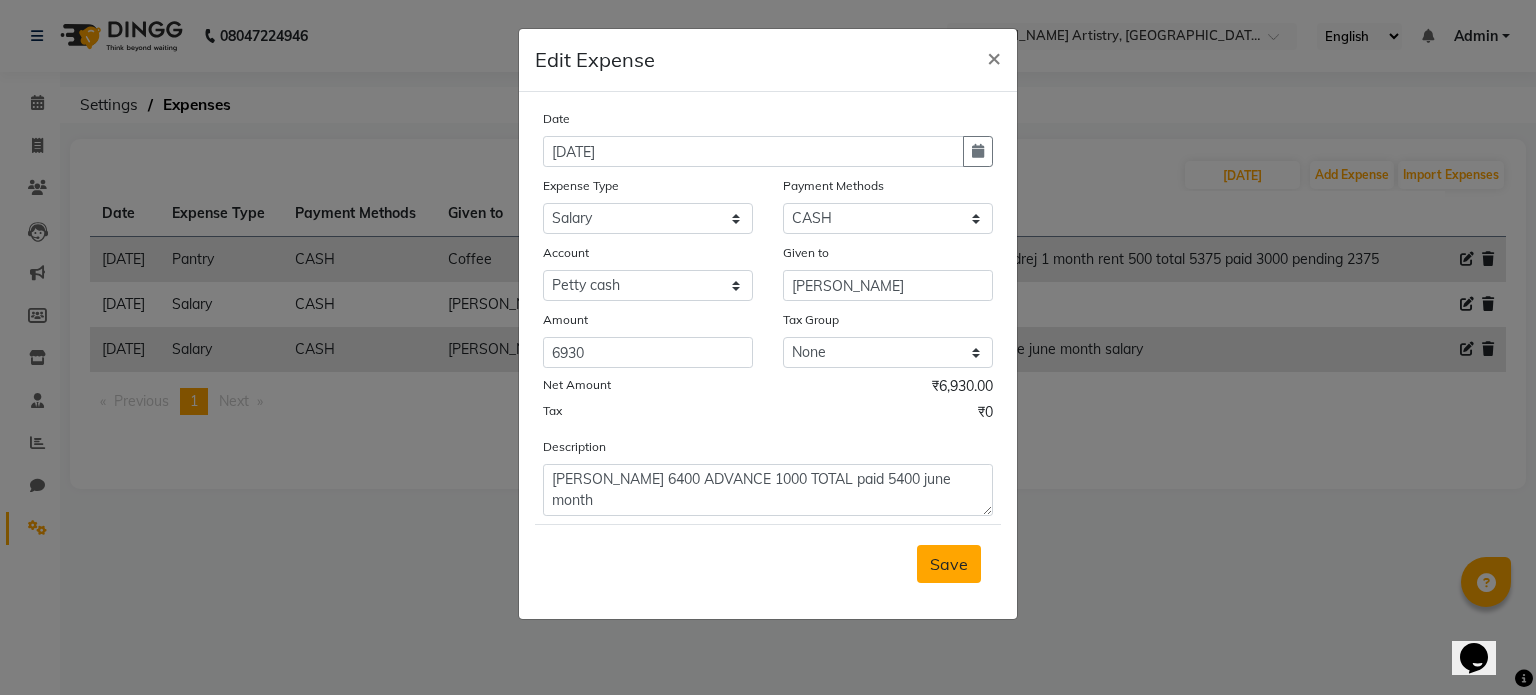 click on "Save" at bounding box center [949, 564] 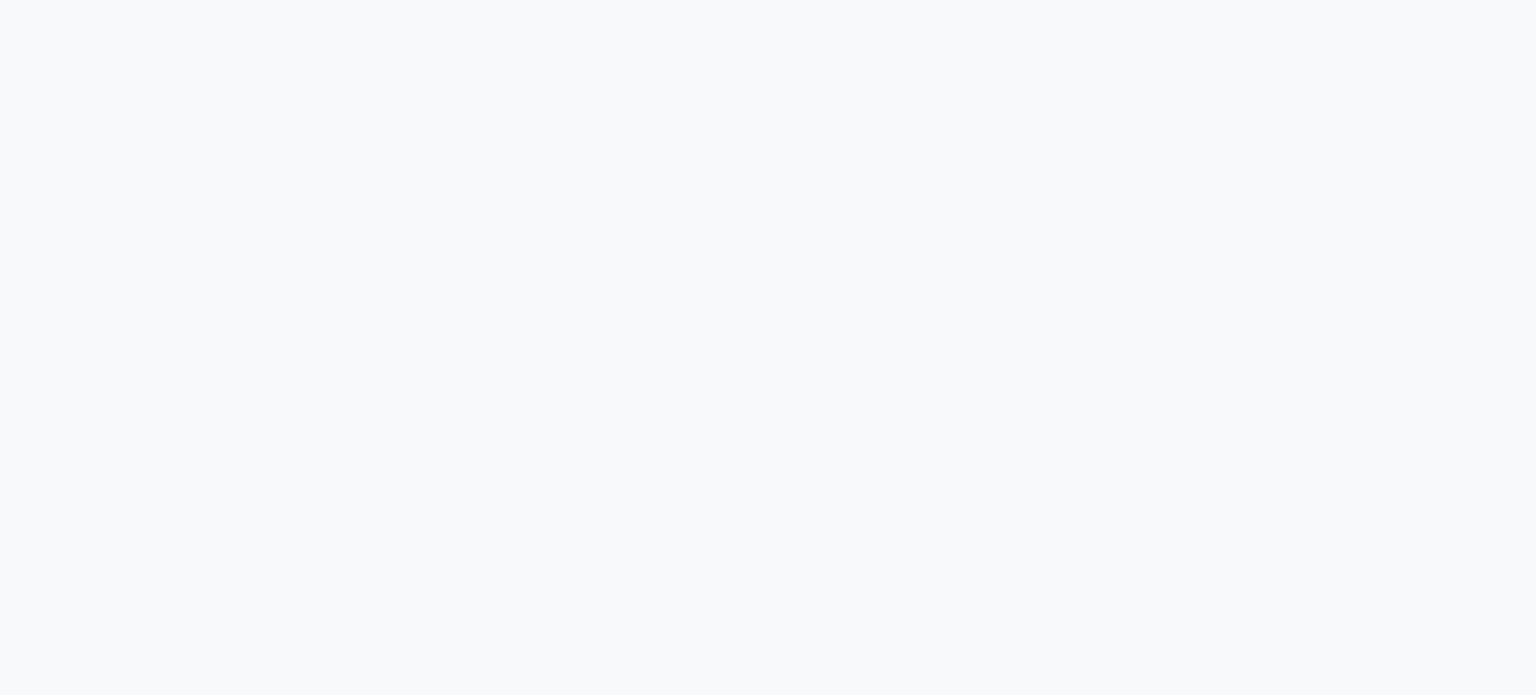 scroll, scrollTop: 0, scrollLeft: 0, axis: both 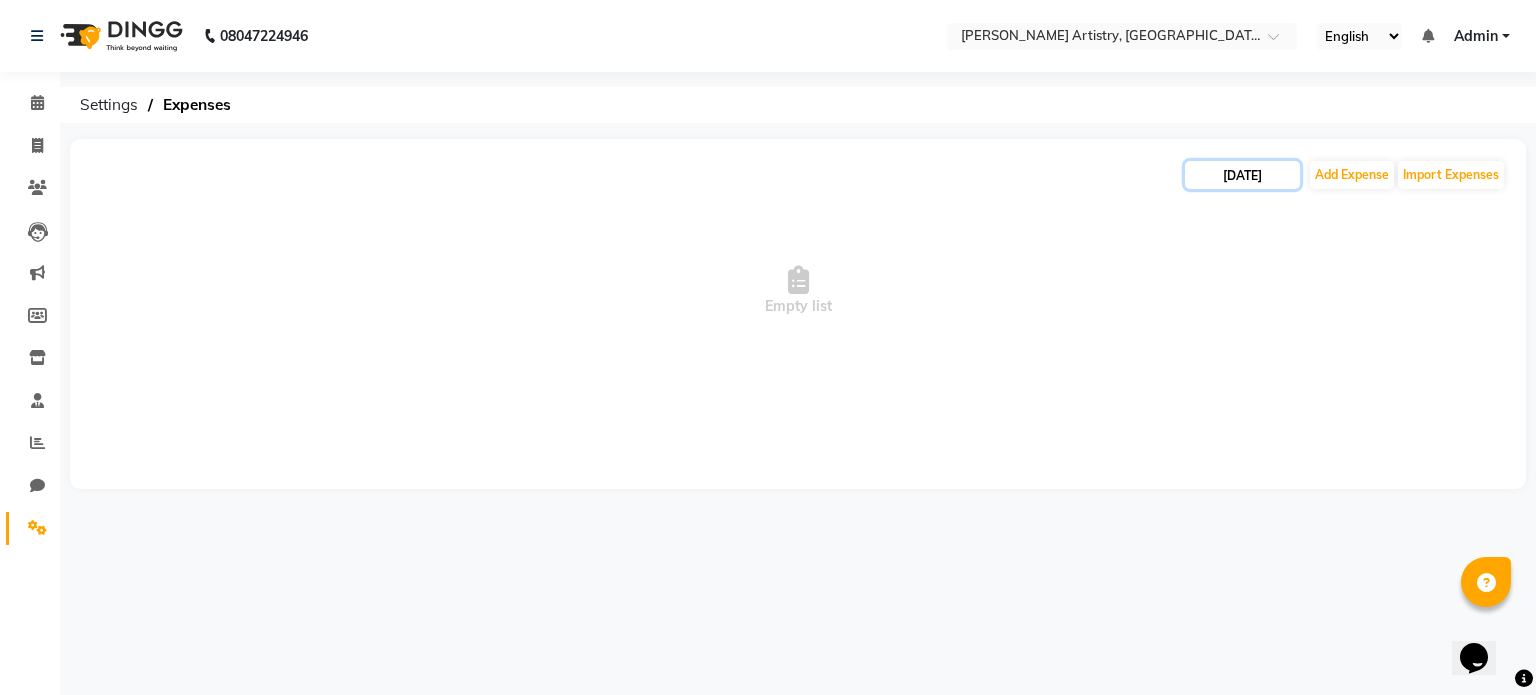 click on "[DATE]" 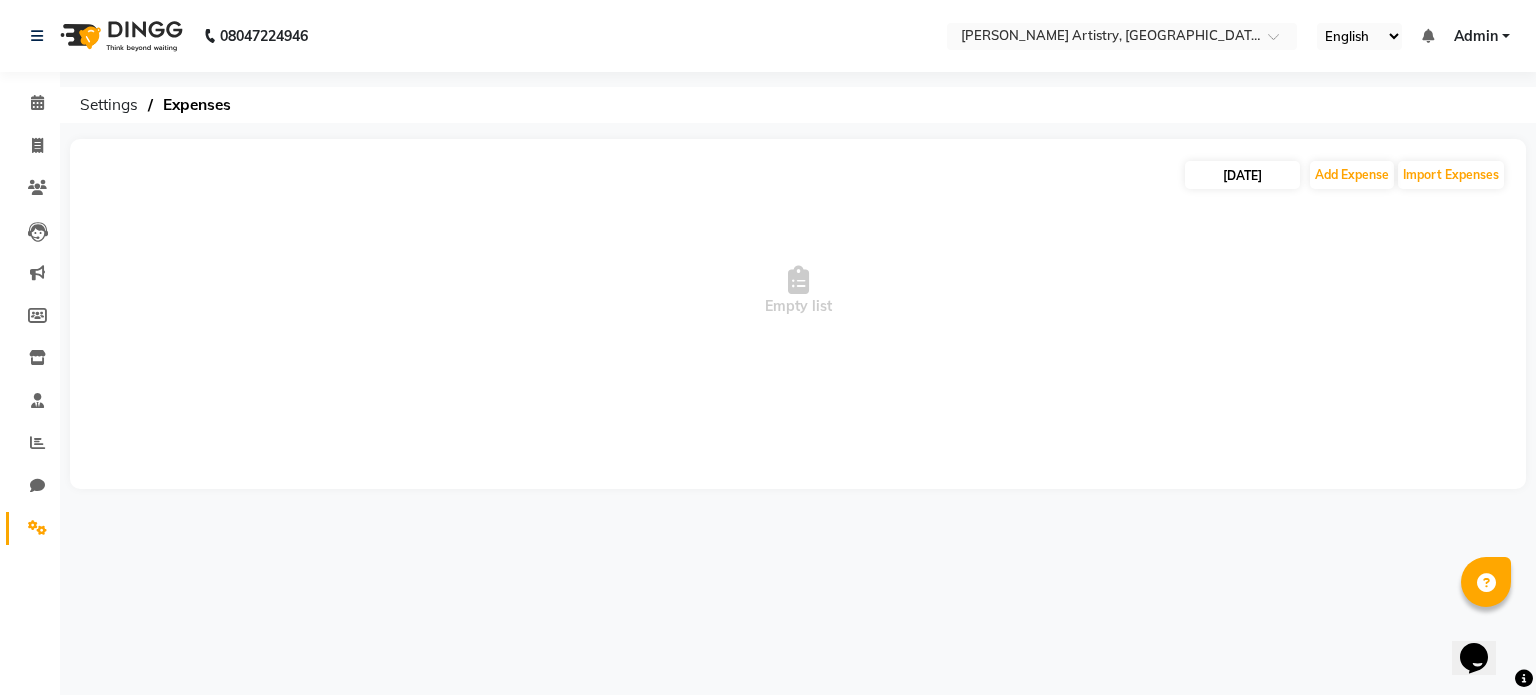 select on "7" 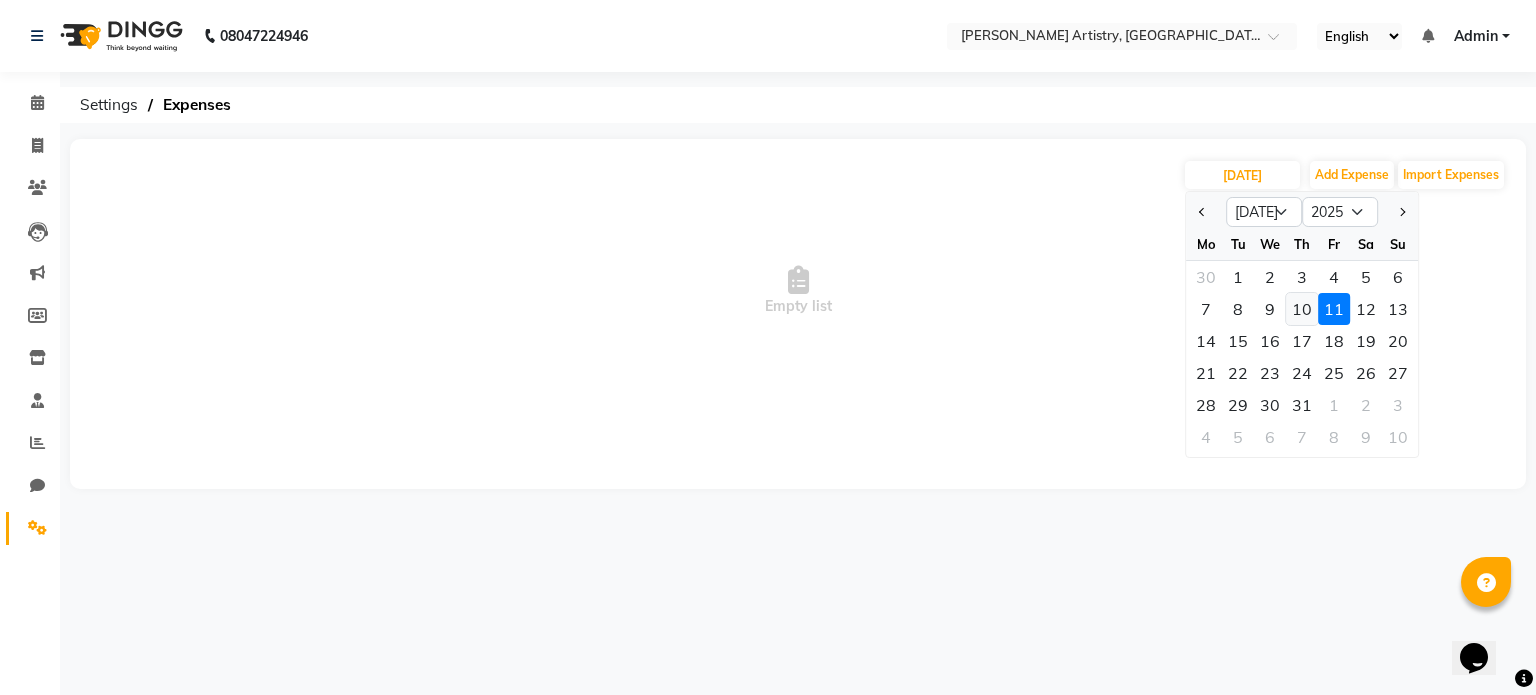 click on "10" 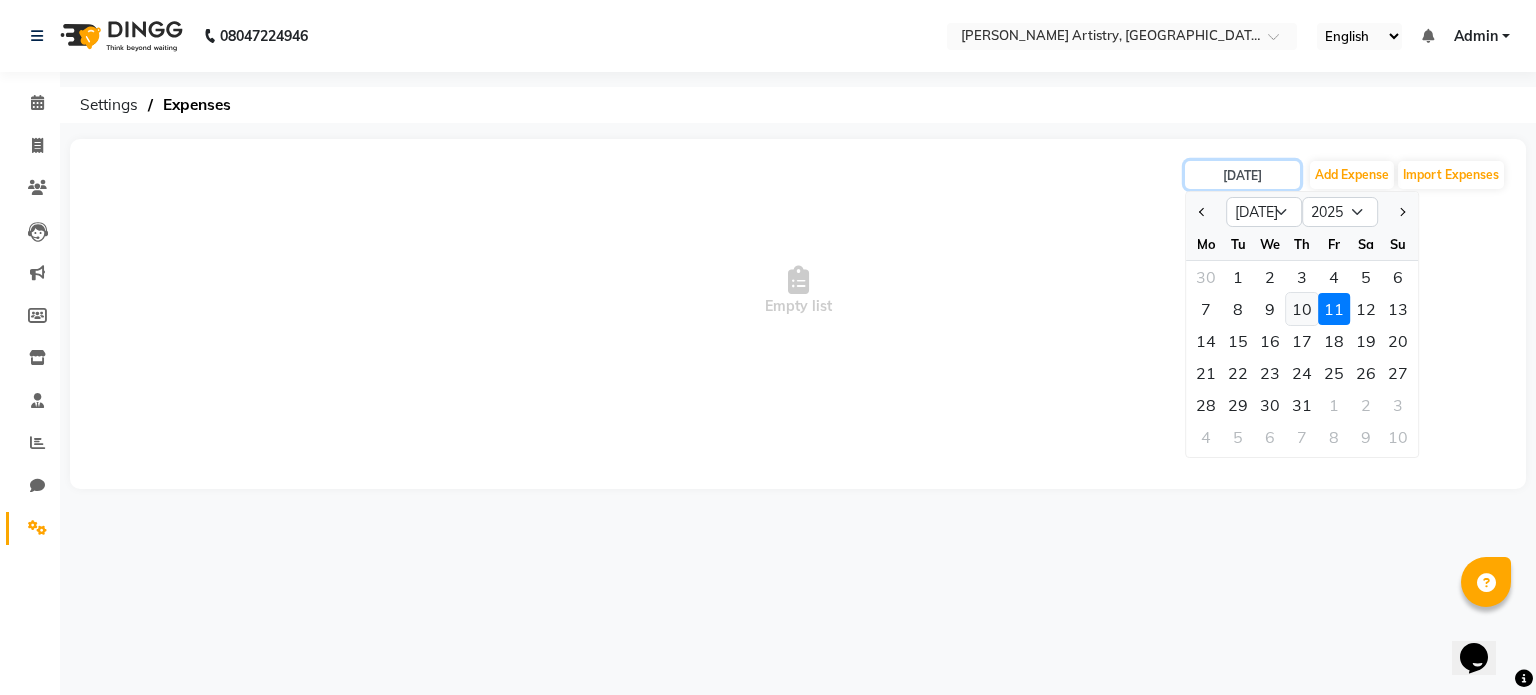 type on "[DATE]" 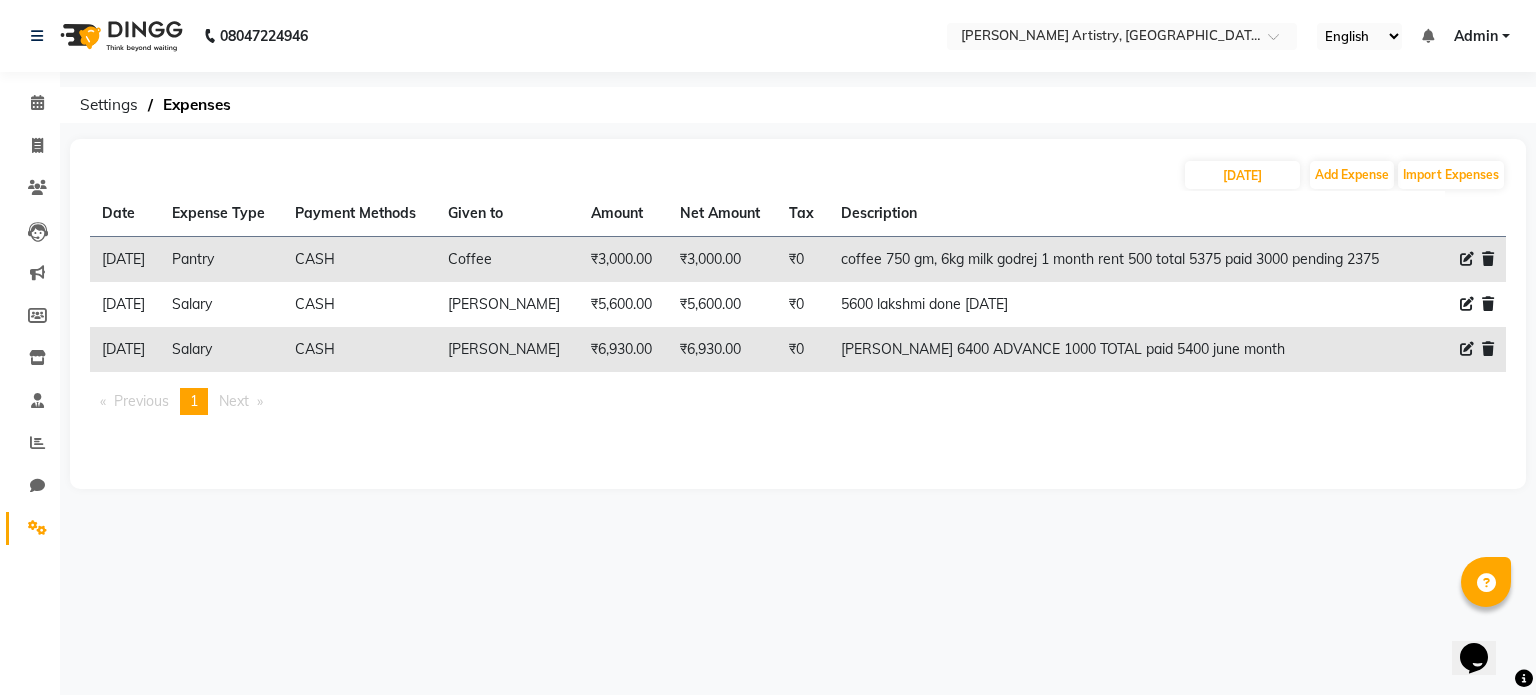 click 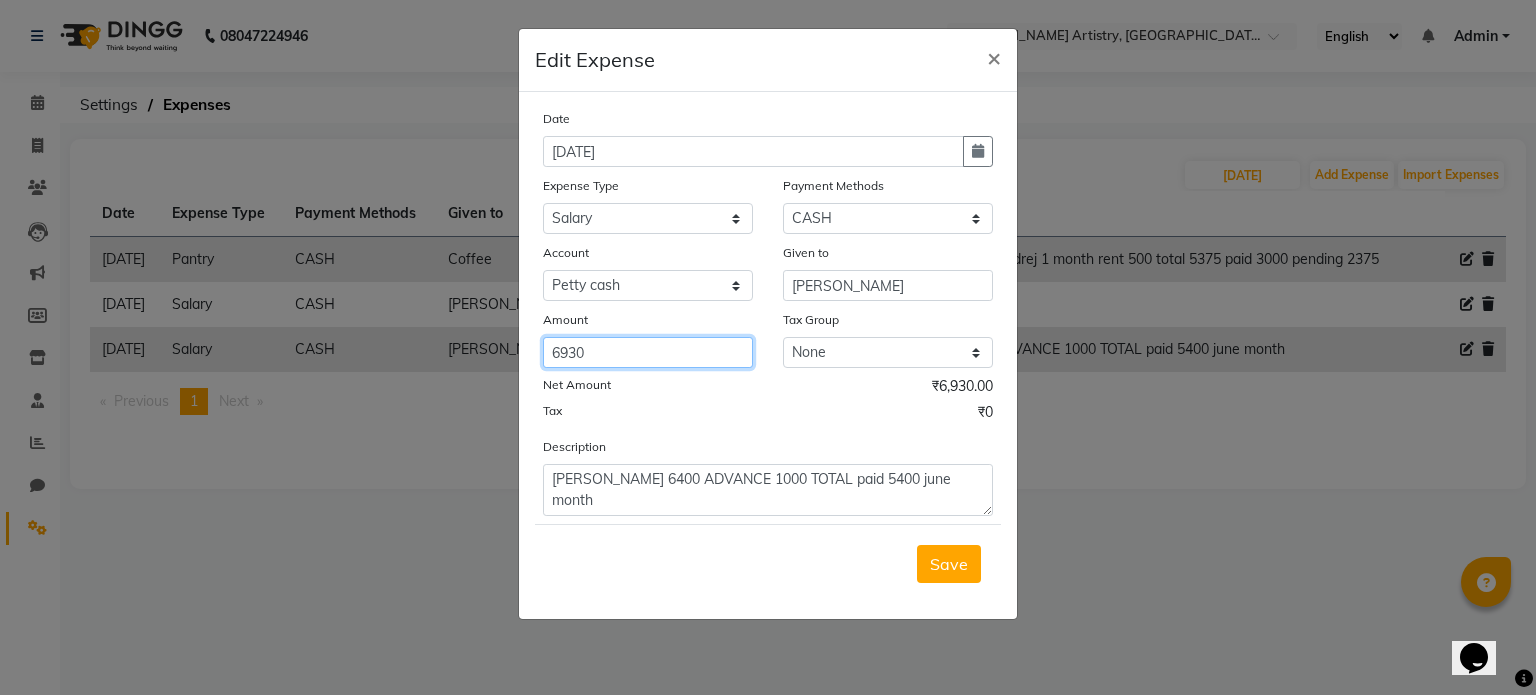 click on "6930" 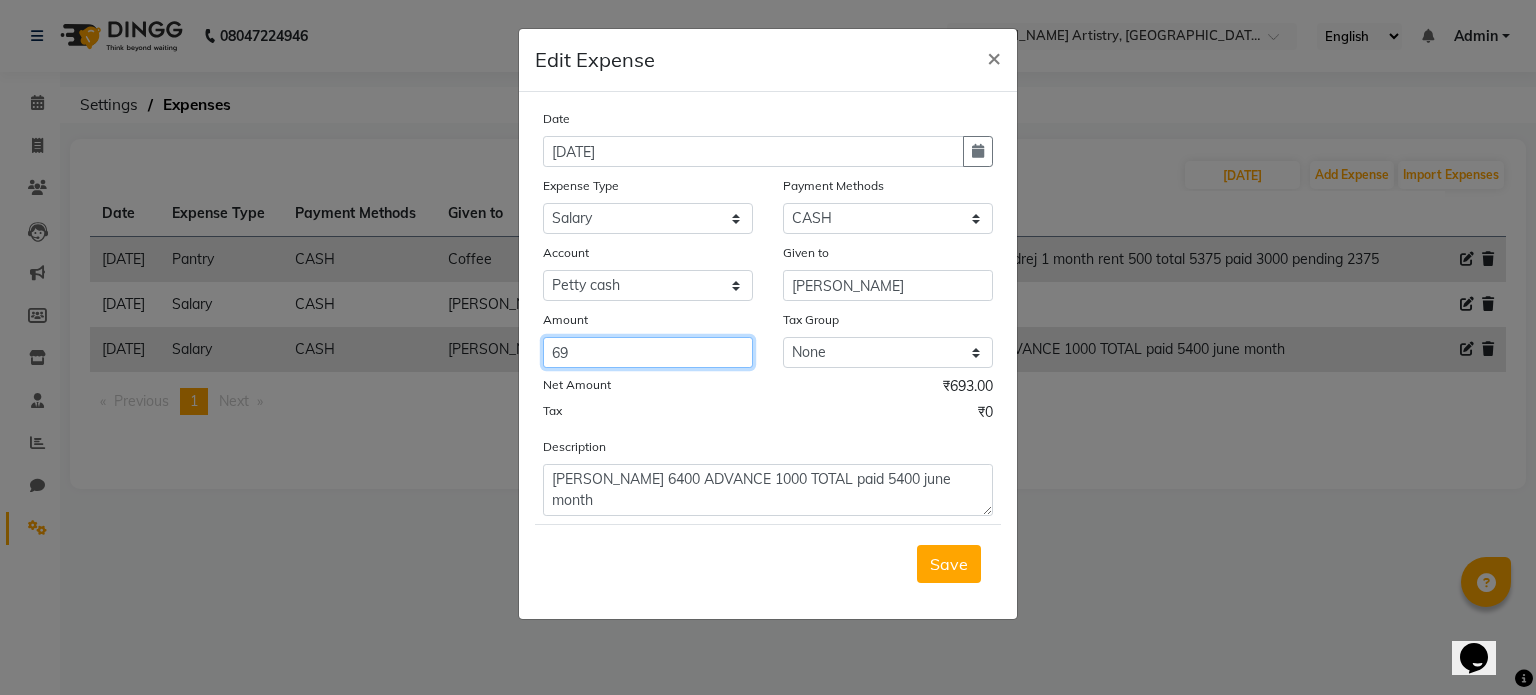 type on "6" 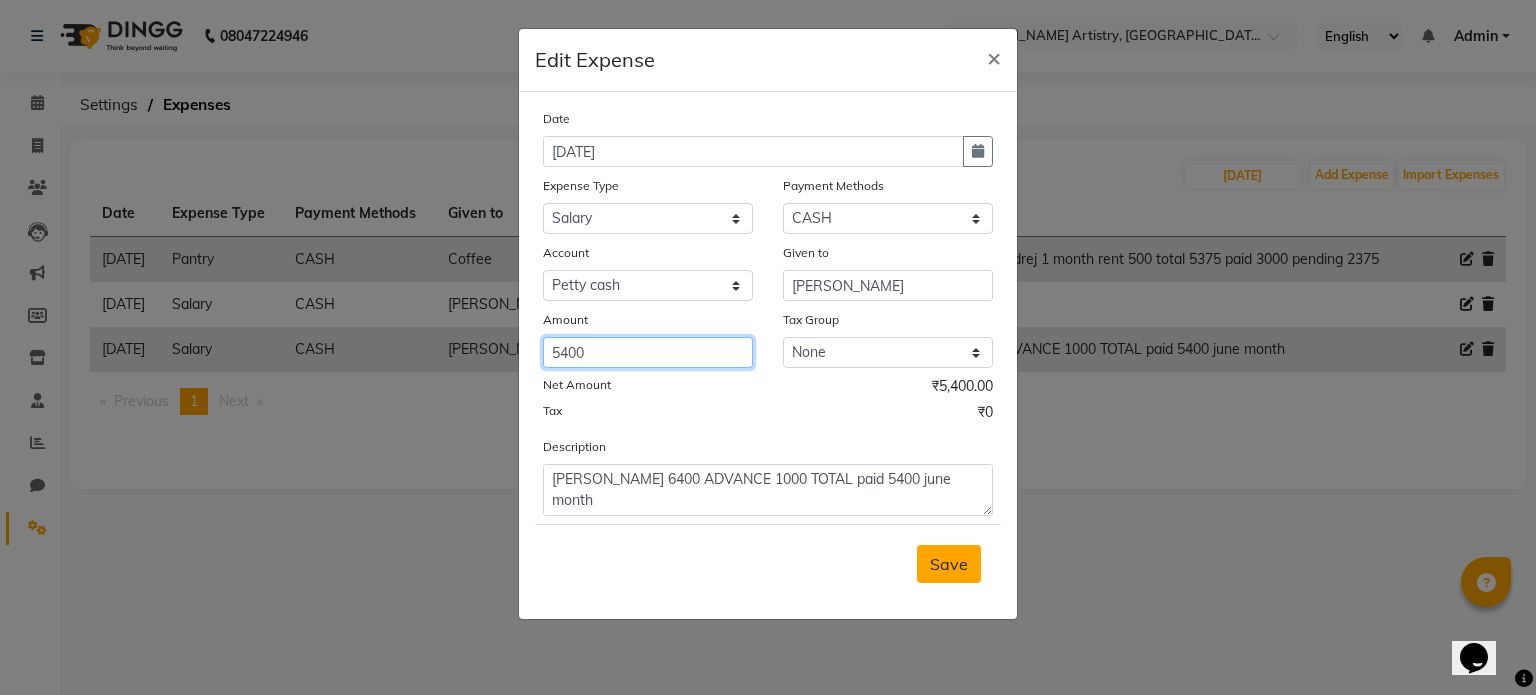 type on "5400" 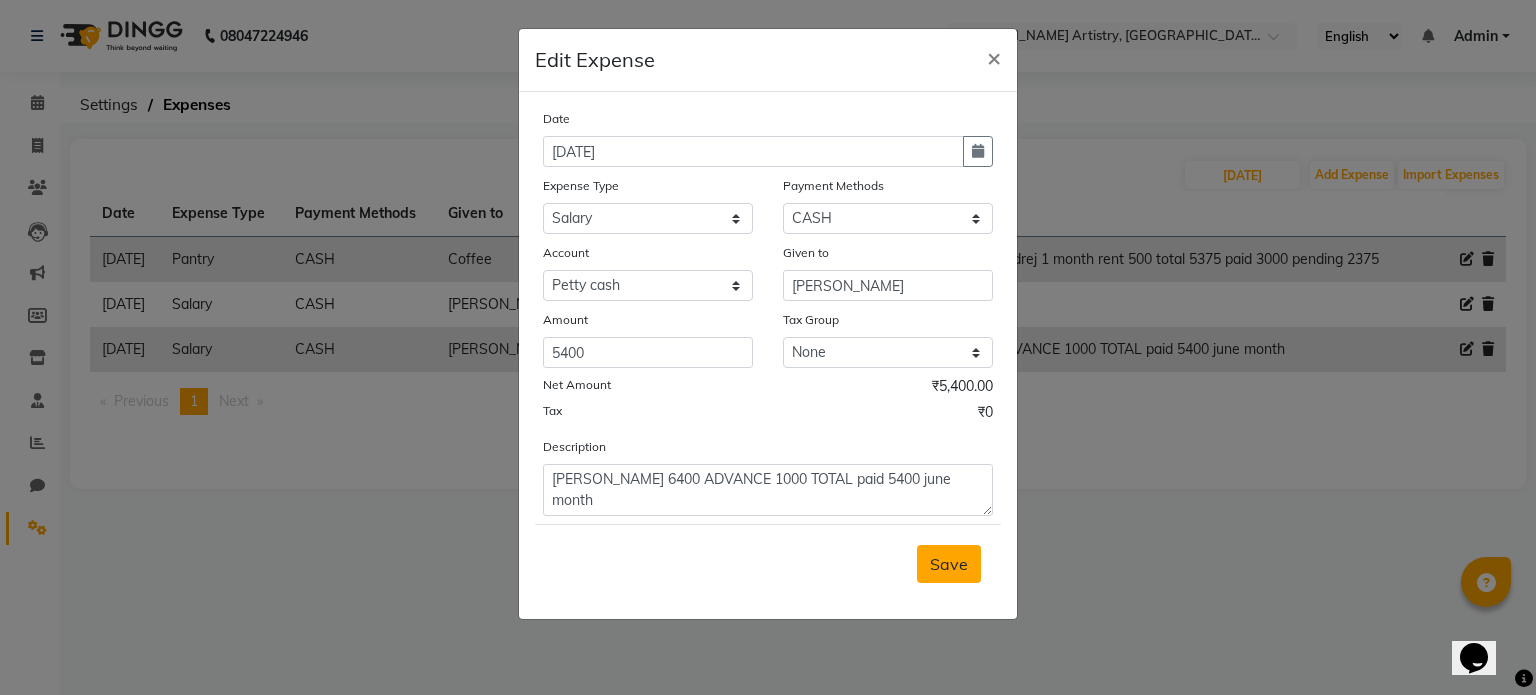 click on "Save" at bounding box center (949, 564) 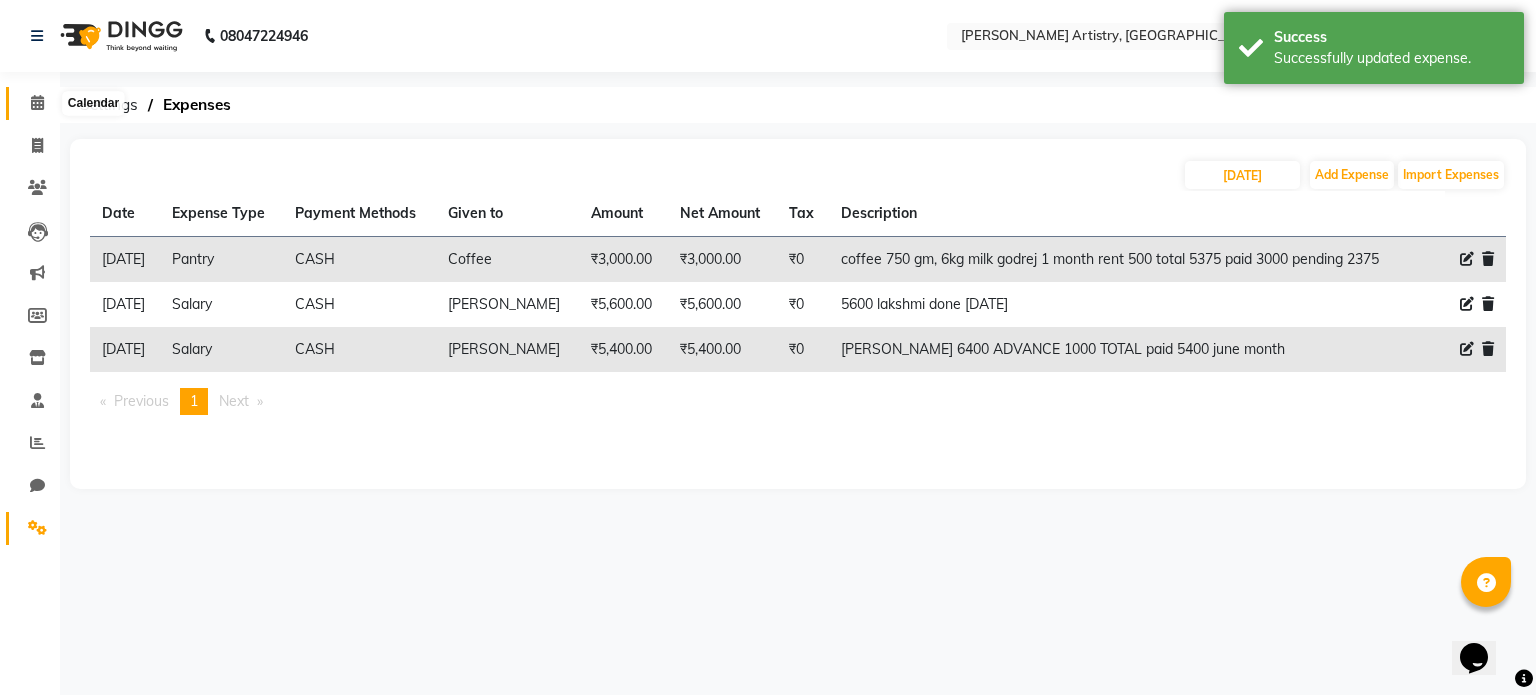 click 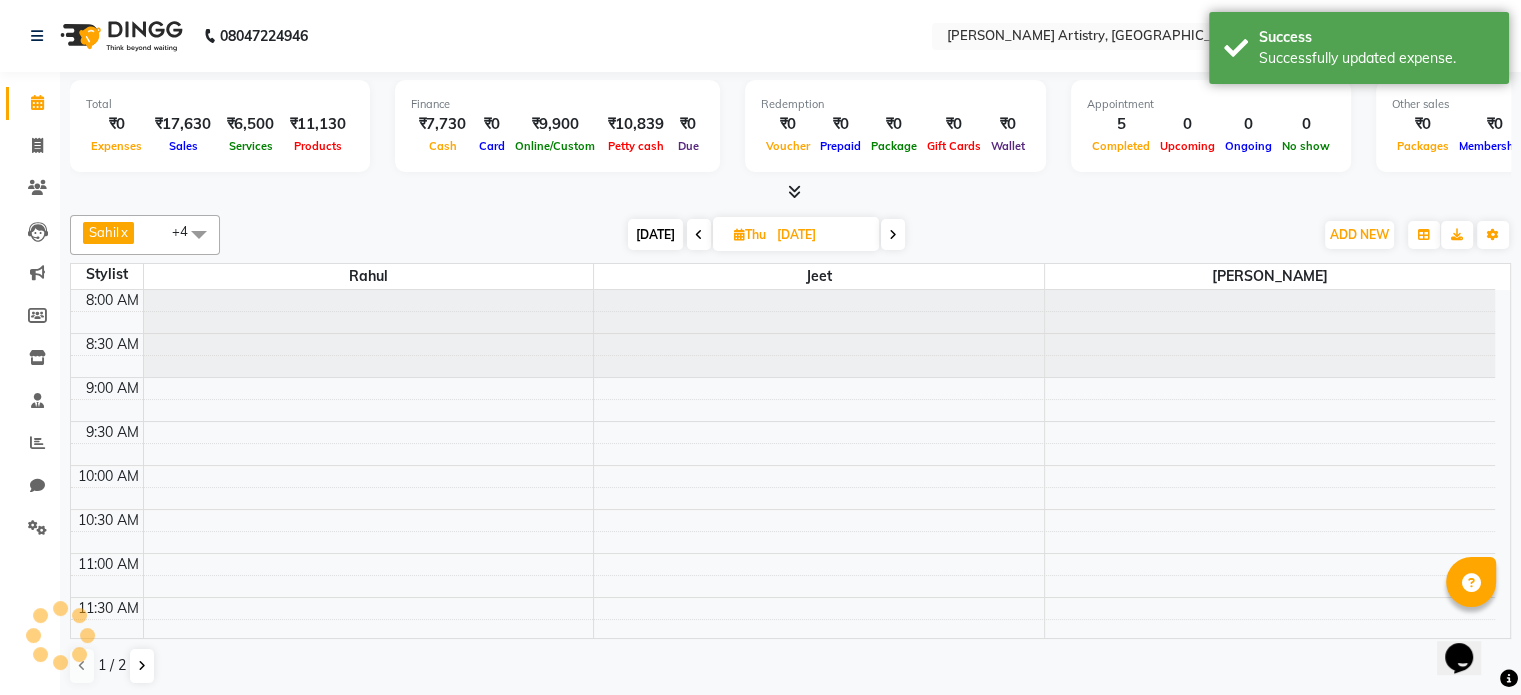 scroll, scrollTop: 0, scrollLeft: 0, axis: both 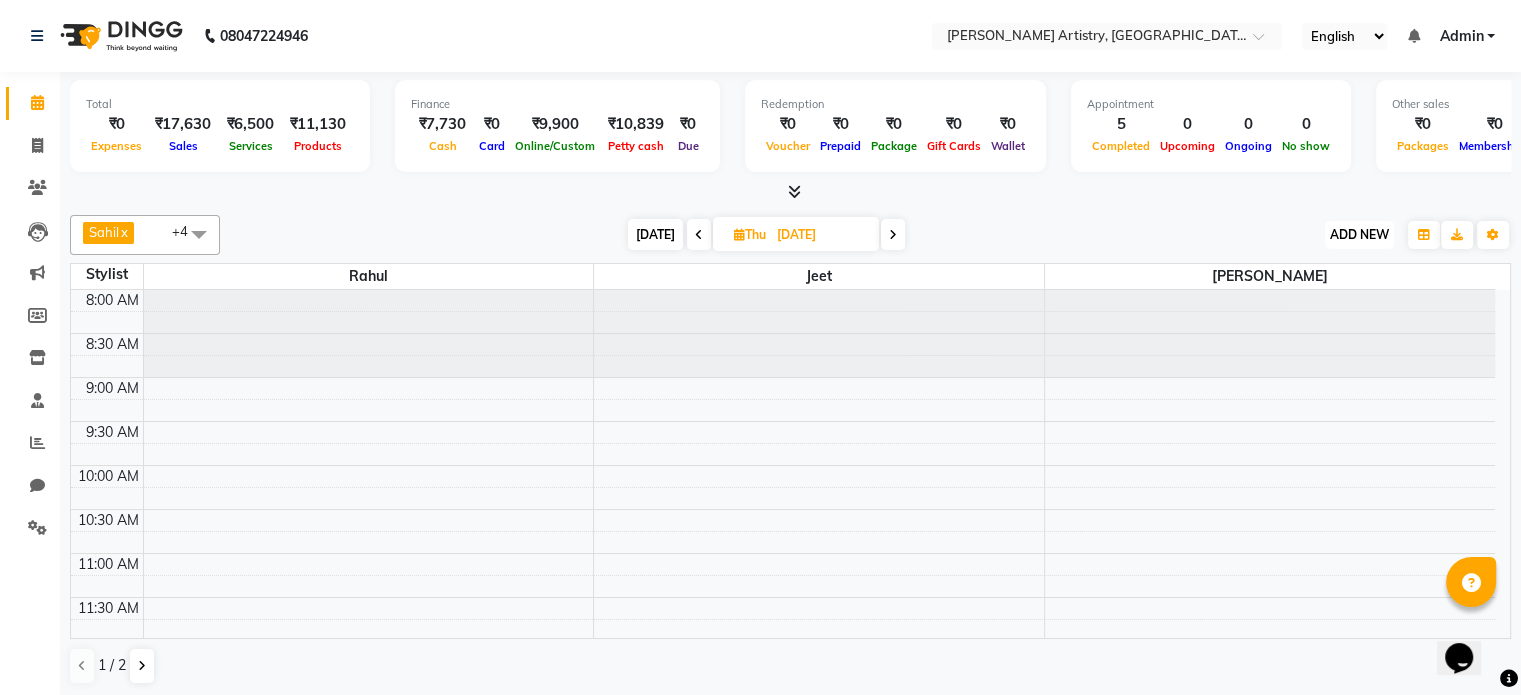 click on "ADD NEW" at bounding box center (1359, 234) 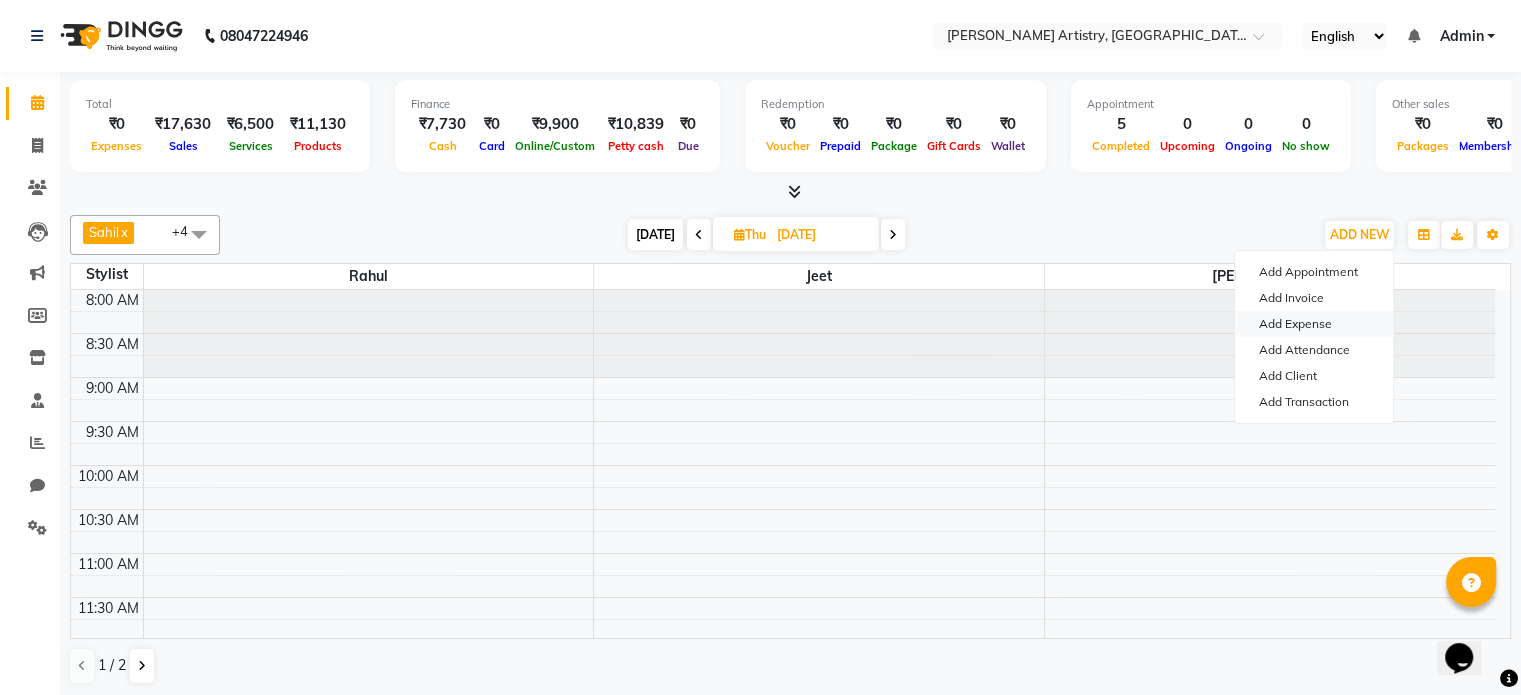 click on "Add Expense" at bounding box center (1314, 324) 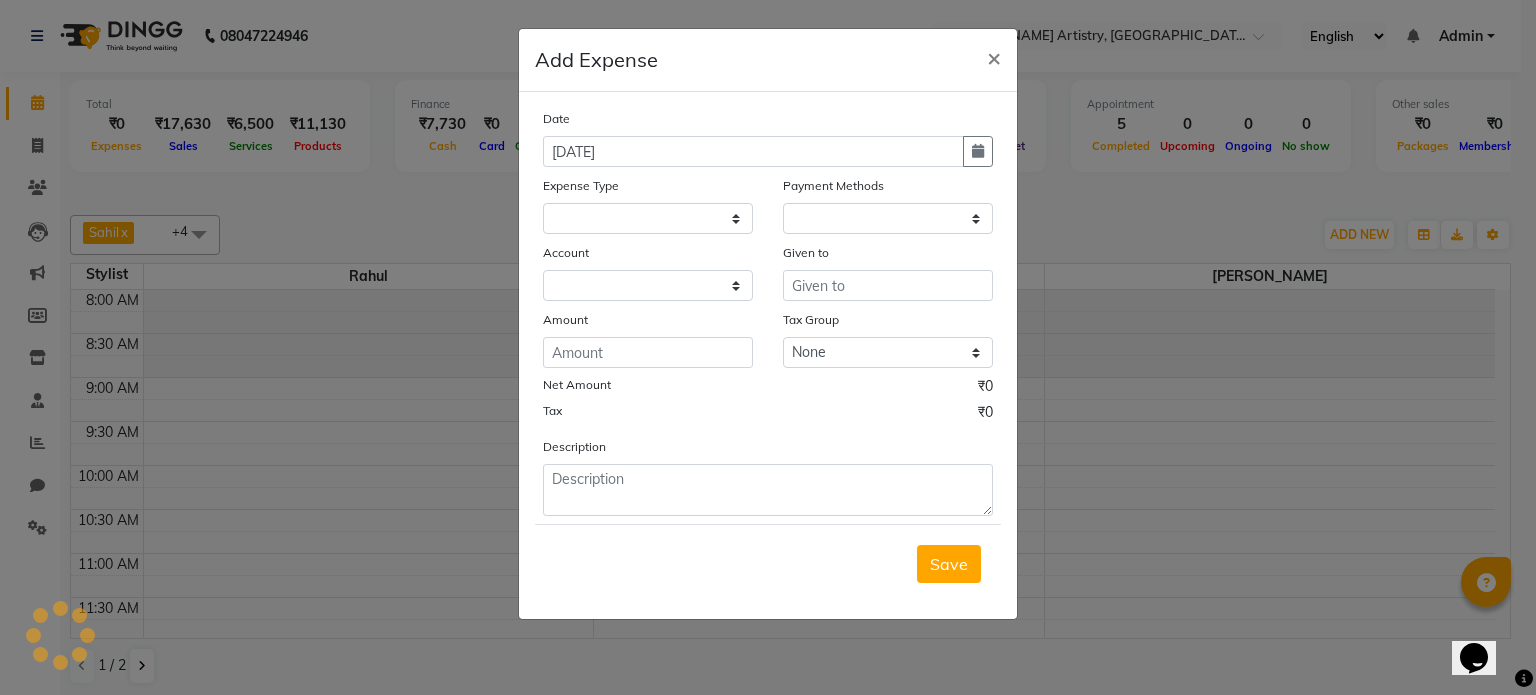 select on "1" 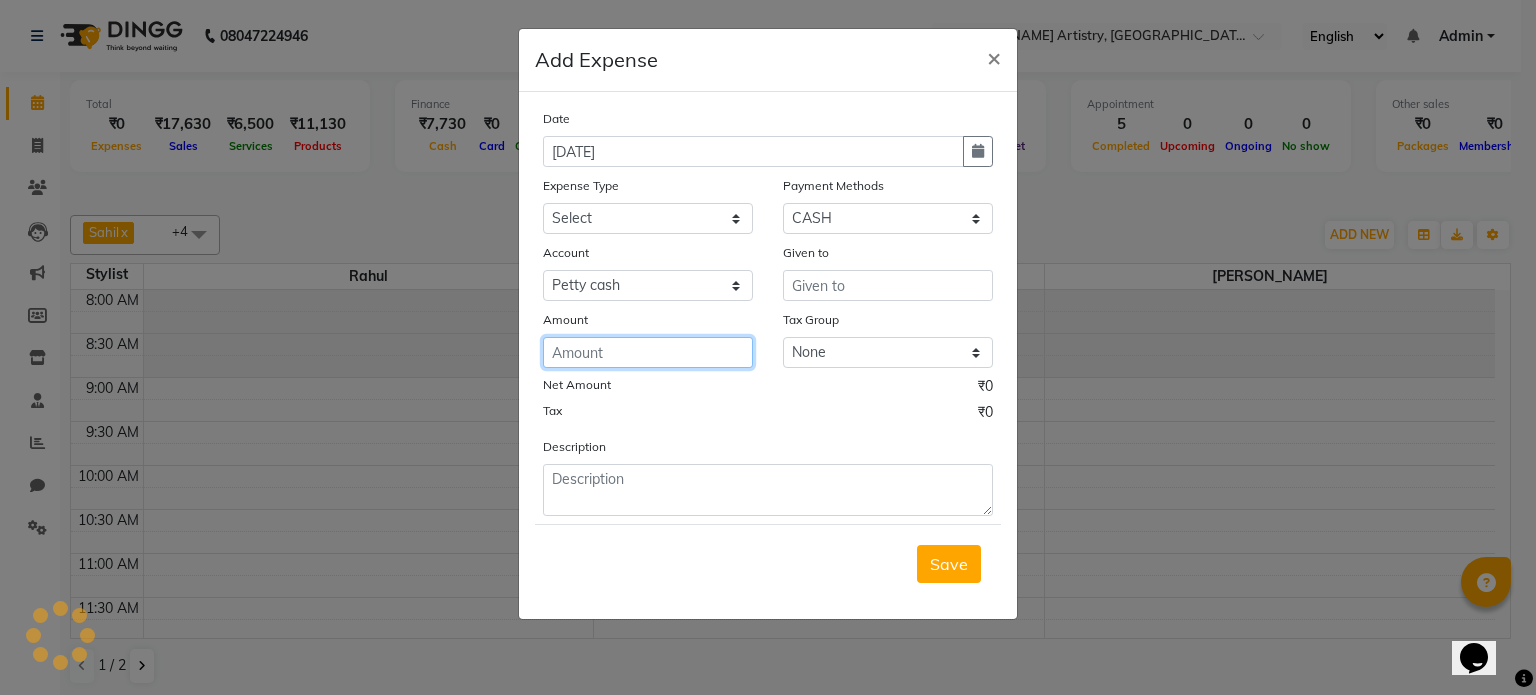 click 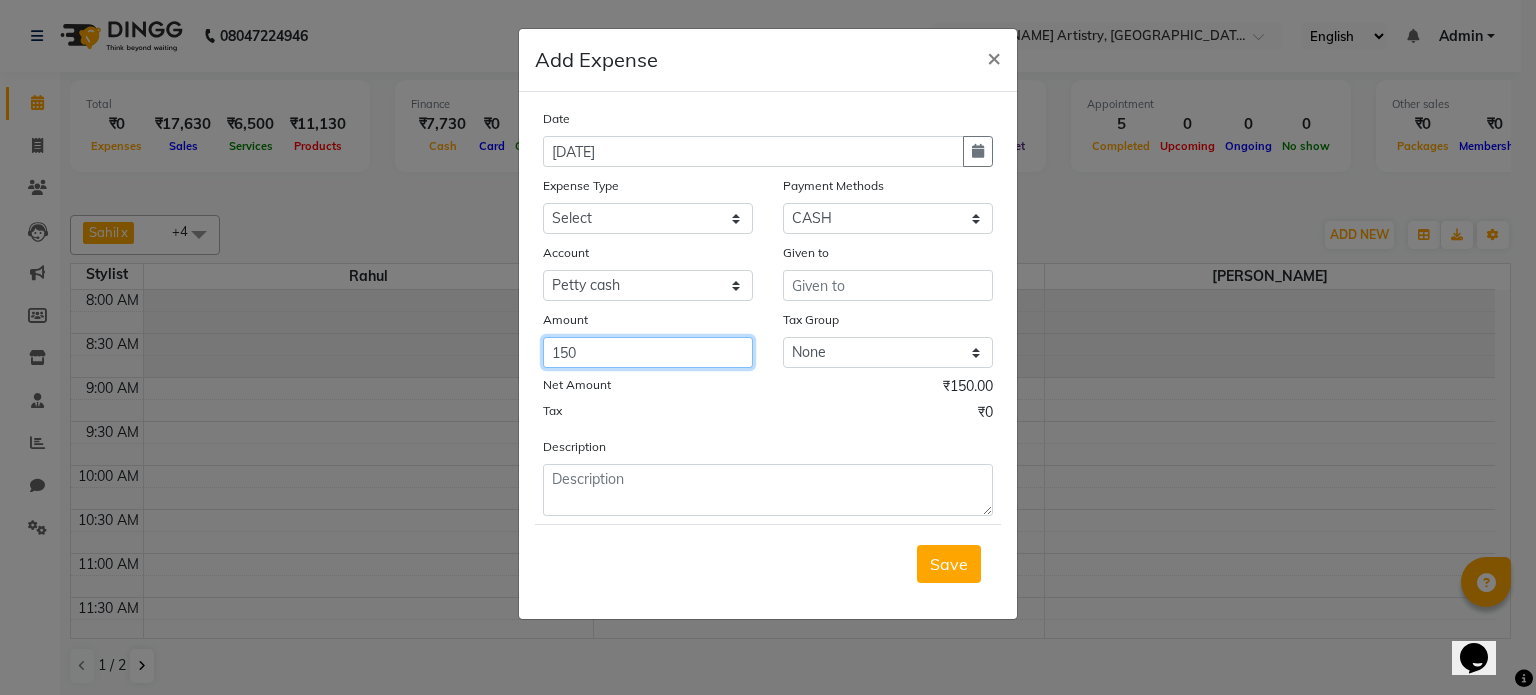 type on "150" 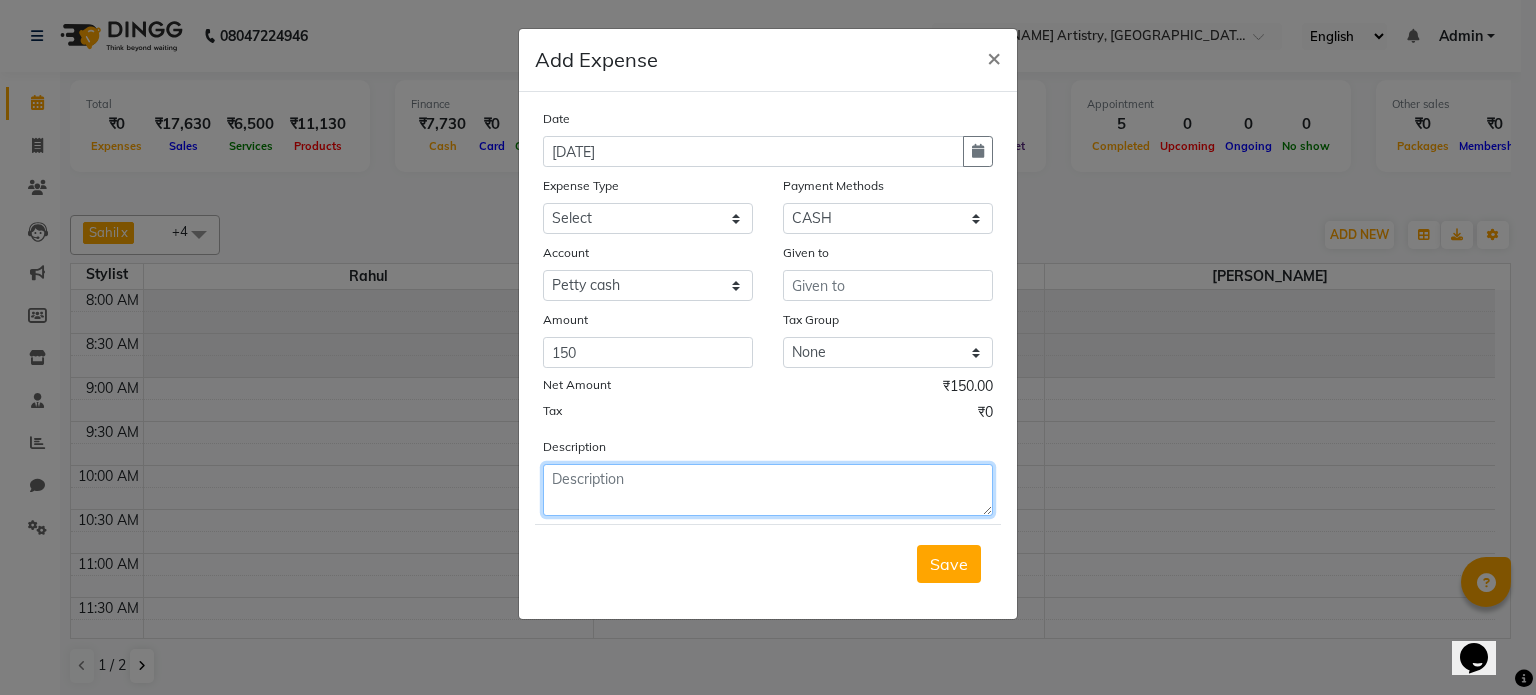 click 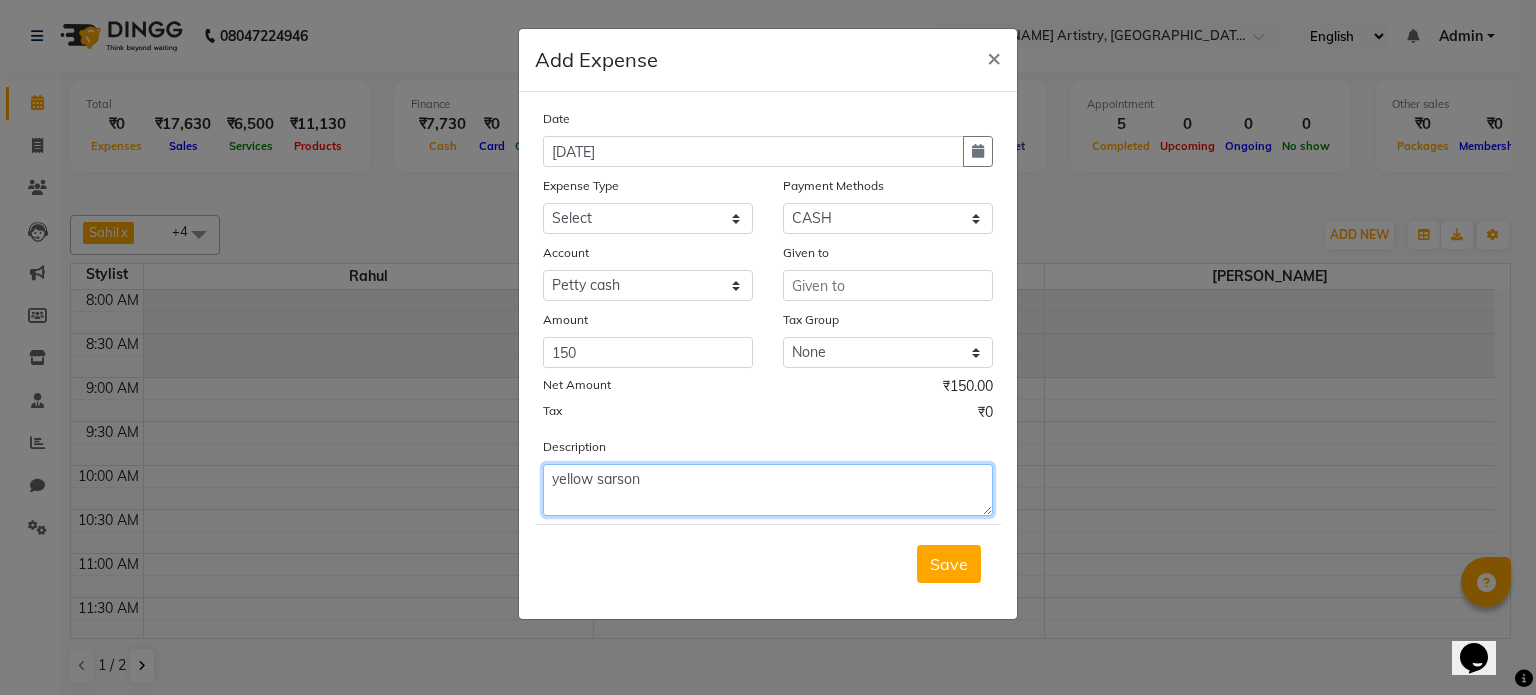 type on "yellow sarson" 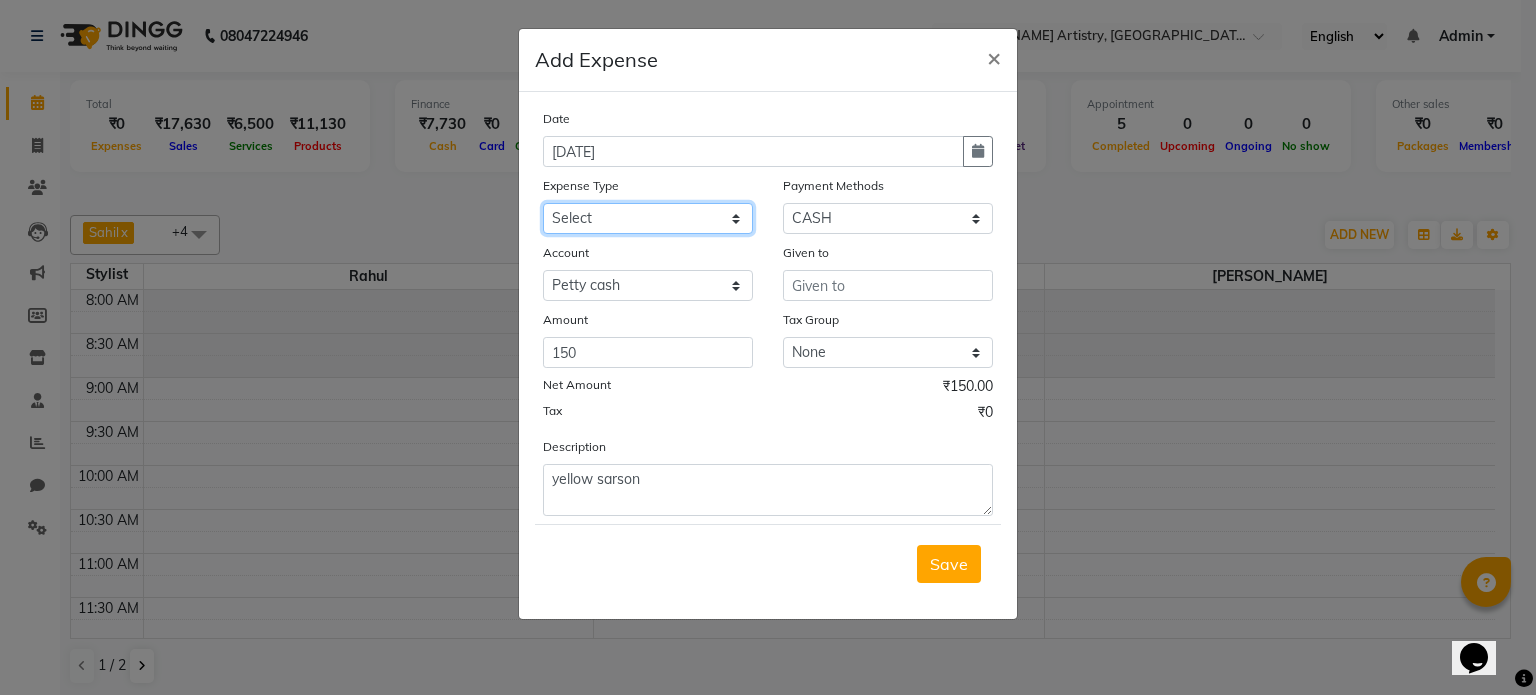 click on "Select Advance Salary Bank charges Car maintenance  Cash transfer to bank Cash transfer to hub Client Snacks Clinical charges Equipment Fuel Govt fee Incentive Insurance International purchase Loan Repayment Maintenance Marketing Miscellaneous MRA Other Pantry Product Rent Salary Staff Snacks Tax Tea & Refreshment Utilities" 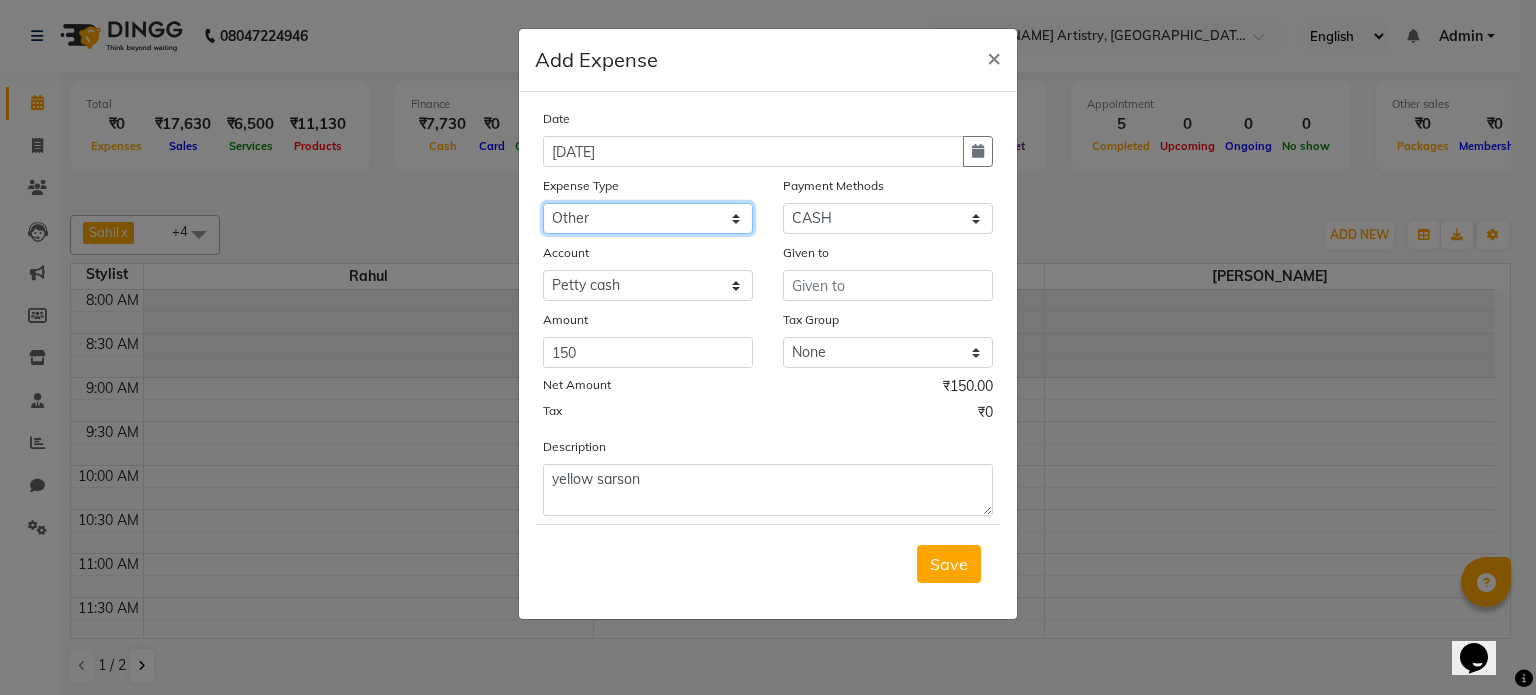 click on "Select Advance Salary Bank charges Car maintenance  Cash transfer to bank Cash transfer to hub Client Snacks Clinical charges Equipment Fuel Govt fee Incentive Insurance International purchase Loan Repayment Maintenance Marketing Miscellaneous MRA Other Pantry Product Rent Salary Staff Snacks Tax Tea & Refreshment Utilities" 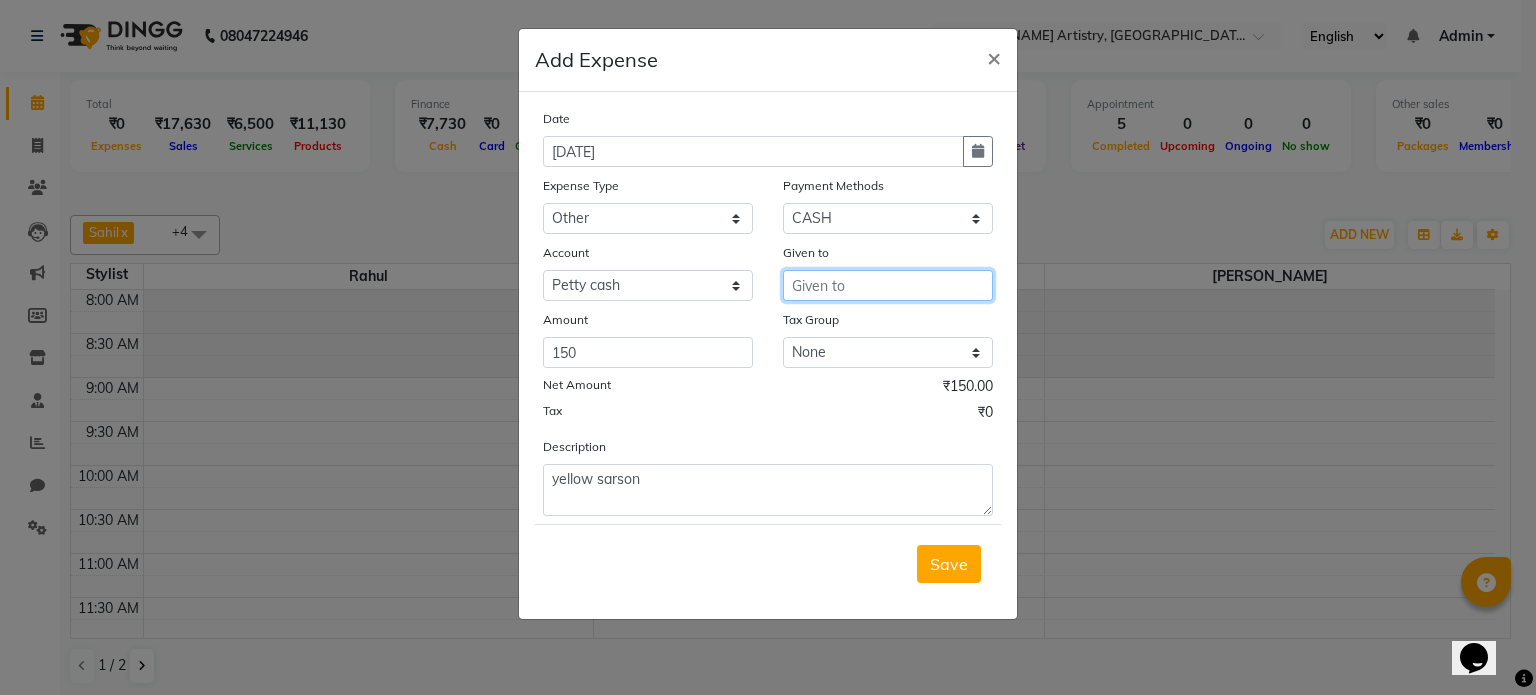 click at bounding box center (888, 285) 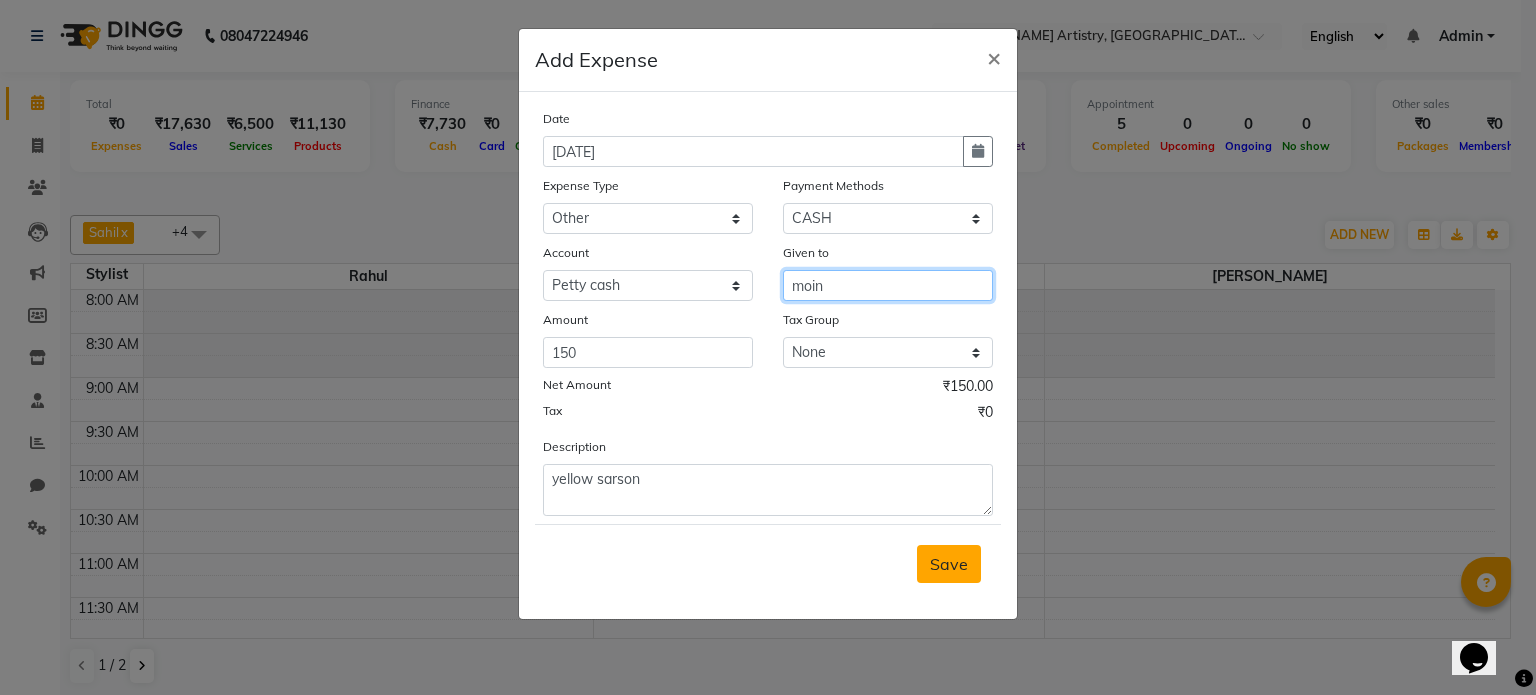 type on "moin" 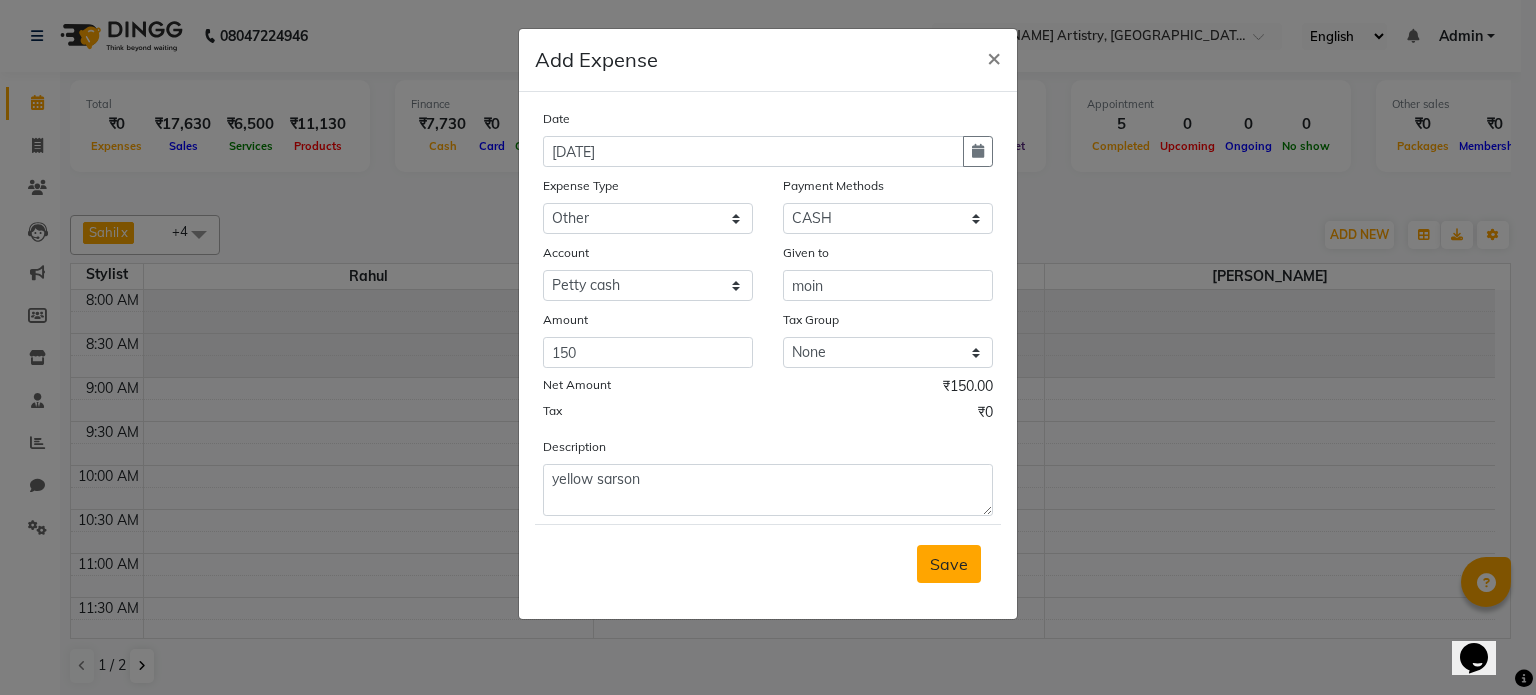 click on "Save" at bounding box center [949, 564] 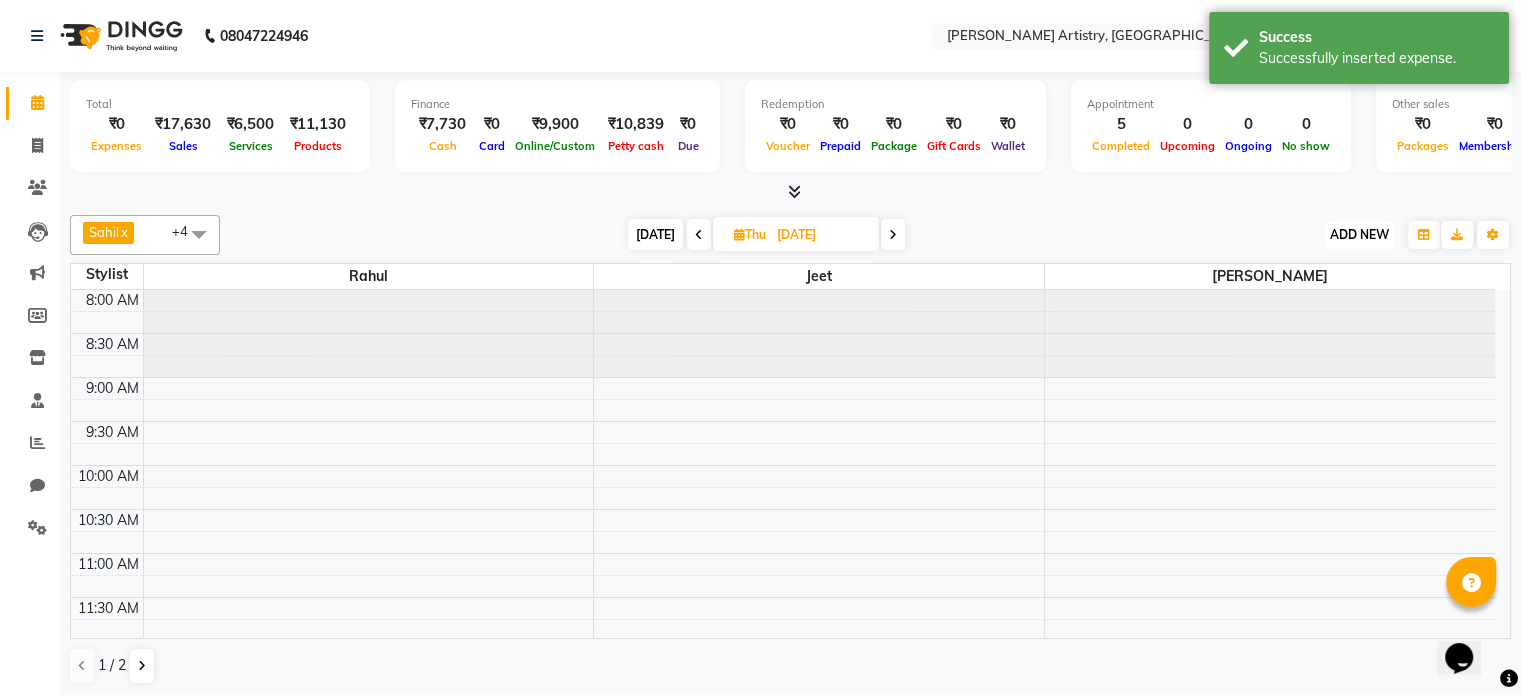 click on "ADD NEW" at bounding box center (1359, 234) 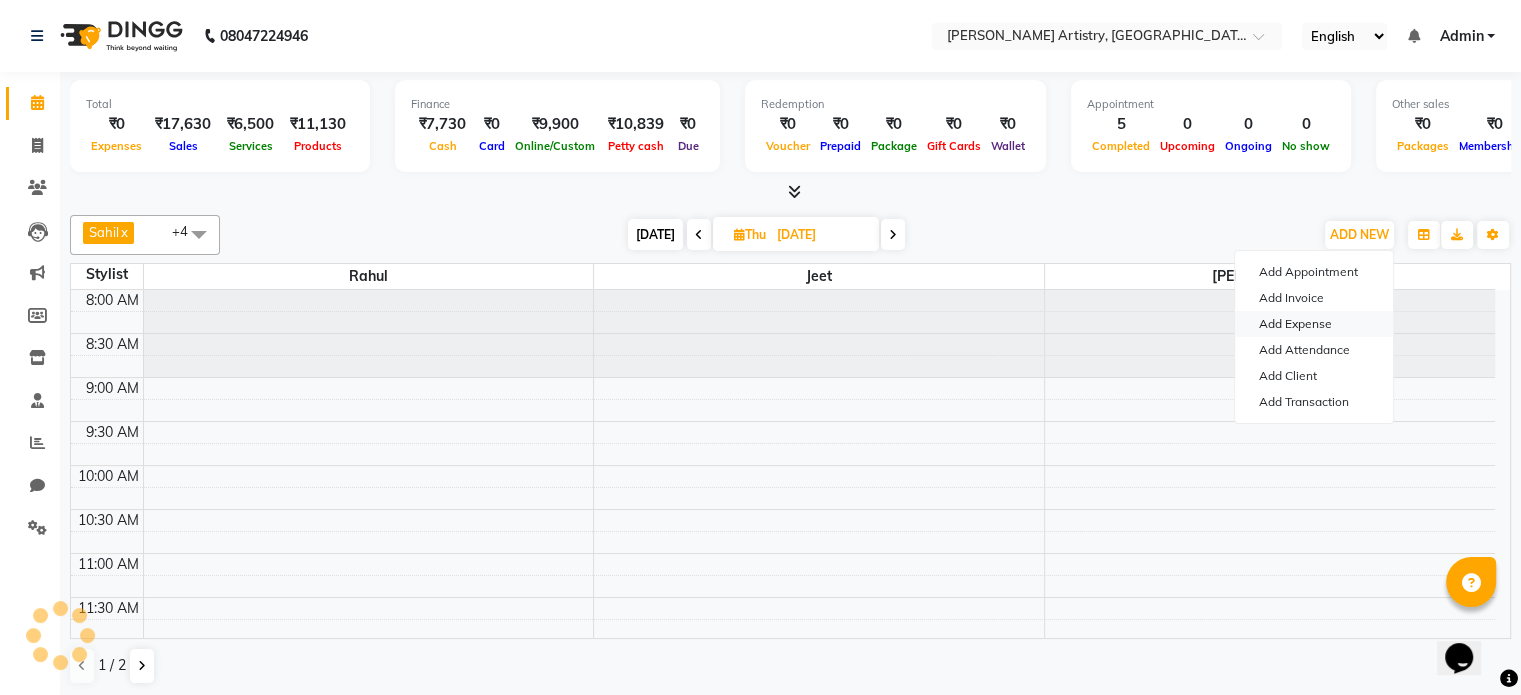 click on "Add Expense" at bounding box center [1314, 324] 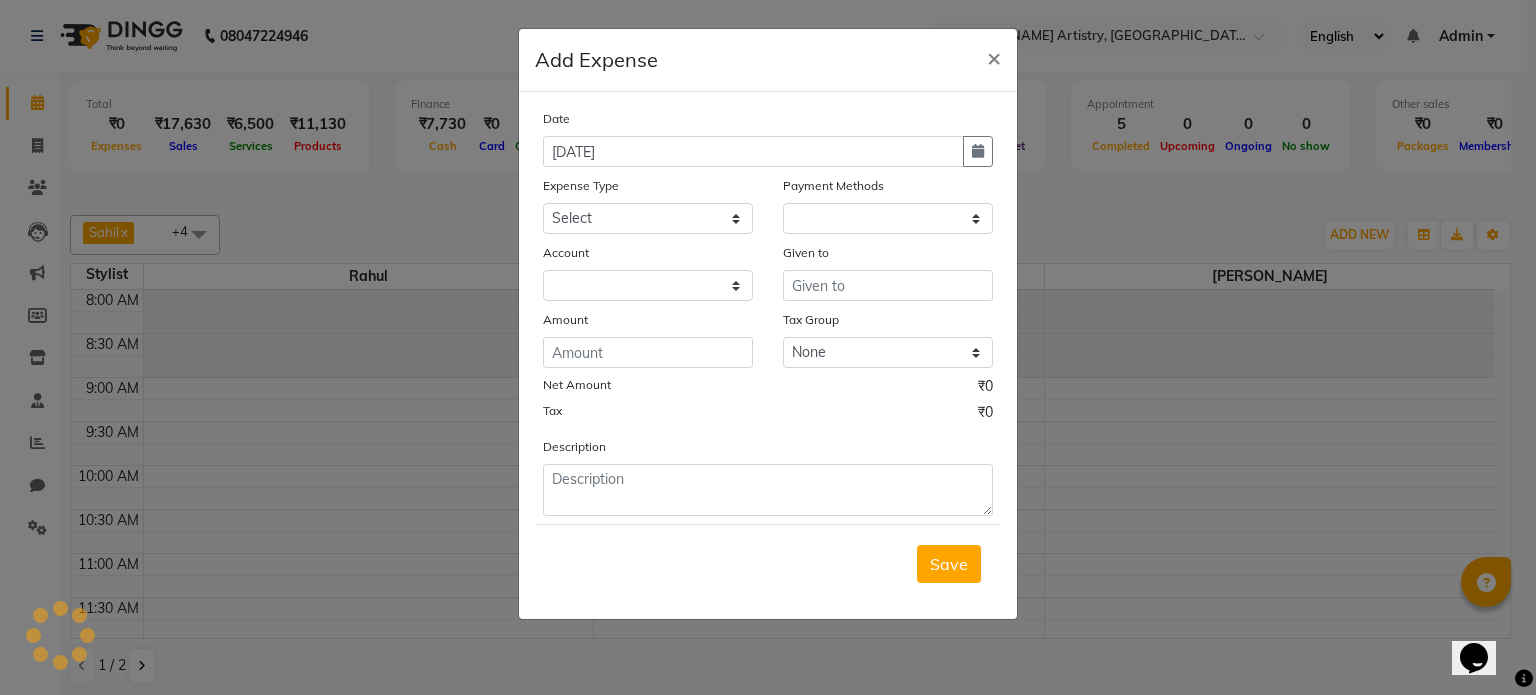 select on "1" 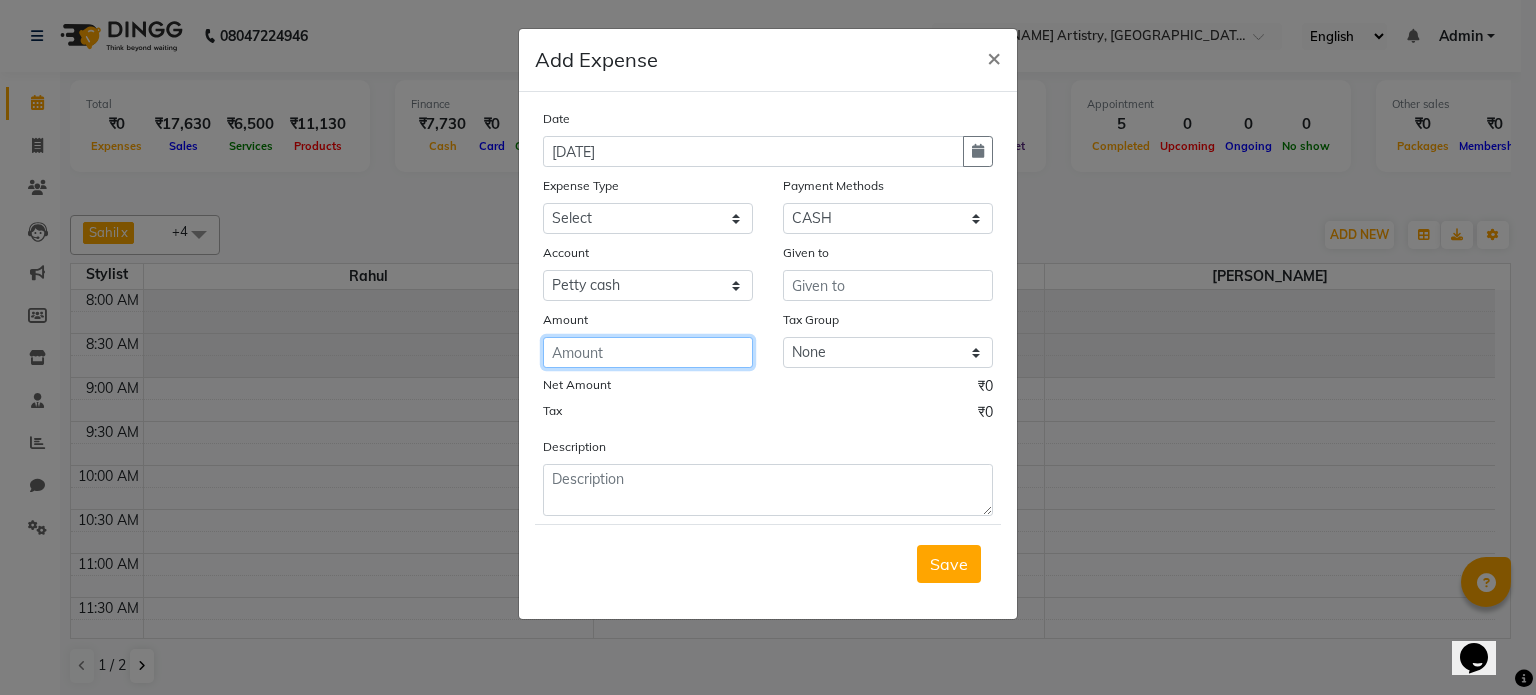 click 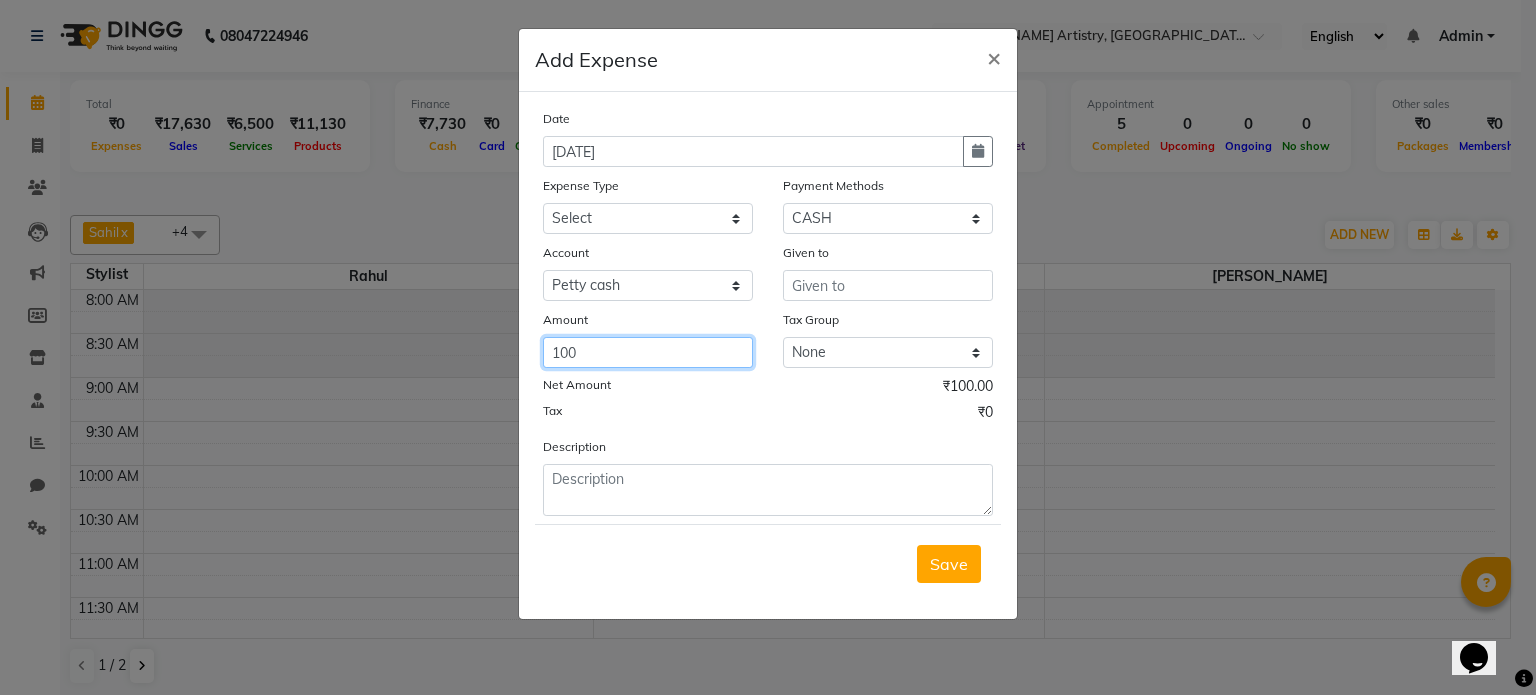 type on "100" 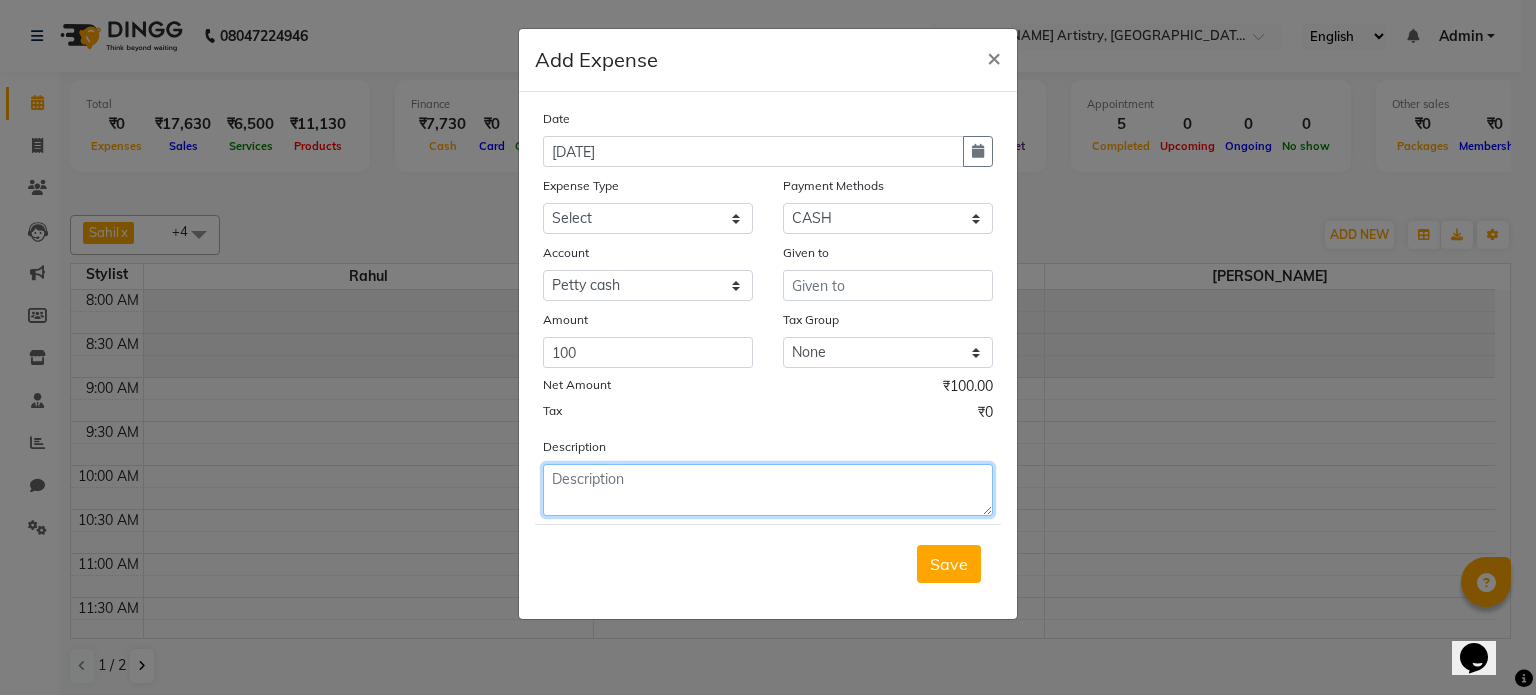 click 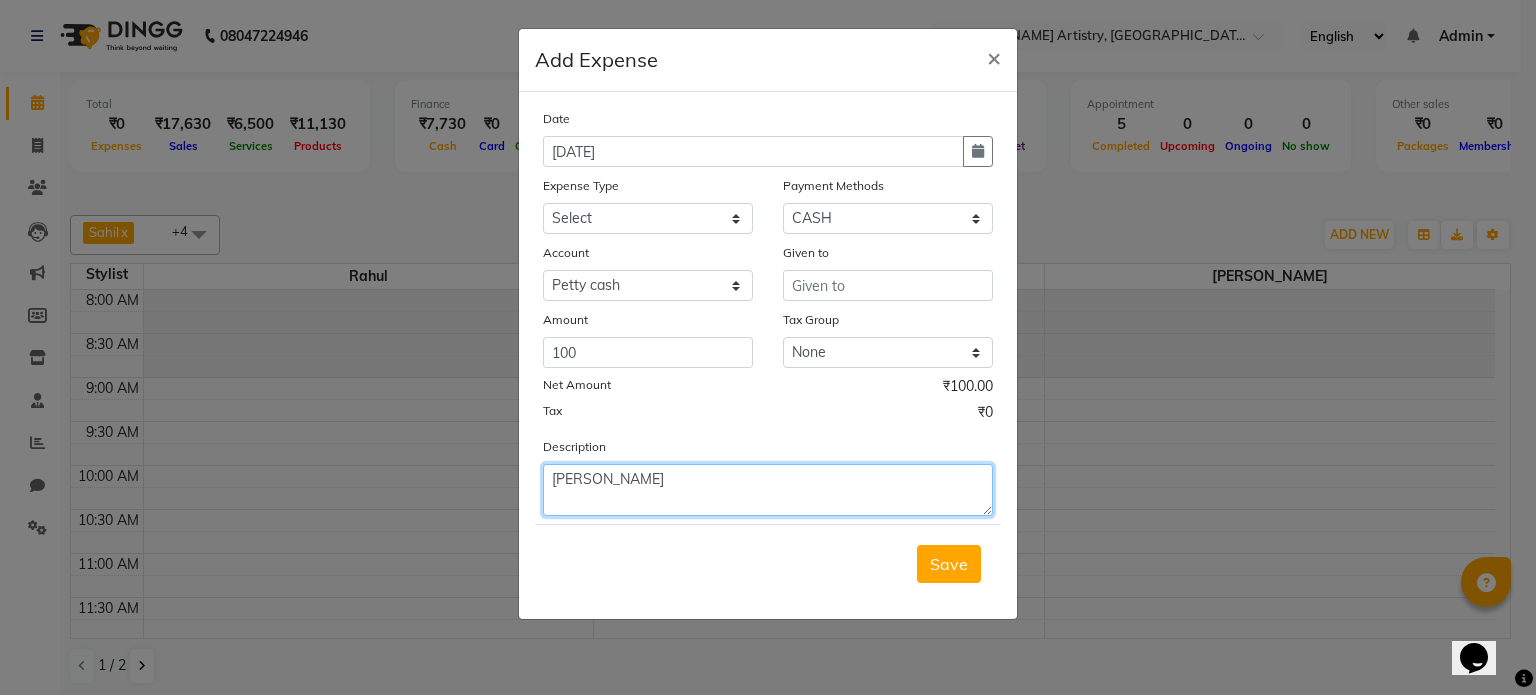 type on "[PERSON_NAME]" 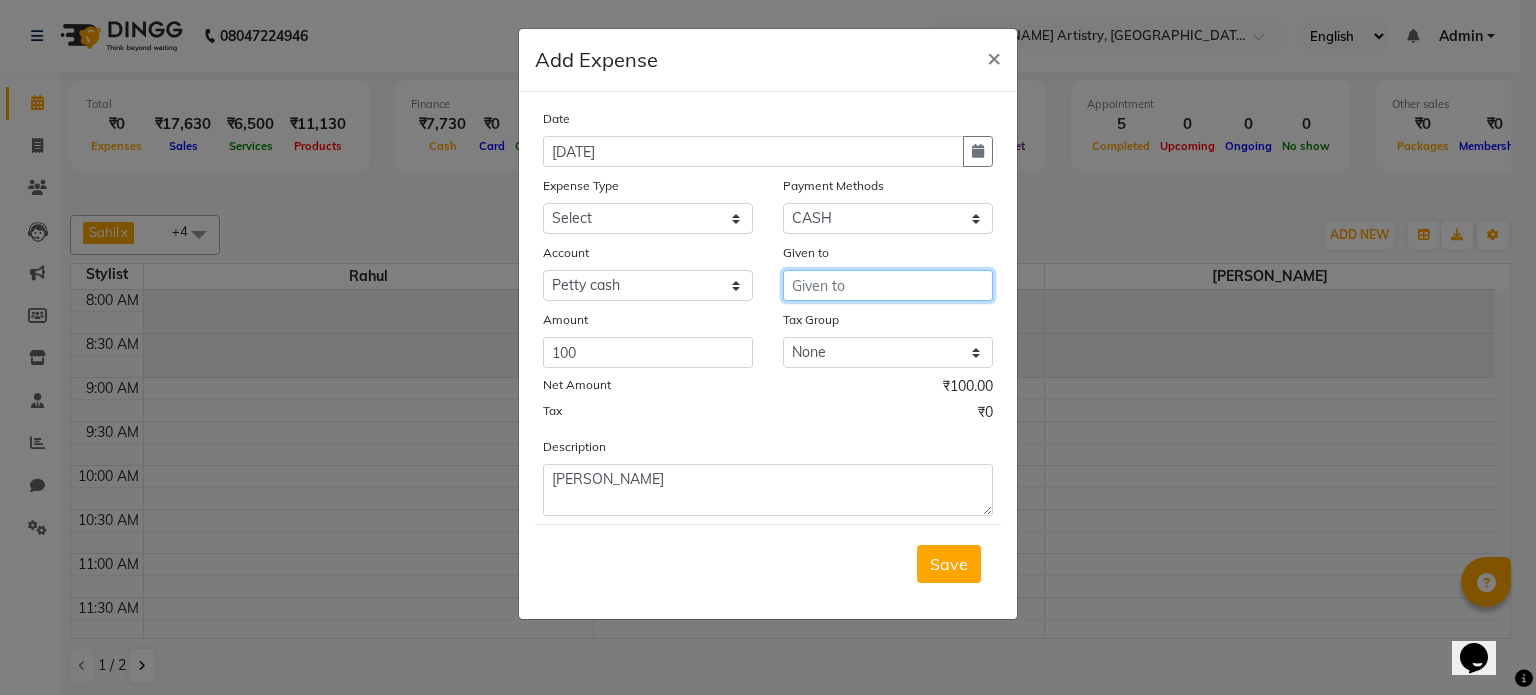 click at bounding box center [888, 285] 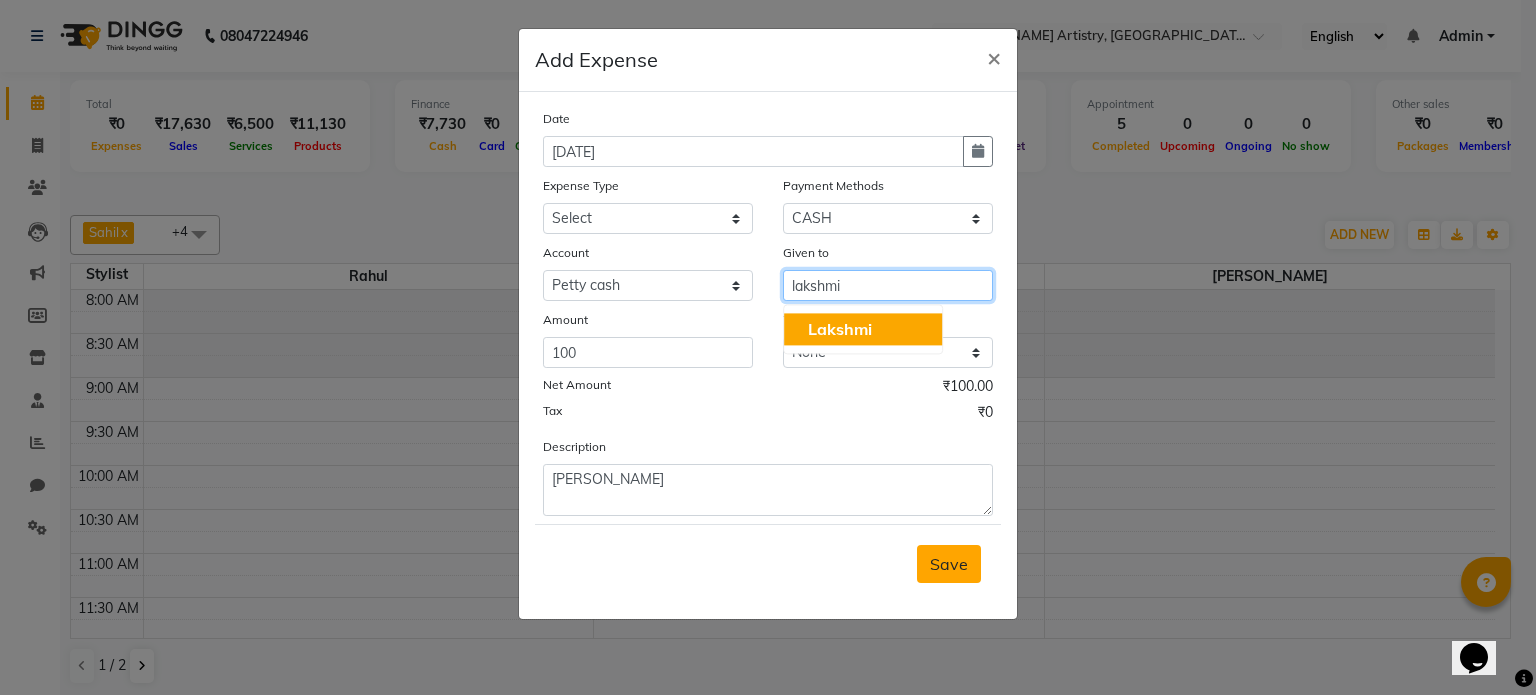 type on "lakshmi" 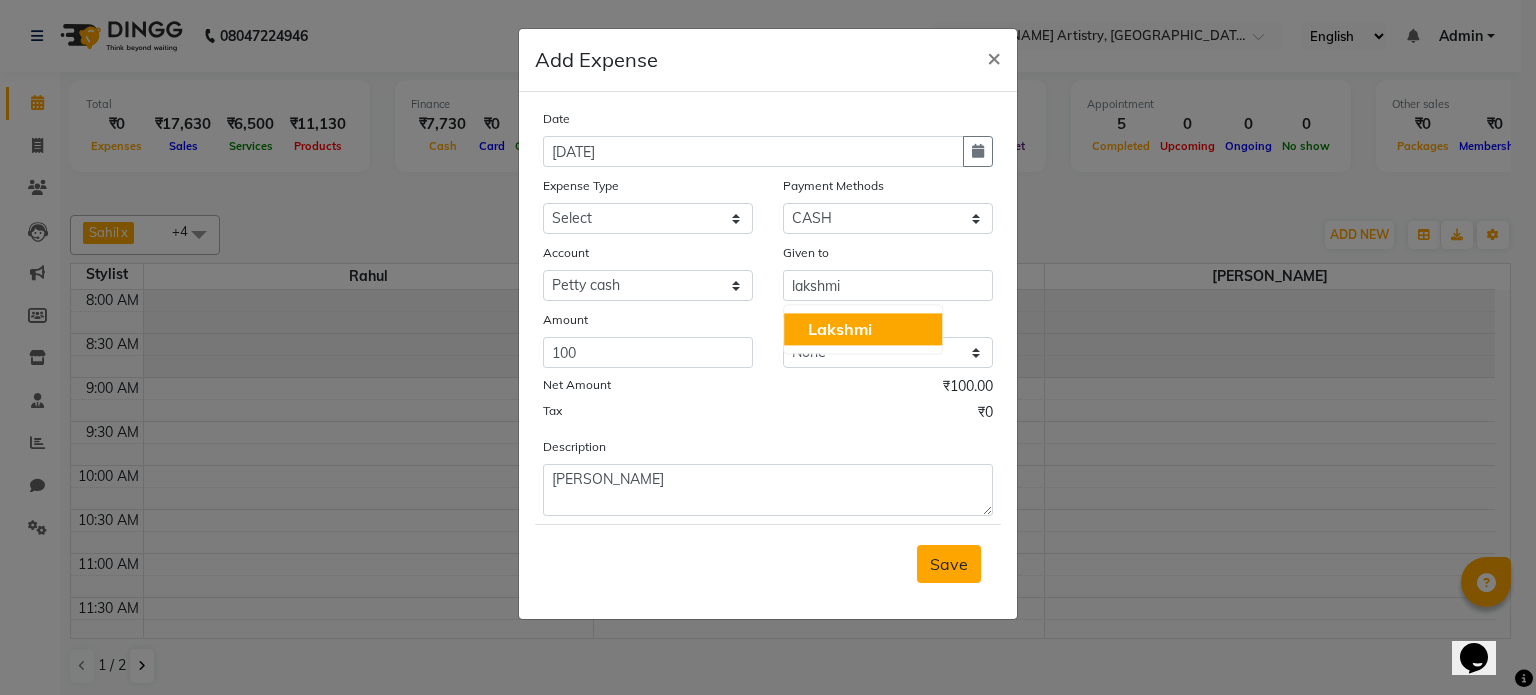 click on "Save" at bounding box center [949, 564] 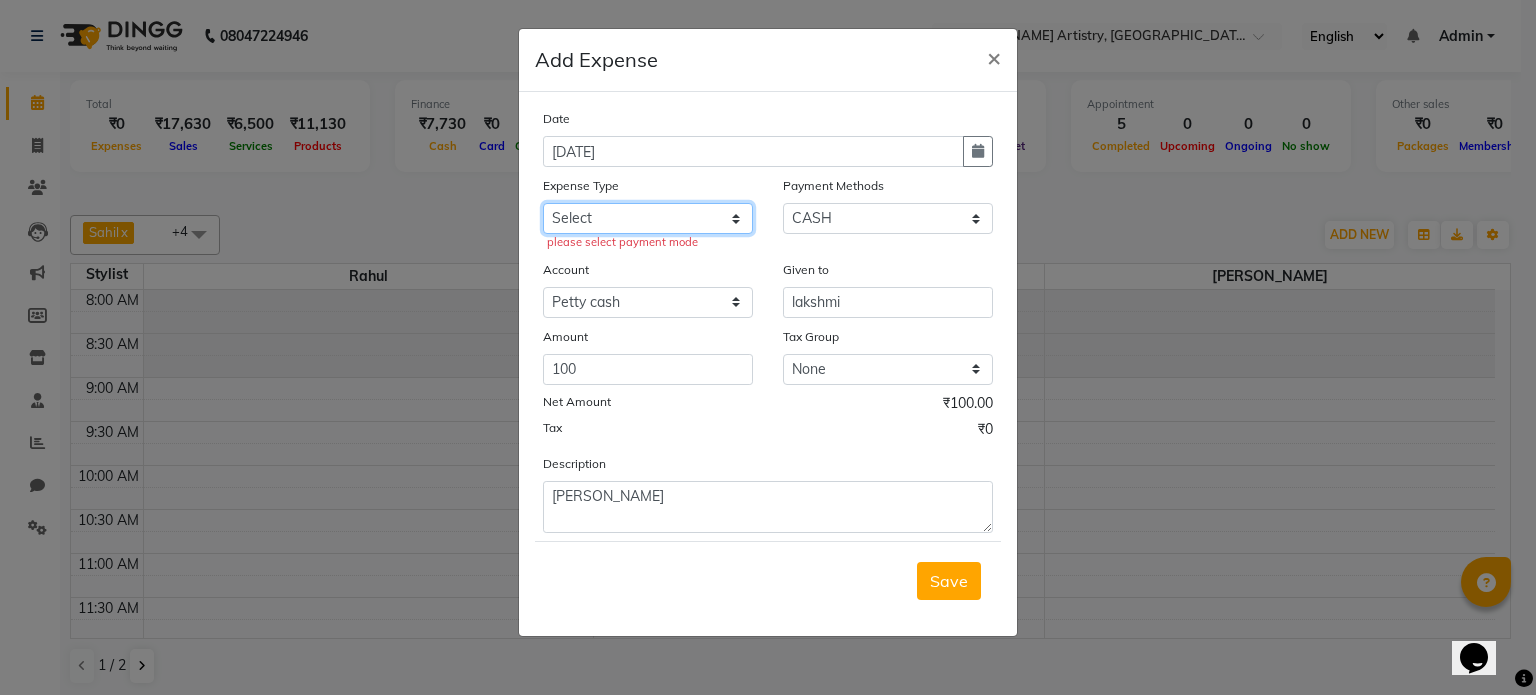 click on "Select Advance Salary Bank charges Car maintenance  Cash transfer to bank Cash transfer to hub Client Snacks Clinical charges Equipment Fuel Govt fee Incentive Insurance International purchase Loan Repayment Maintenance Marketing Miscellaneous MRA Other Pantry Product Rent Salary Staff Snacks Tax Tea & Refreshment Utilities" 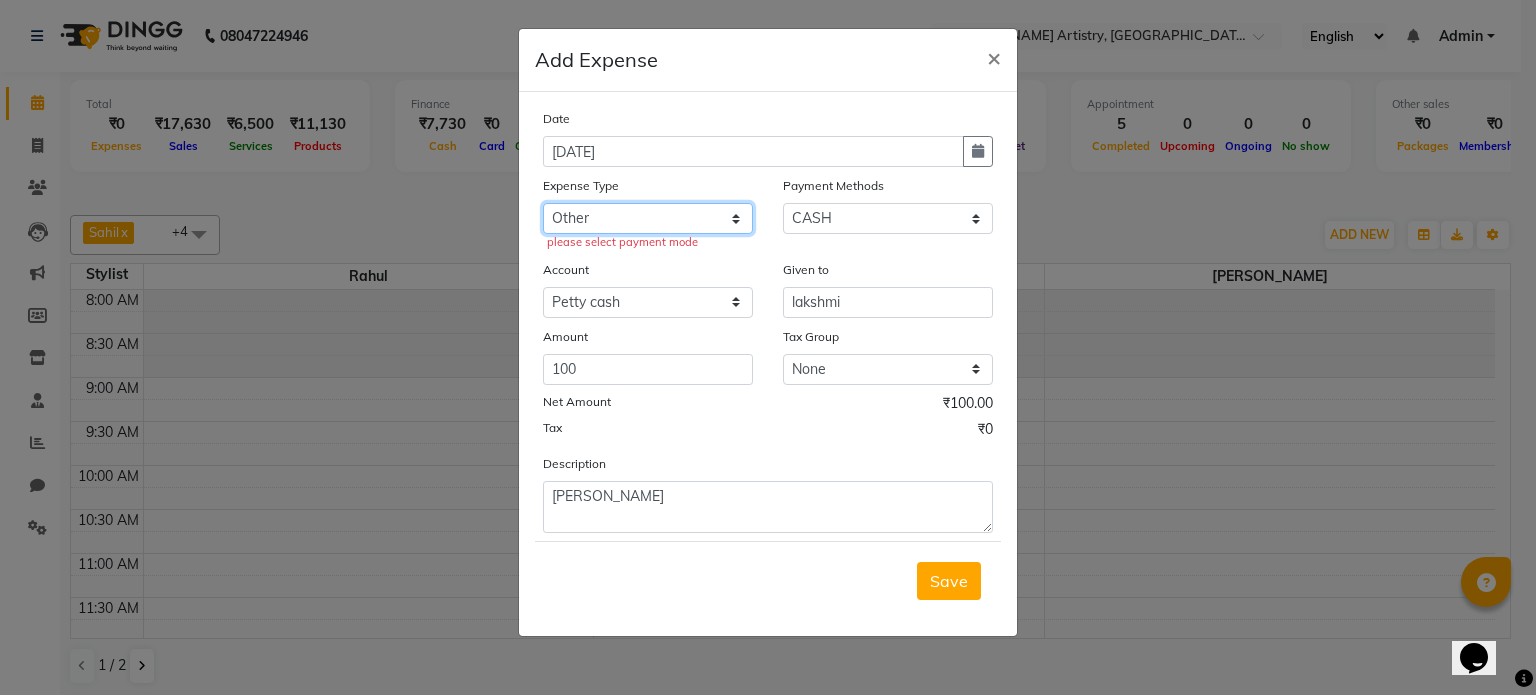 click on "Select Advance Salary Bank charges Car maintenance  Cash transfer to bank Cash transfer to hub Client Snacks Clinical charges Equipment Fuel Govt fee Incentive Insurance International purchase Loan Repayment Maintenance Marketing Miscellaneous MRA Other Pantry Product Rent Salary Staff Snacks Tax Tea & Refreshment Utilities" 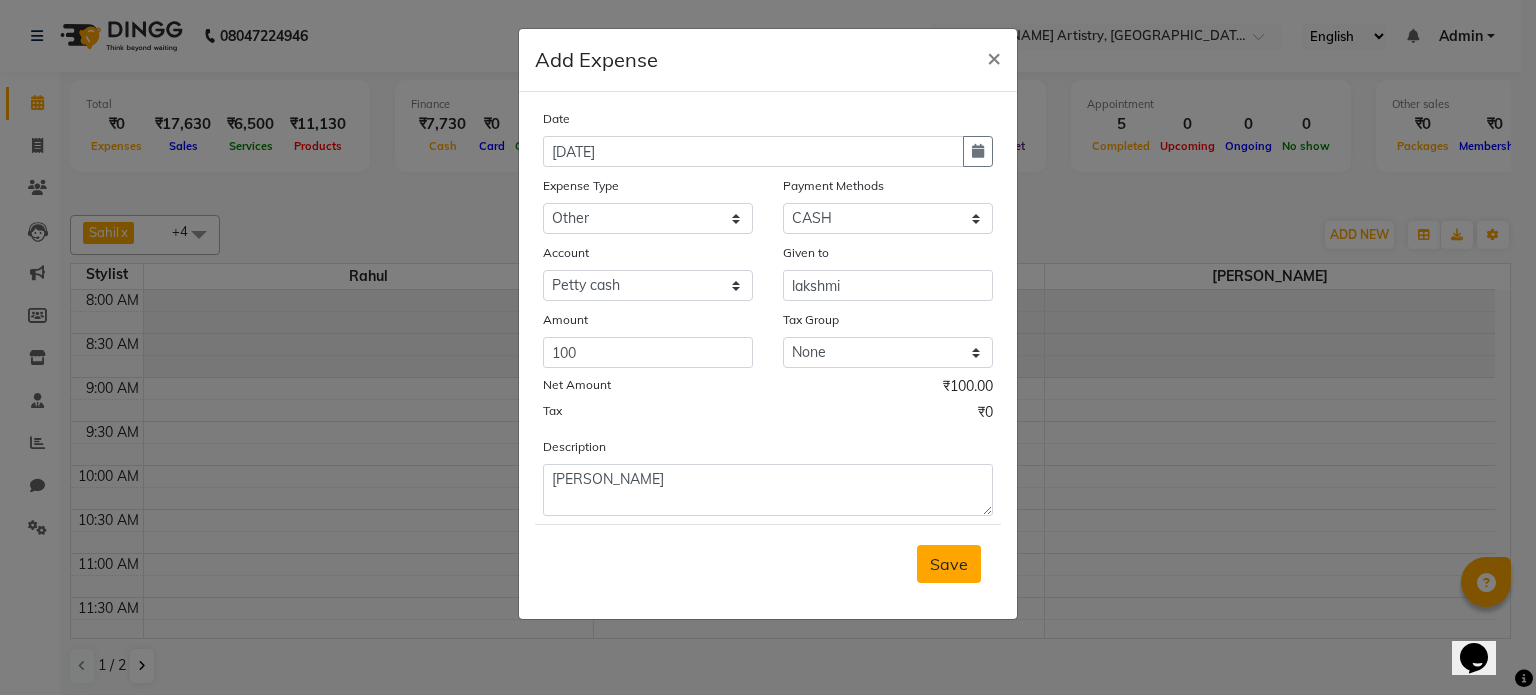 click on "Save" at bounding box center [949, 564] 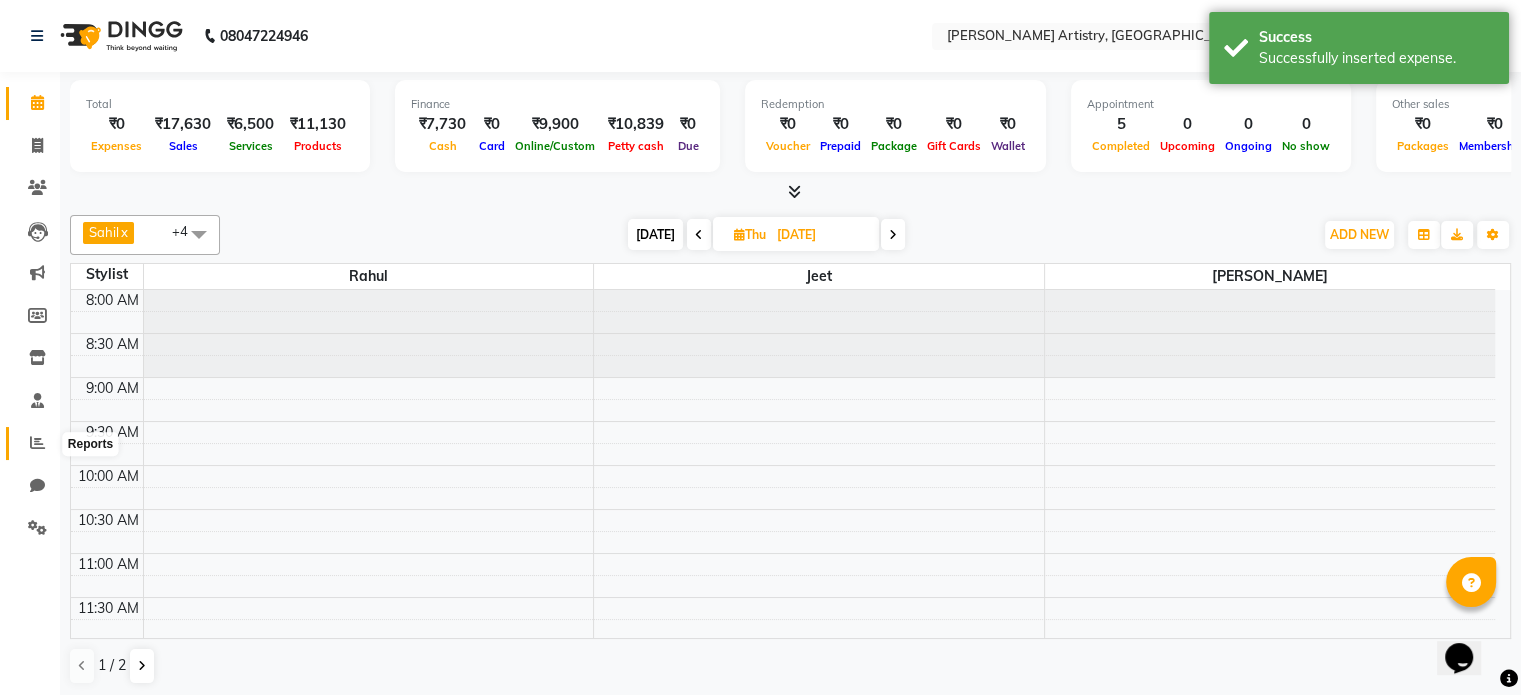 click 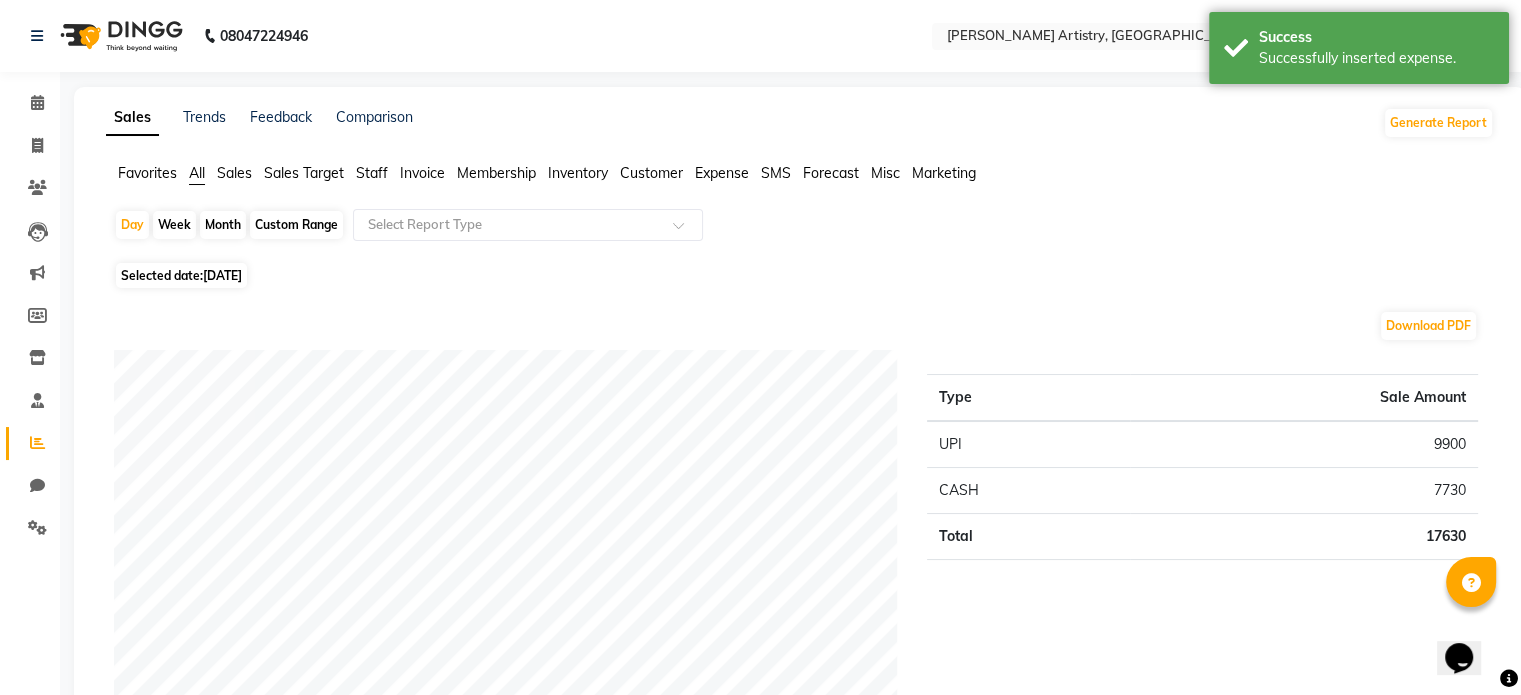 click on "[DATE]" 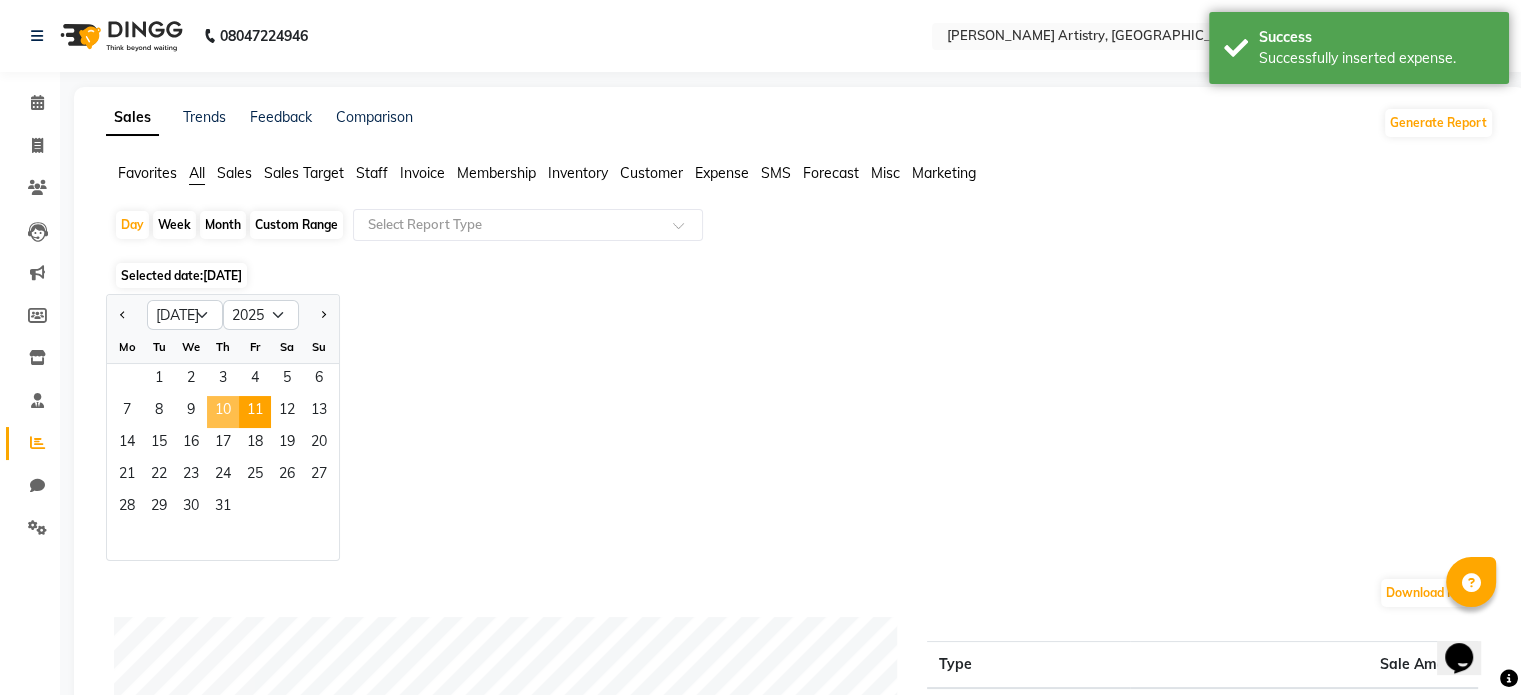 click on "10" 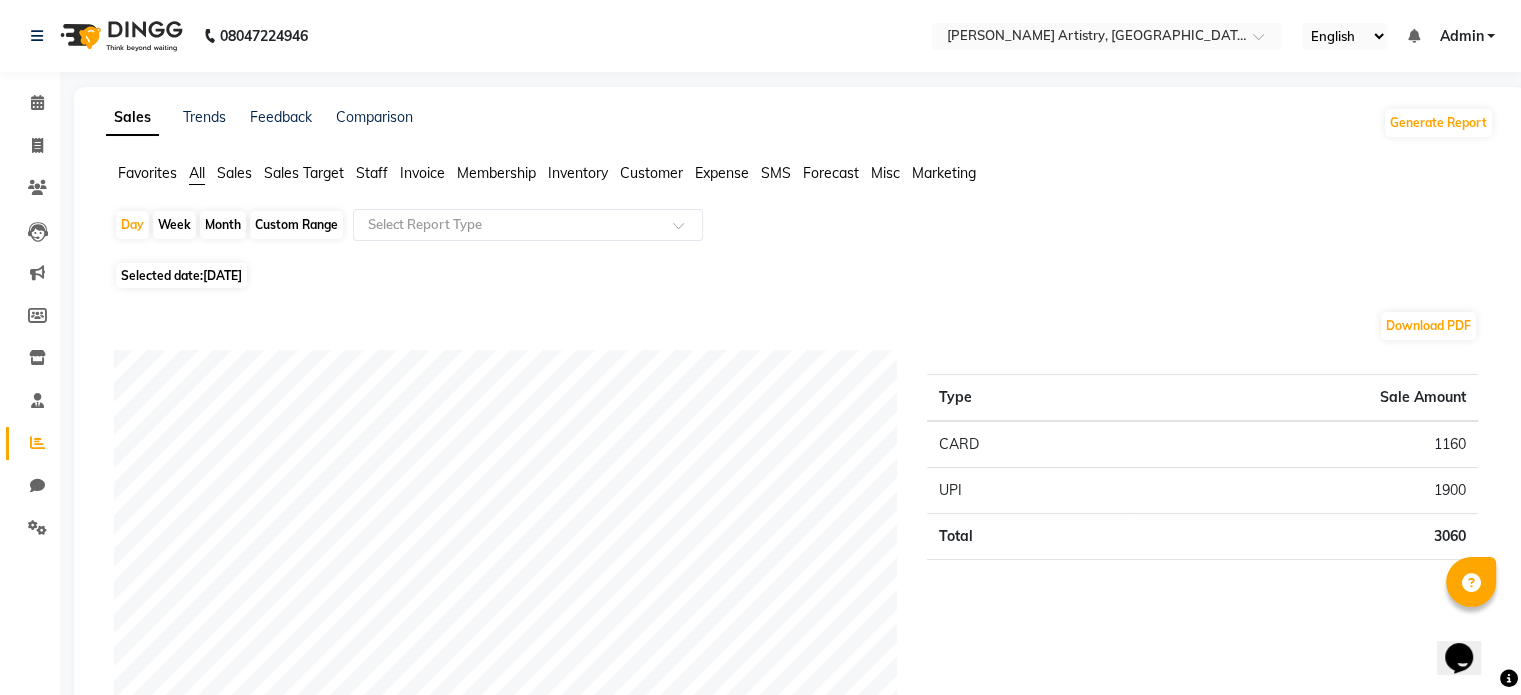 click on "Favorites All Sales Sales Target Staff Invoice Membership Inventory Customer Expense SMS Forecast Misc Marketing  Day   Week   Month   Custom Range  Select Report Type Selected date:  [DATE]  Download PDF Payment mode Type Sale Amount CARD 1160 UPI 1900 Total 3060 Staff summary Type Sale Amount Sana 2660 [PERSON_NAME] 400 Total 3060 Sales summary Type Sale Amount Memberships 0 Vouchers 0 Gift card 0 Products 0 Packages 0 Tips 0 Prepaid 0 Services 3060 Fee 0 Total 3060 Expense by type Type Sale Amount Salary 11000 Pantry 3000 Total 14000 Service by category Type Sale Amount Pro Skin Cleanup 2100 Organic Bleach 450 Body Therapies 400 Threading 110 Total 3060 Service sales Type Sale Amount Pro Skin Cleanup - Dull skin 1050 Pro Skin Cleanup - Oily/age 1050 Organic Bleach - Face 450 Body Therapies - Foot massage 400 Threading - Upper lips 60 Threading - Eyebrow 50 Total 3060 ★ [PERSON_NAME] as Favorite  Choose how you'd like to save "" report to favorites  Save to Personal Favorites:   Share with Organization:" 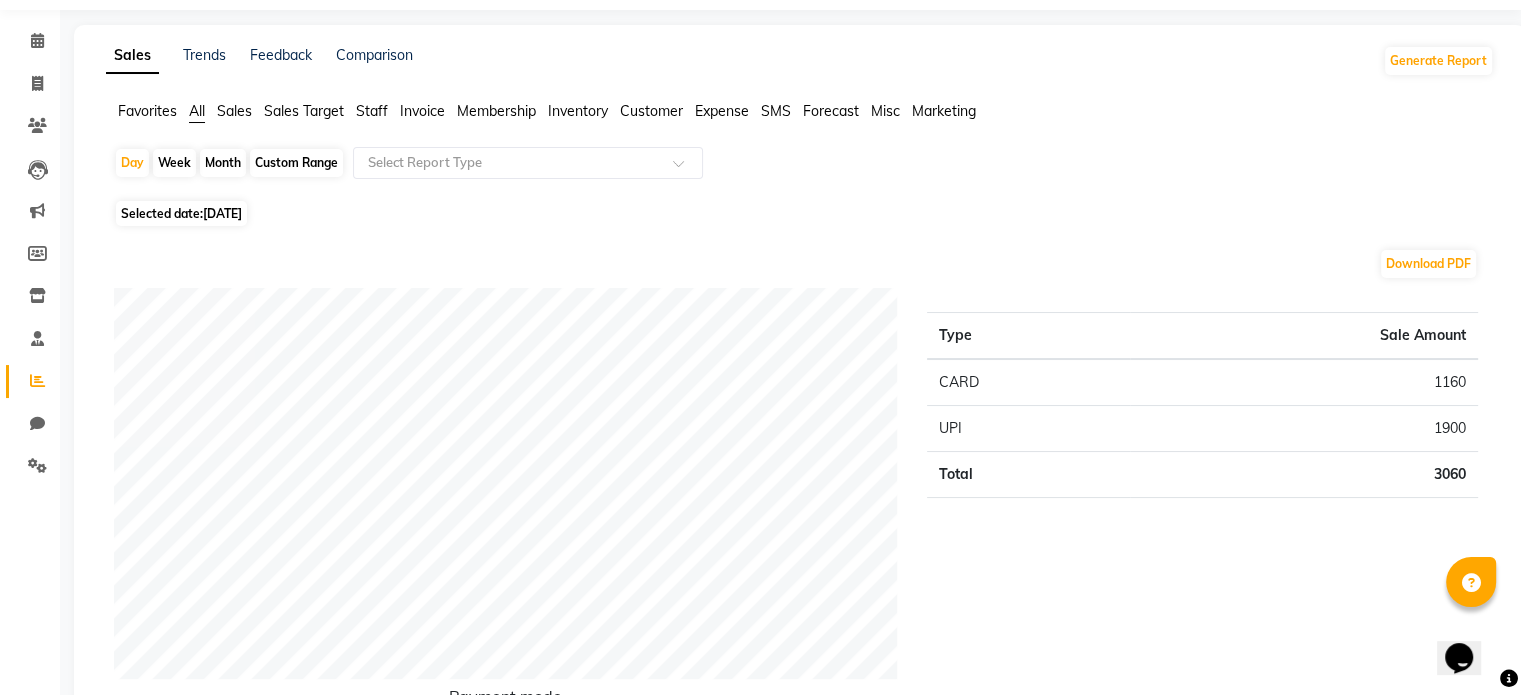 scroll, scrollTop: 0, scrollLeft: 0, axis: both 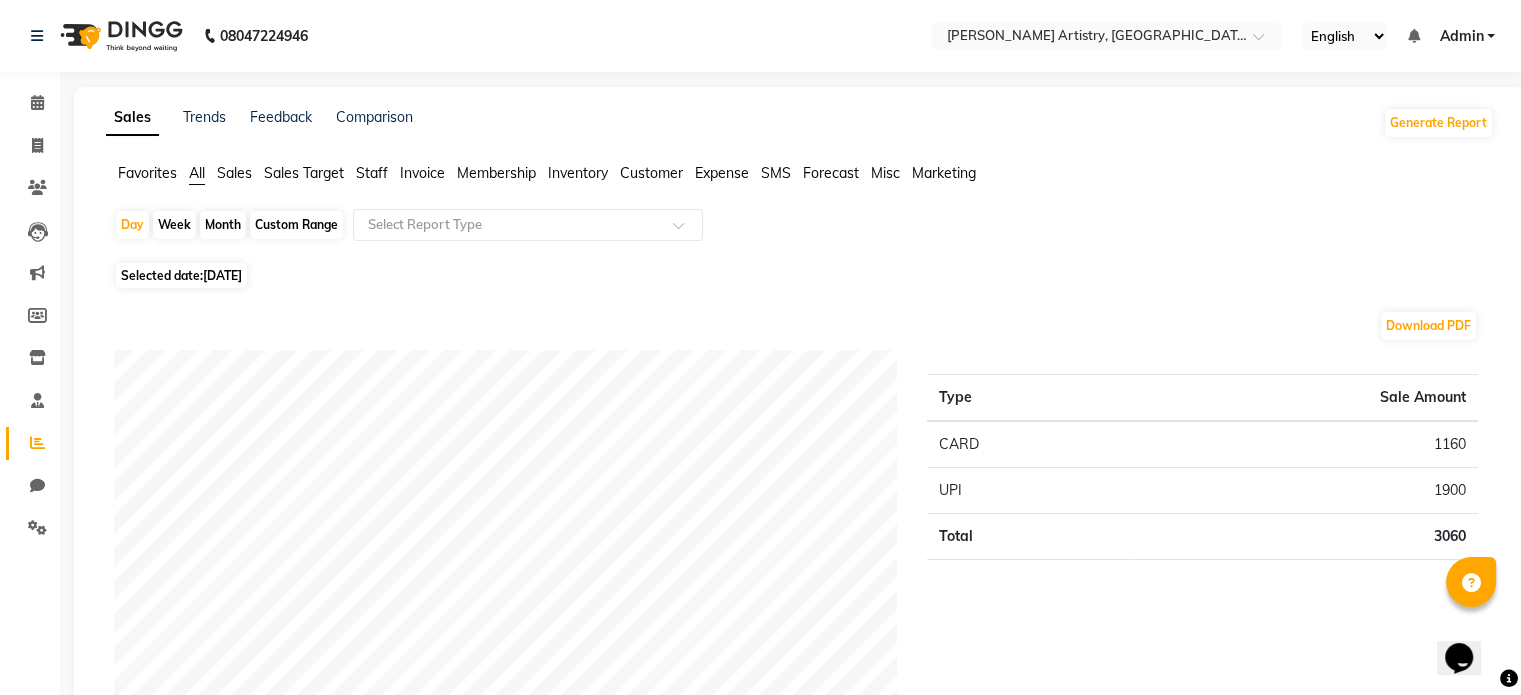 click on "Expense" 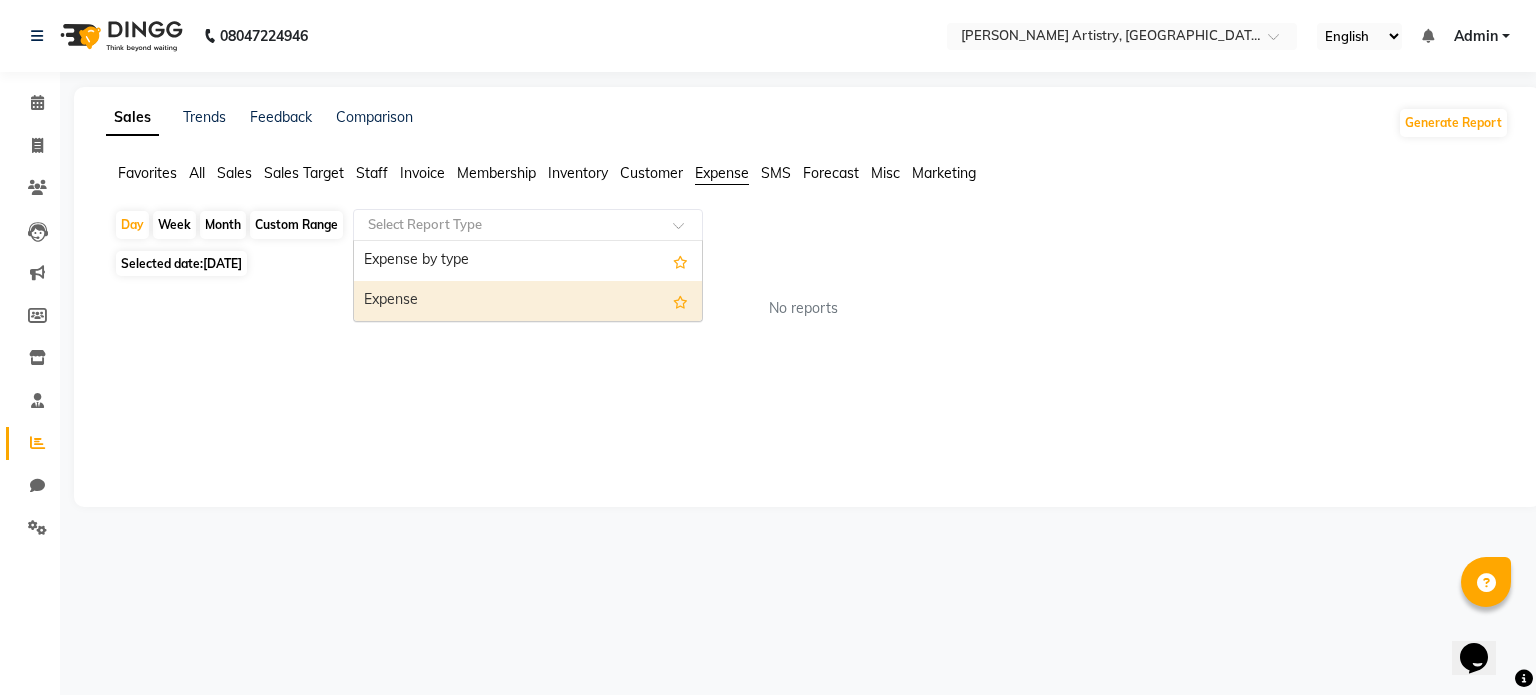 drag, startPoint x: 642, startPoint y: 231, endPoint x: 601, endPoint y: 292, distance: 73.4983 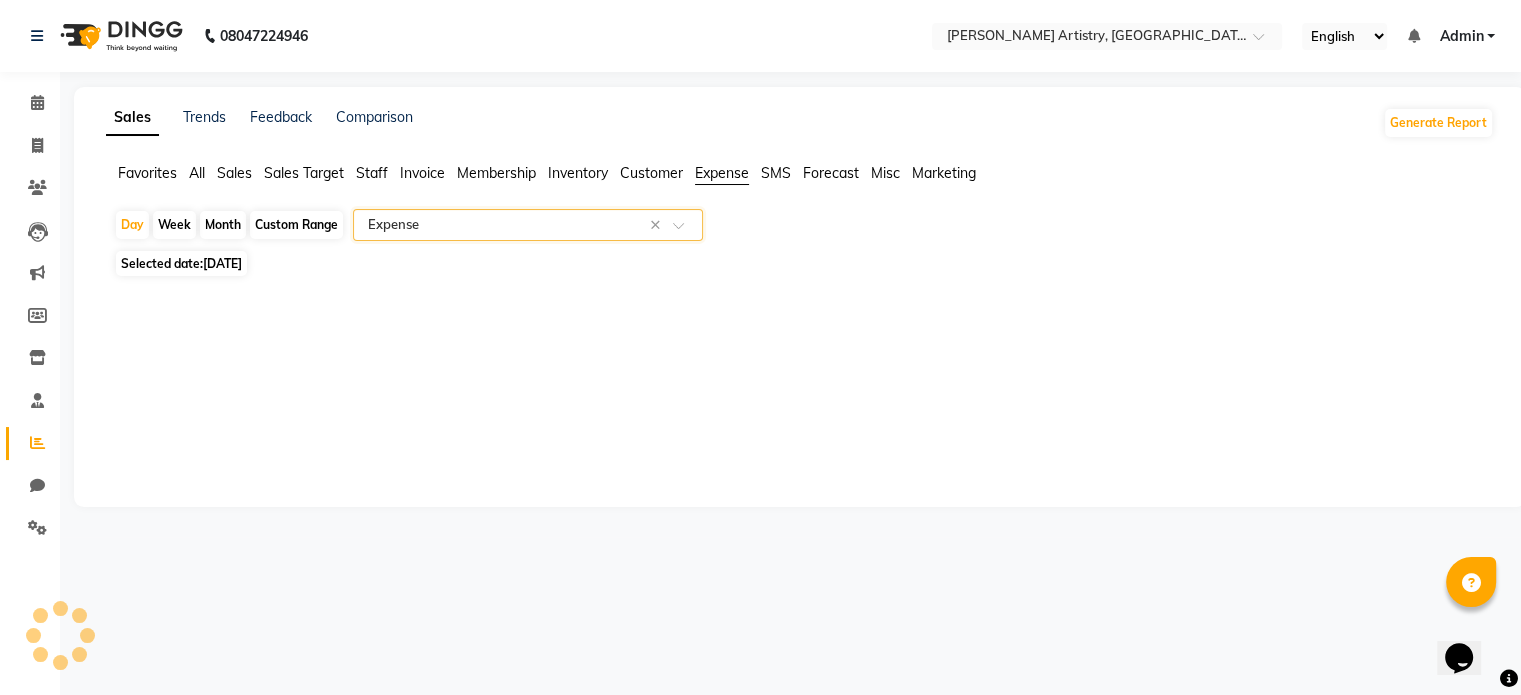 select on "filtered_report" 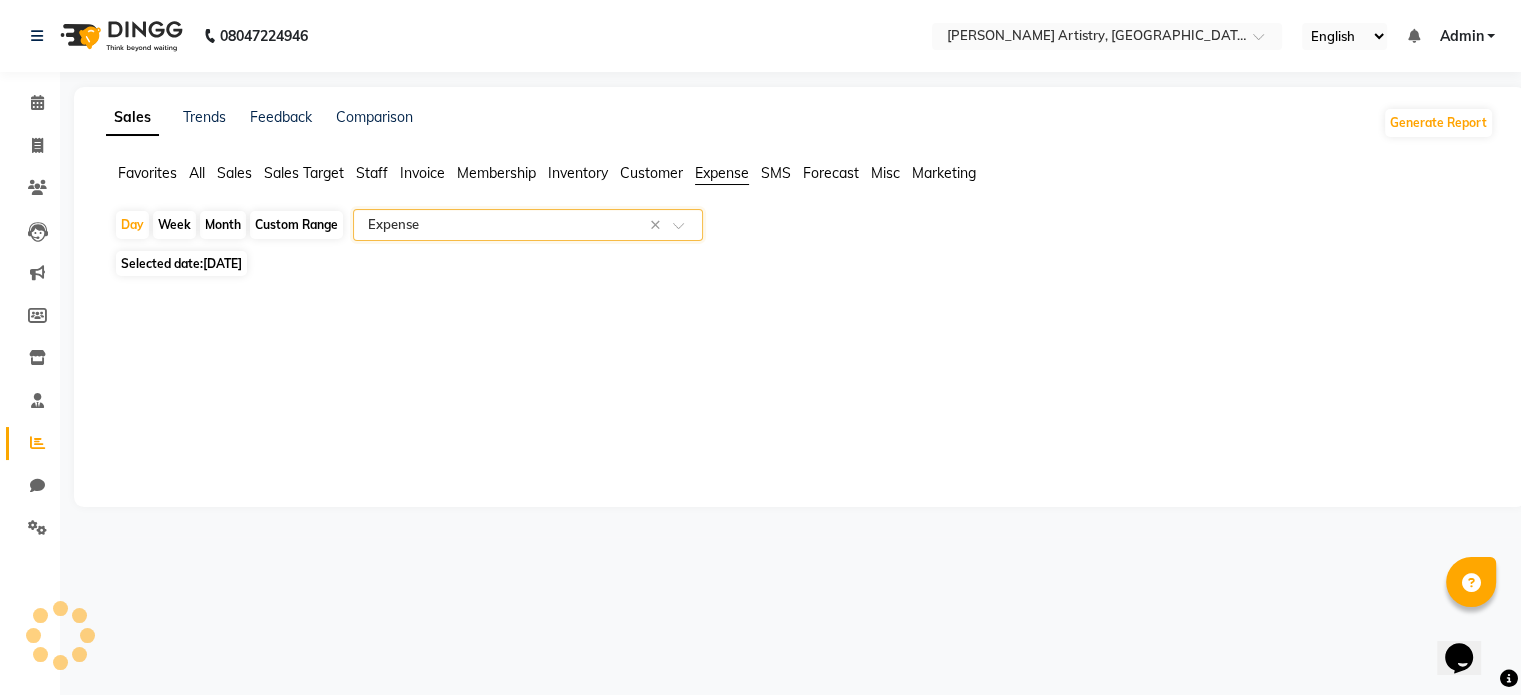 select on "pdf" 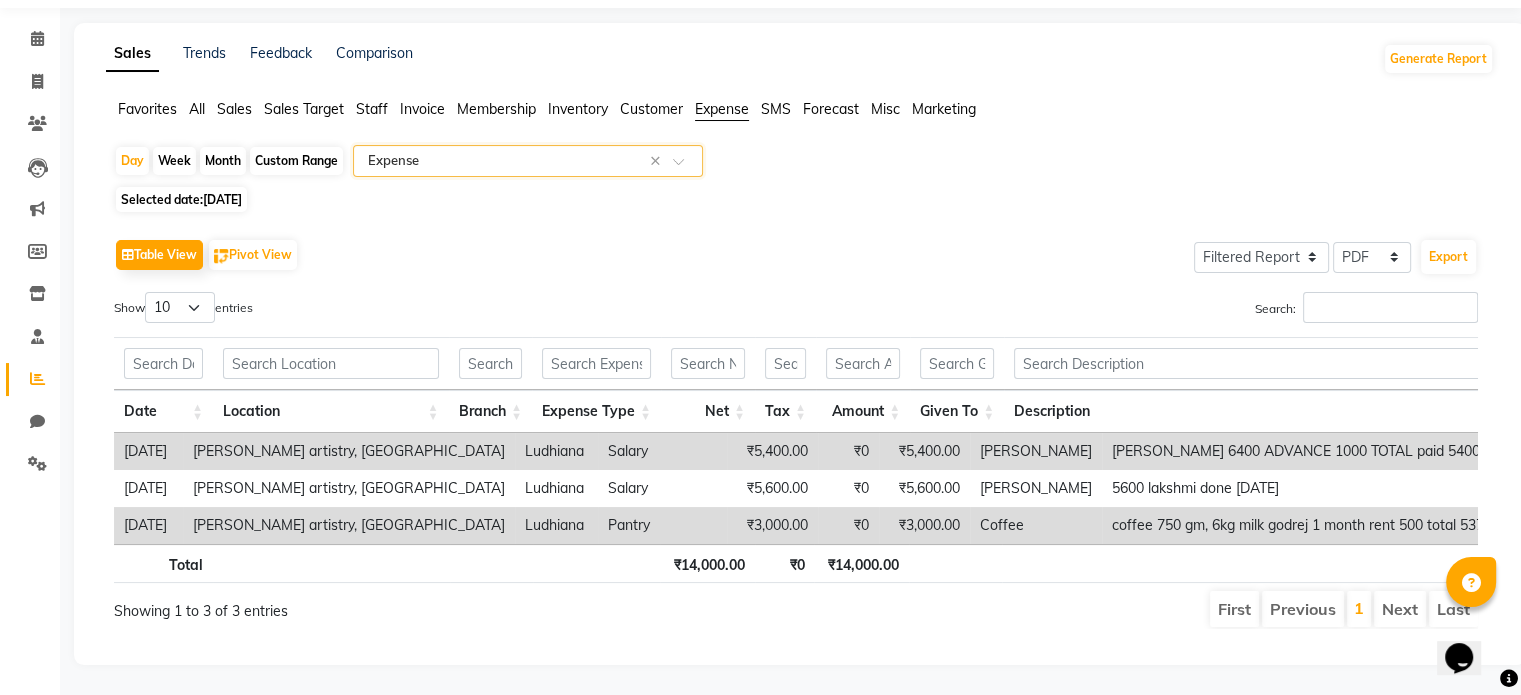 scroll, scrollTop: 0, scrollLeft: 0, axis: both 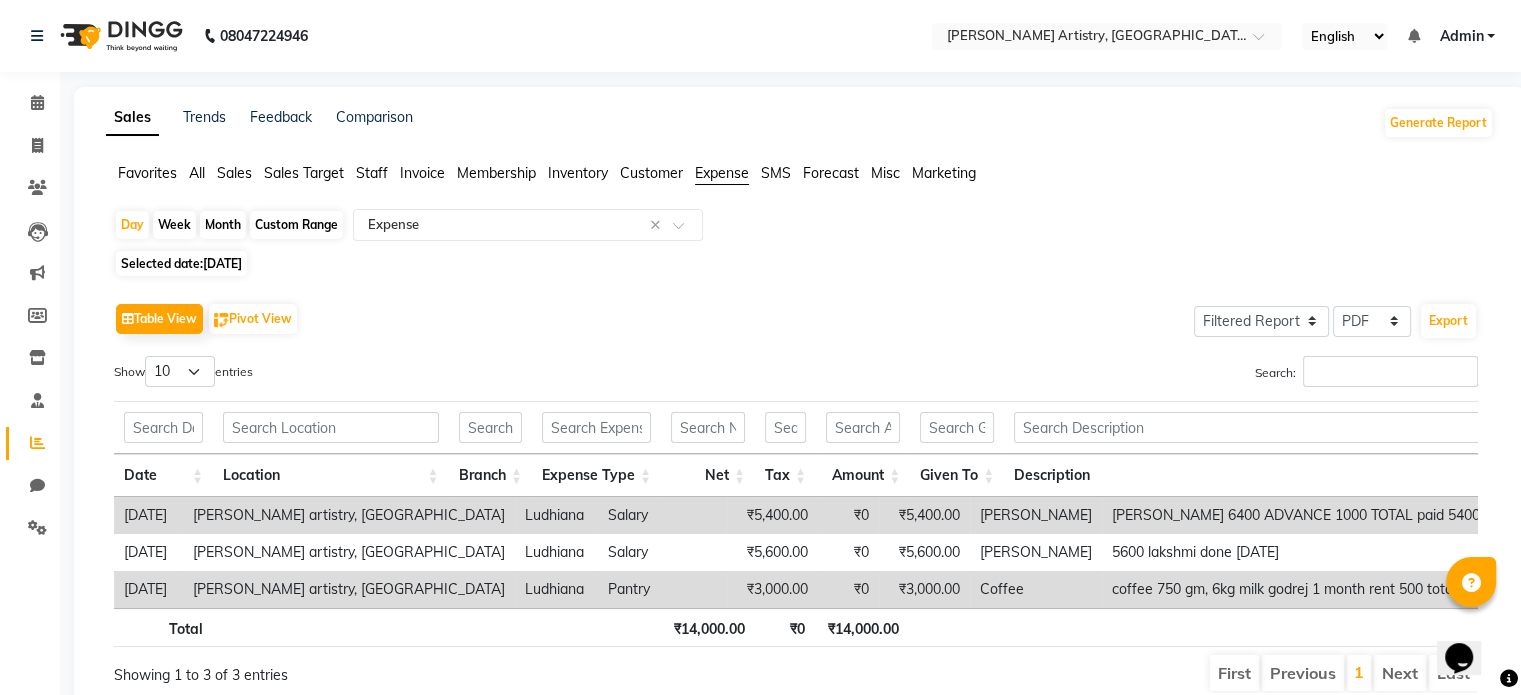 click on "All" 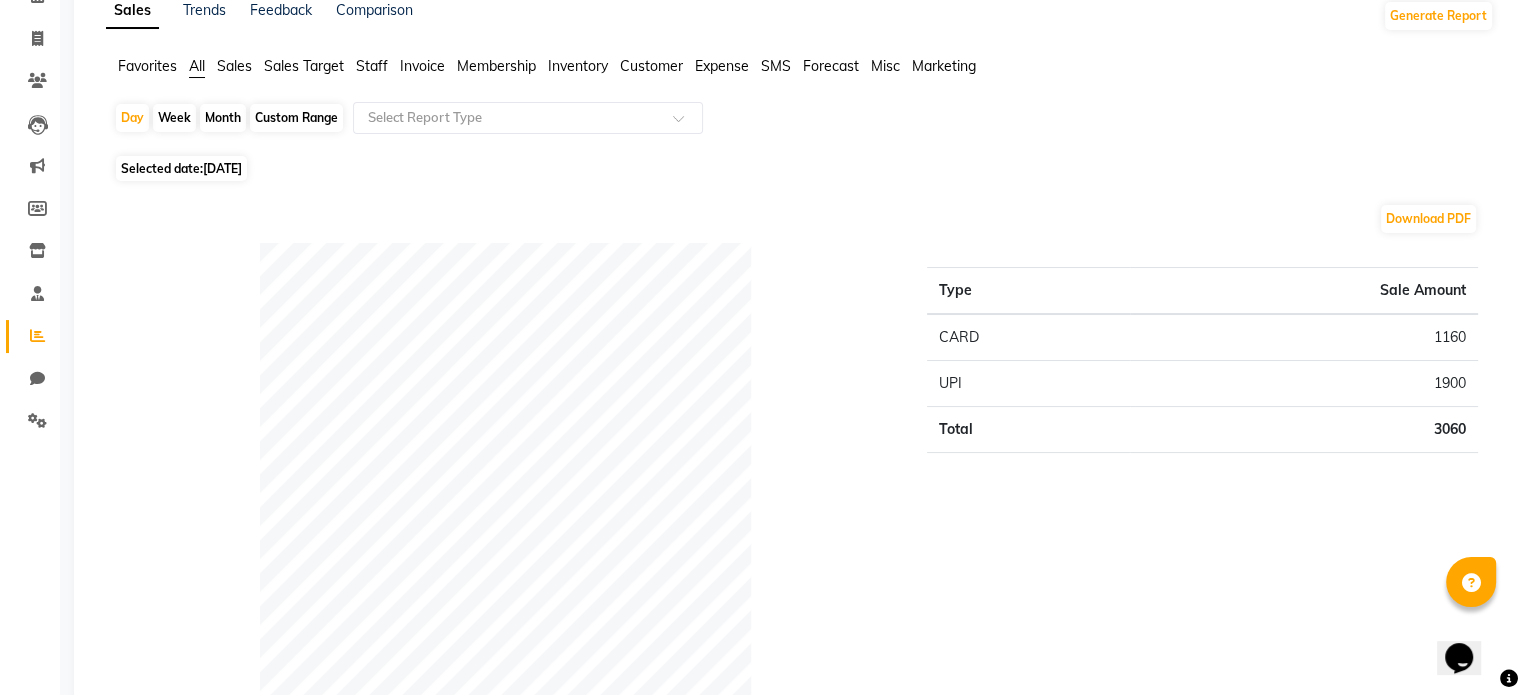 scroll, scrollTop: 0, scrollLeft: 0, axis: both 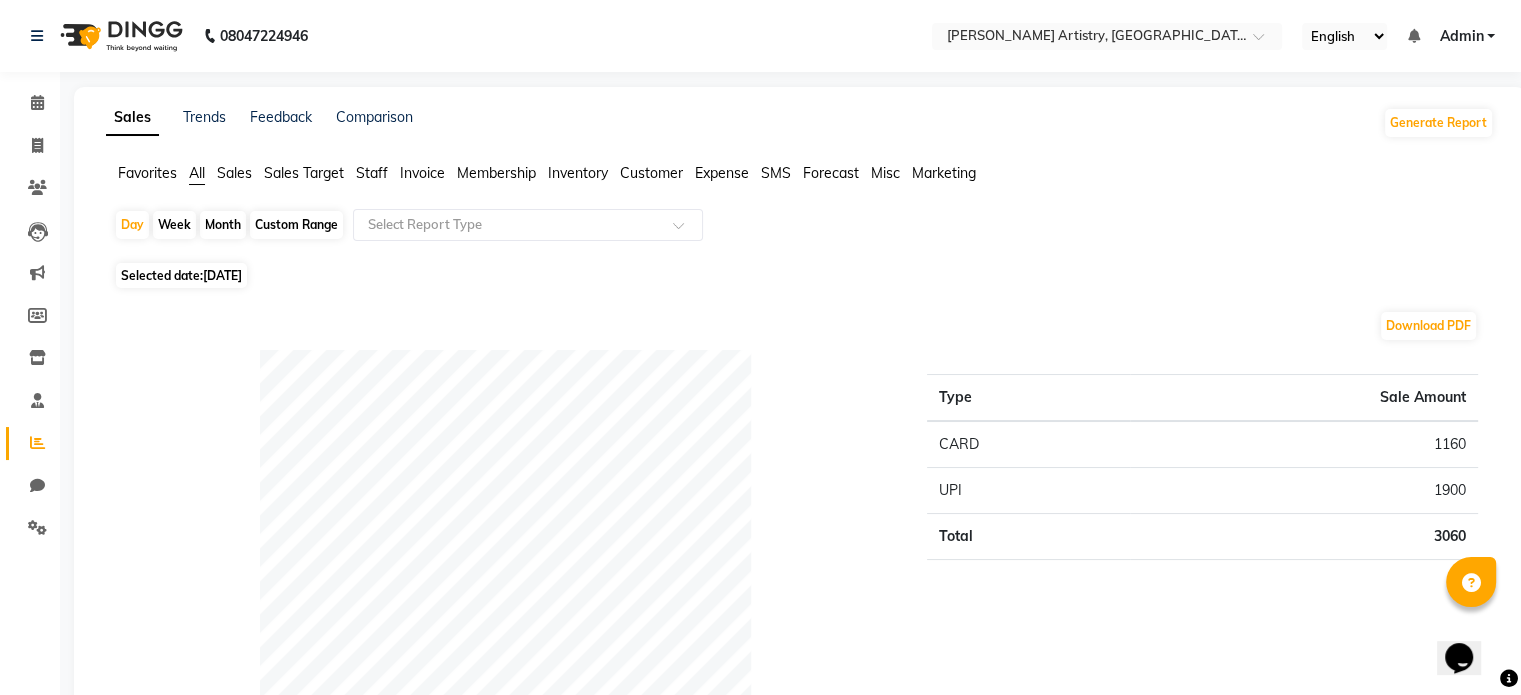 click on "[DATE]" 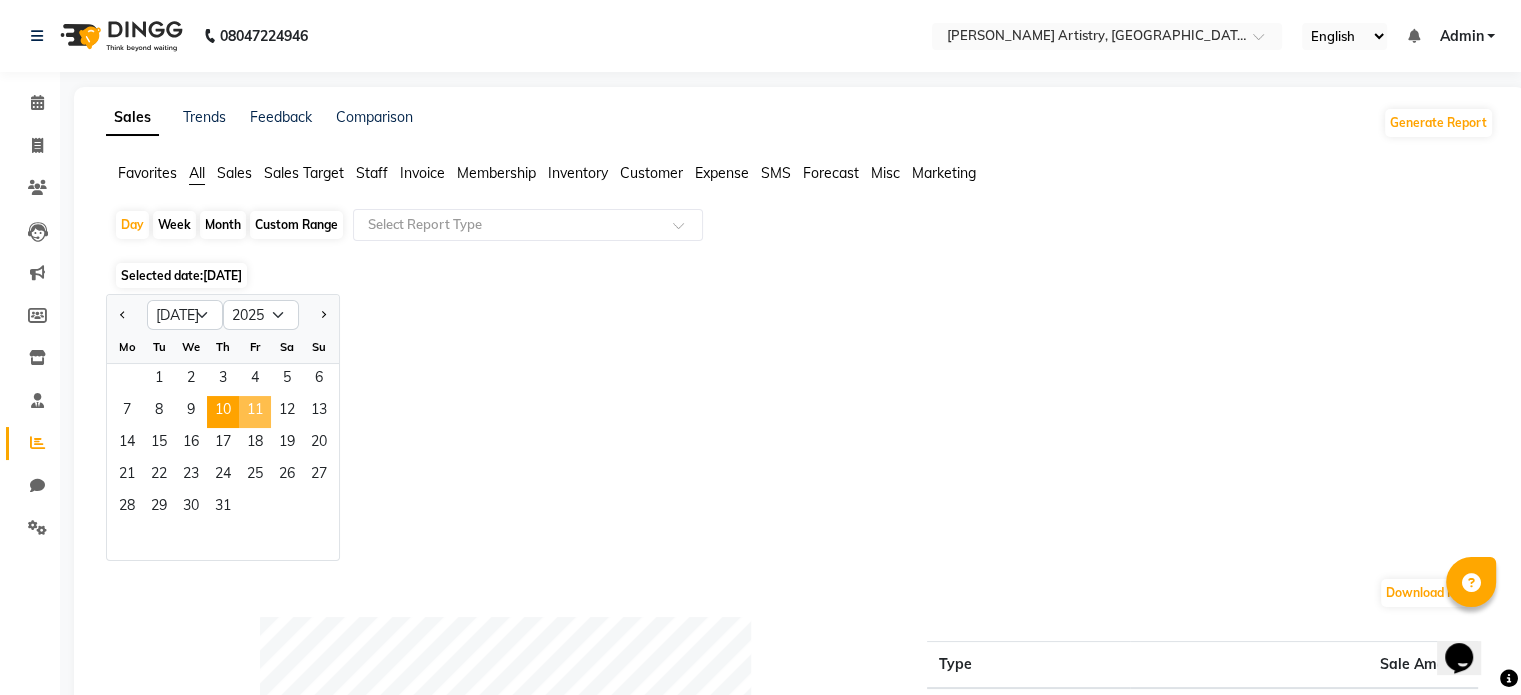 click on "11" 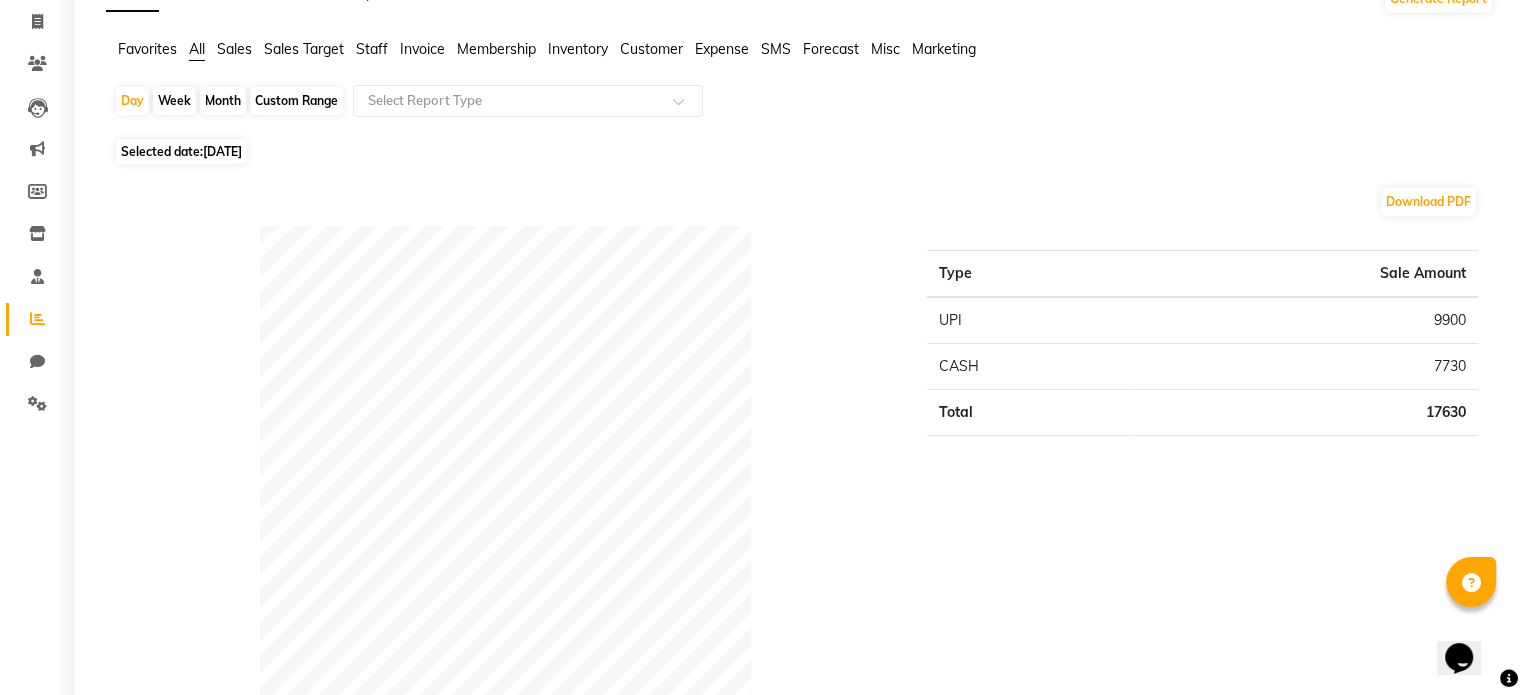 scroll, scrollTop: 0, scrollLeft: 0, axis: both 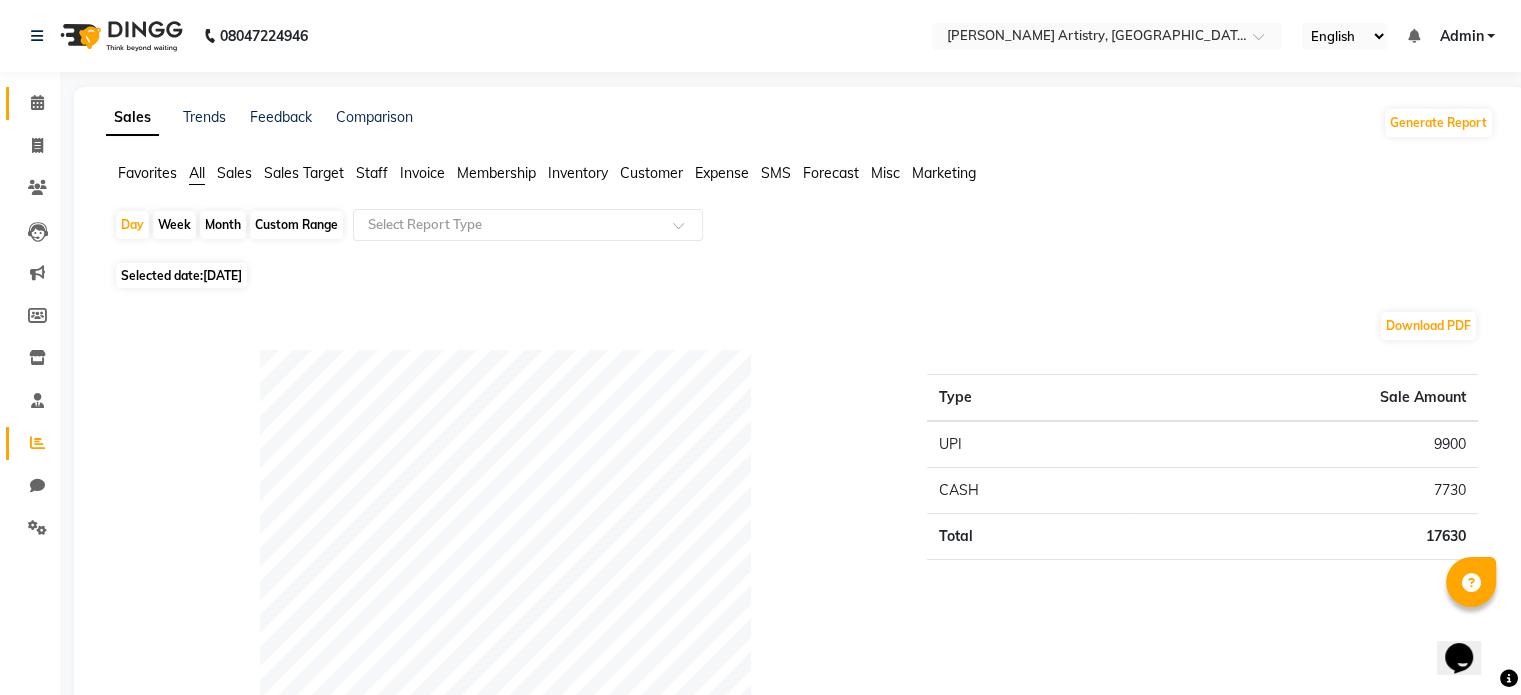 click on "Calendar" 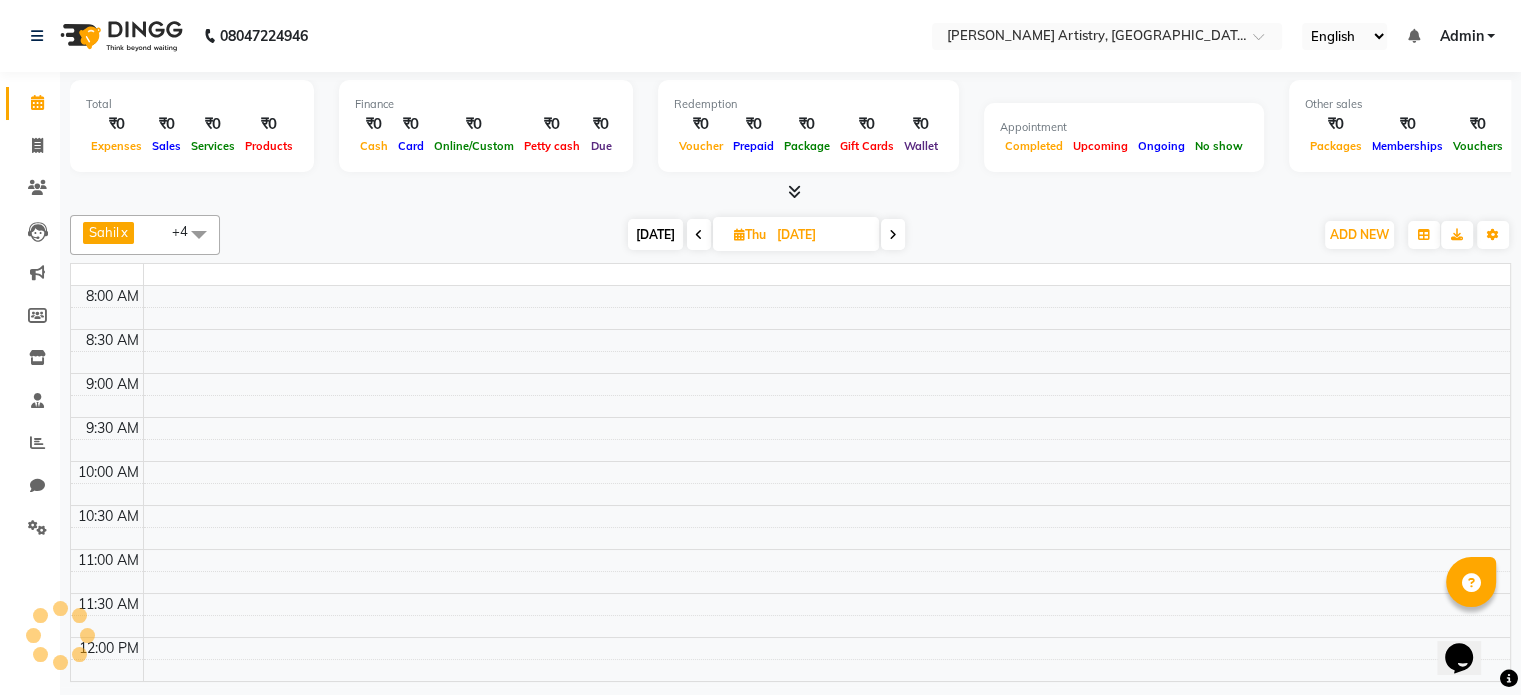 scroll, scrollTop: 0, scrollLeft: 0, axis: both 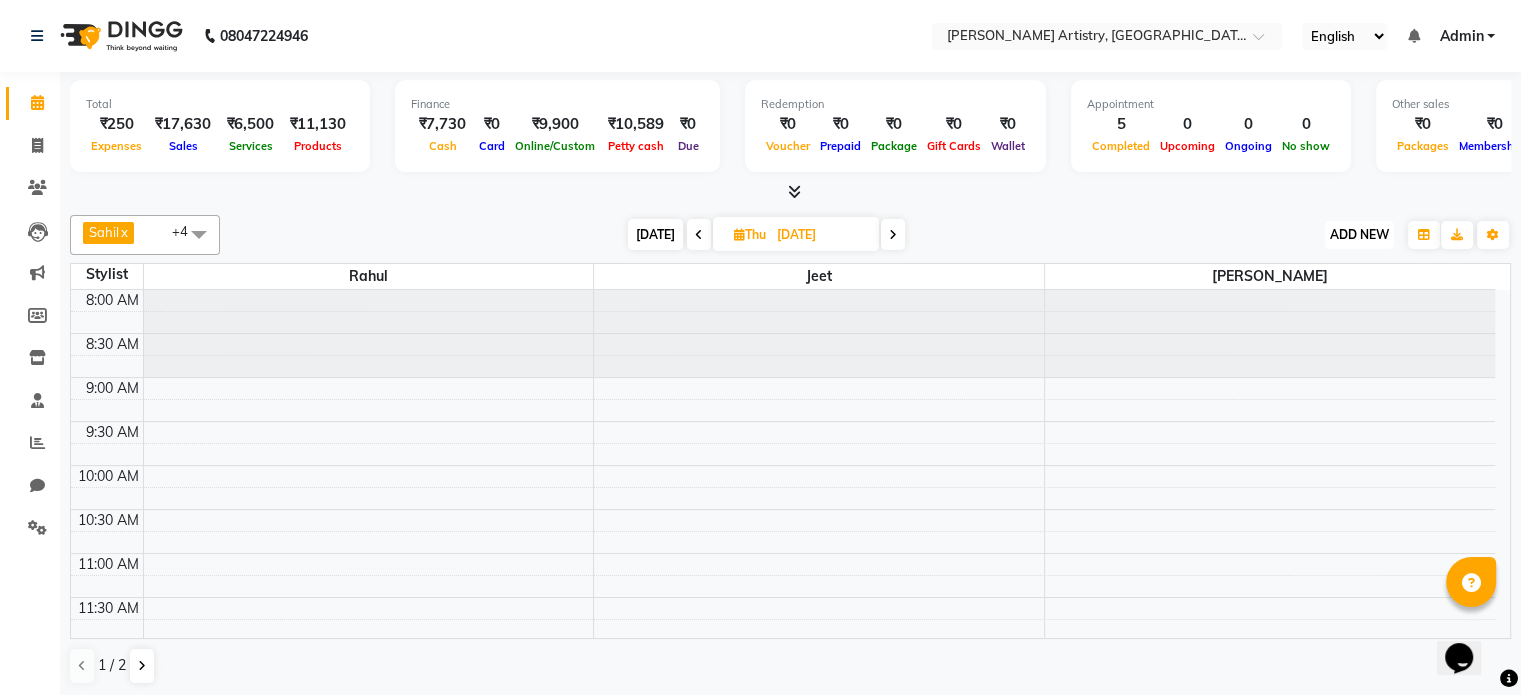 click on "ADD NEW" at bounding box center (1359, 234) 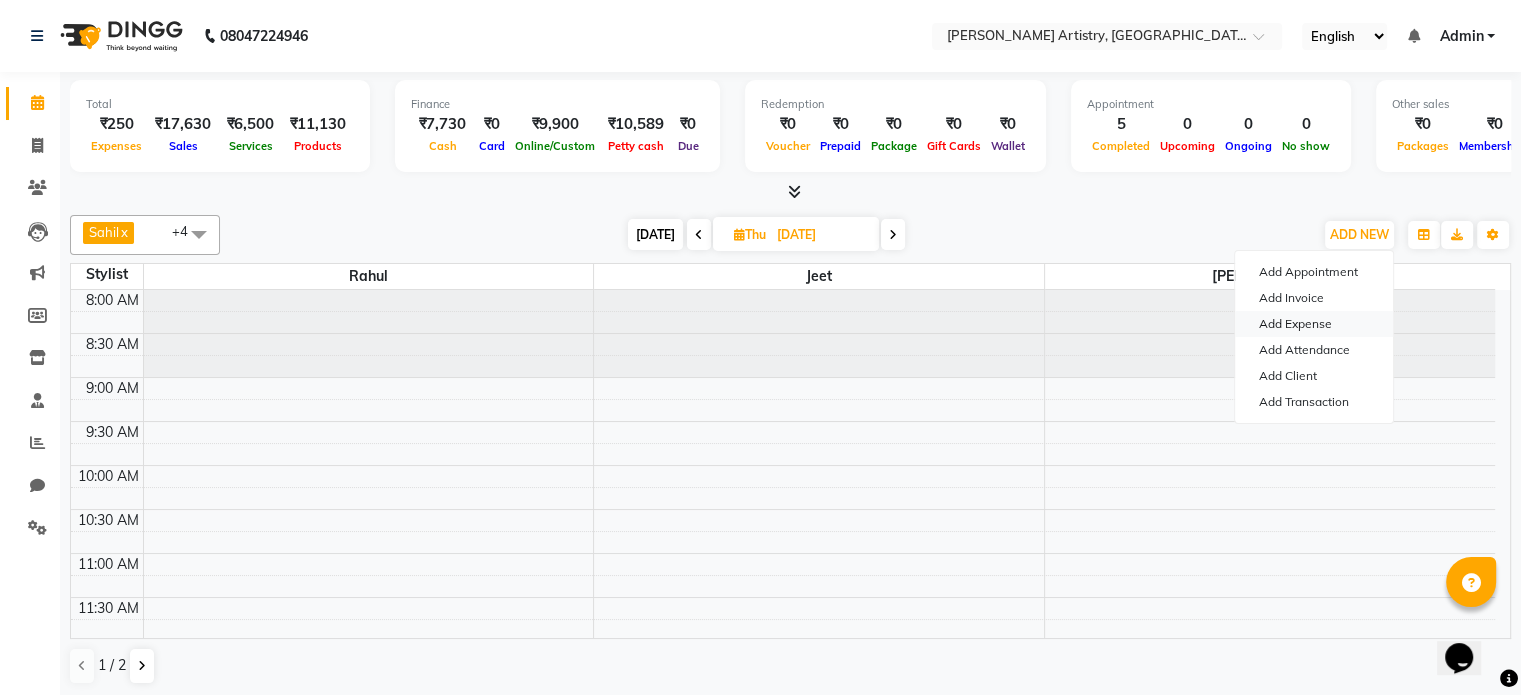 click on "Add Expense" at bounding box center [1314, 324] 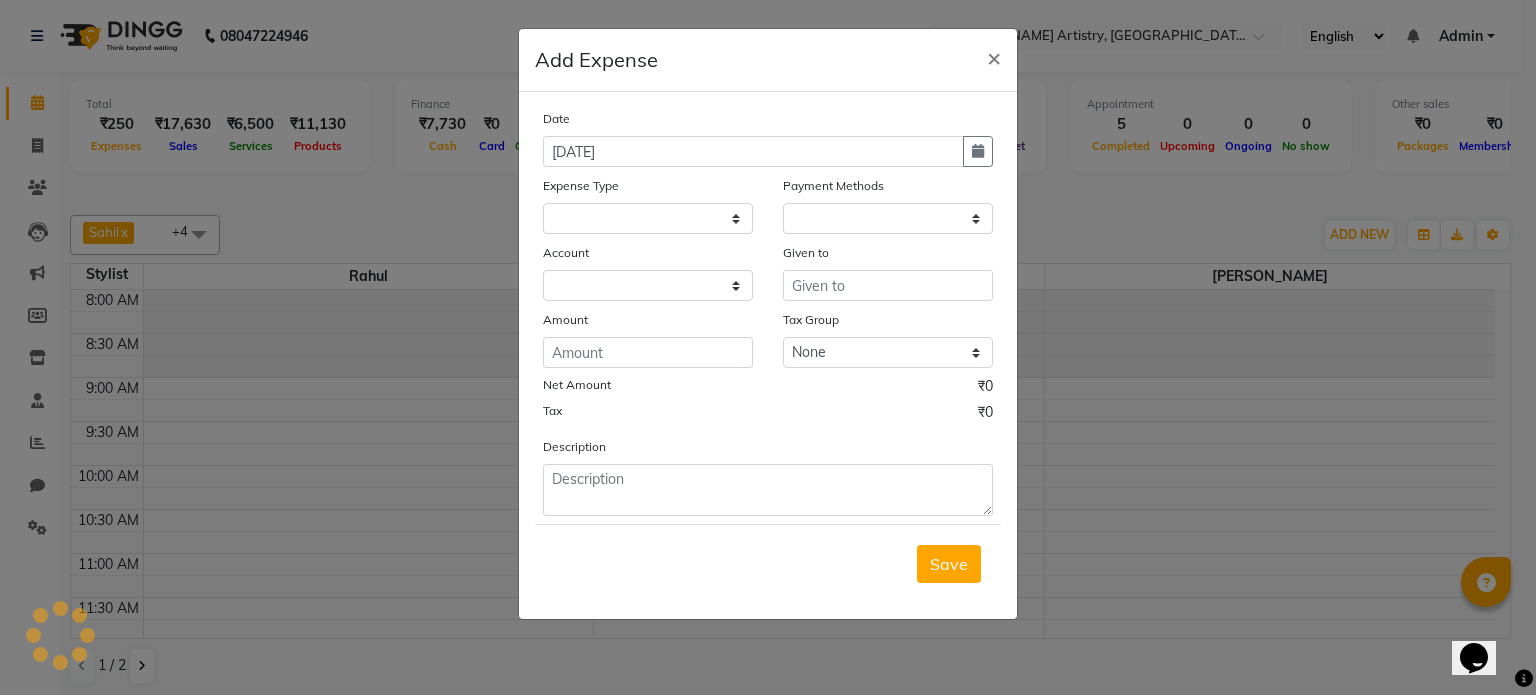 select on "1" 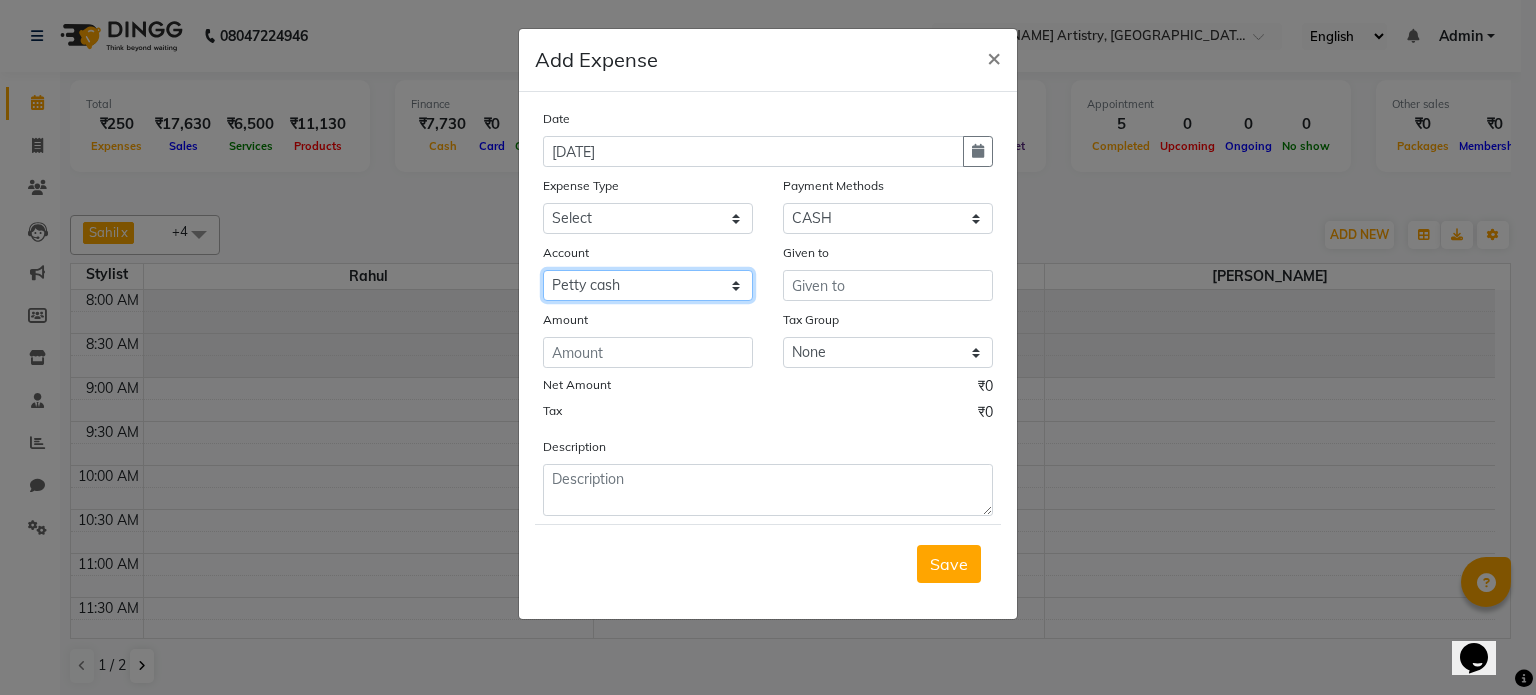 click on "Select Petty cash Default account" 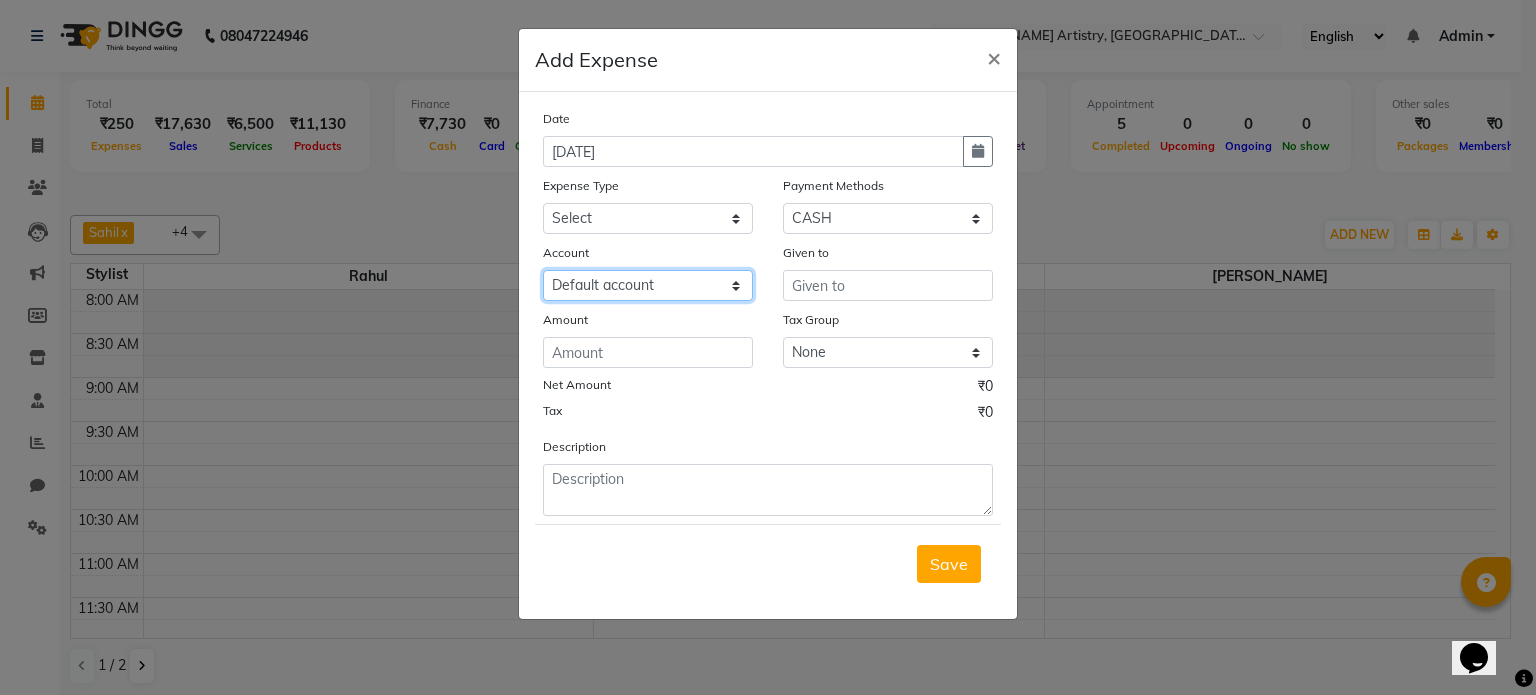 click on "Select Petty cash Default account" 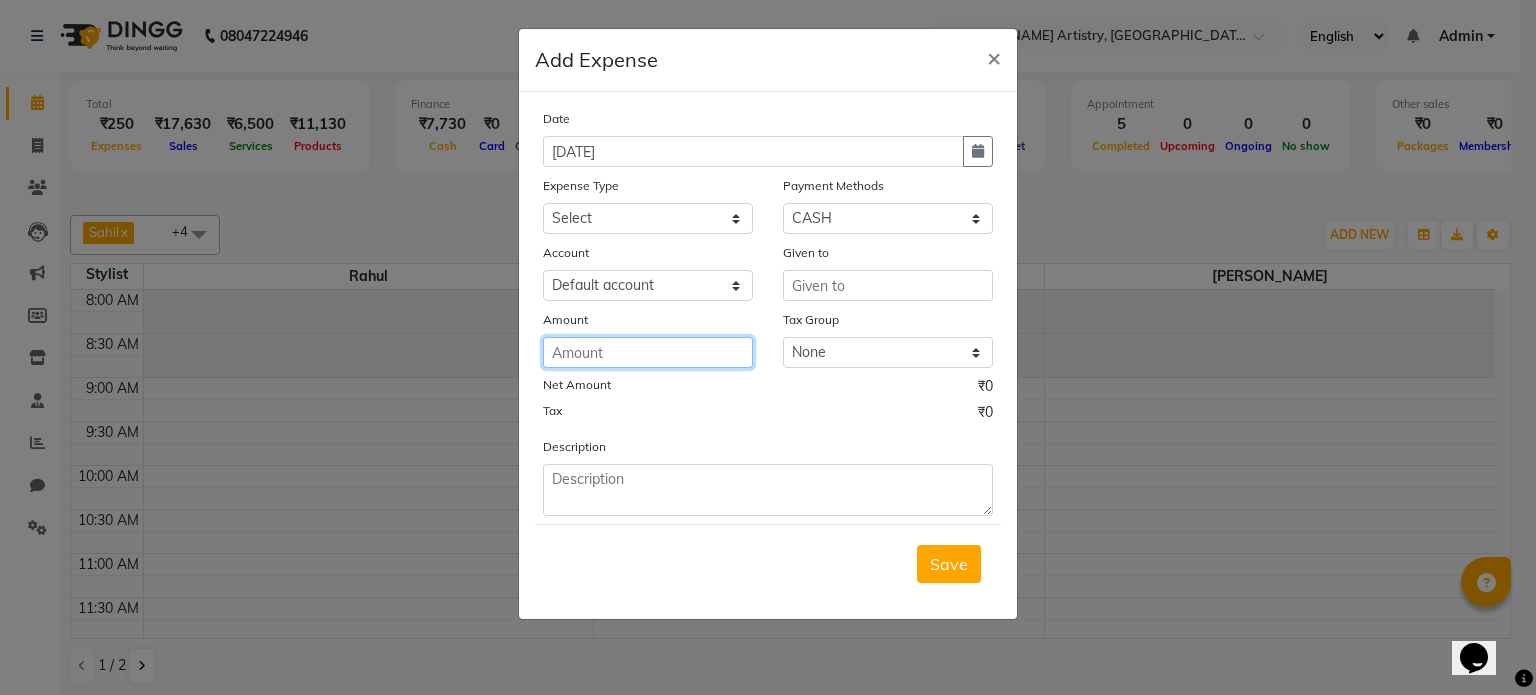click 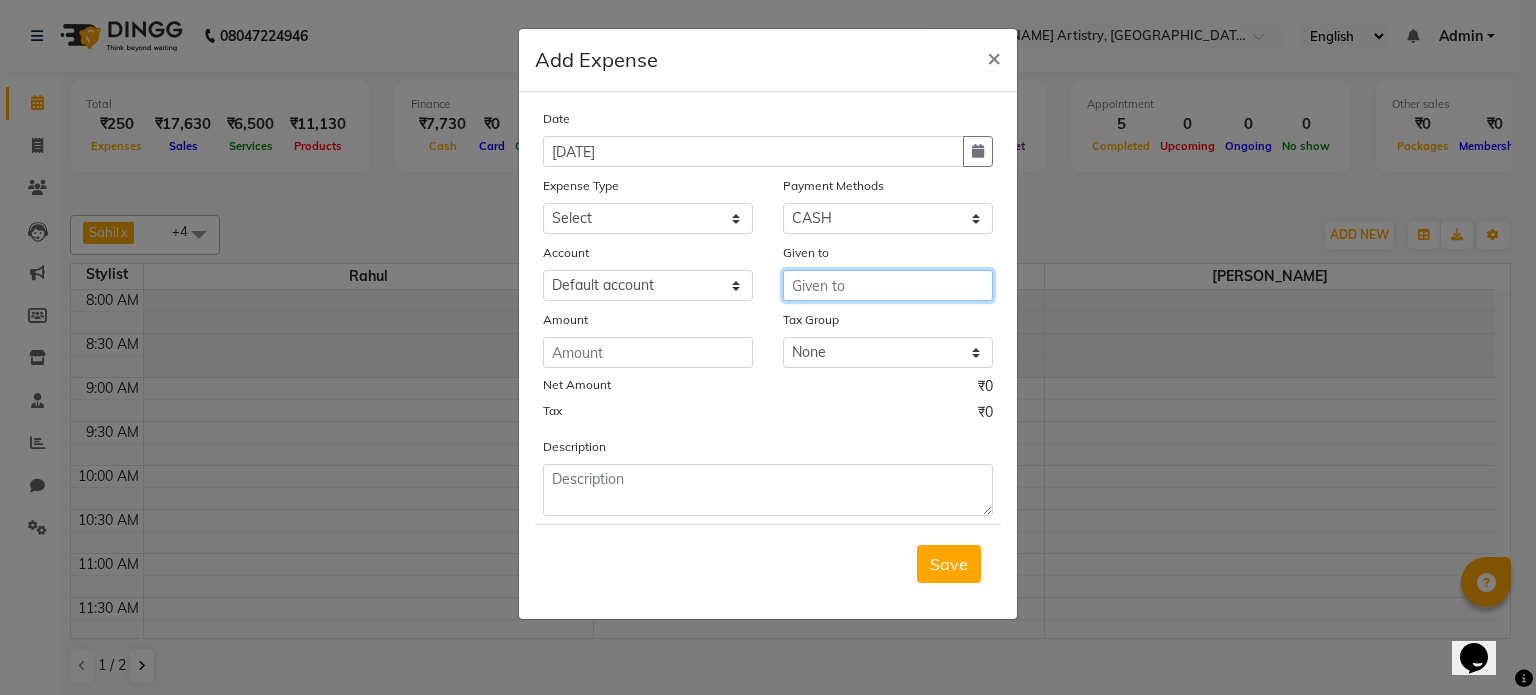 click at bounding box center [888, 285] 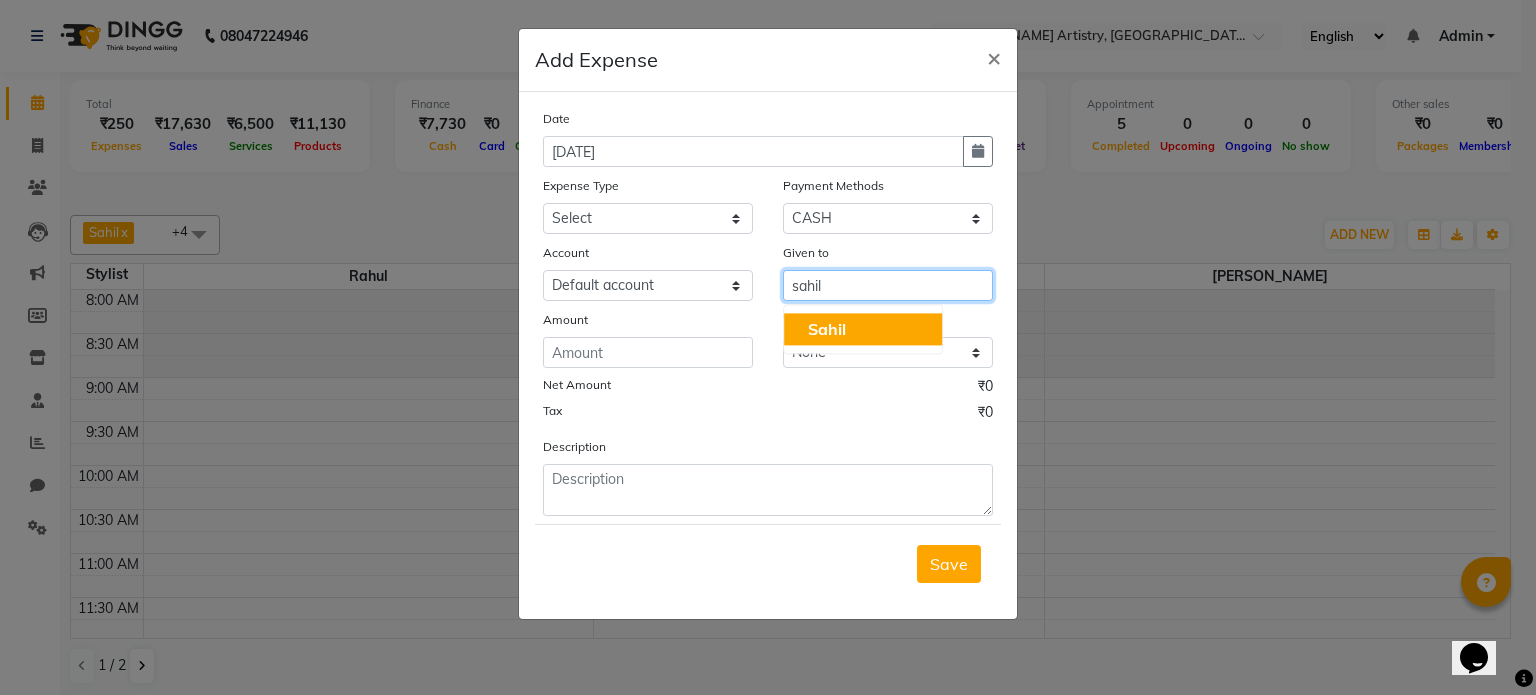 click on "Sahil" at bounding box center [863, 329] 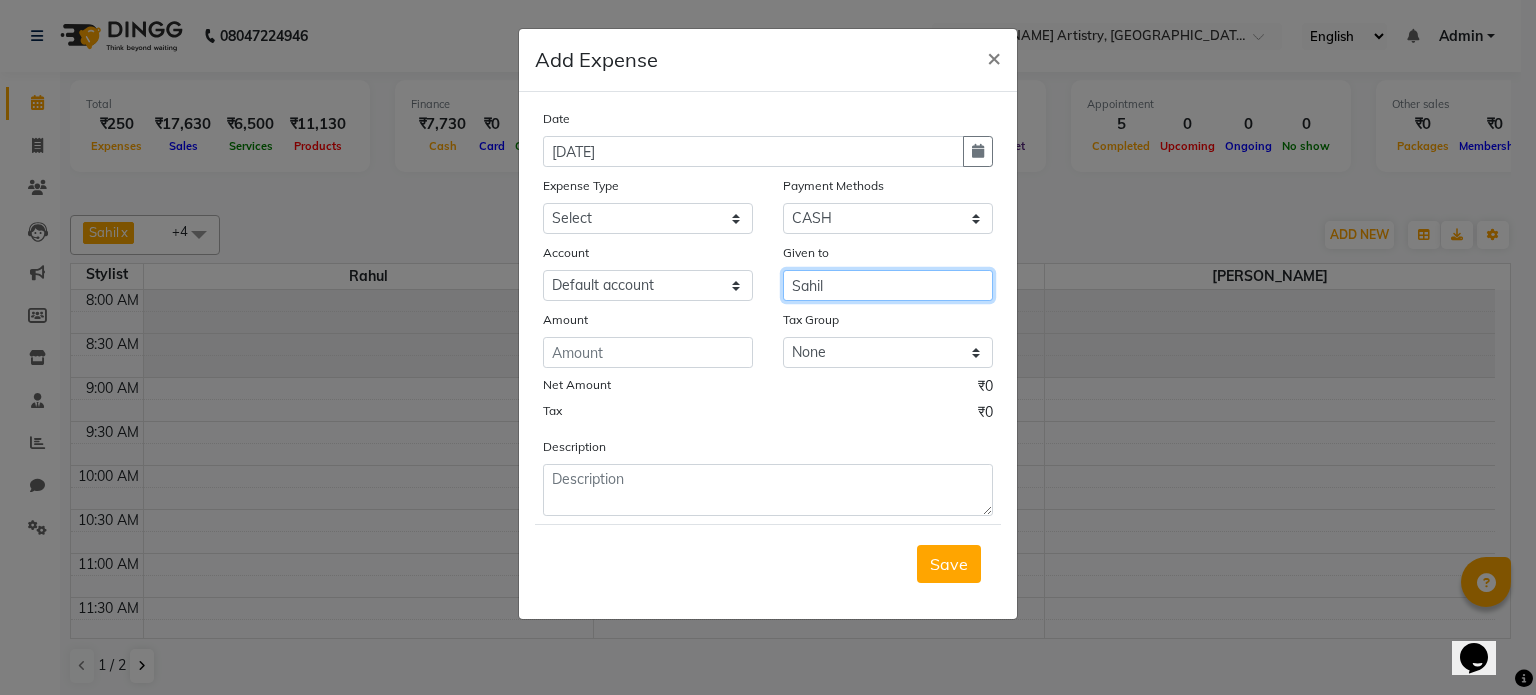 type on "Sahil" 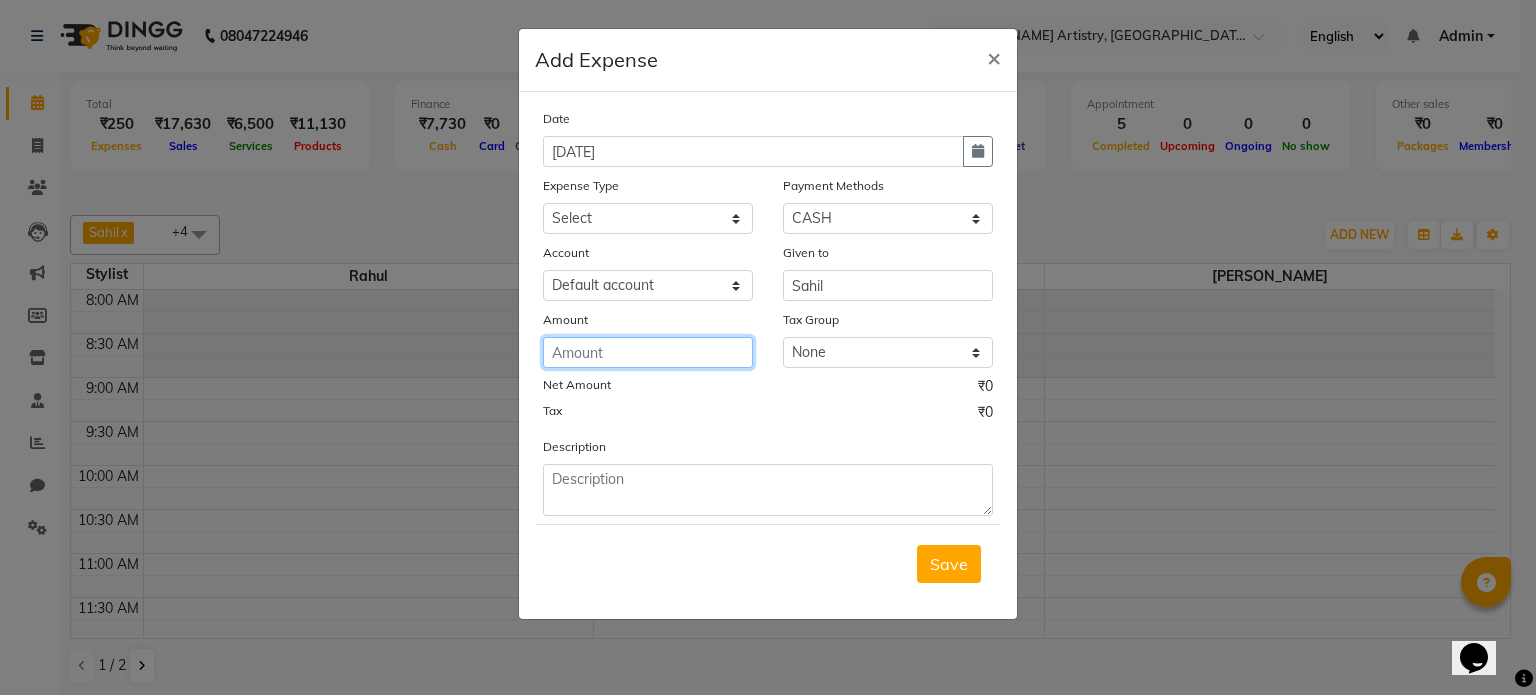 click 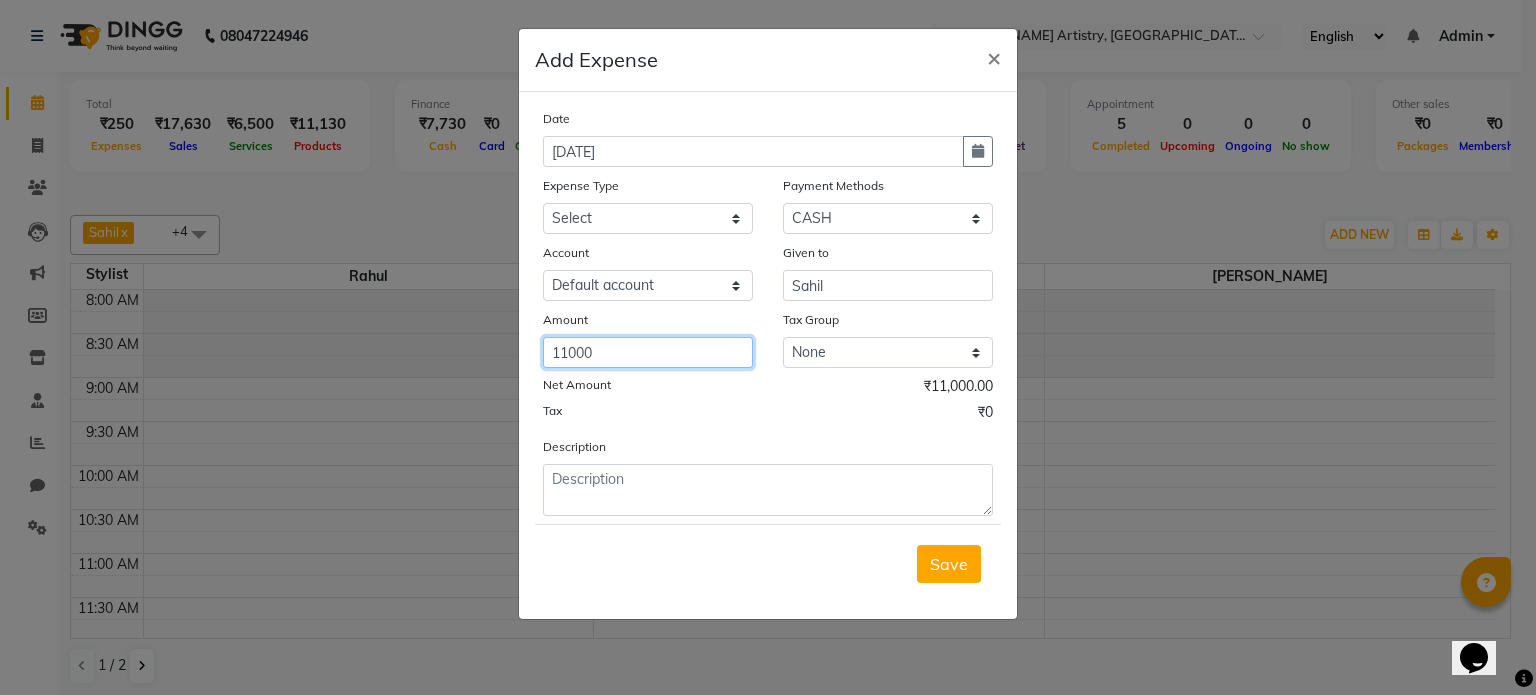 type on "11000" 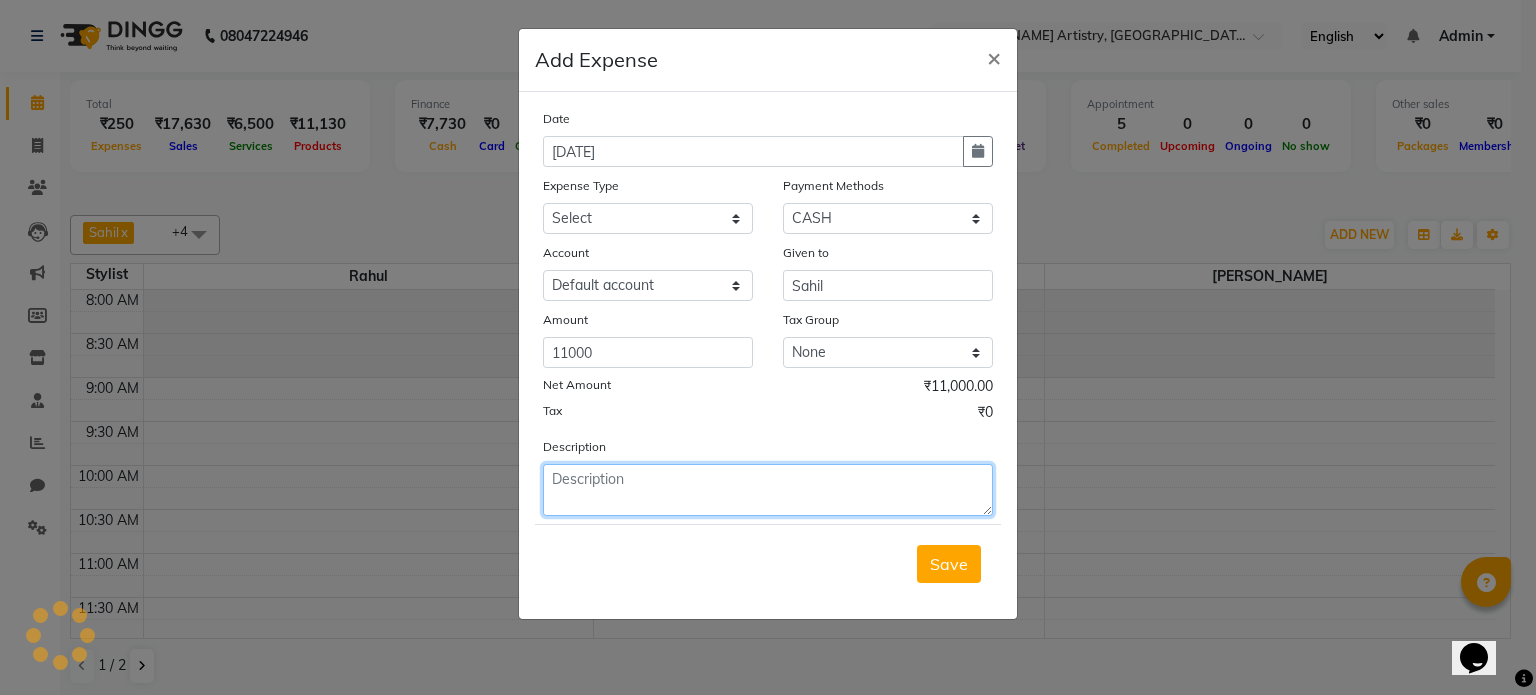 click 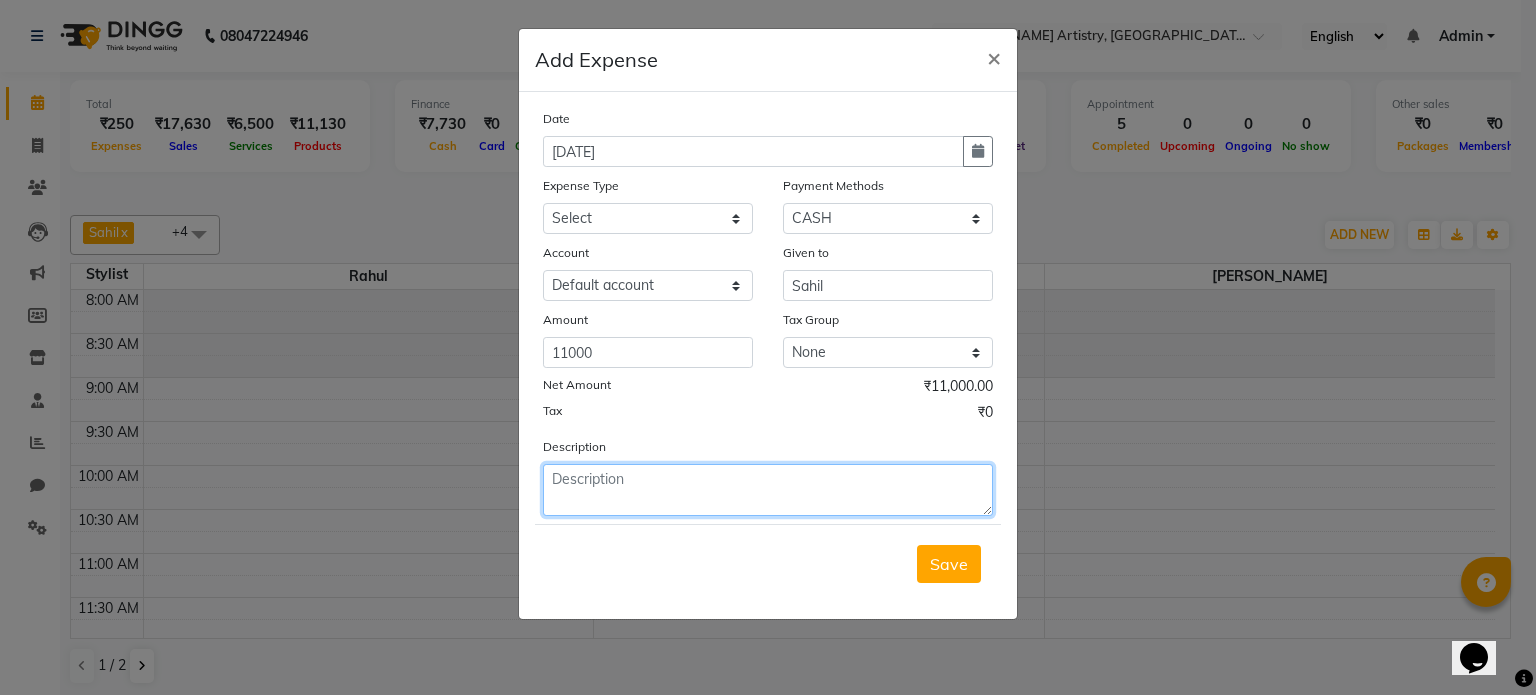 type on "t" 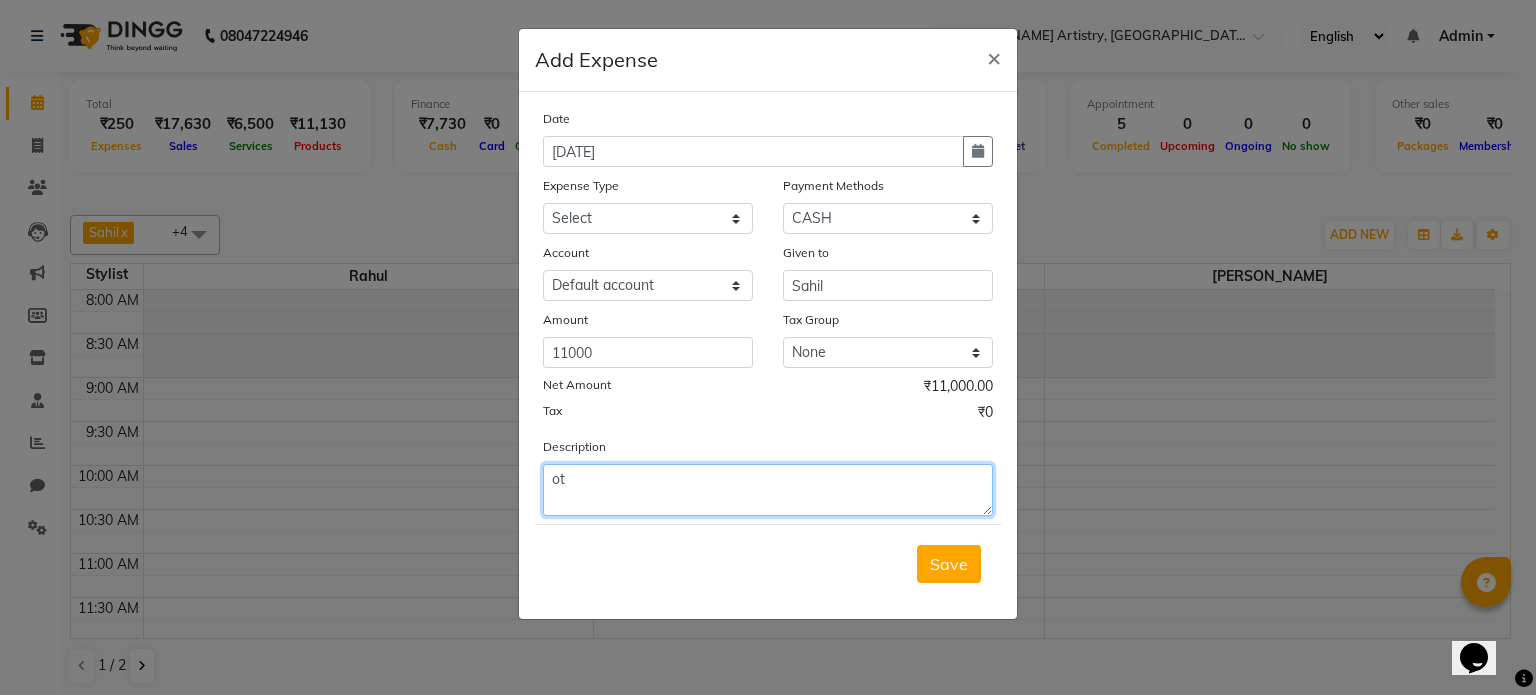 type on "o" 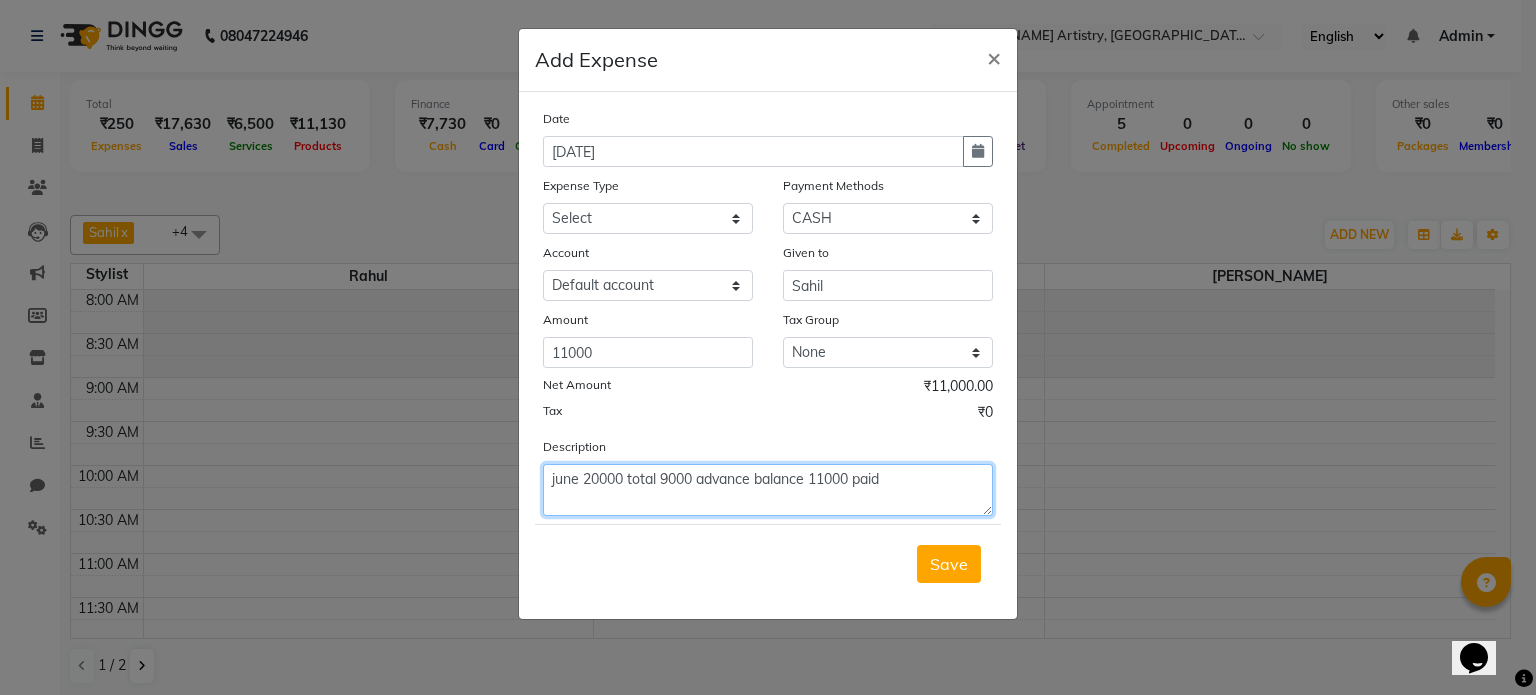 type on "june 20000 total 9000 advance balance 11000 paid" 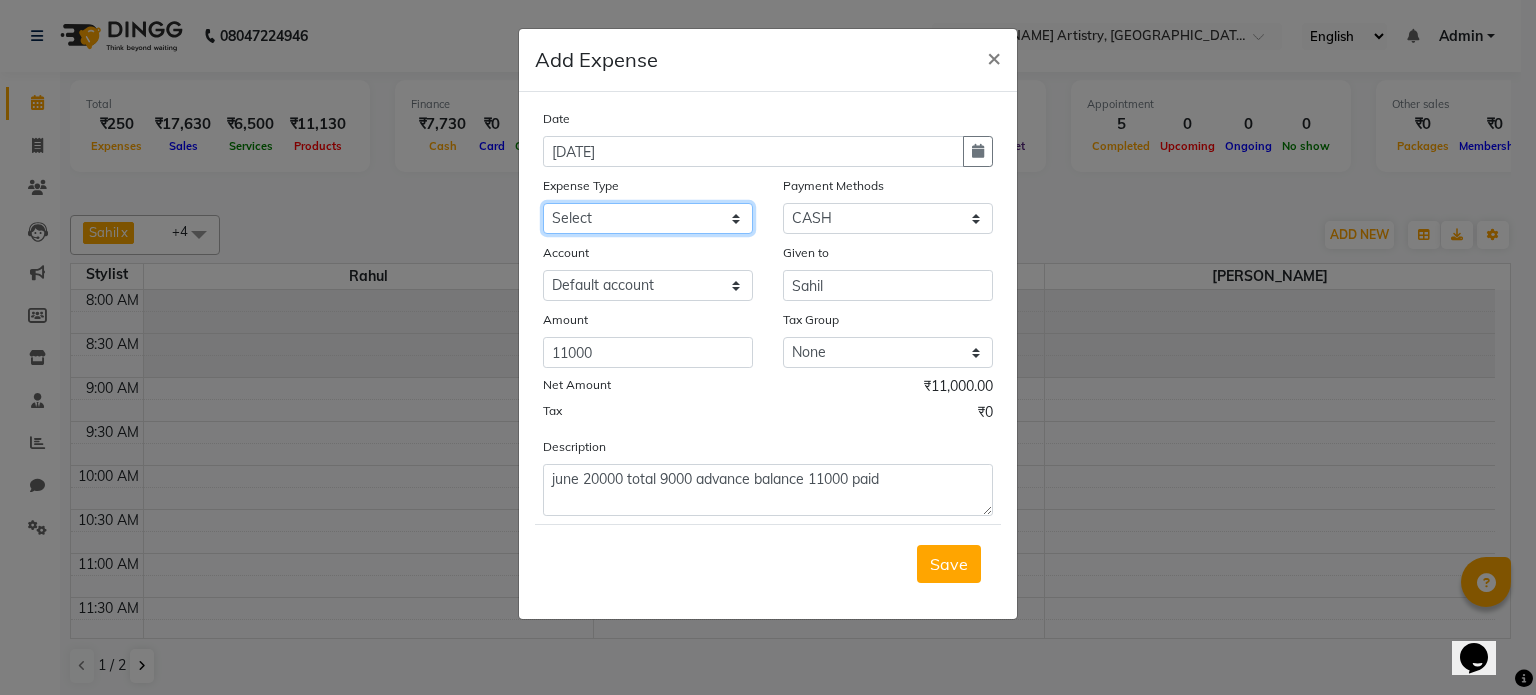 click on "Select Advance Salary Bank charges Car maintenance  Cash transfer to bank Cash transfer to hub Client Snacks Clinical charges Equipment Fuel Govt fee Incentive Insurance International purchase Loan Repayment Maintenance Marketing Miscellaneous MRA Other Pantry Product Rent Salary Staff Snacks Tax Tea & Refreshment Utilities" 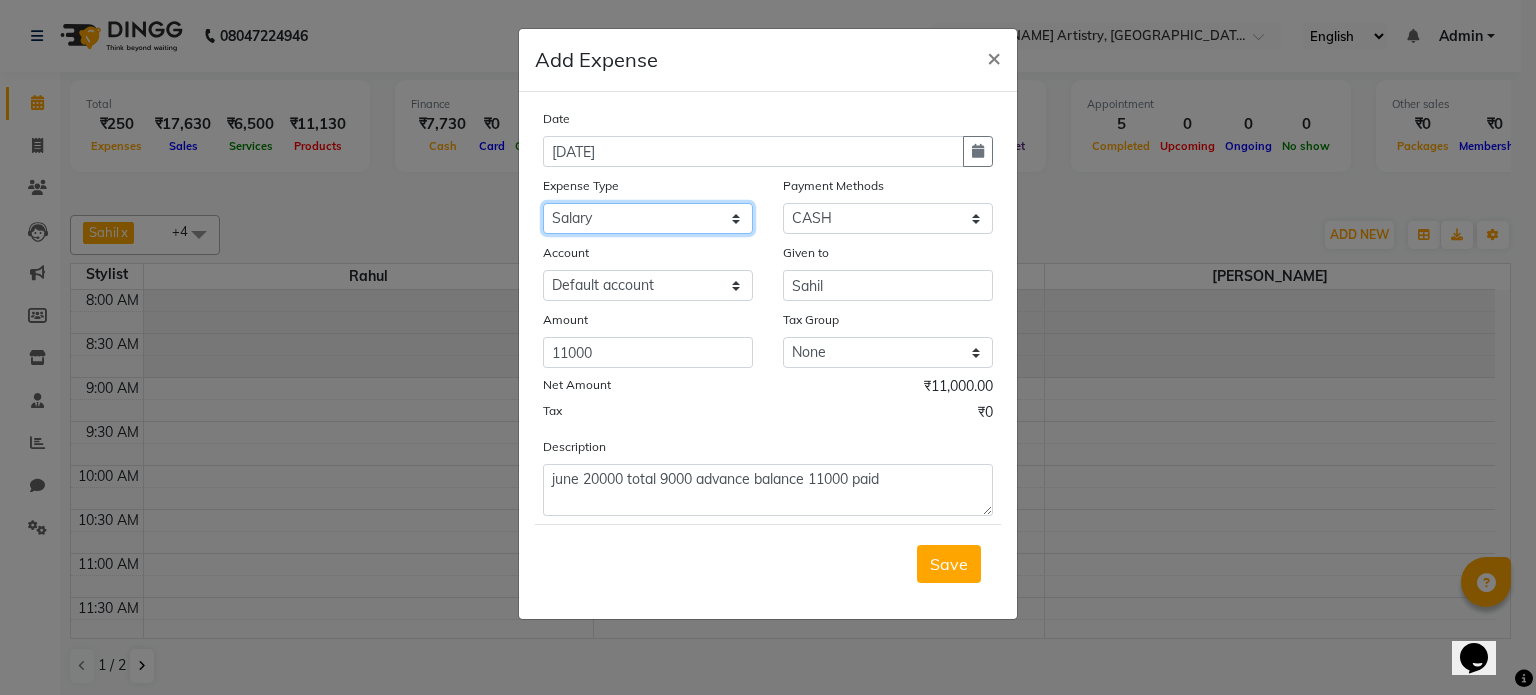 click on "Select Advance Salary Bank charges Car maintenance  Cash transfer to bank Cash transfer to hub Client Snacks Clinical charges Equipment Fuel Govt fee Incentive Insurance International purchase Loan Repayment Maintenance Marketing Miscellaneous MRA Other Pantry Product Rent Salary Staff Snacks Tax Tea & Refreshment Utilities" 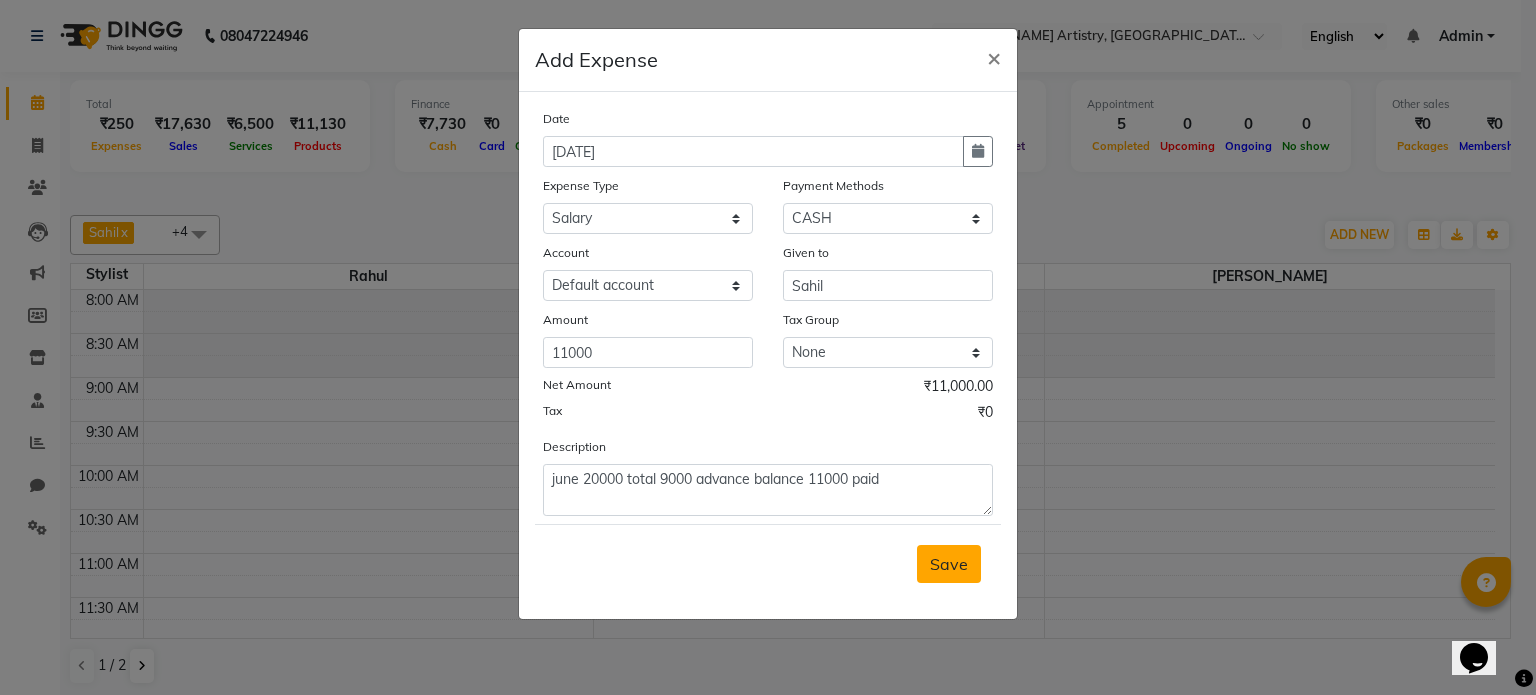 click on "Save" at bounding box center [949, 564] 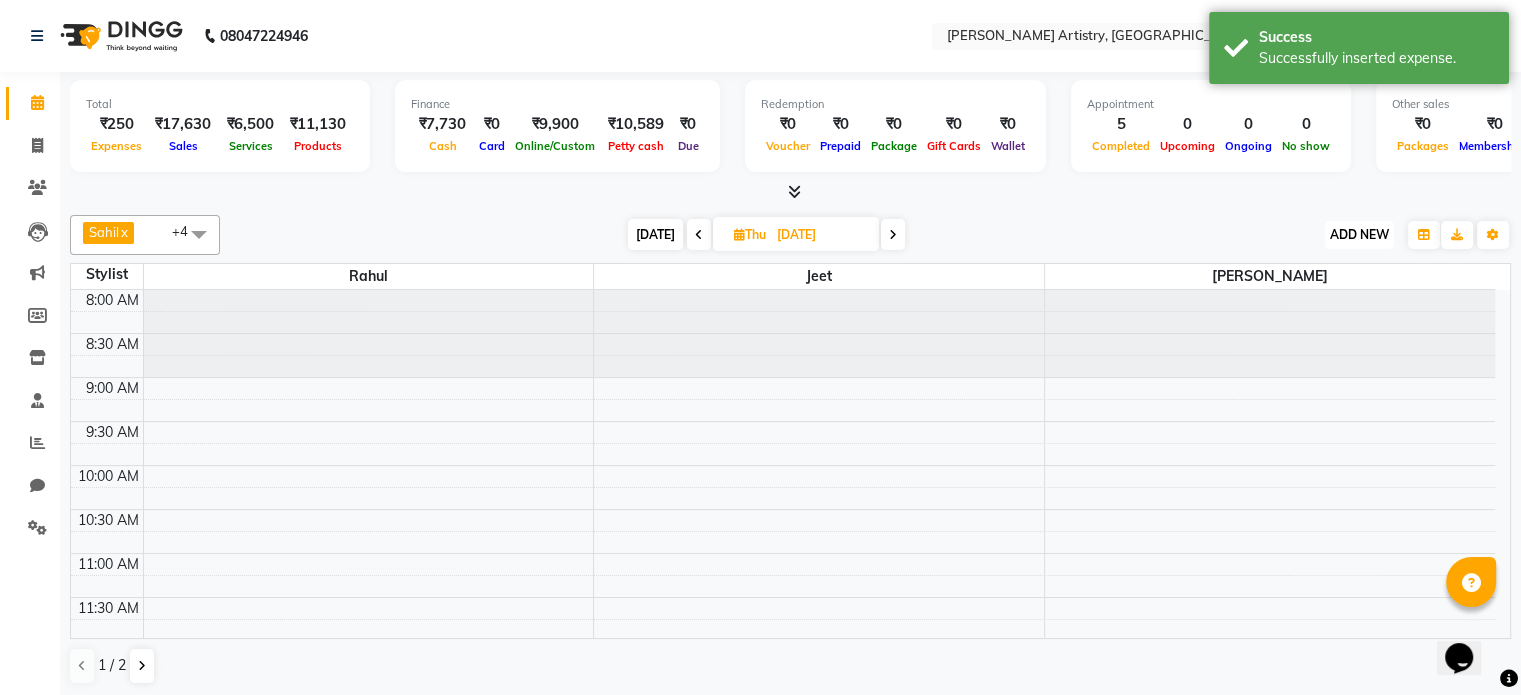 click on "ADD NEW" at bounding box center [1359, 234] 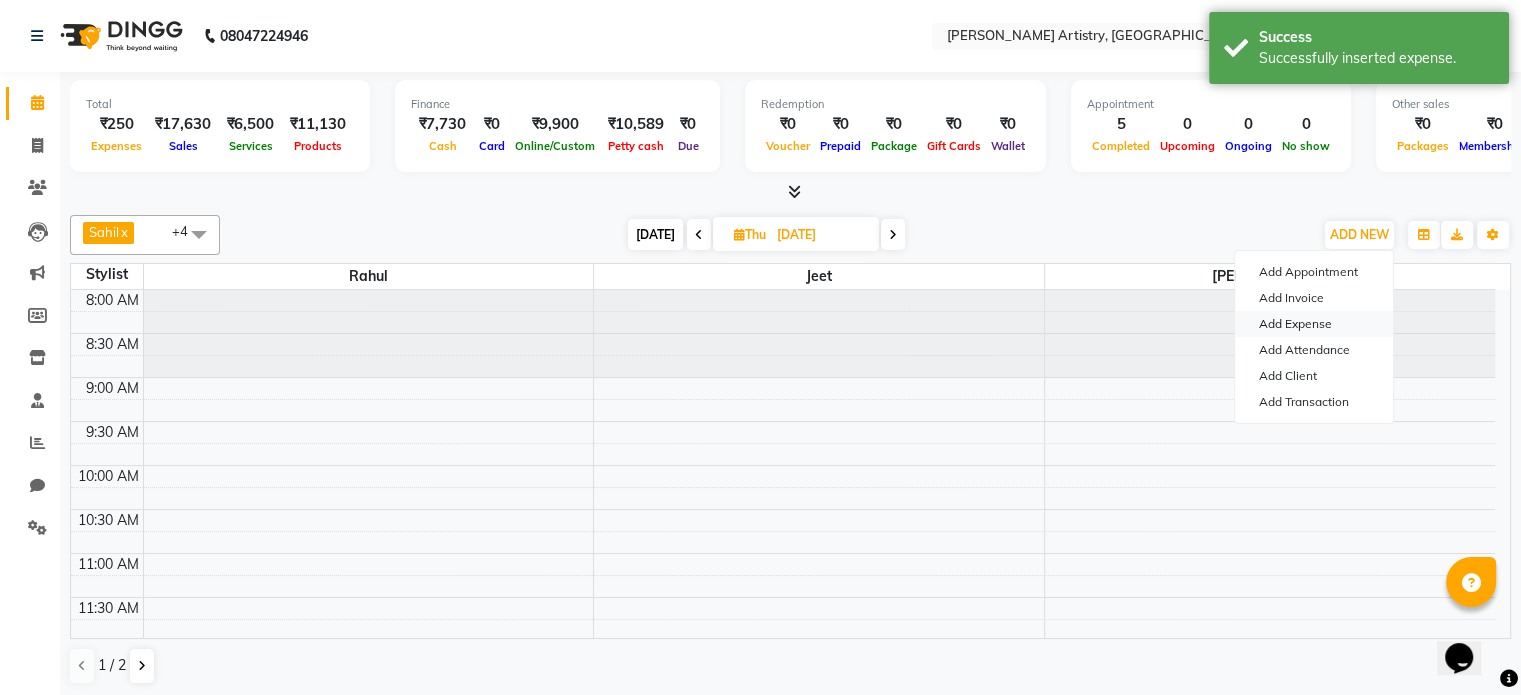 click on "Add Expense" at bounding box center [1314, 324] 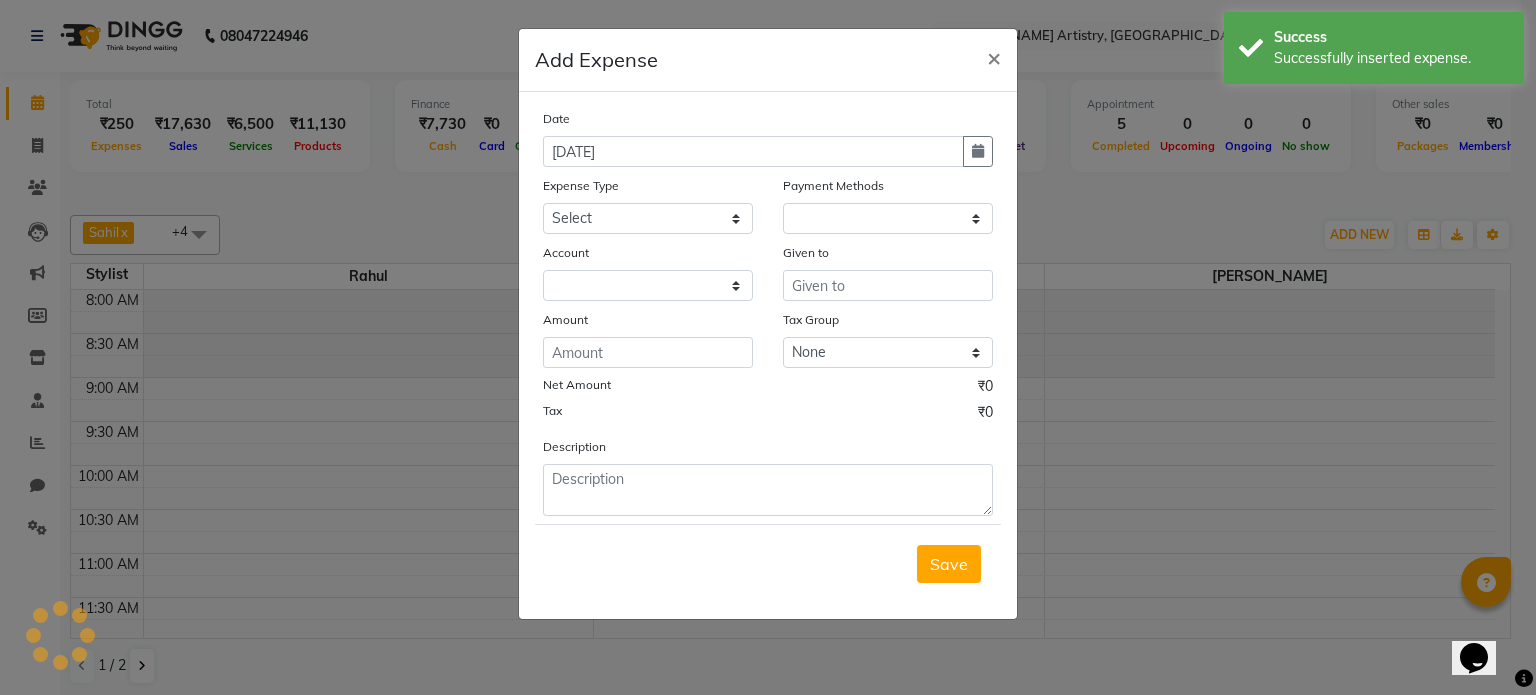 select on "1" 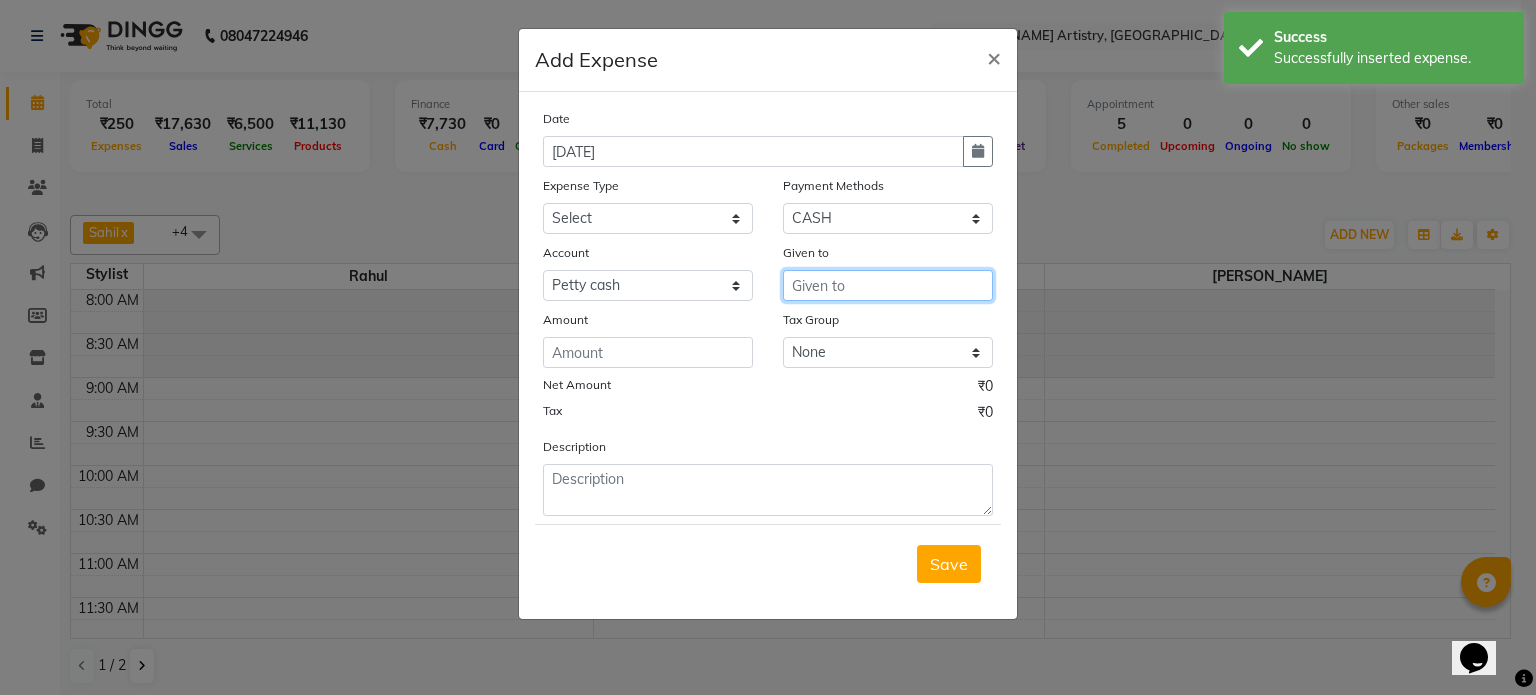 click at bounding box center (888, 285) 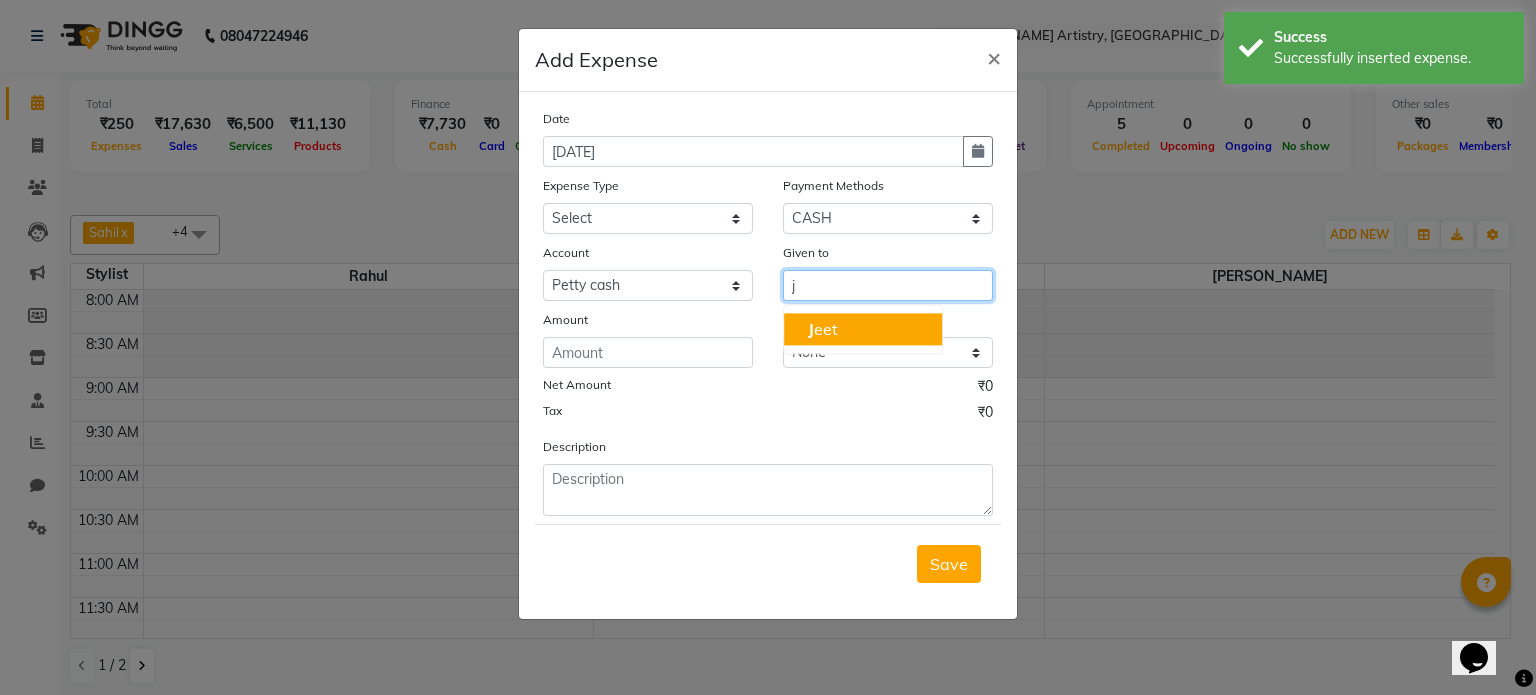 click on "J eet" at bounding box center (863, 329) 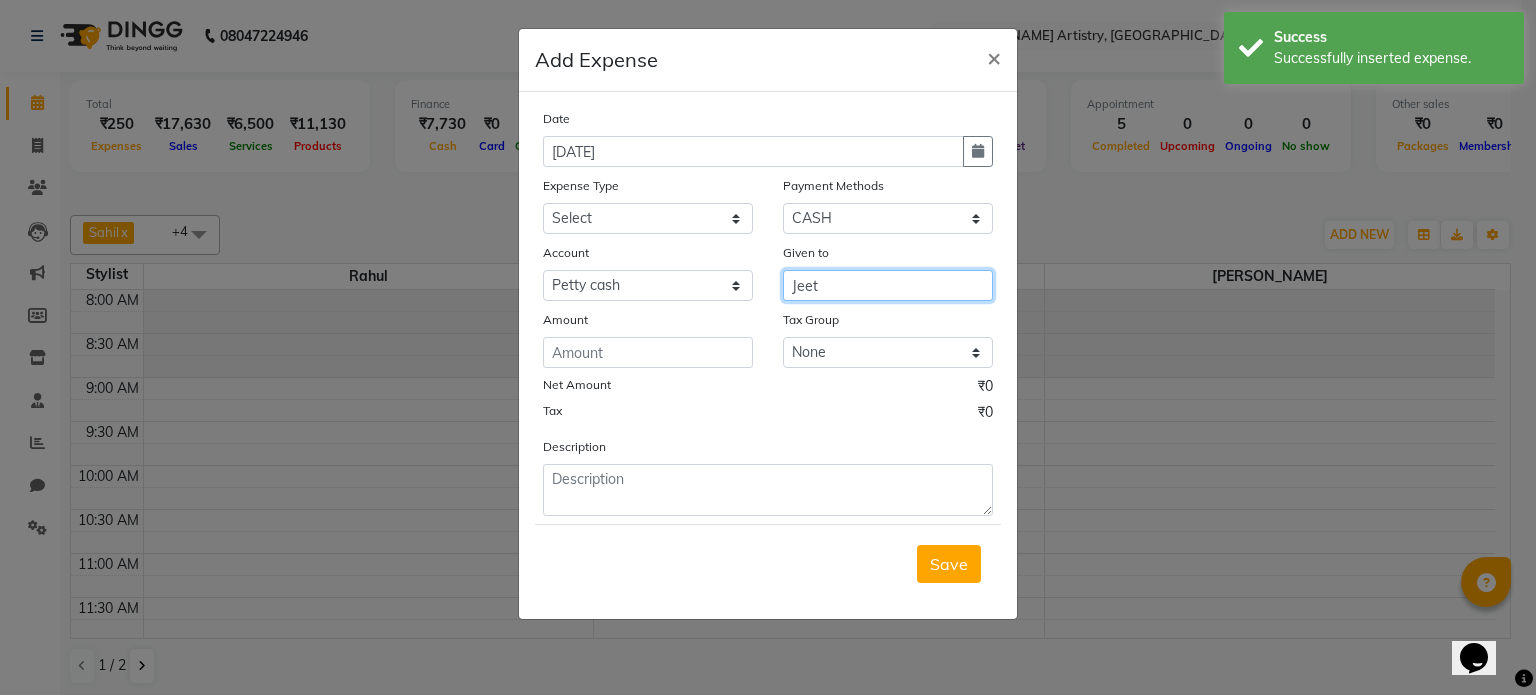 type on "Jeet" 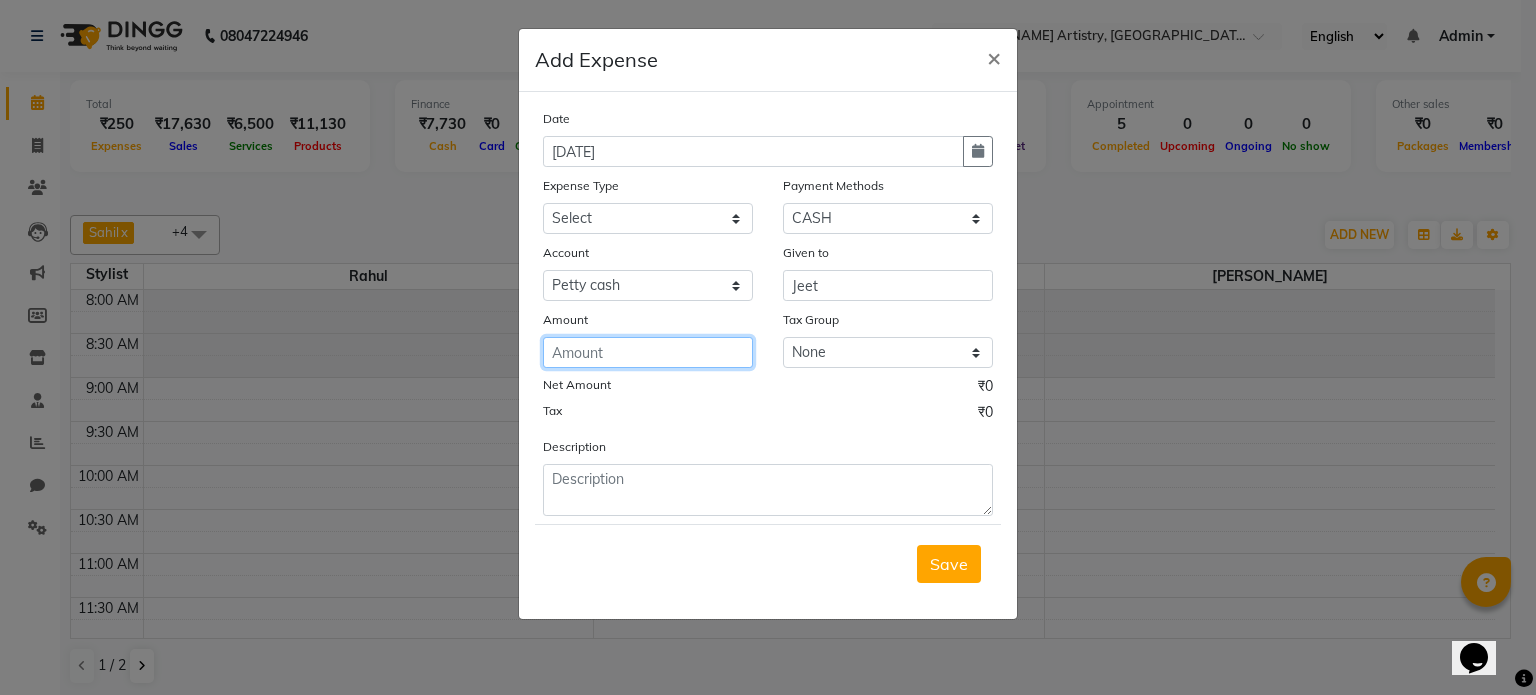 click 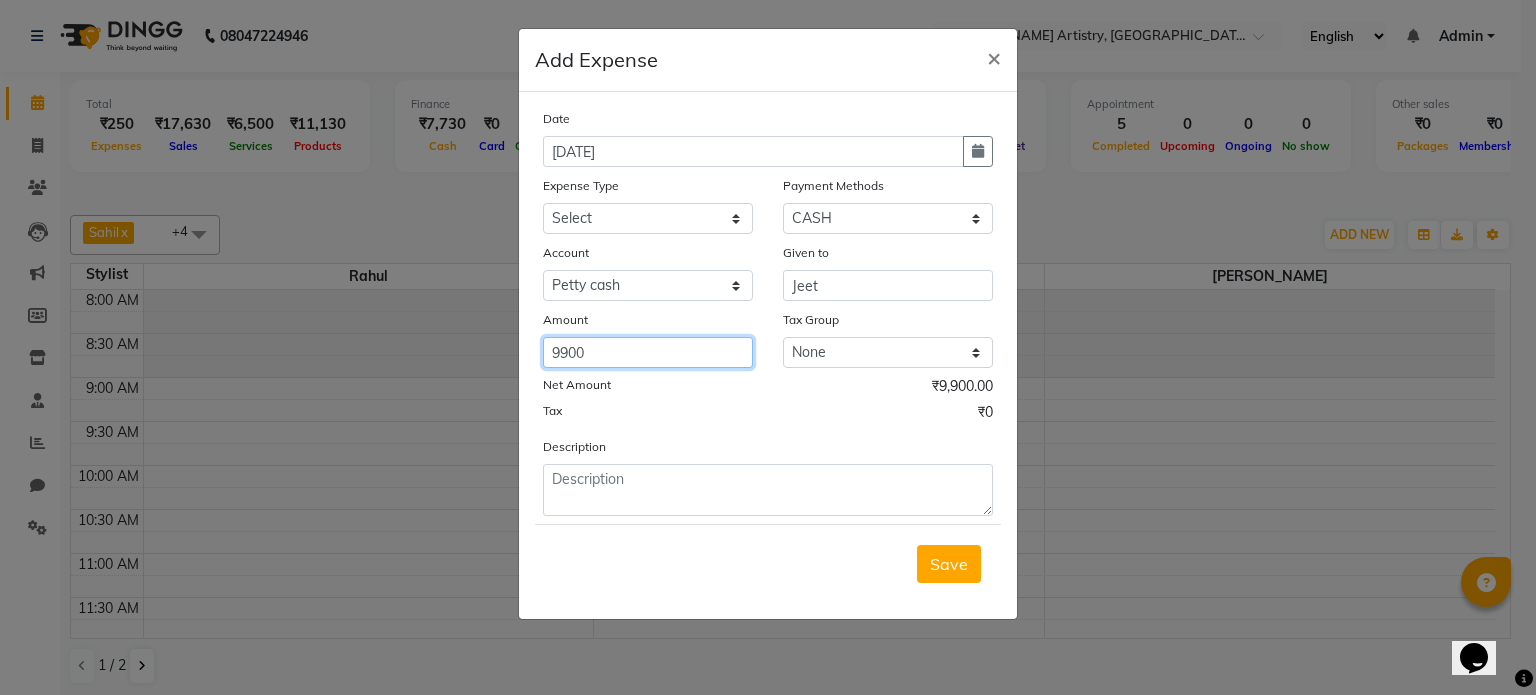 type on "9900" 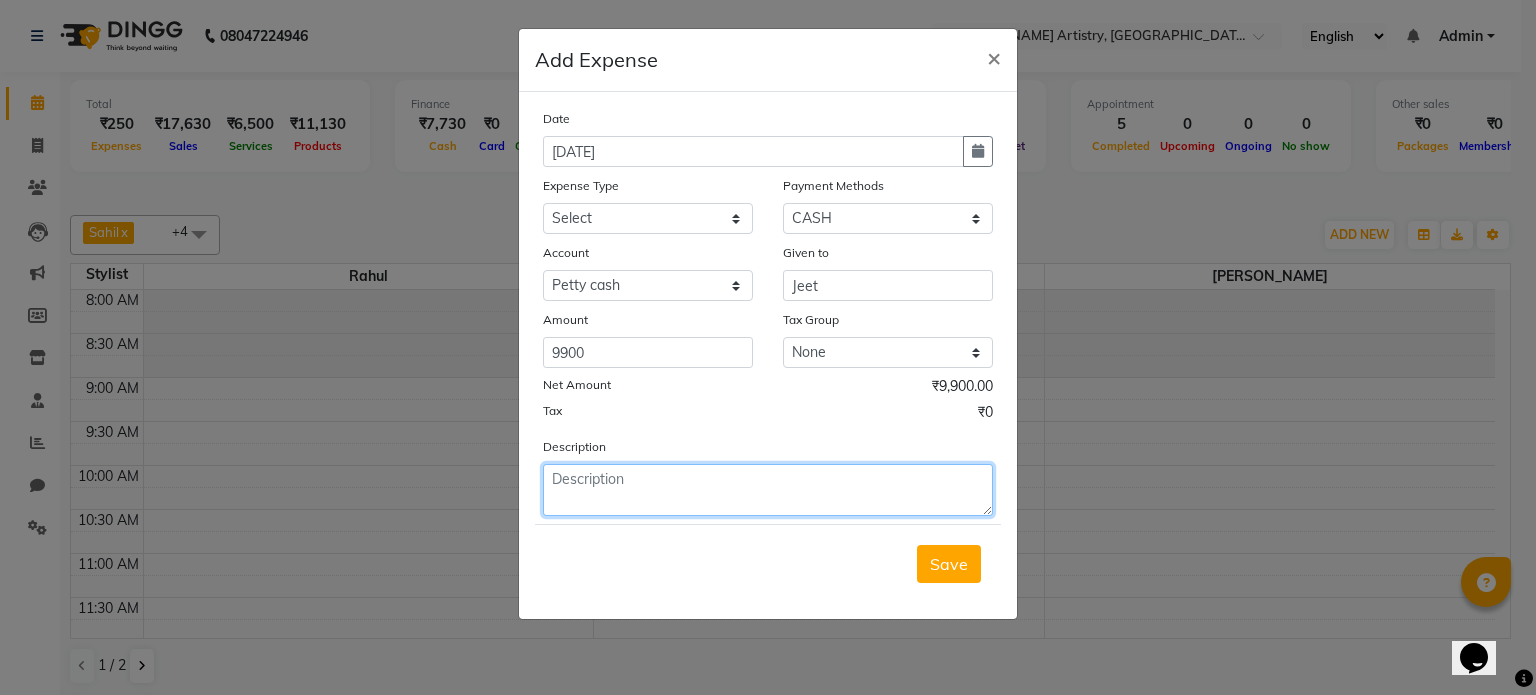 click 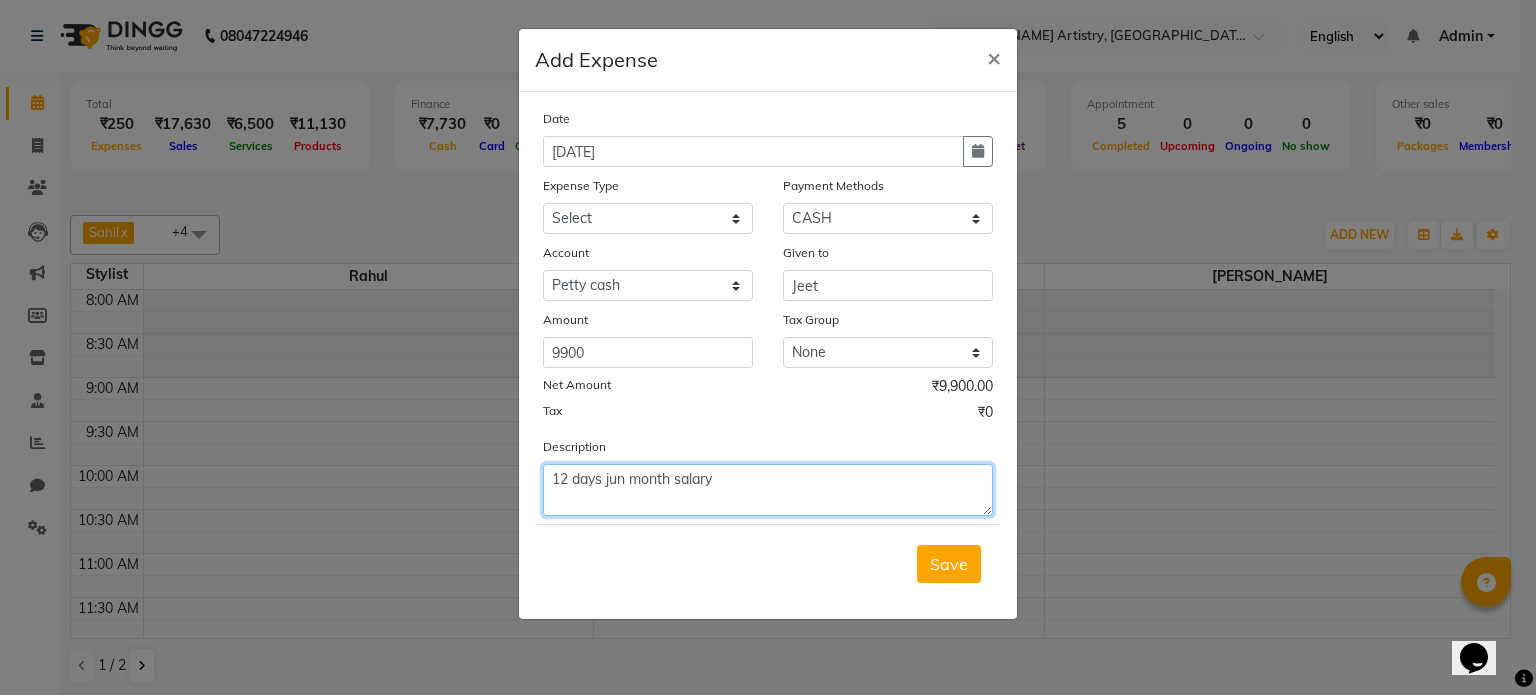 type on "12 days jun month salary" 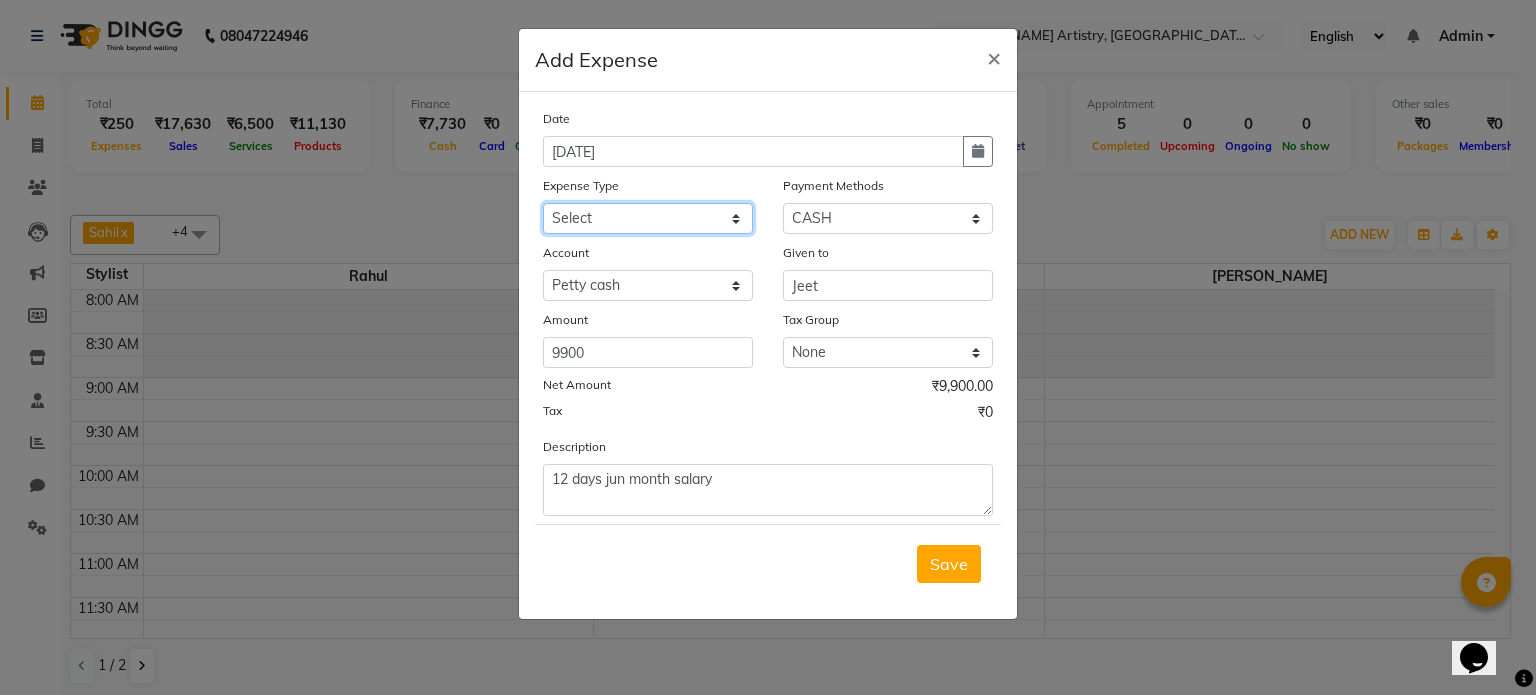 click on "Select Advance Salary Bank charges Car maintenance  Cash transfer to bank Cash transfer to hub Client Snacks Clinical charges Equipment Fuel Govt fee Incentive Insurance International purchase Loan Repayment Maintenance Marketing Miscellaneous MRA Other Pantry Product Rent Salary Staff Snacks Tax Tea & Refreshment Utilities" 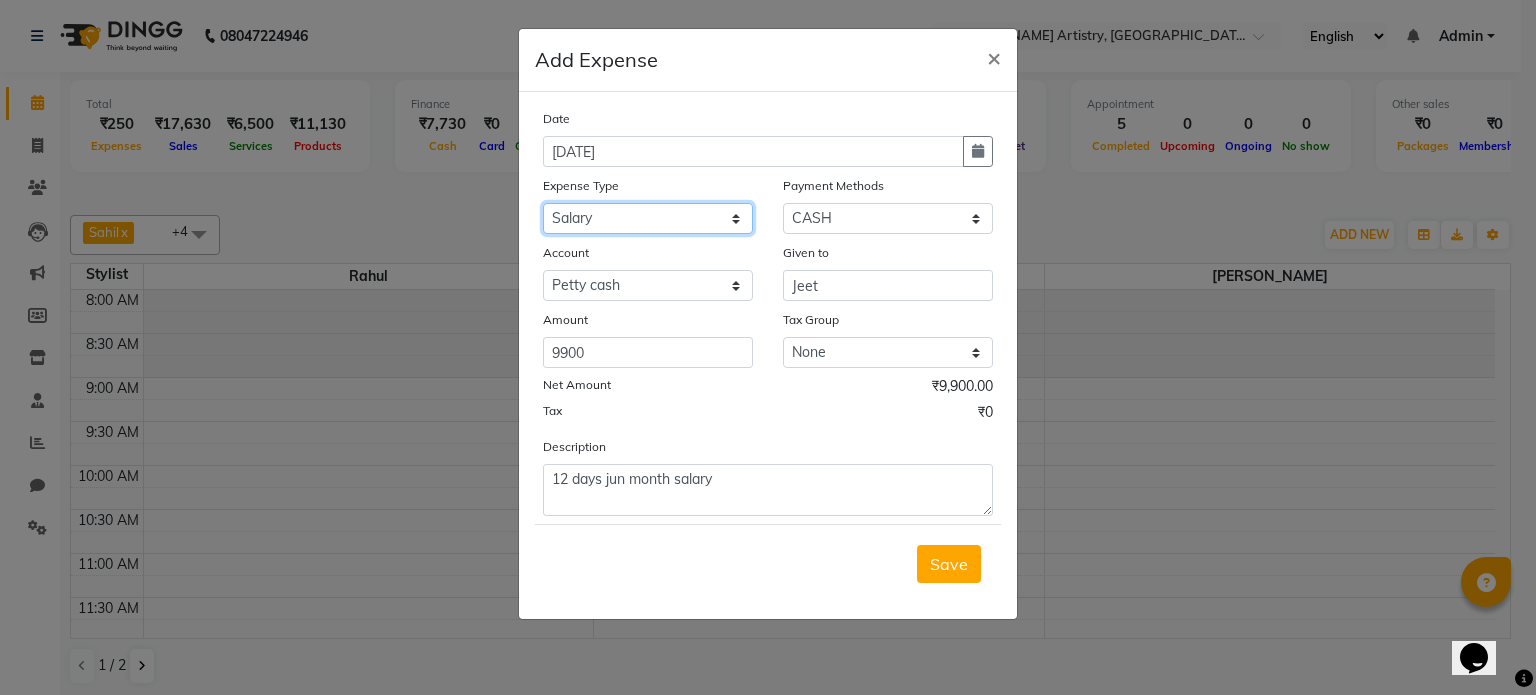 click on "Select Advance Salary Bank charges Car maintenance  Cash transfer to bank Cash transfer to hub Client Snacks Clinical charges Equipment Fuel Govt fee Incentive Insurance International purchase Loan Repayment Maintenance Marketing Miscellaneous MRA Other Pantry Product Rent Salary Staff Snacks Tax Tea & Refreshment Utilities" 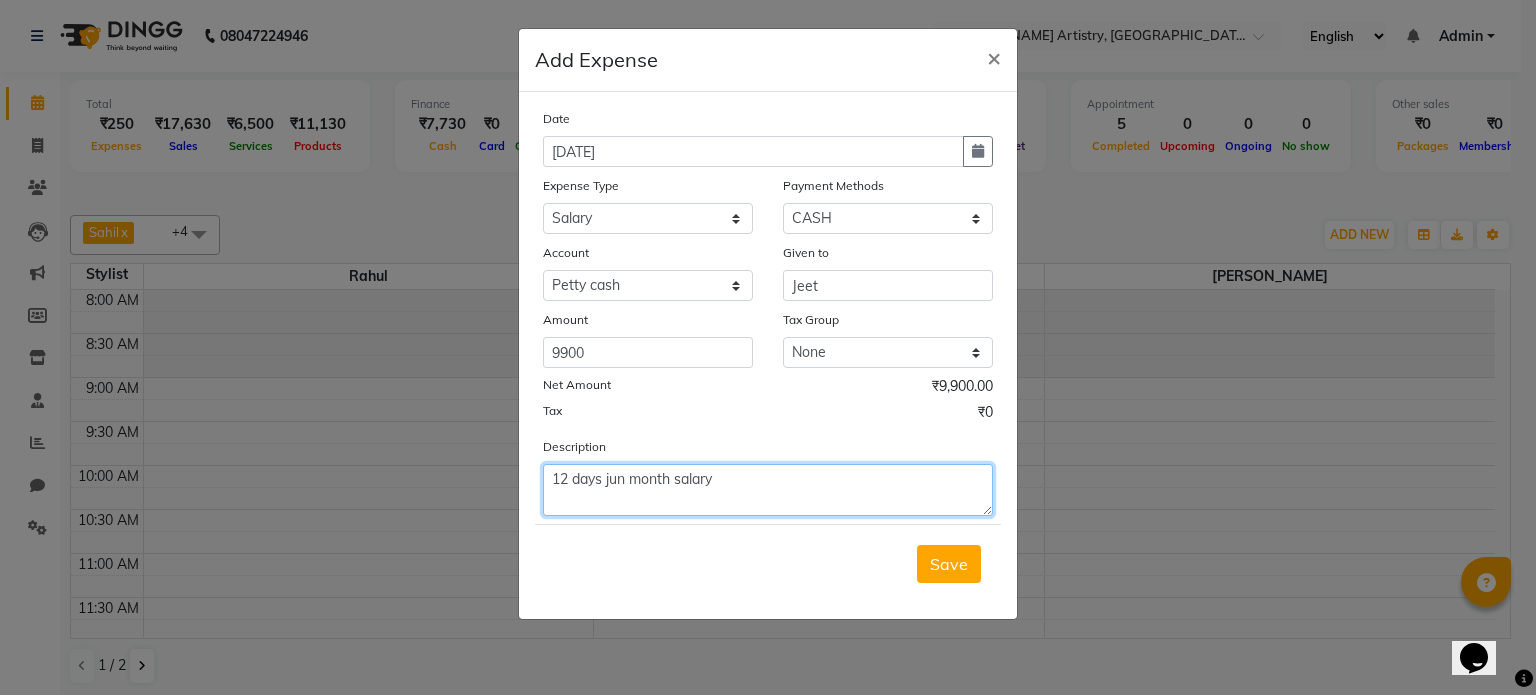 click on "12 days jun month salary" 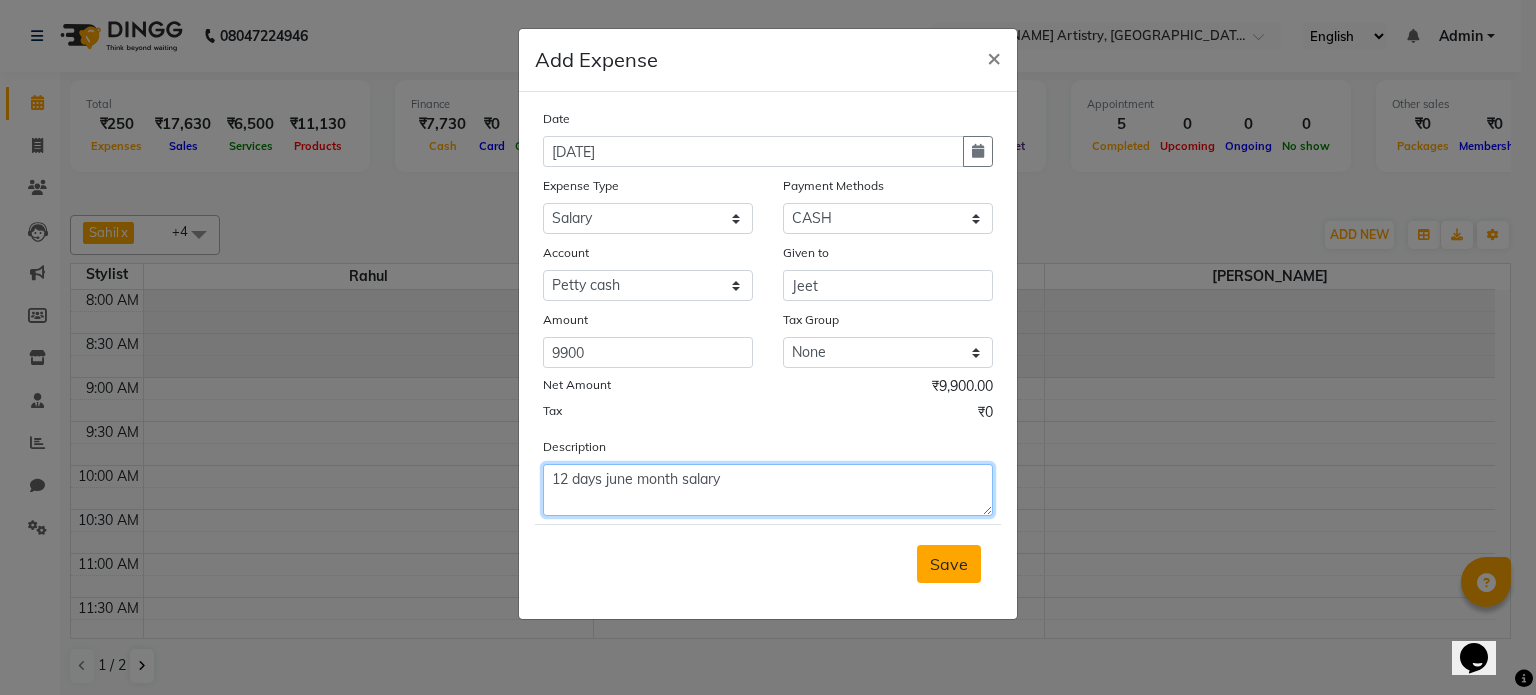 type on "12 days june month salary" 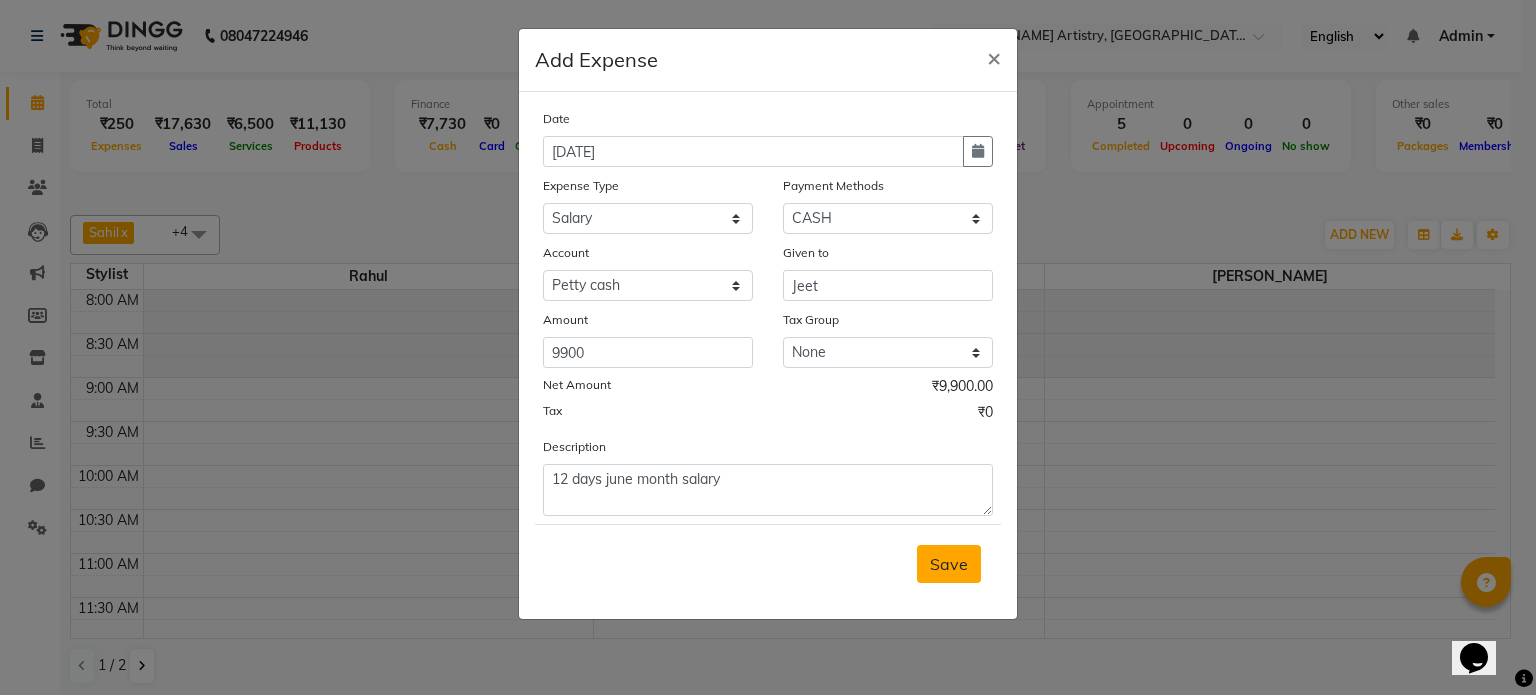 click on "Save" at bounding box center (949, 564) 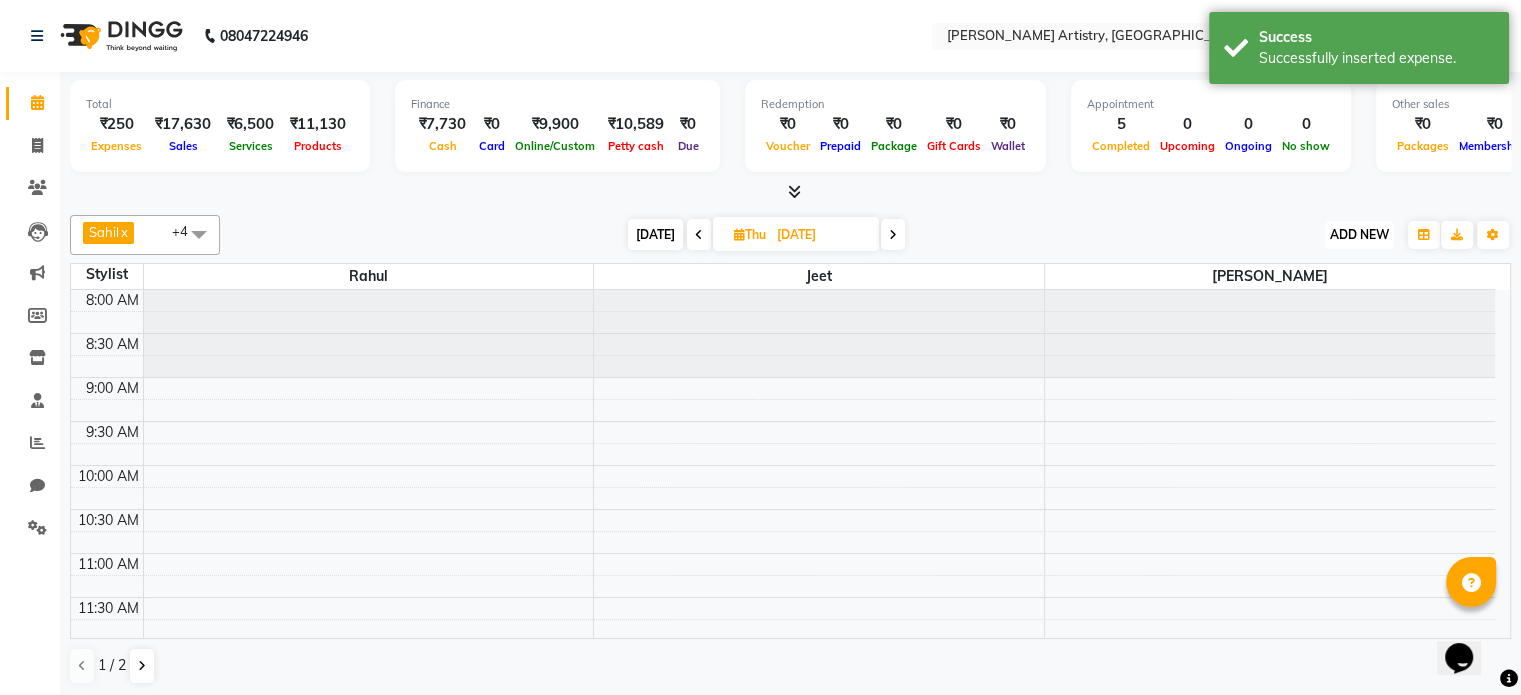 click on "ADD NEW" at bounding box center (1359, 234) 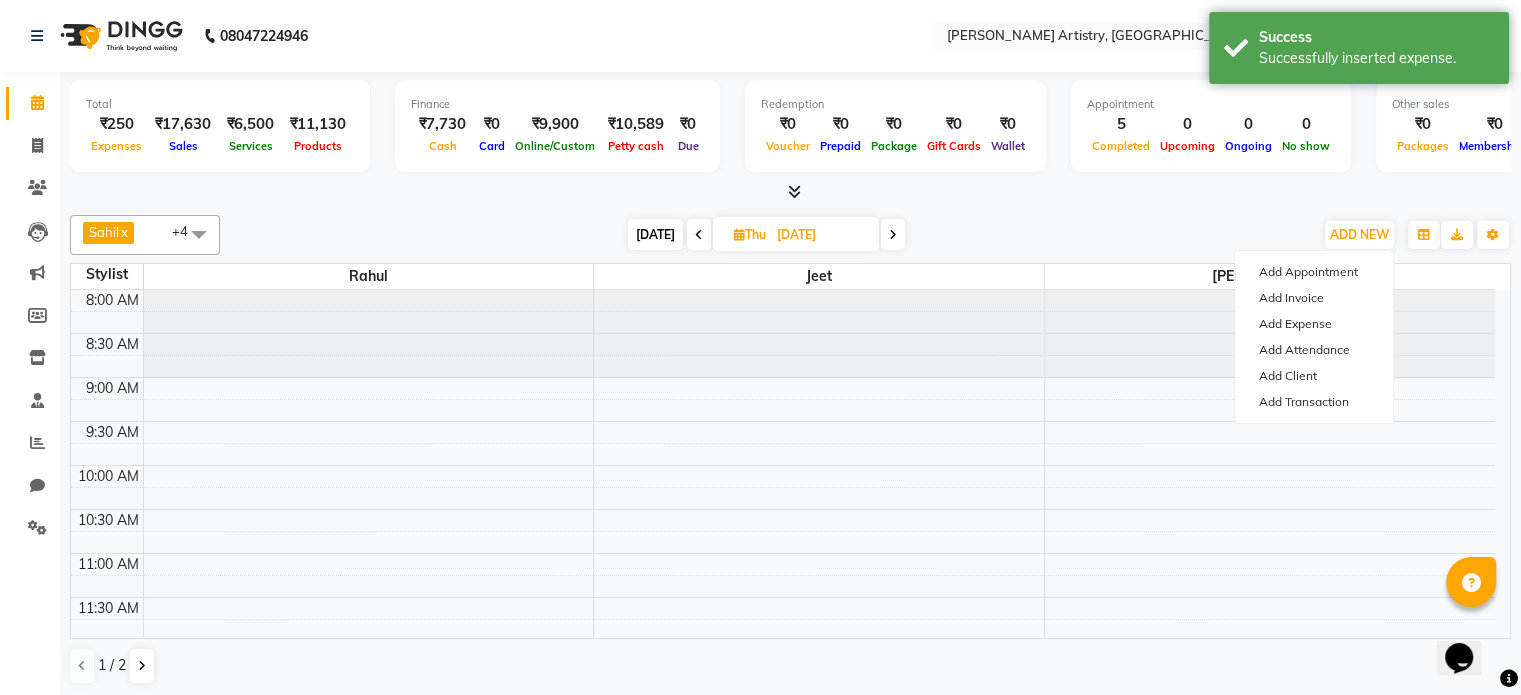 click on "Reports" 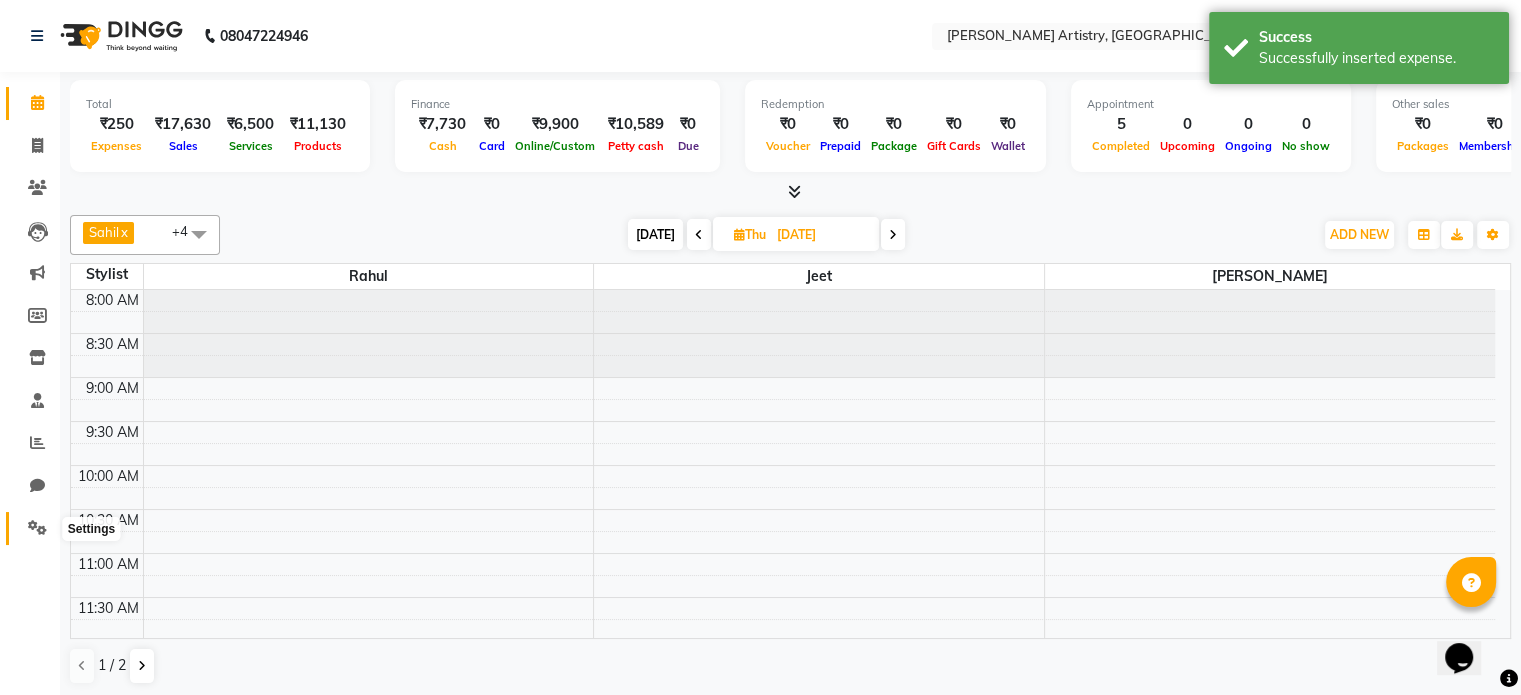 click 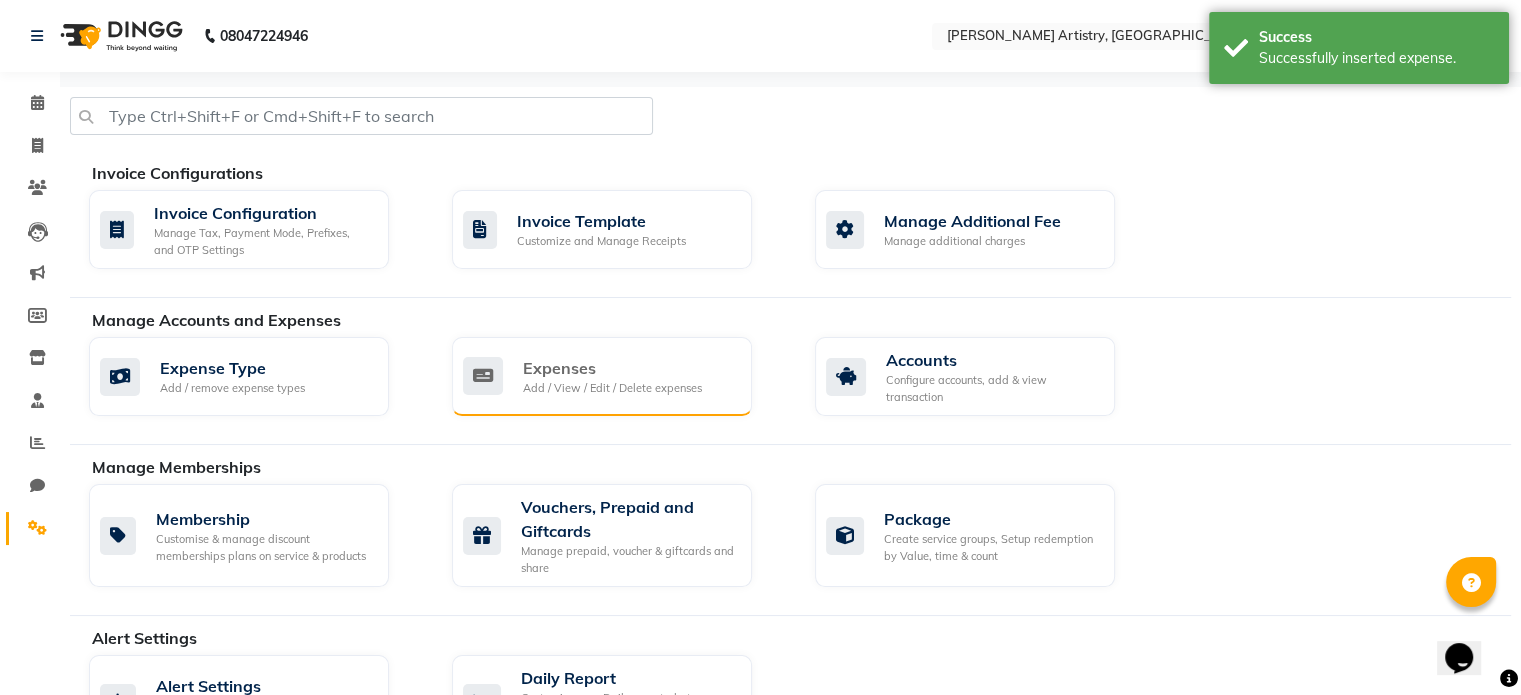 click on "Expenses" 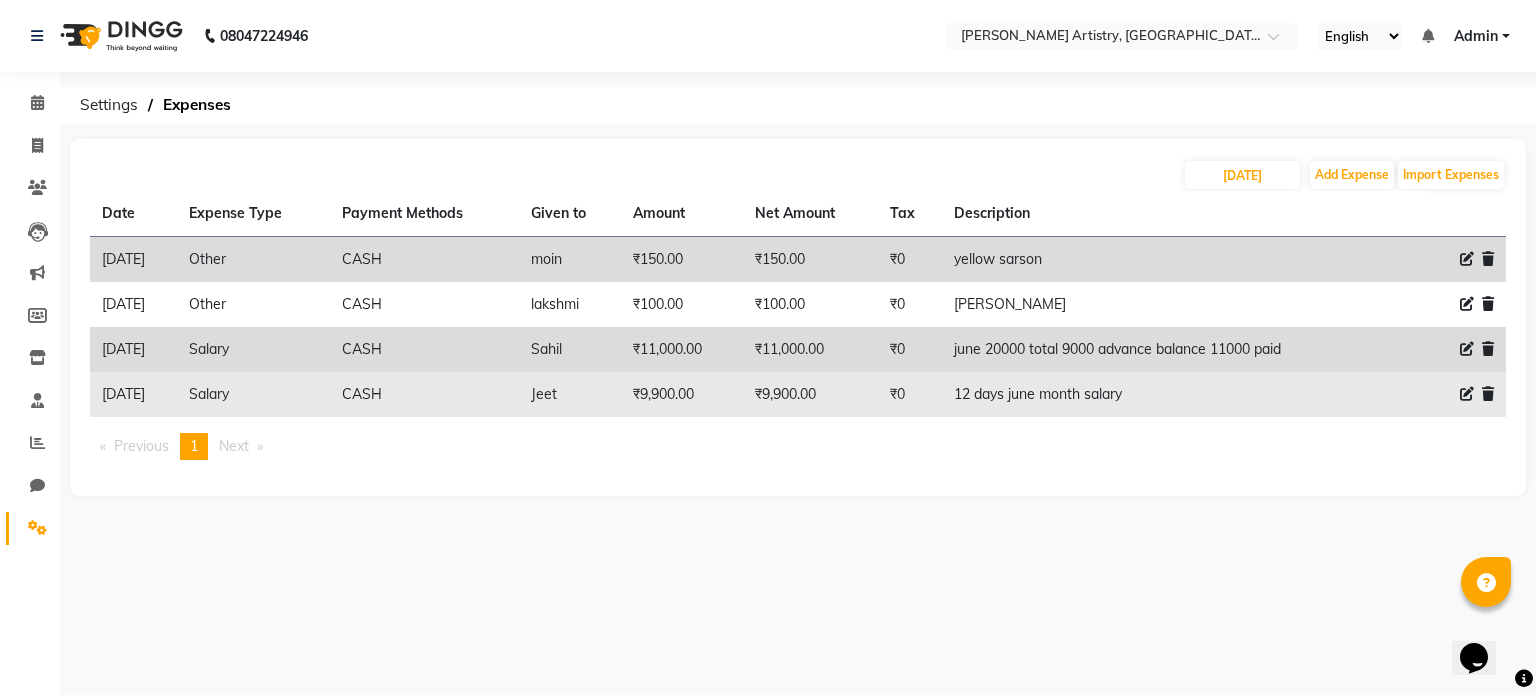 click 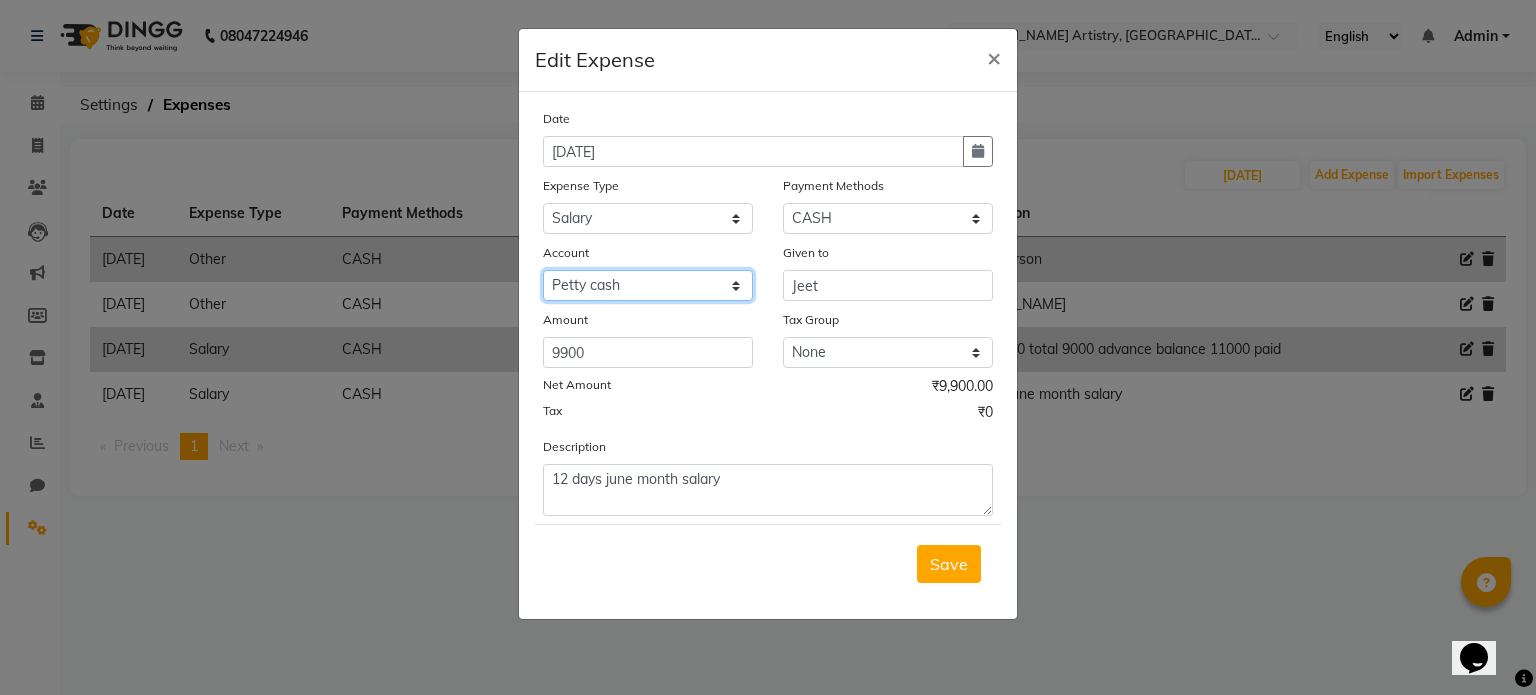 drag, startPoint x: 681, startPoint y: 281, endPoint x: 658, endPoint y: 384, distance: 105.53672 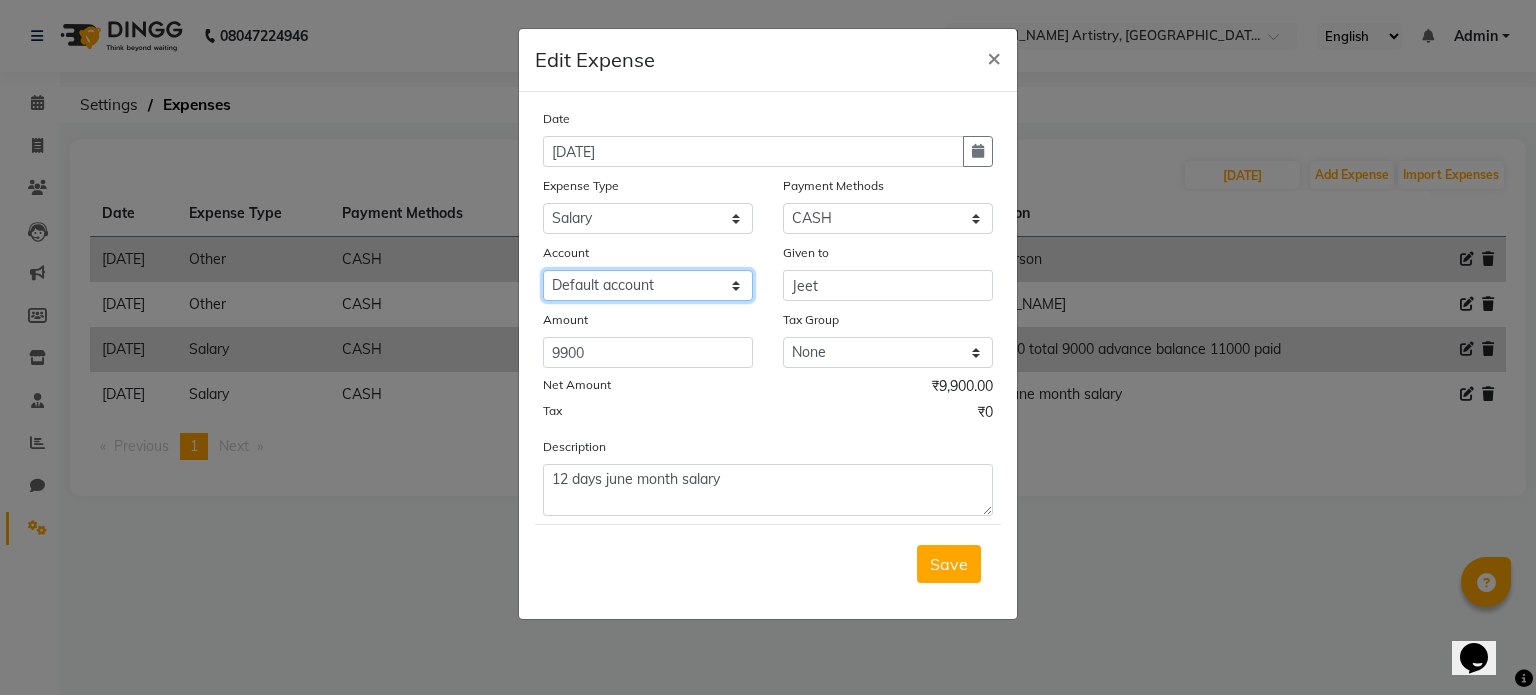 click on "Select Petty cash Default account" 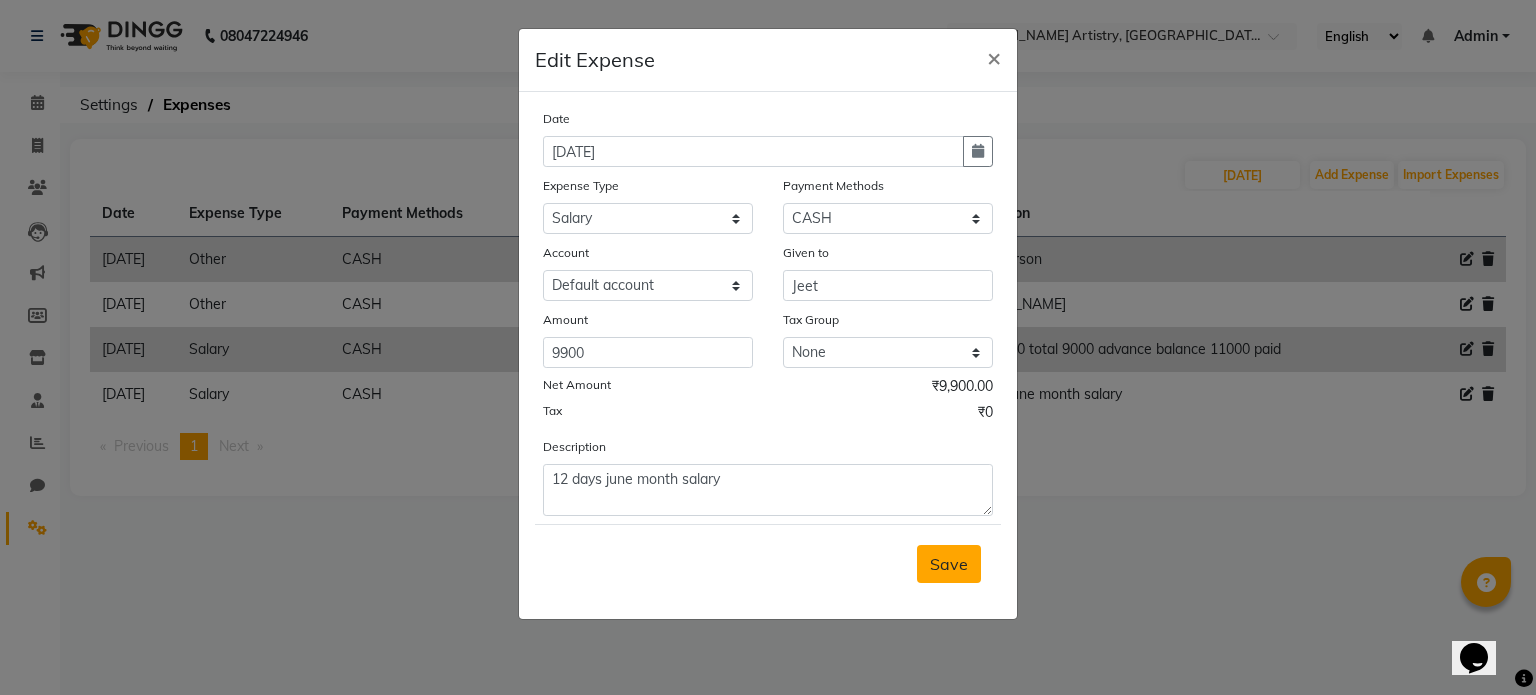 click on "Save" at bounding box center [949, 564] 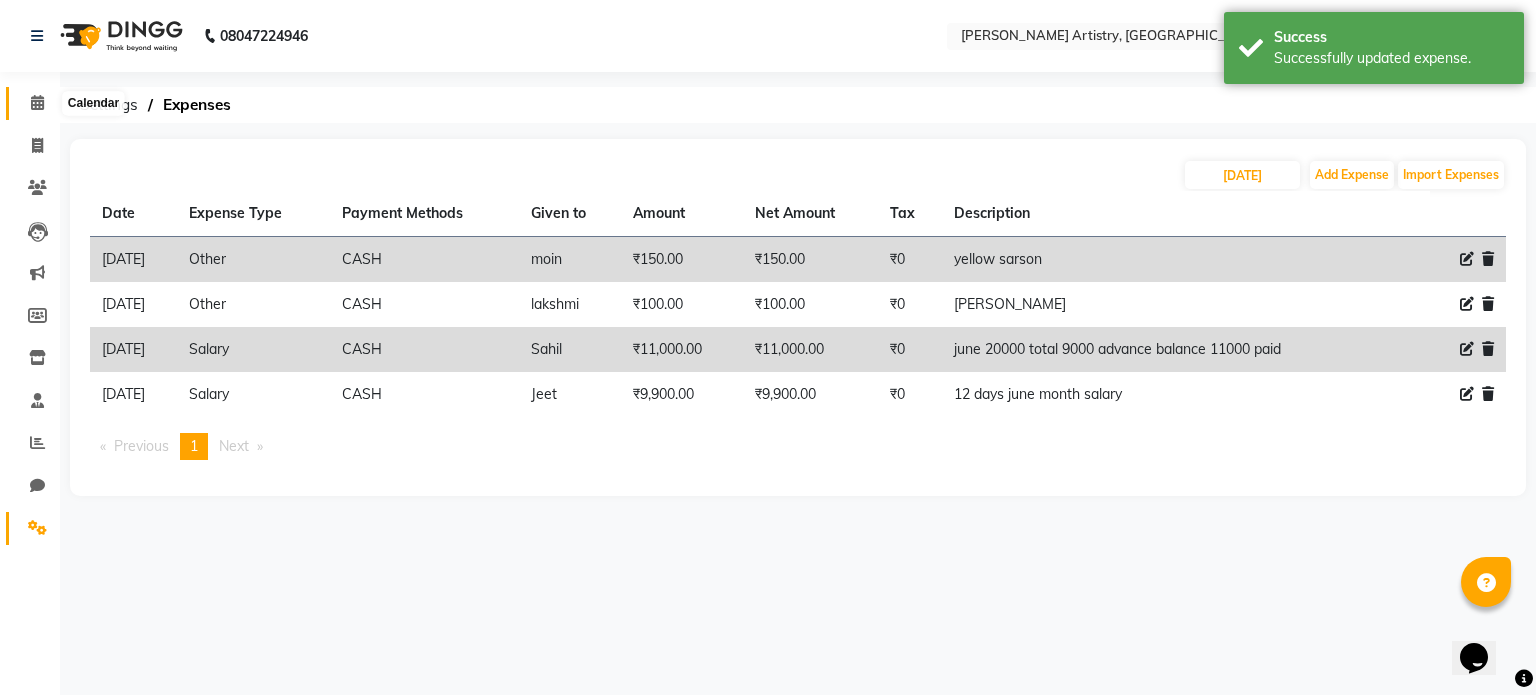 click 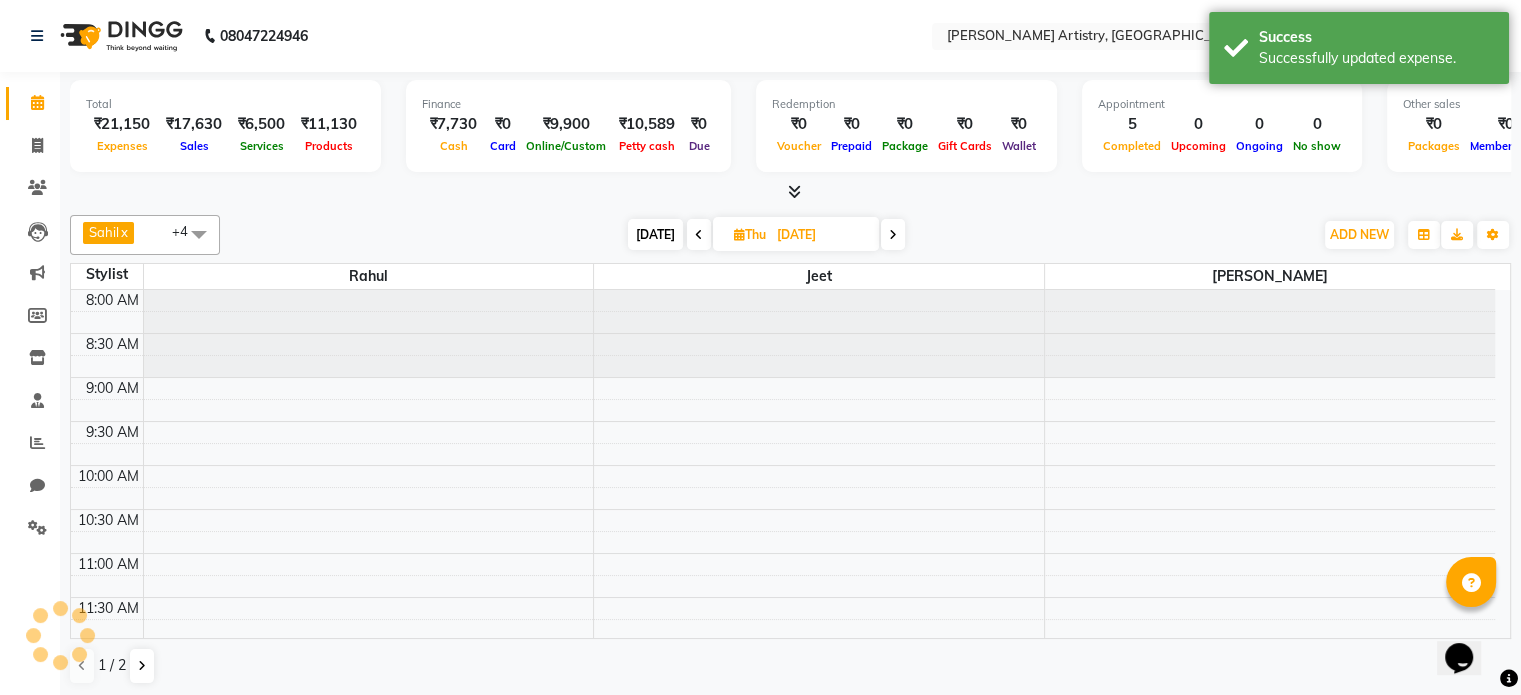 scroll, scrollTop: 0, scrollLeft: 0, axis: both 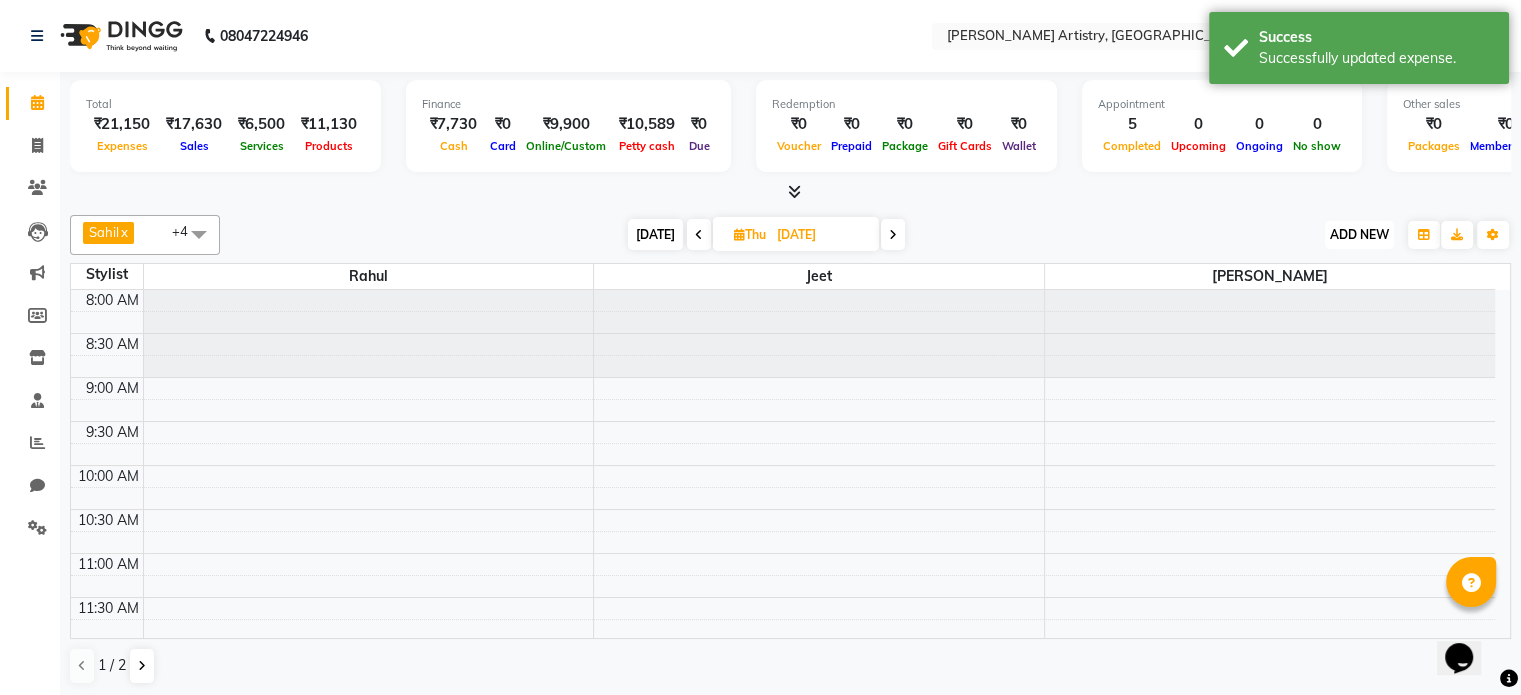 click on "ADD NEW Toggle Dropdown" at bounding box center (1359, 235) 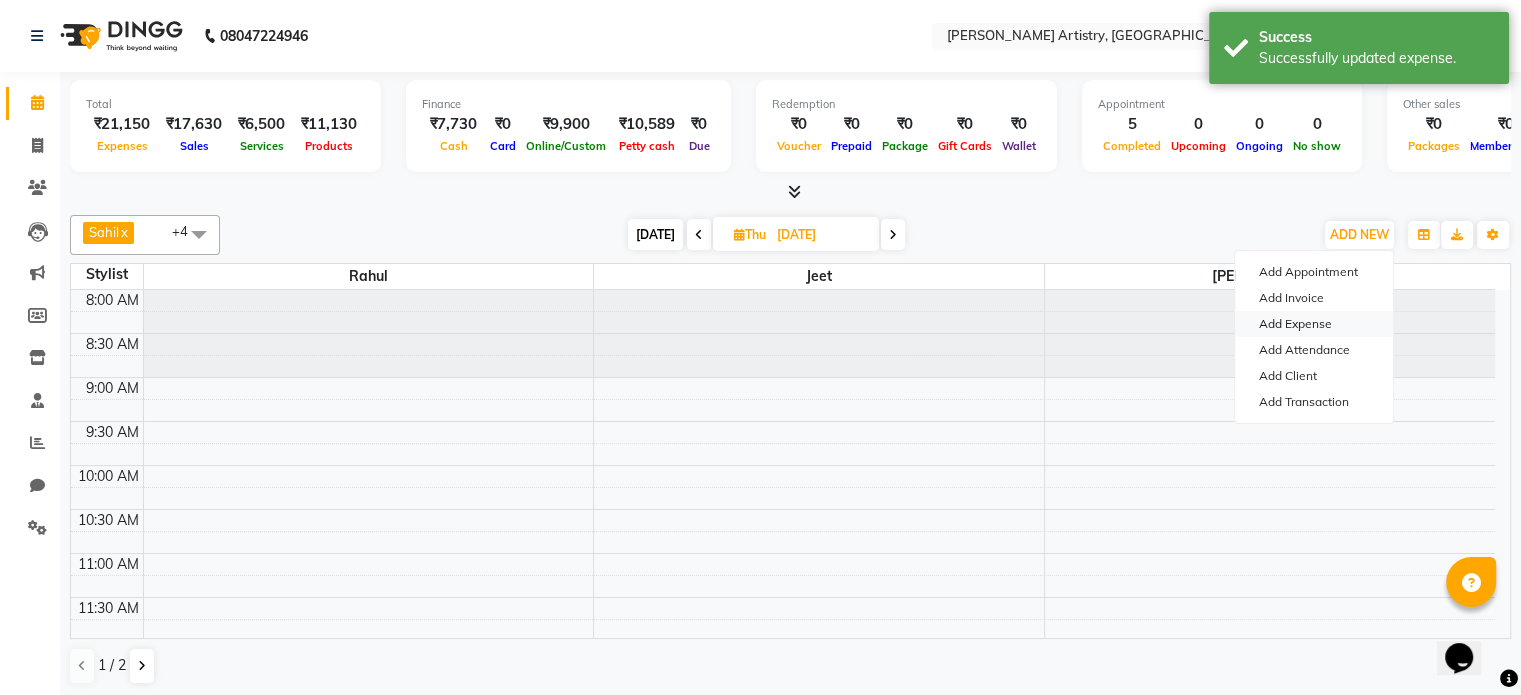 click on "Add Expense" at bounding box center (1314, 324) 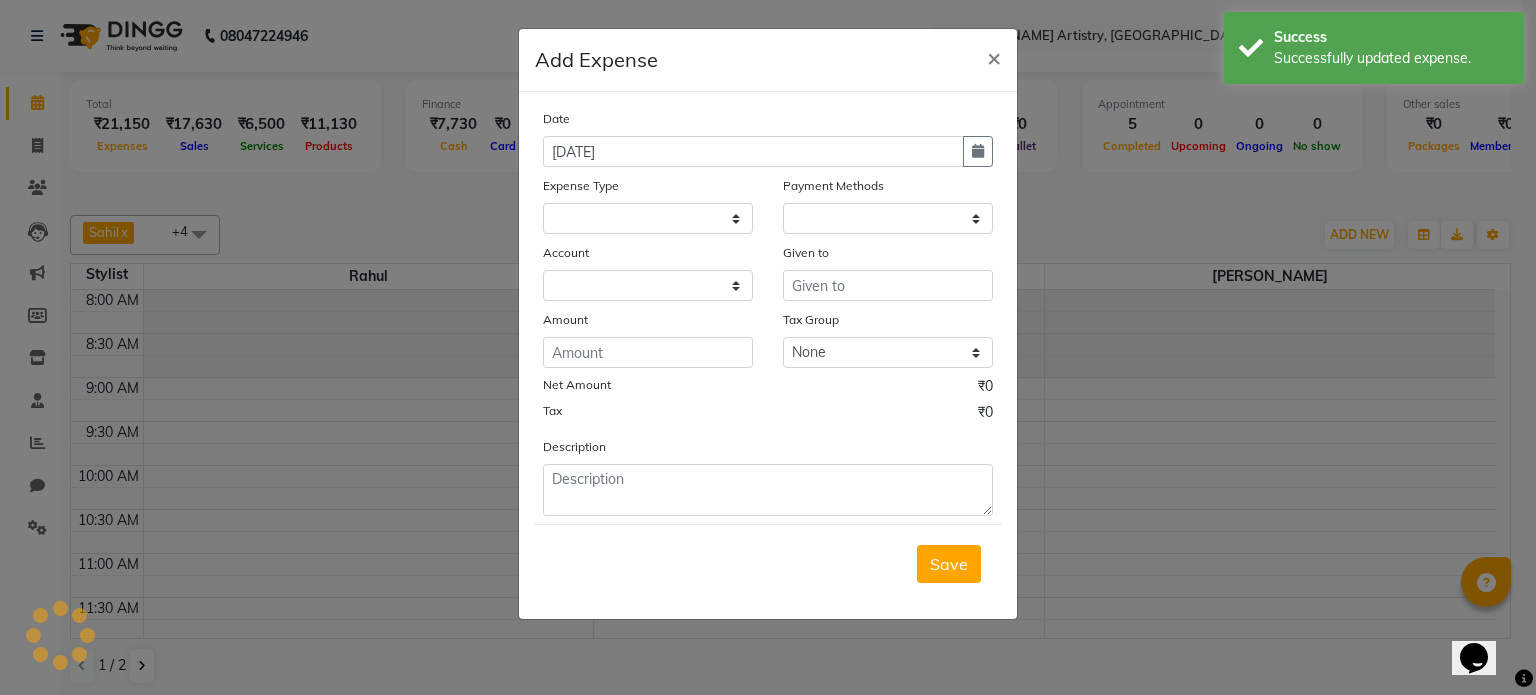 select on "1" 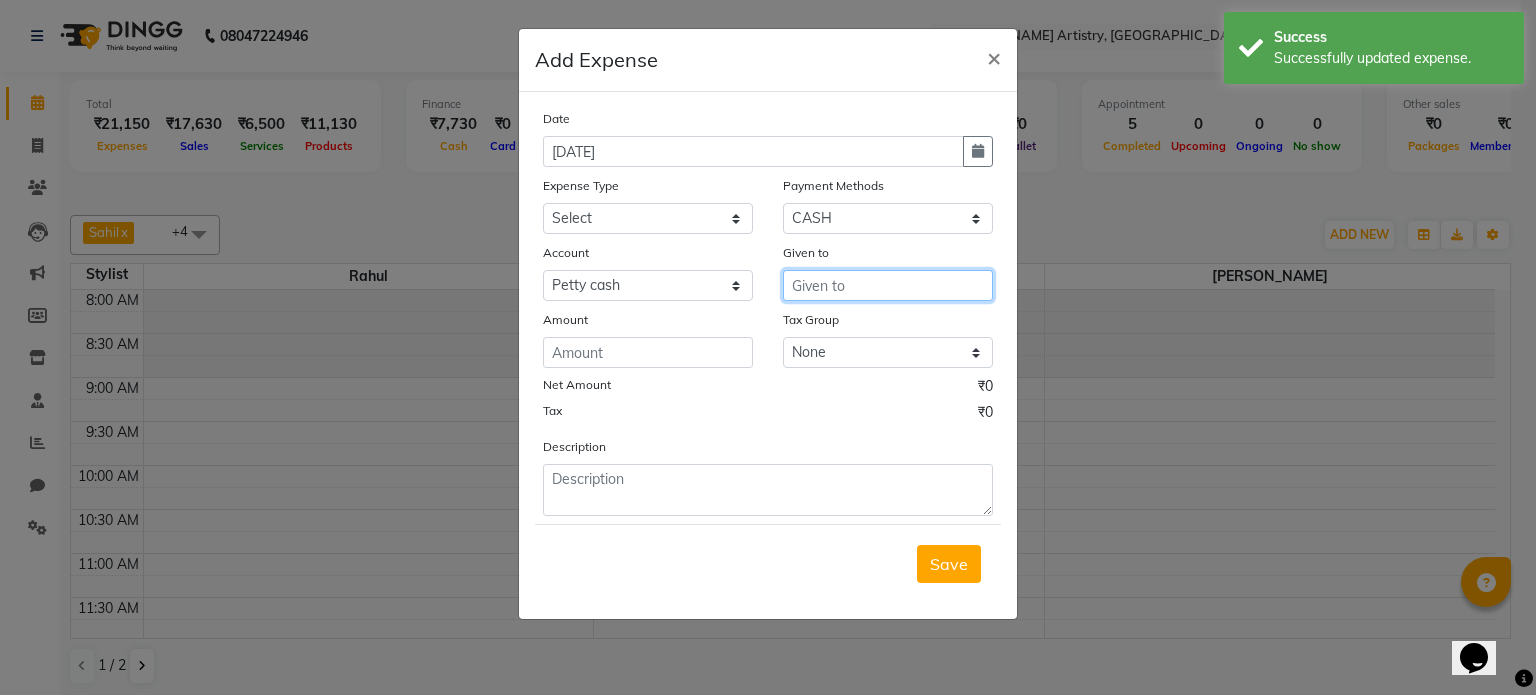 click at bounding box center [888, 285] 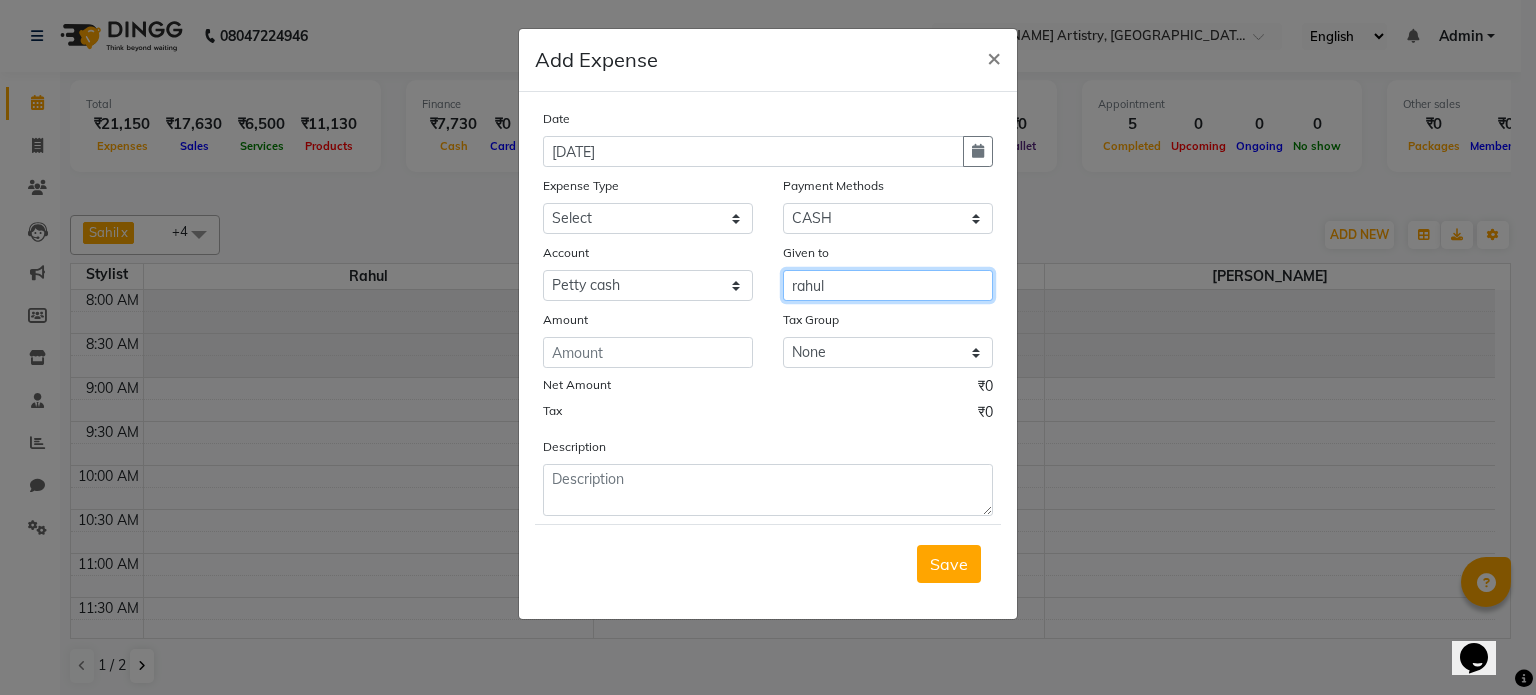 type on "rahul" 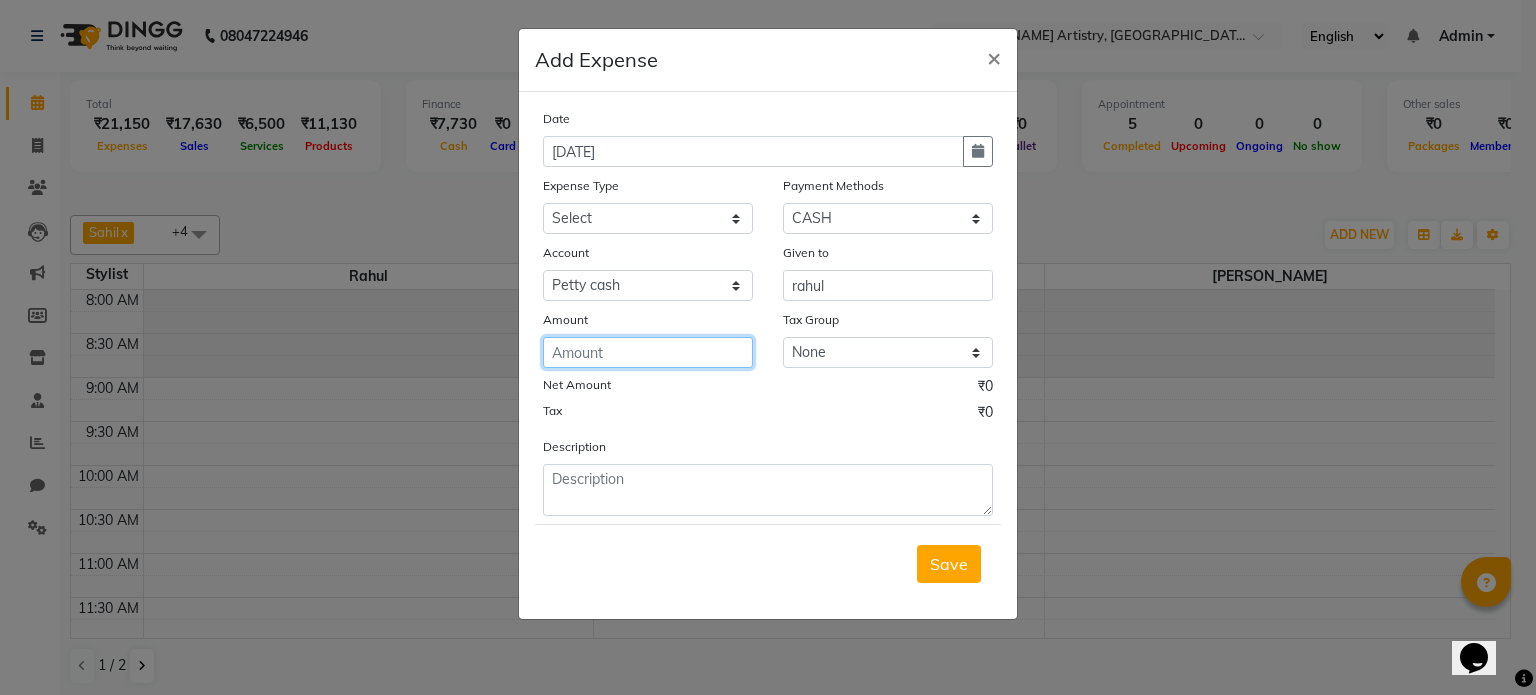 click 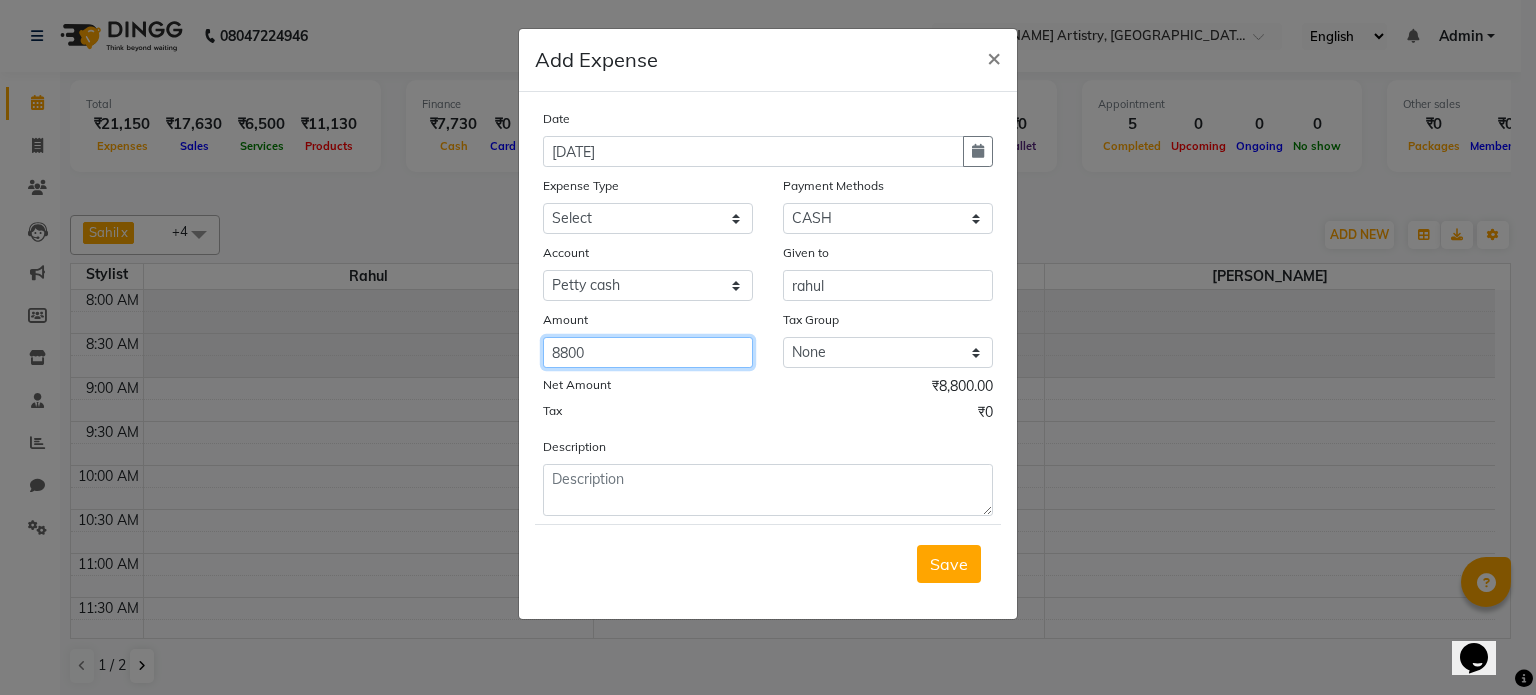 type on "8800" 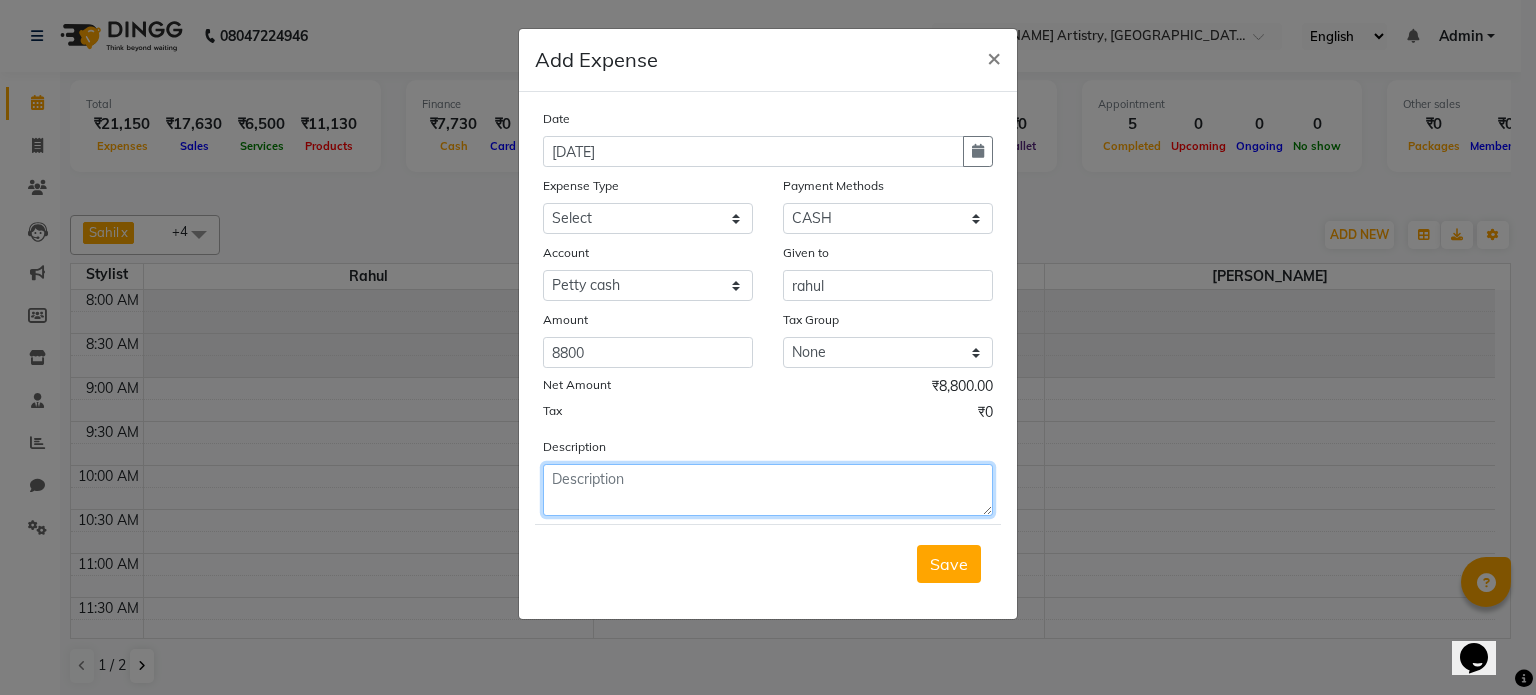 click 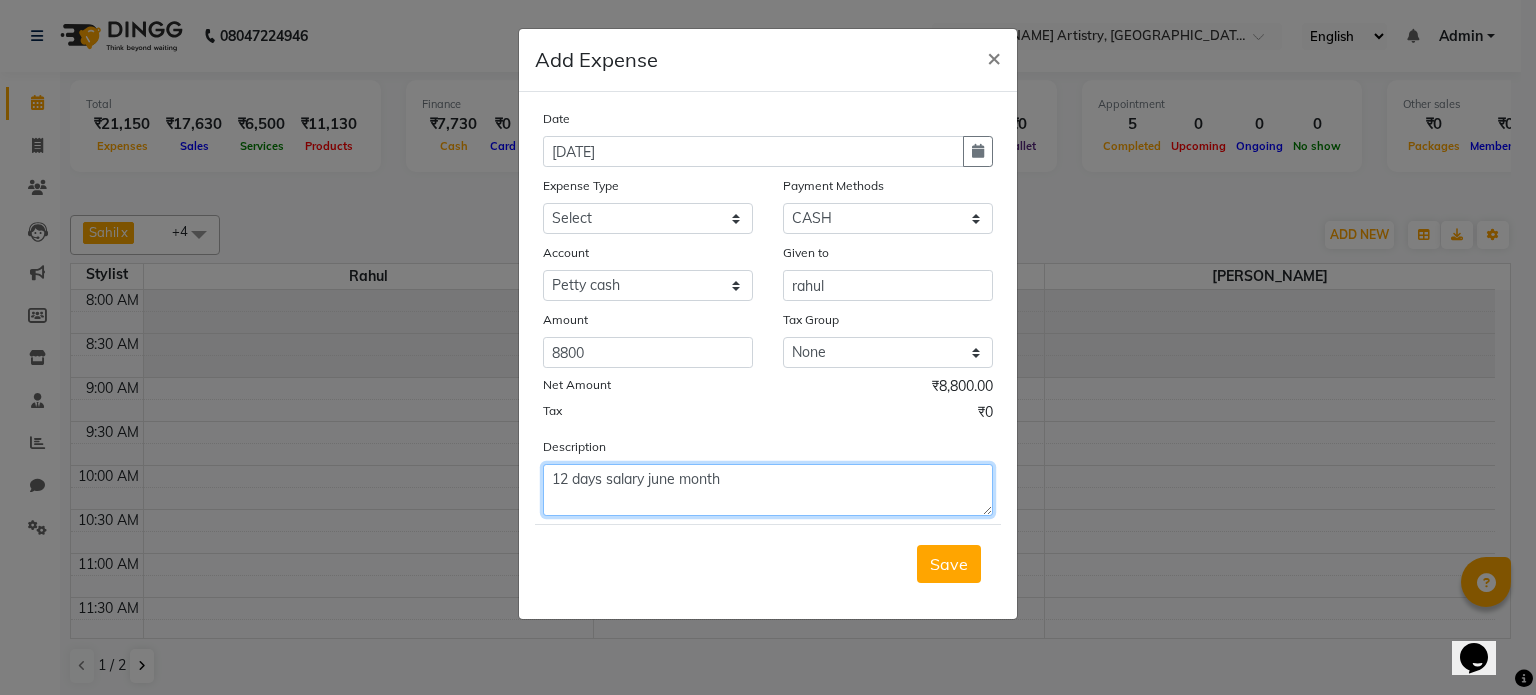 type on "12 days salary june month" 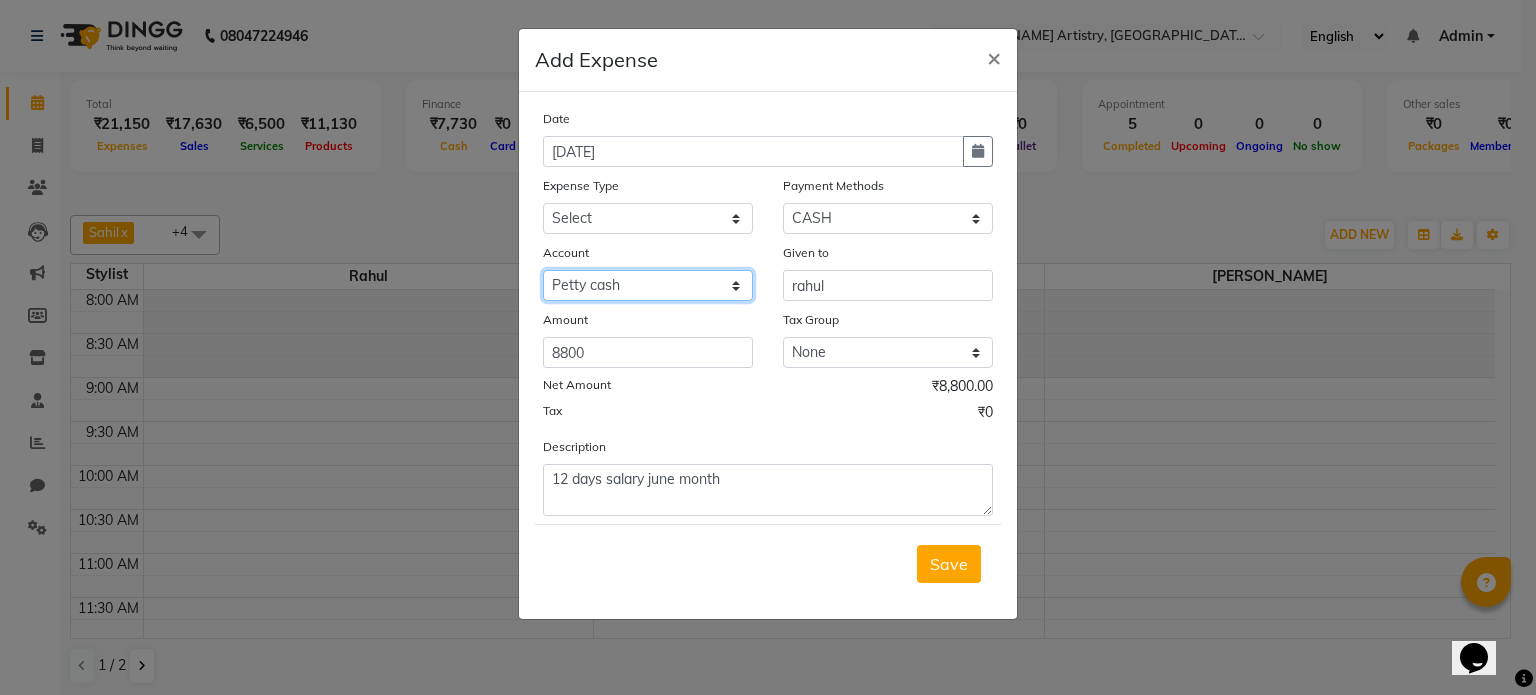drag, startPoint x: 715, startPoint y: 278, endPoint x: 664, endPoint y: 363, distance: 99.12618 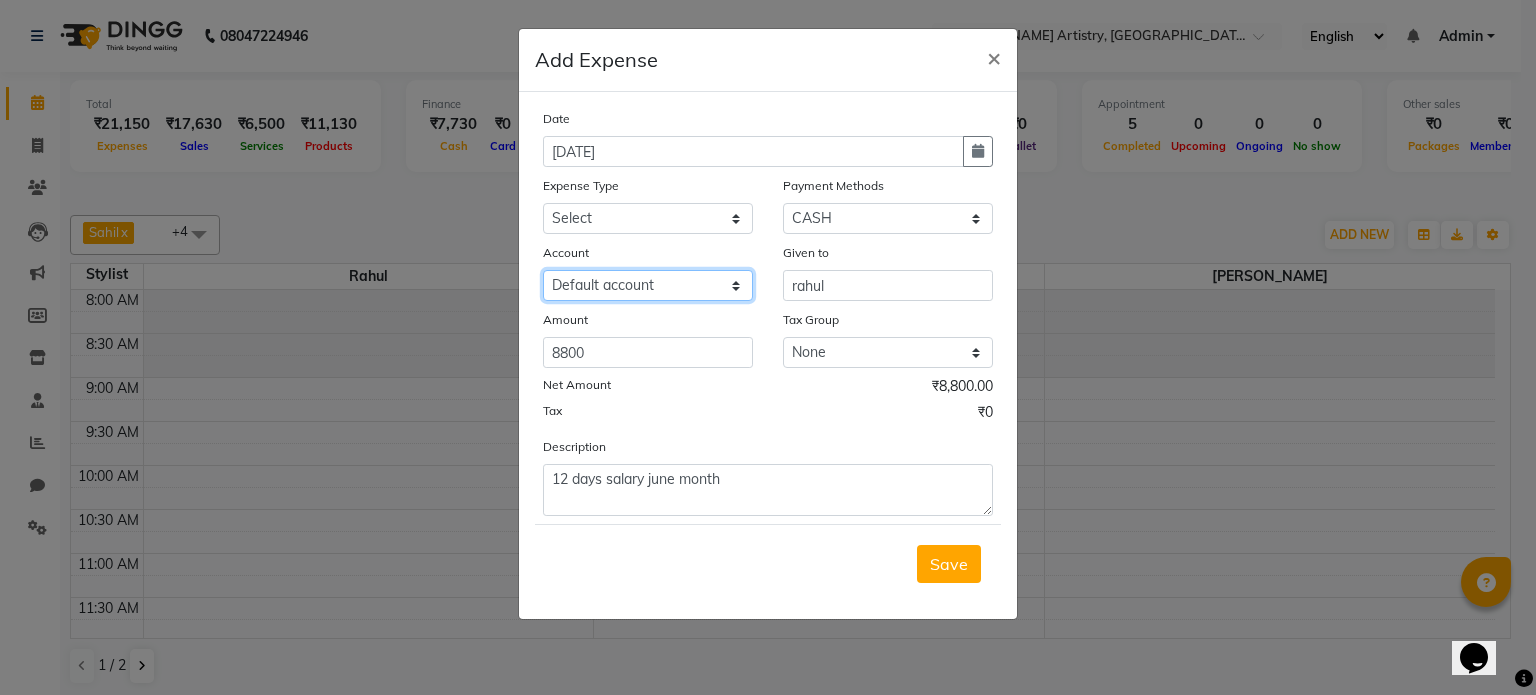 click on "Select Petty cash Default account" 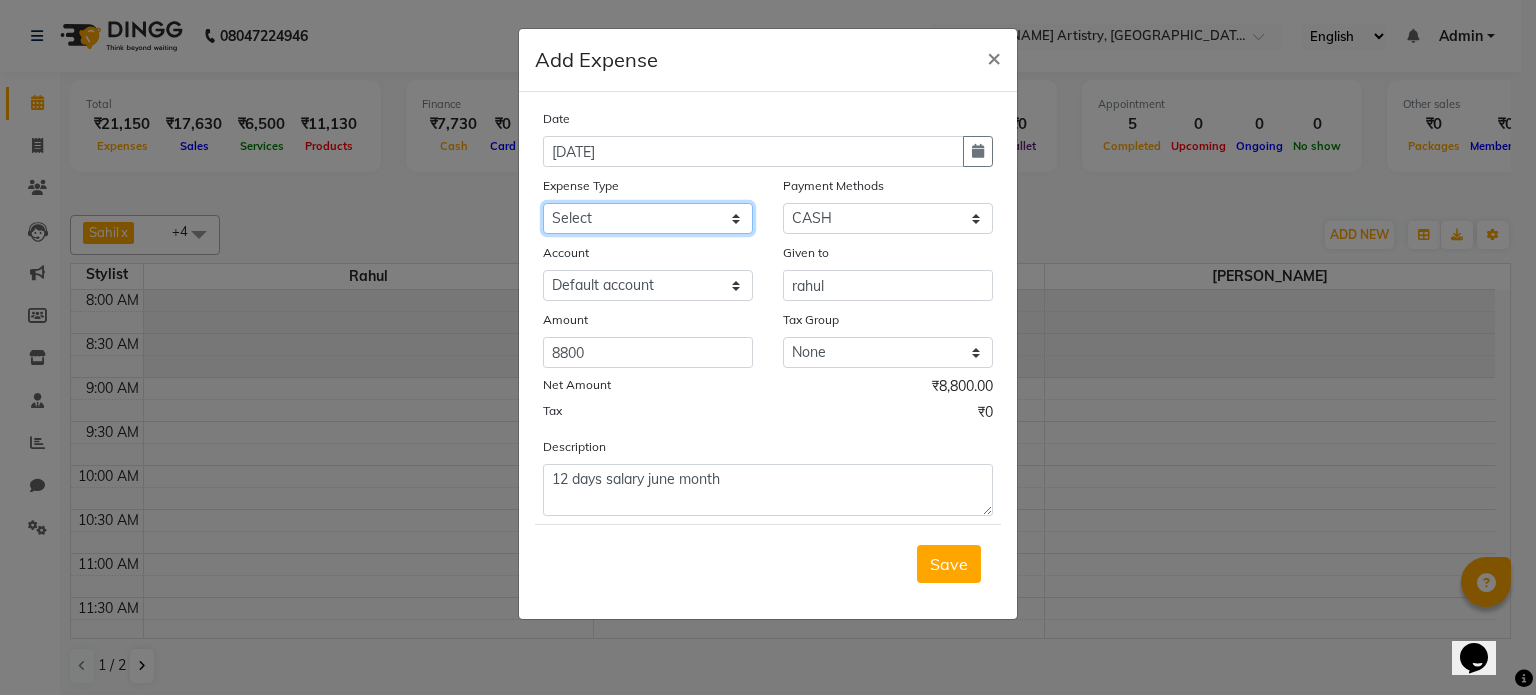 click on "Select Advance Salary Bank charges Car maintenance  Cash transfer to bank Cash transfer to hub Client Snacks Clinical charges Equipment Fuel Govt fee Incentive Insurance International purchase Loan Repayment Maintenance Marketing Miscellaneous MRA Other Pantry Product Rent Salary Staff Snacks Tax Tea & Refreshment Utilities" 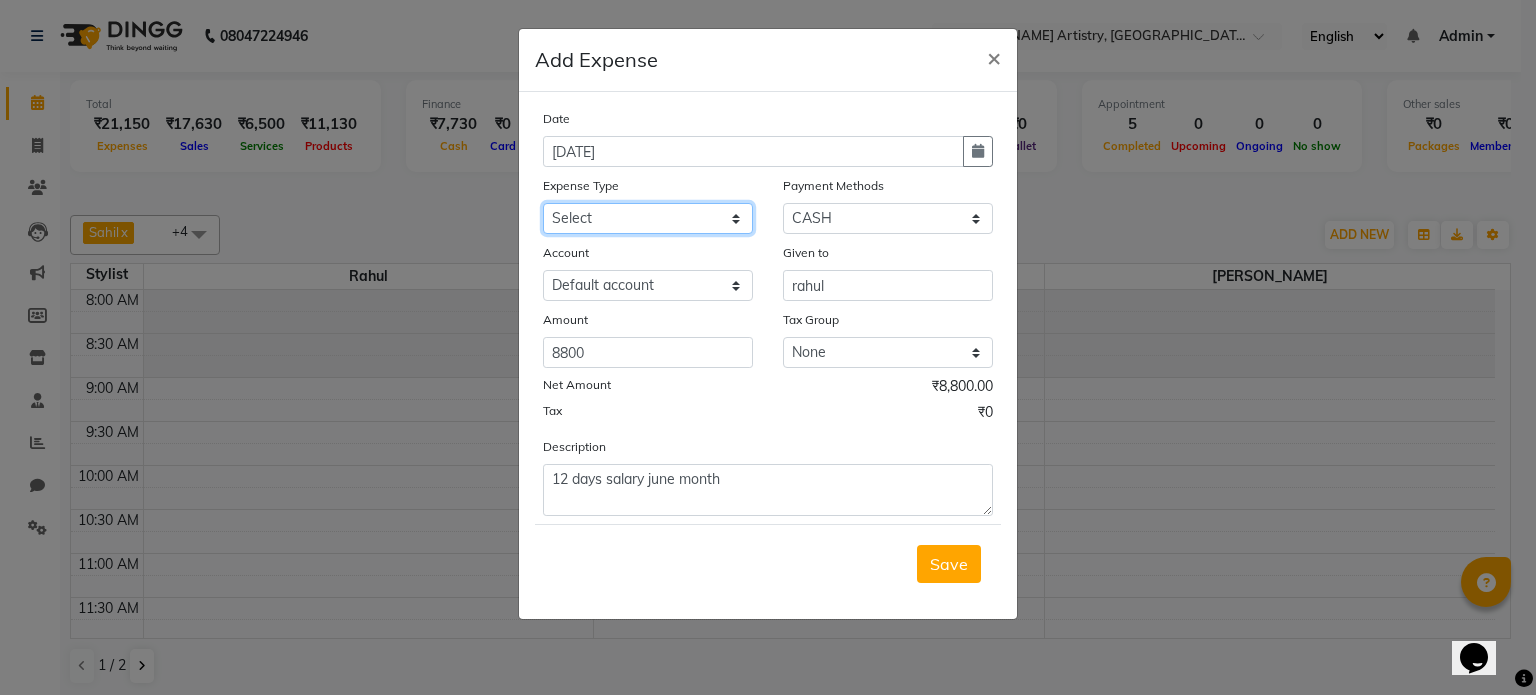 select on "2" 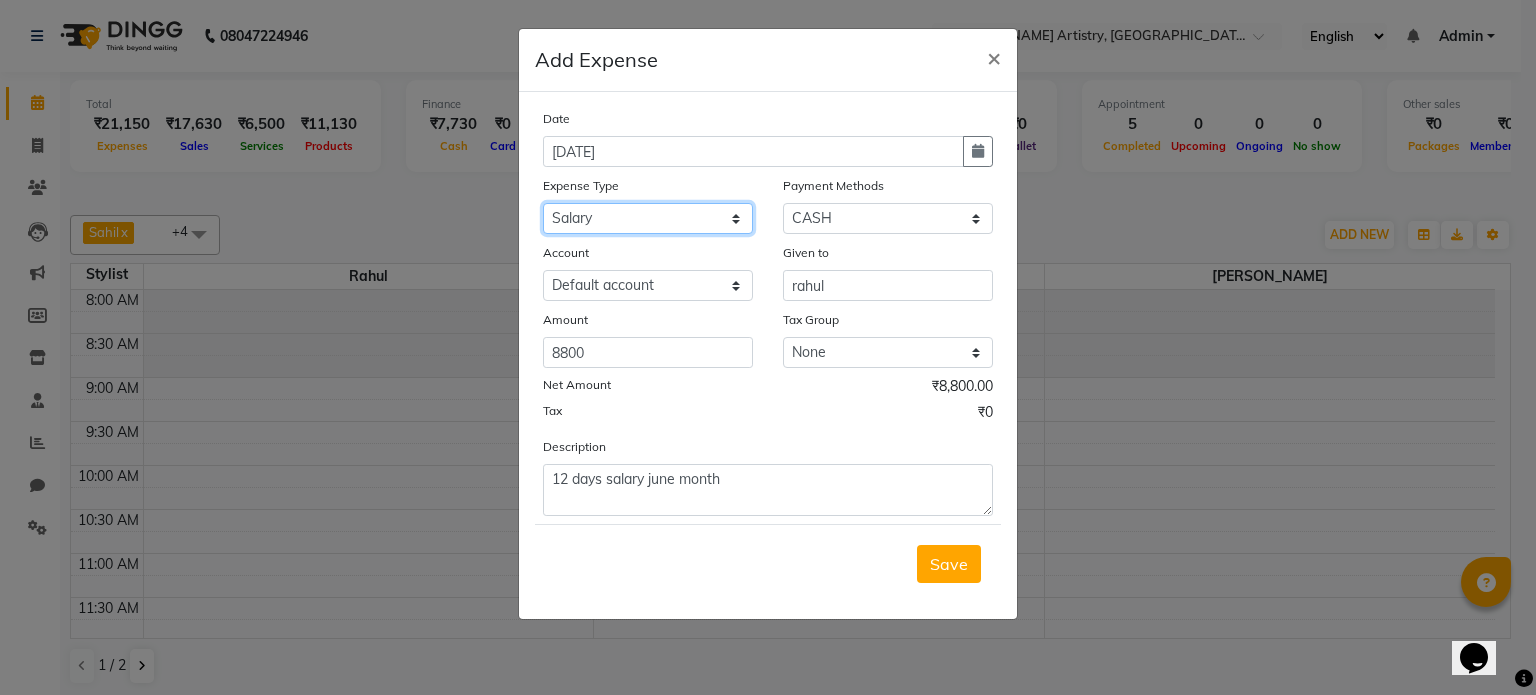 click on "Select Advance Salary Bank charges Car maintenance  Cash transfer to bank Cash transfer to hub Client Snacks Clinical charges Equipment Fuel Govt fee Incentive Insurance International purchase Loan Repayment Maintenance Marketing Miscellaneous MRA Other Pantry Product Rent Salary Staff Snacks Tax Tea & Refreshment Utilities" 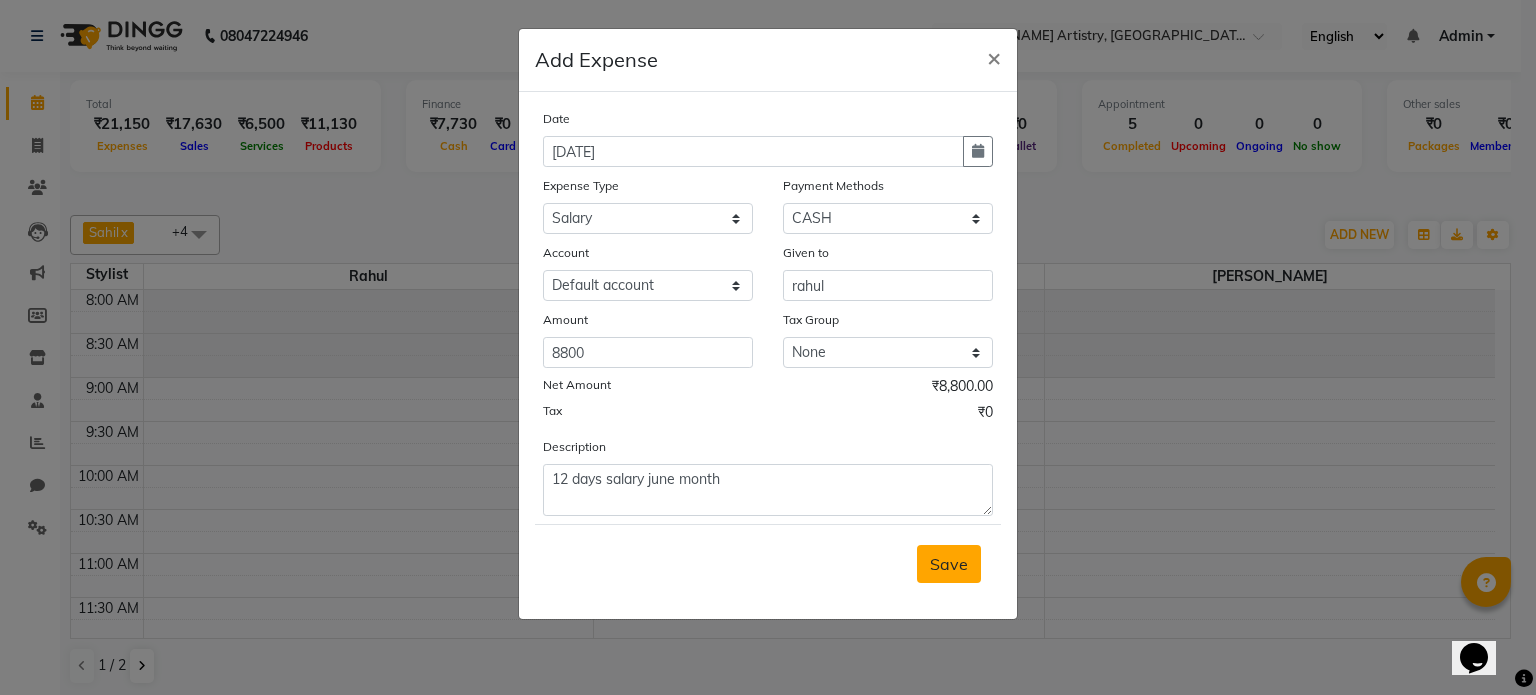 click on "Save" at bounding box center [949, 564] 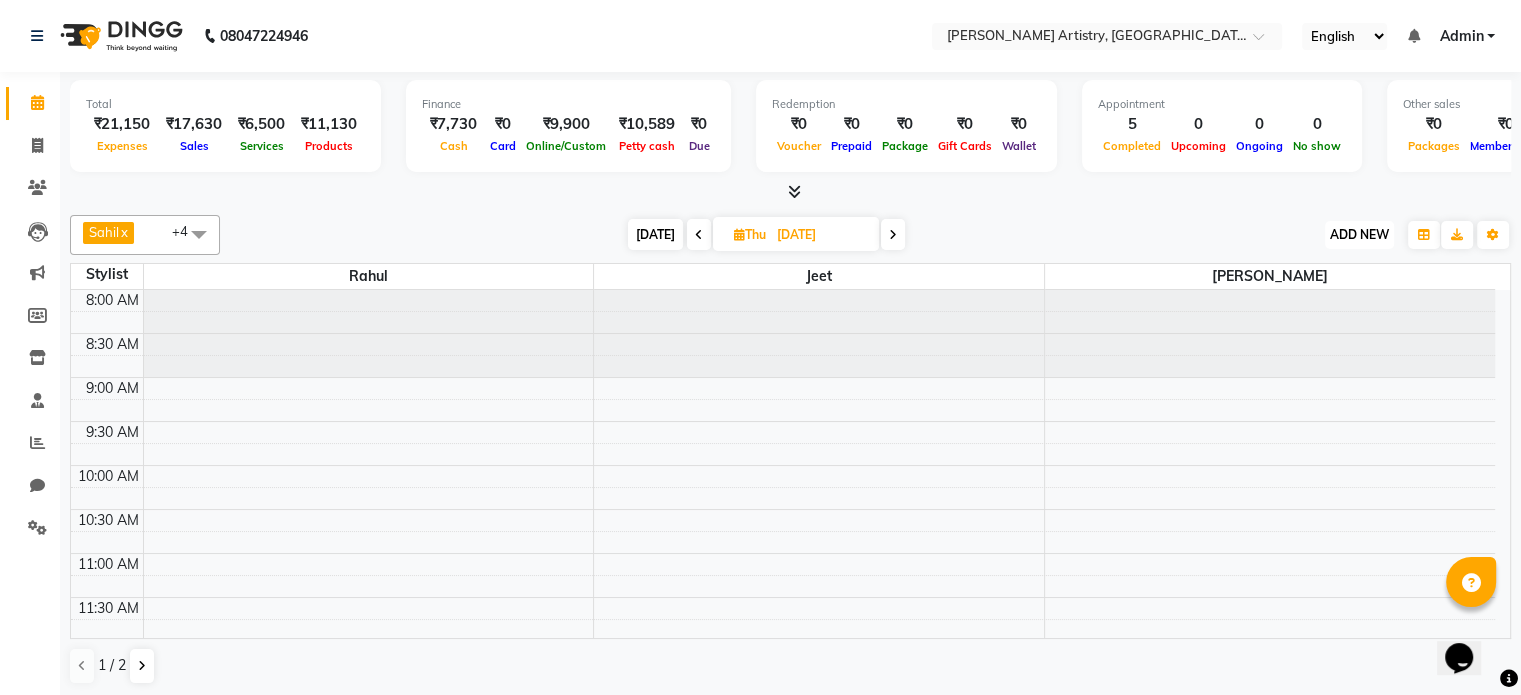 click on "ADD NEW" at bounding box center [1359, 234] 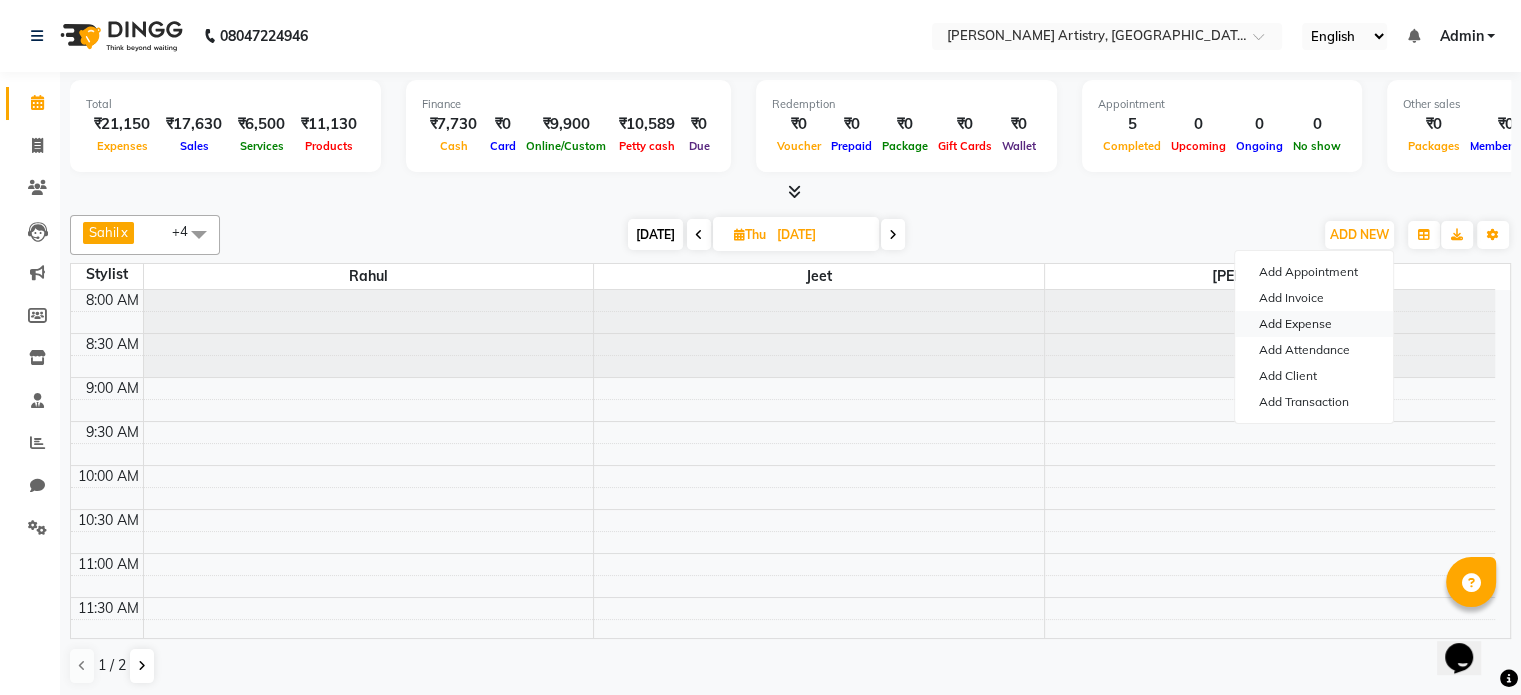 click on "Add Expense" at bounding box center (1314, 324) 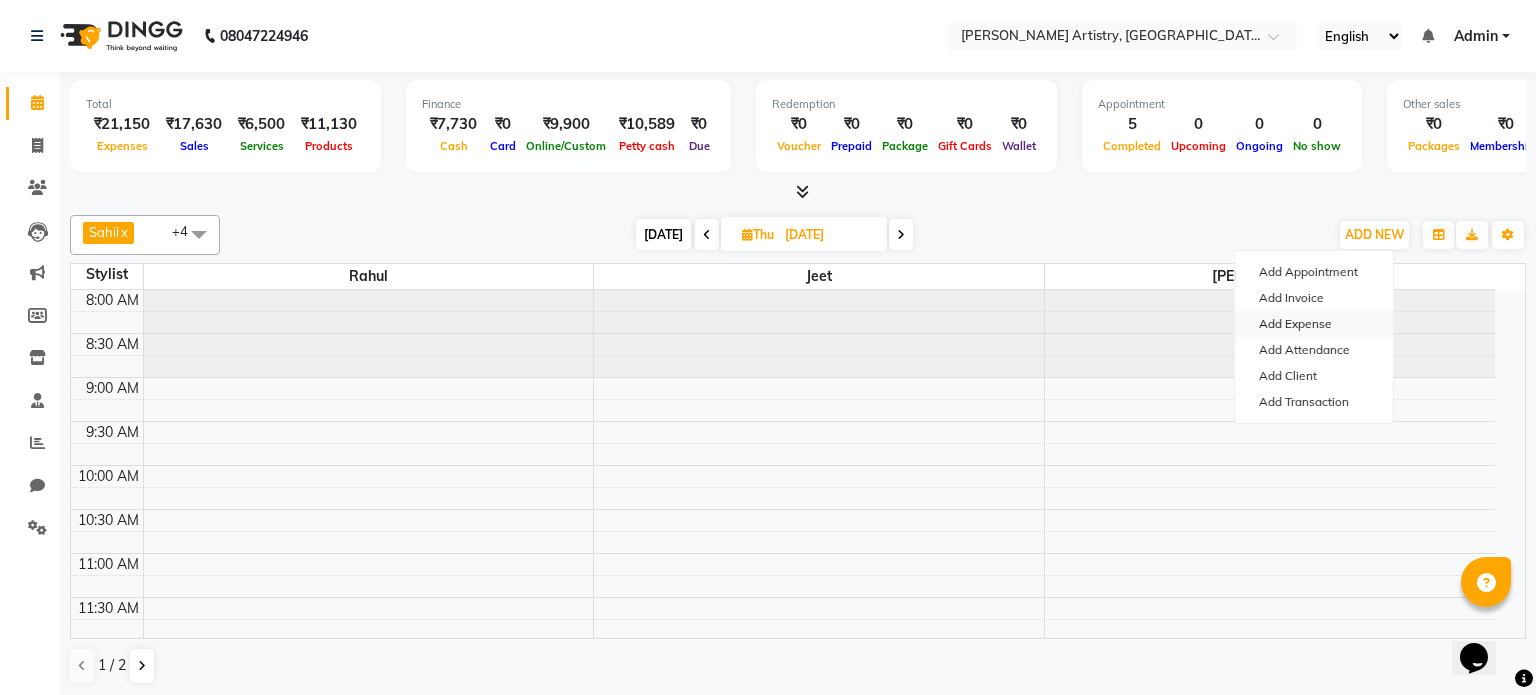 select on "1" 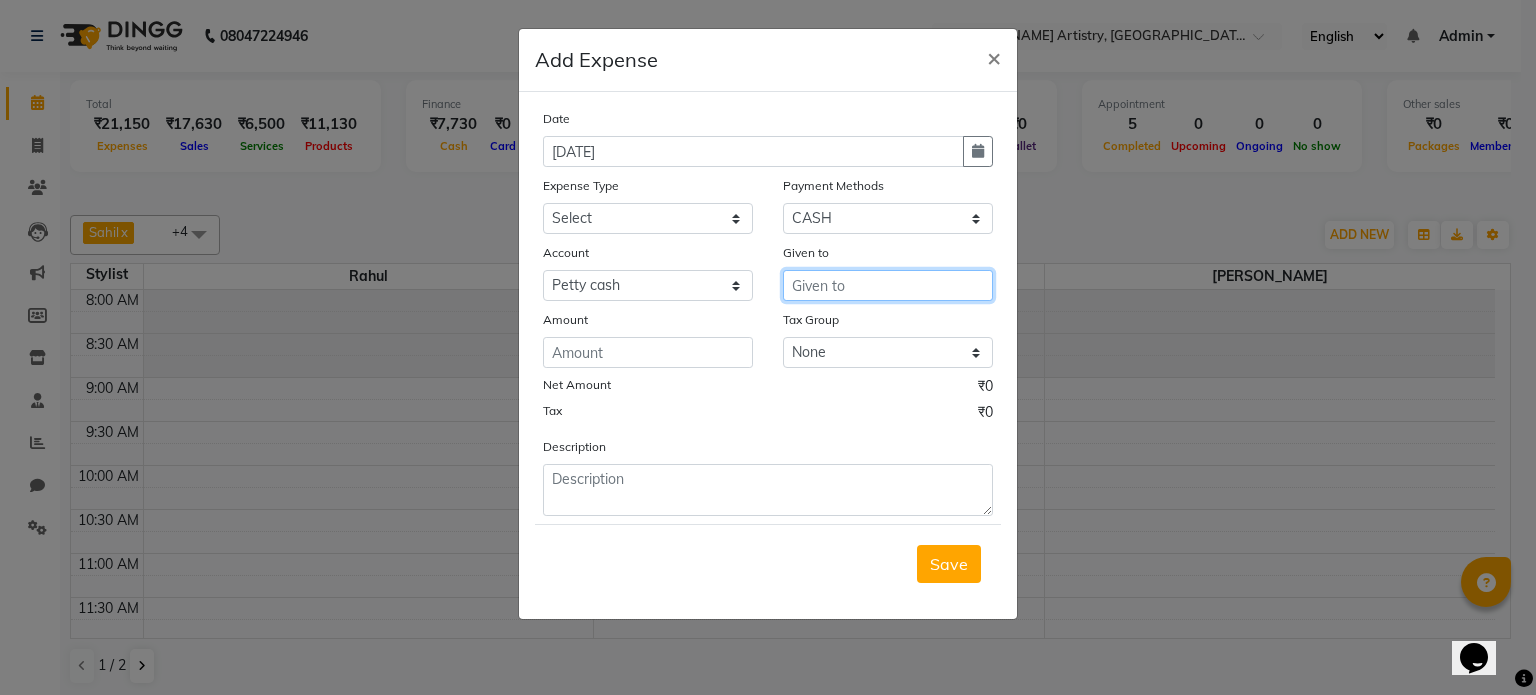 click at bounding box center (888, 285) 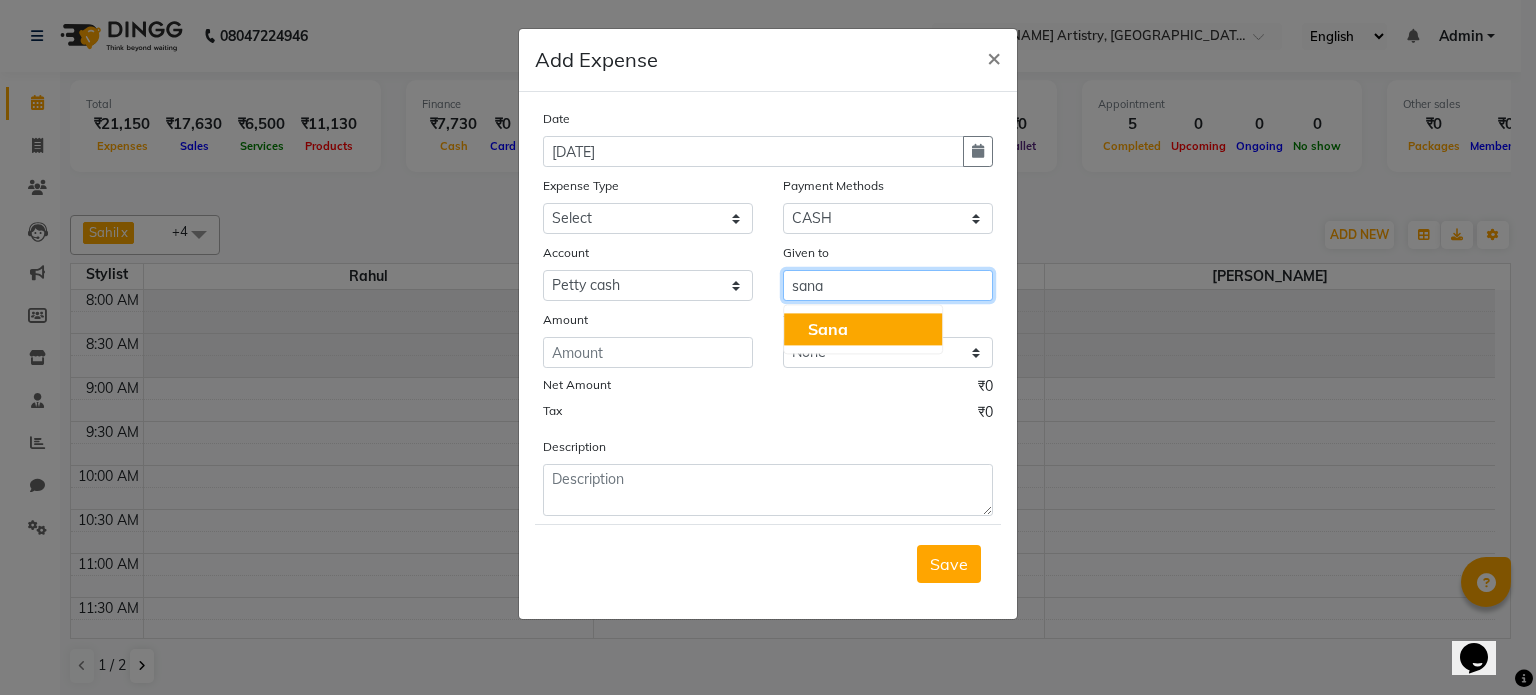 click on "Sana" 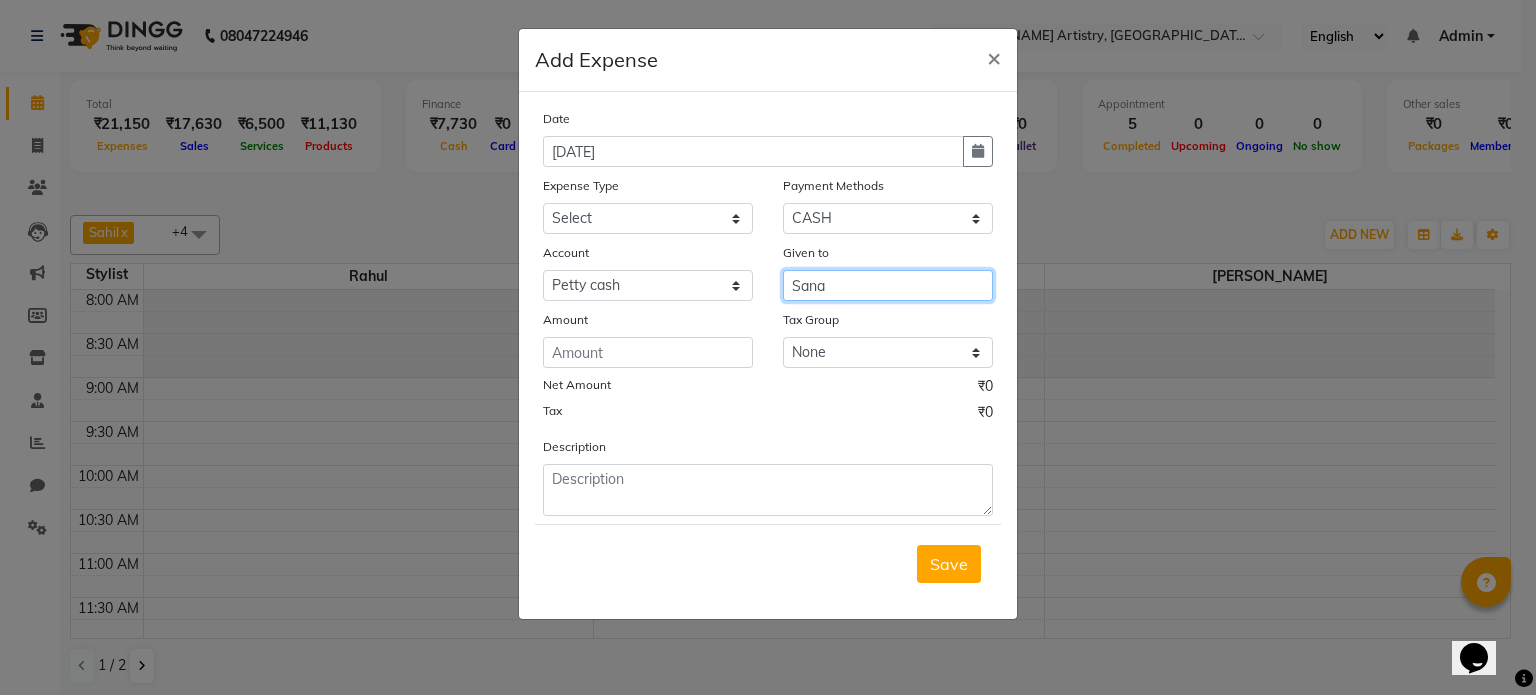 type on "Sana" 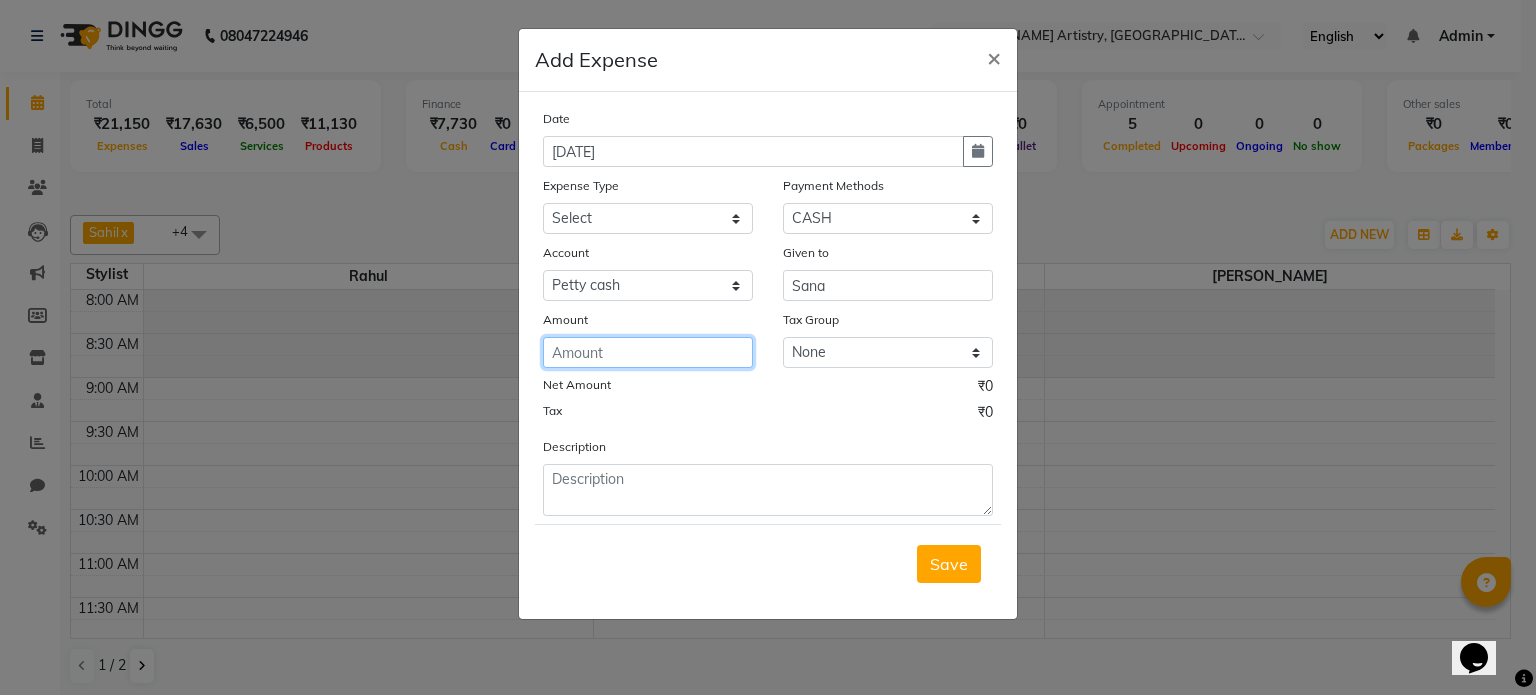 click 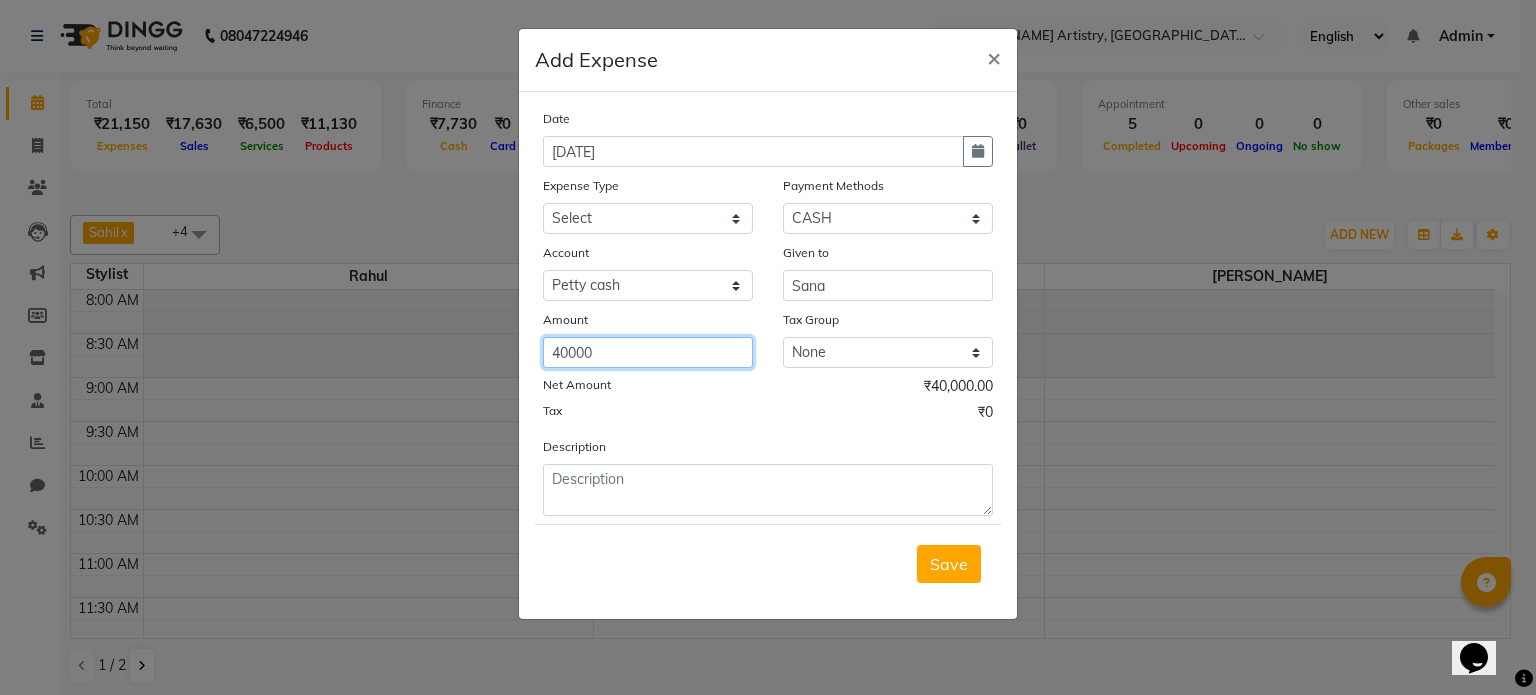 type on "40000" 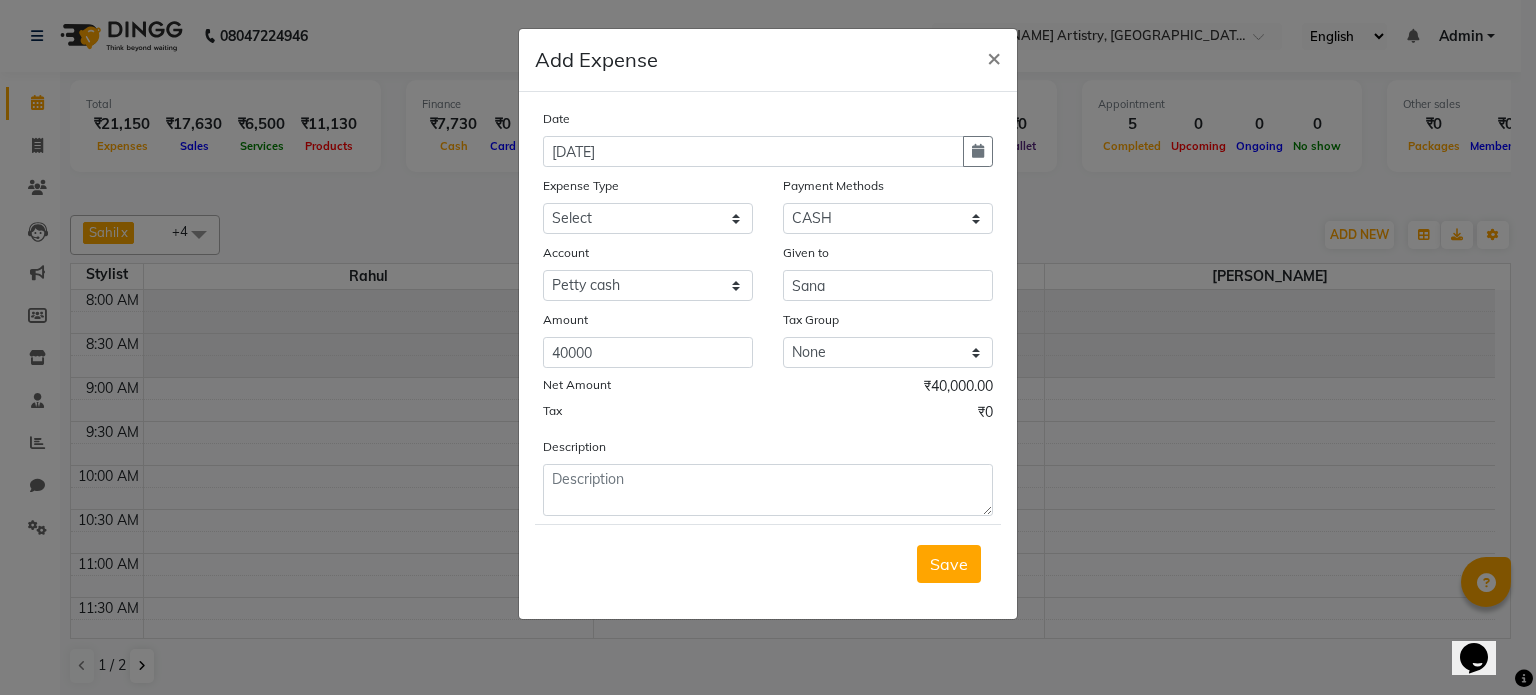 click on "Date [DATE] Expense Type Select Advance Salary Bank charges Car maintenance  Cash transfer to bank Cash transfer to hub Client Snacks Clinical charges Equipment Fuel Govt fee Incentive Insurance International purchase Loan Repayment Maintenance Marketing Miscellaneous MRA Other Pantry Product Rent Salary Staff Snacks Tax Tea & Refreshment Utilities Payment Methods Select CASH CARD ONLINE CUSTOM GPay PayTM PhonePe UPI NearBuy Points Wallet Loan BharatPay Cheque MosamBee MI Voucher Bank Family Visa Card Master Card Prepaid Package Voucher Gift Card BharatPay Card UPI BharatPay Other Cards Juice by MCB MyT Money MariDeal DefiDeal [DOMAIN_NAME] THD TCL CEdge Card M UPI M UPI Axis UPI Union Card (Indian Bank) Card (DL Bank) RS BTC Wellnessta Razorpay Complimentary Nift Spa Finder Spa Week Venmo BFL LoanTap SaveIN GMoney ATH Movil On Account Chamber Gift Card Trade Comp Donation Card on File Envision BRAC Card City Card bKash Credit Card Debit Card Shoutlo LUZO Jazz Cash AmEx Discover Tabby Online W Room Charge Gcash" 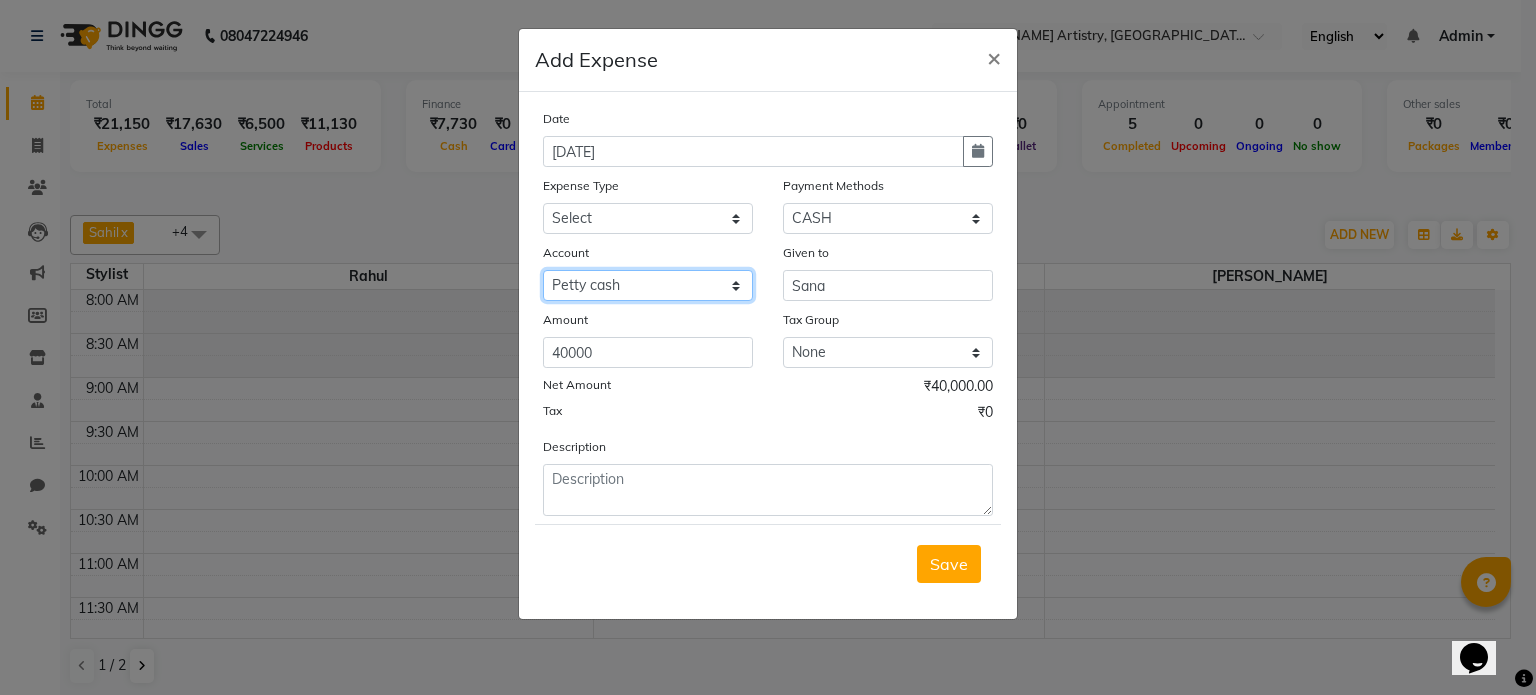 click on "Select Petty cash Default account" 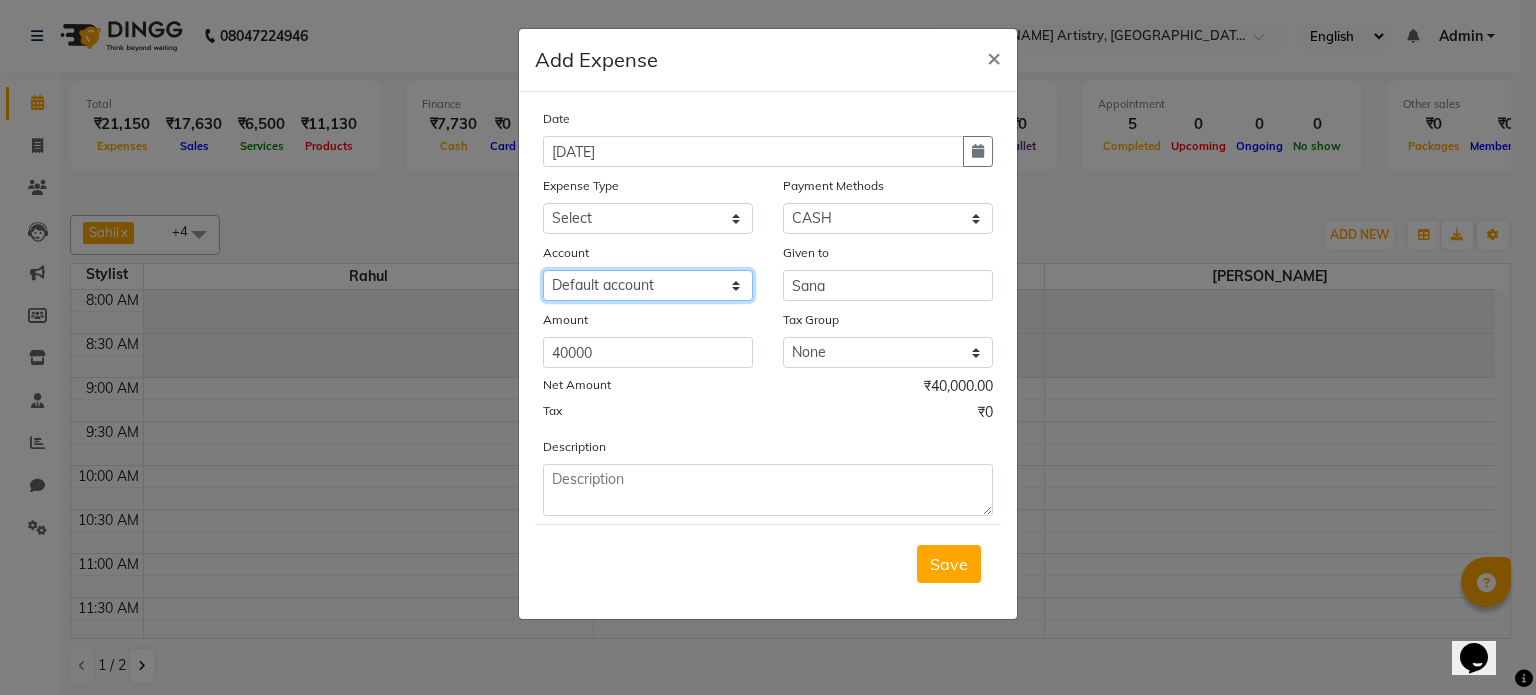 click on "Select Petty cash Default account" 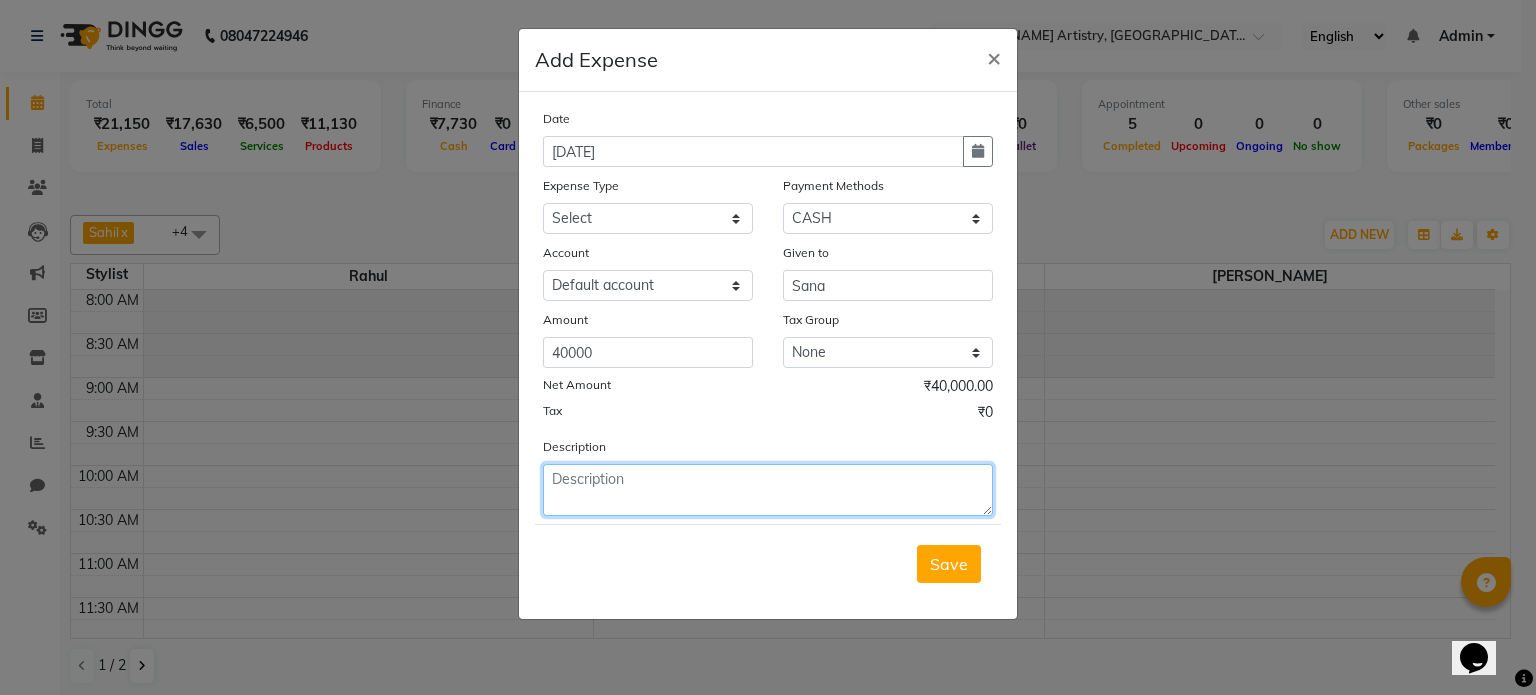 click 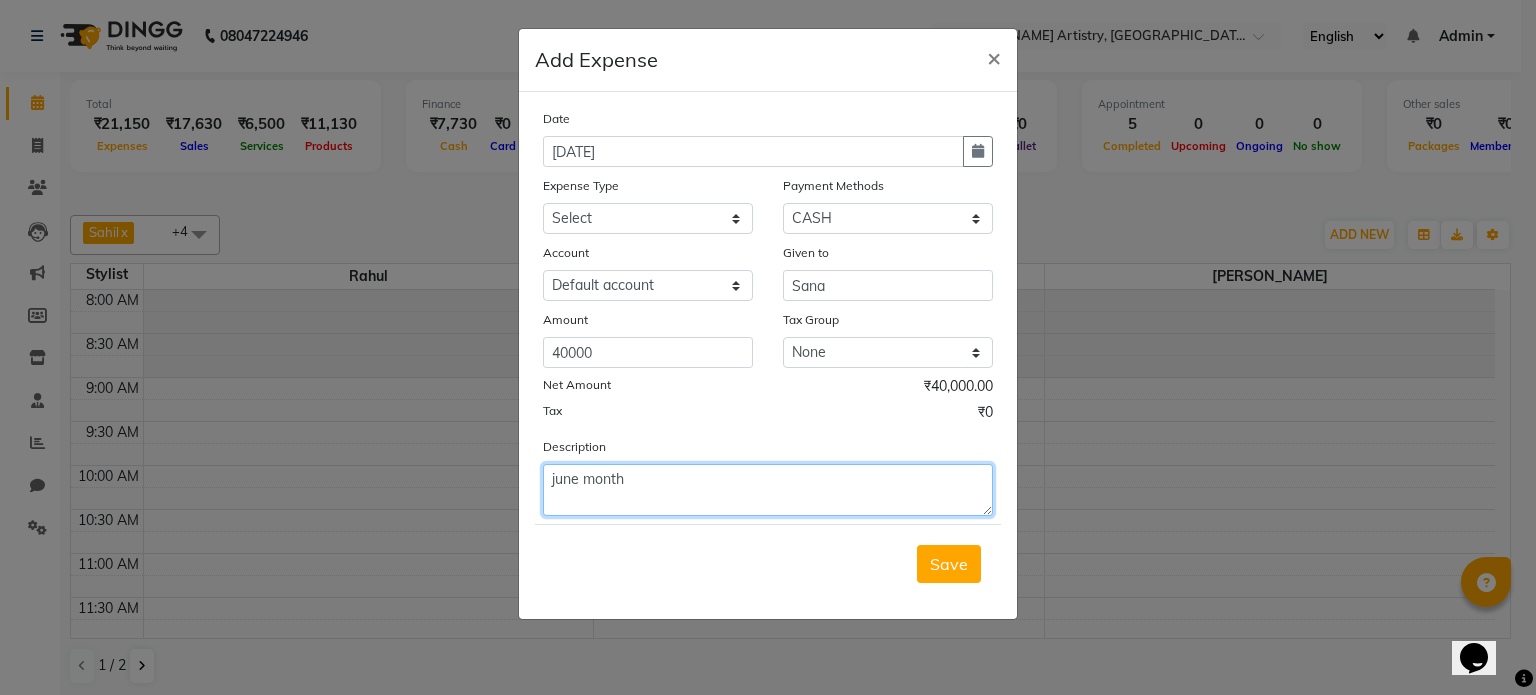 type on "june month" 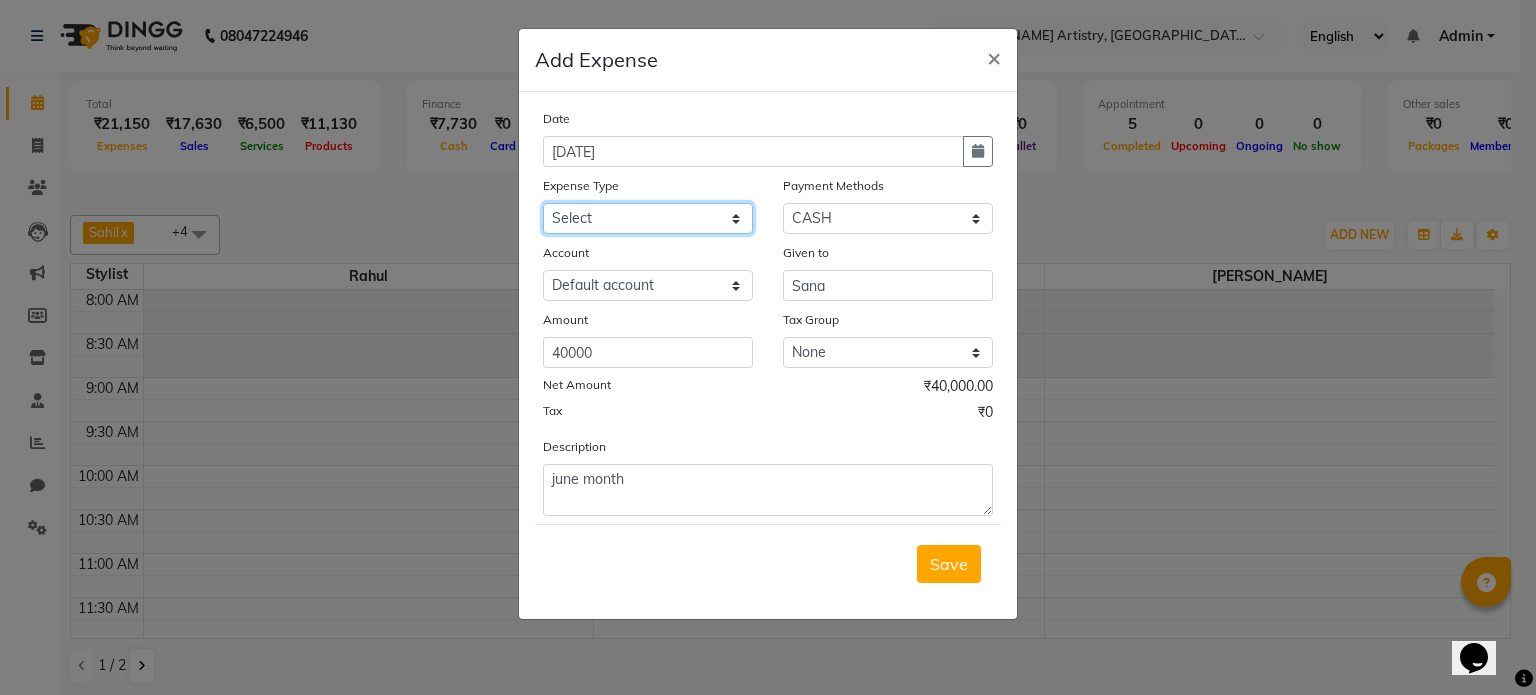 click on "Select Advance Salary Bank charges Car maintenance  Cash transfer to bank Cash transfer to hub Client Snacks Clinical charges Equipment Fuel Govt fee Incentive Insurance International purchase Loan Repayment Maintenance Marketing Miscellaneous MRA Other Pantry Product Rent Salary Staff Snacks Tax Tea & Refreshment Utilities" 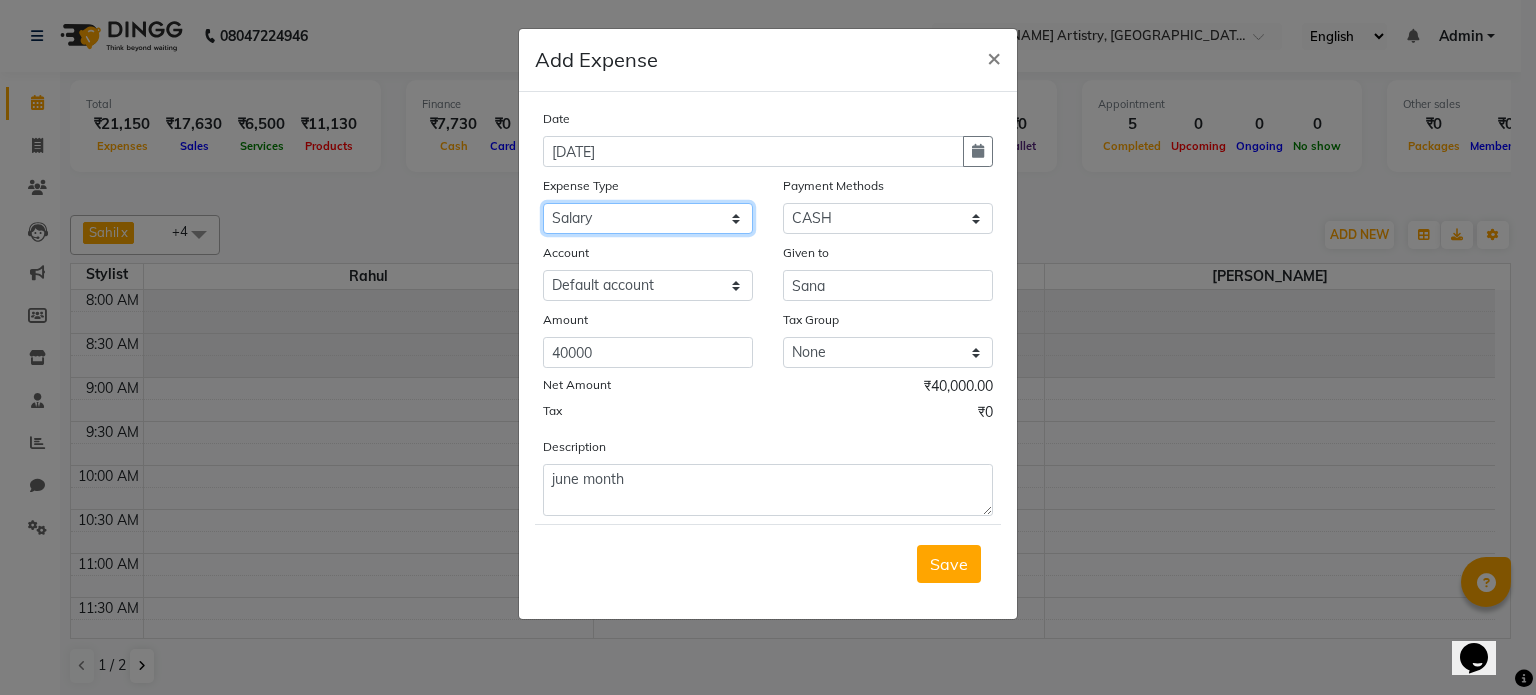 click on "Select Advance Salary Bank charges Car maintenance  Cash transfer to bank Cash transfer to hub Client Snacks Clinical charges Equipment Fuel Govt fee Incentive Insurance International purchase Loan Repayment Maintenance Marketing Miscellaneous MRA Other Pantry Product Rent Salary Staff Snacks Tax Tea & Refreshment Utilities" 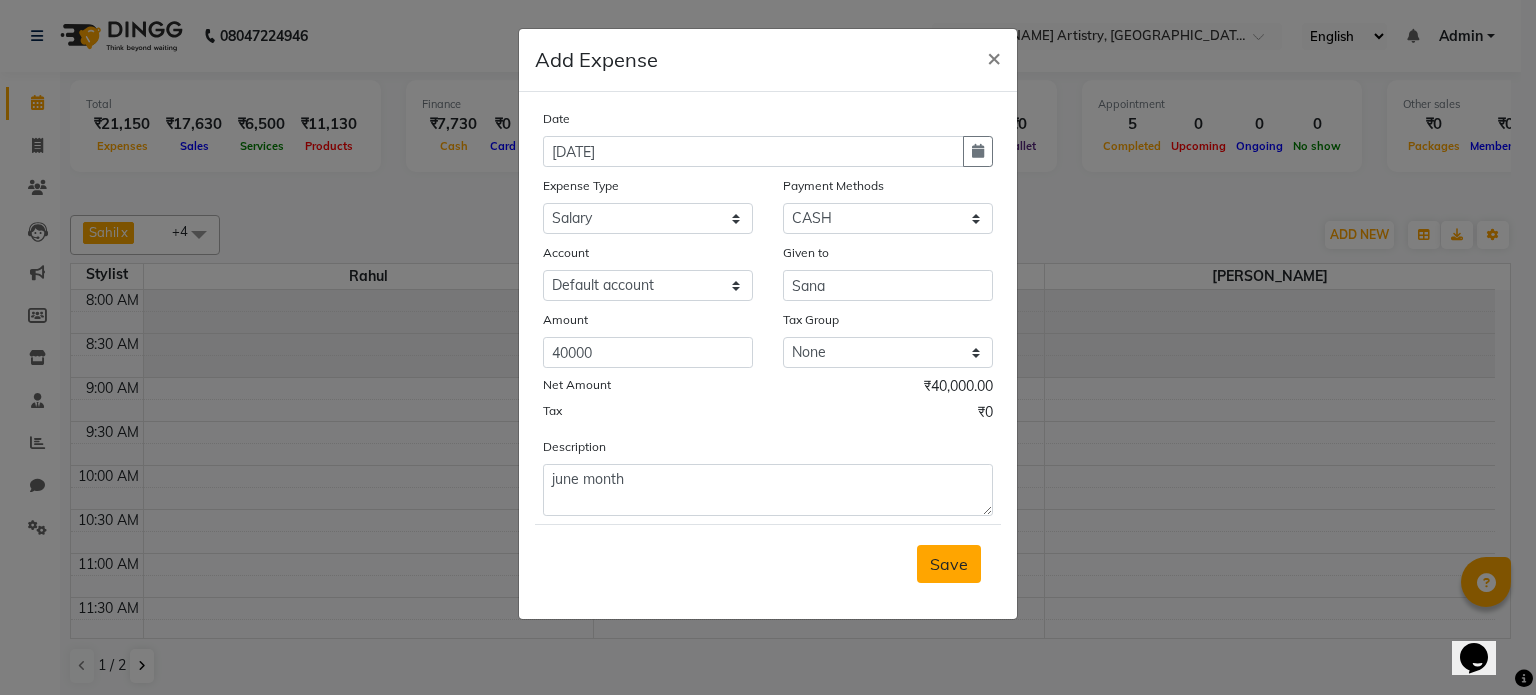 click on "Save" at bounding box center (949, 564) 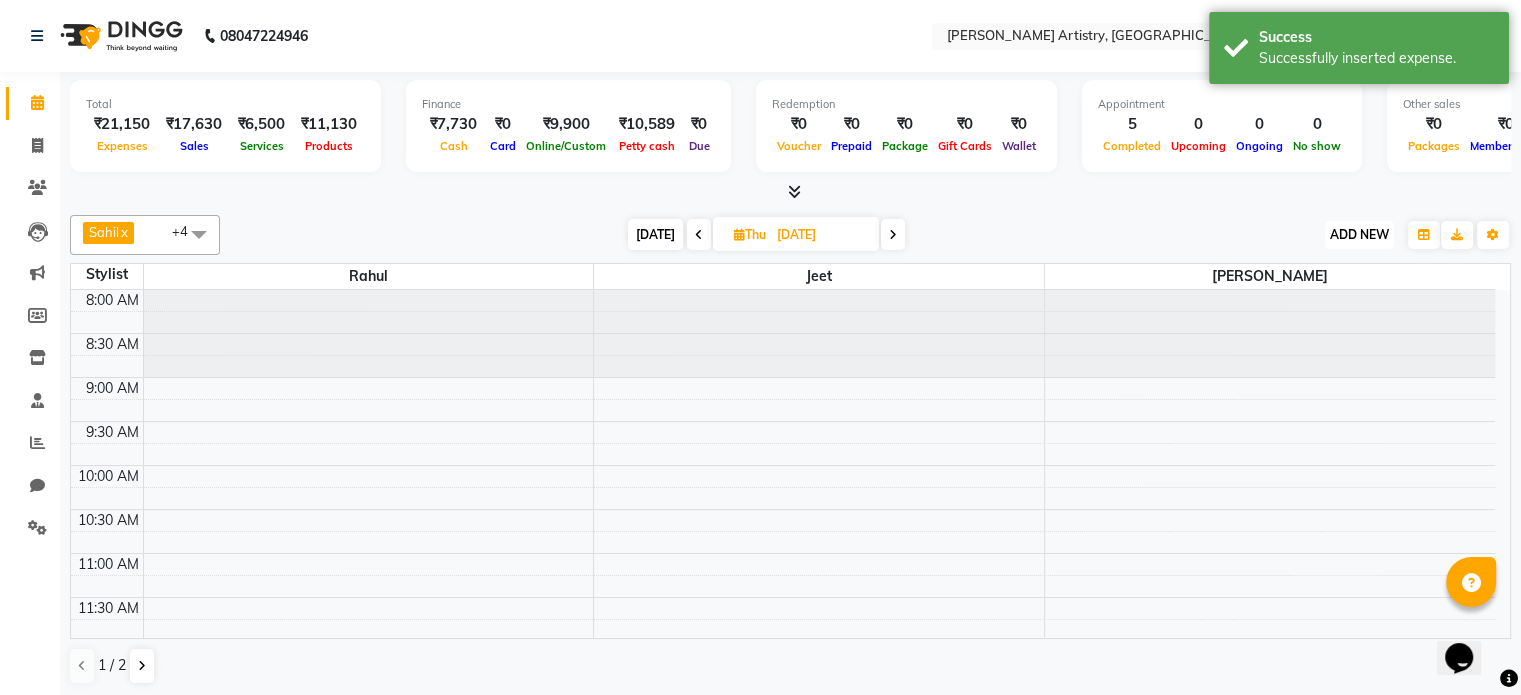click on "ADD NEW" at bounding box center [1359, 234] 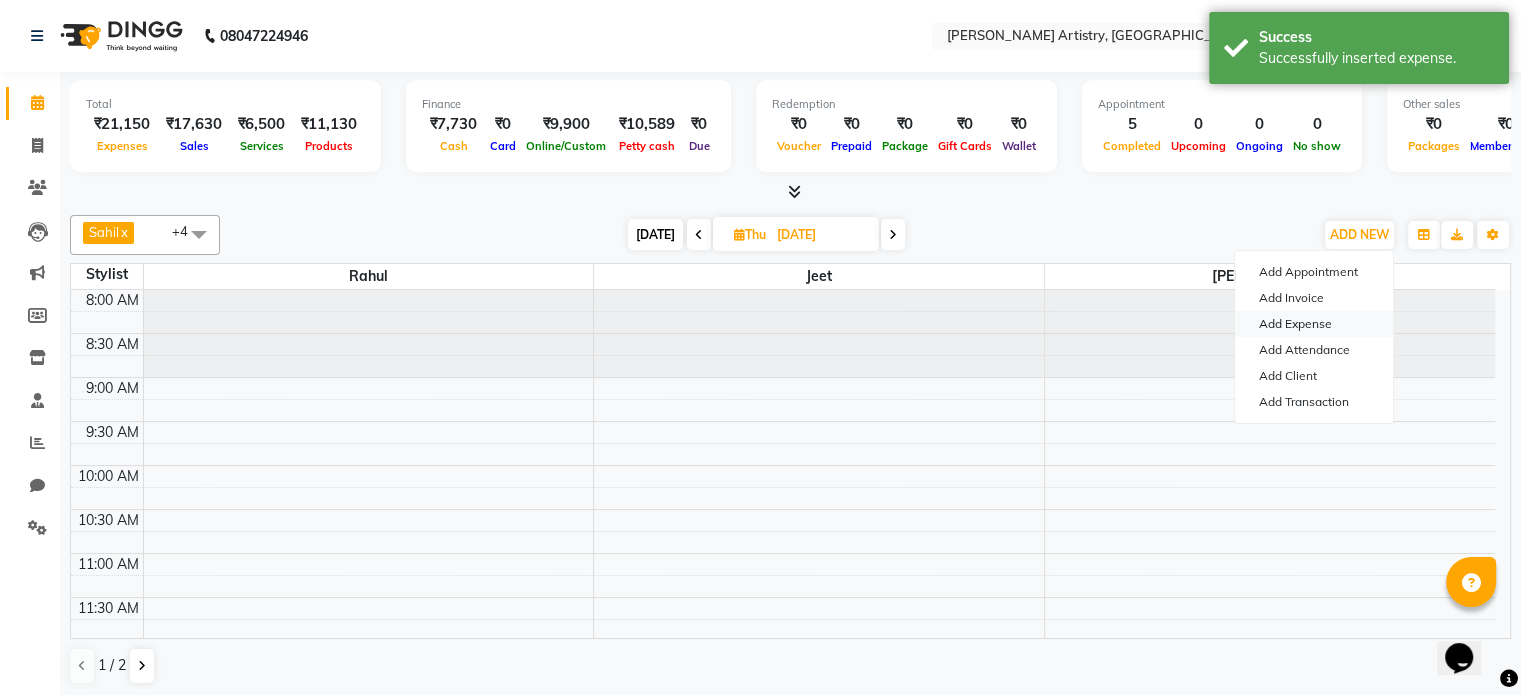 click on "Add Expense" at bounding box center [1314, 324] 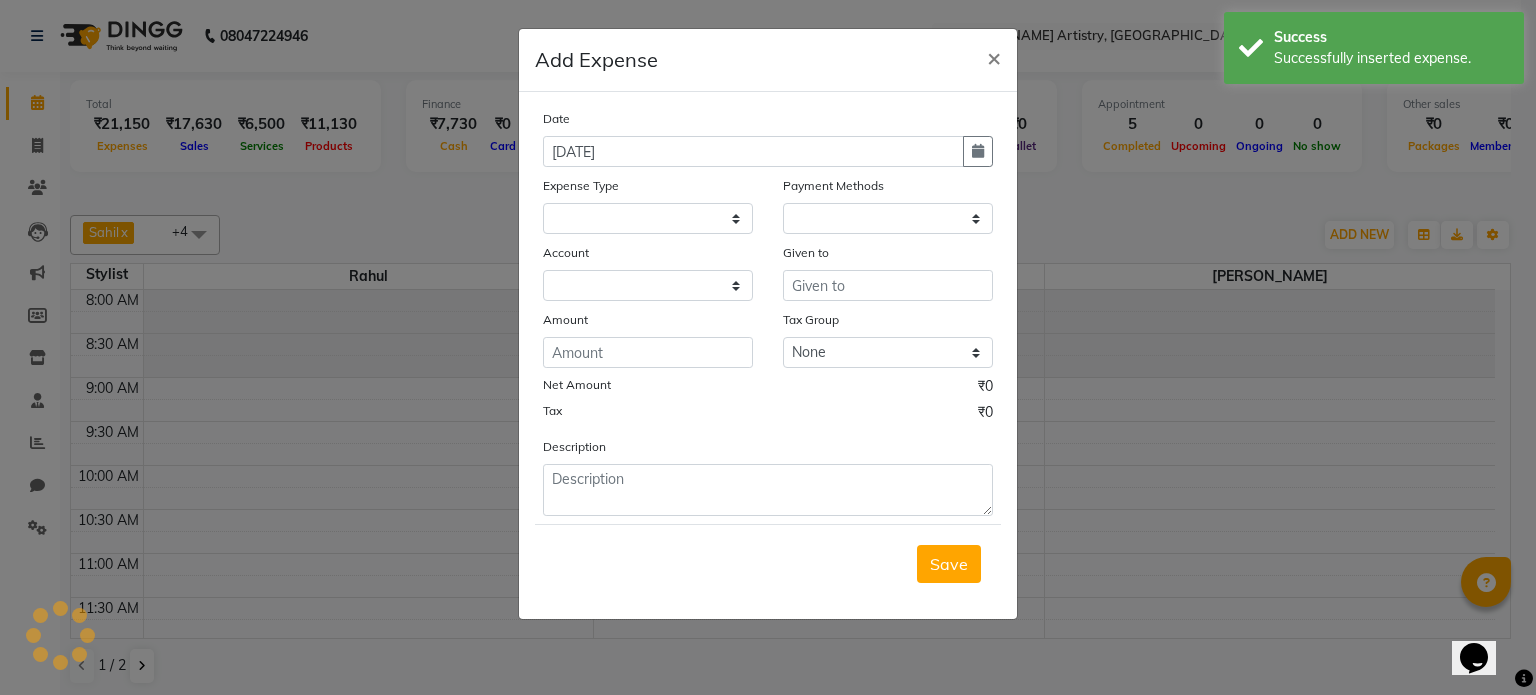 select on "1" 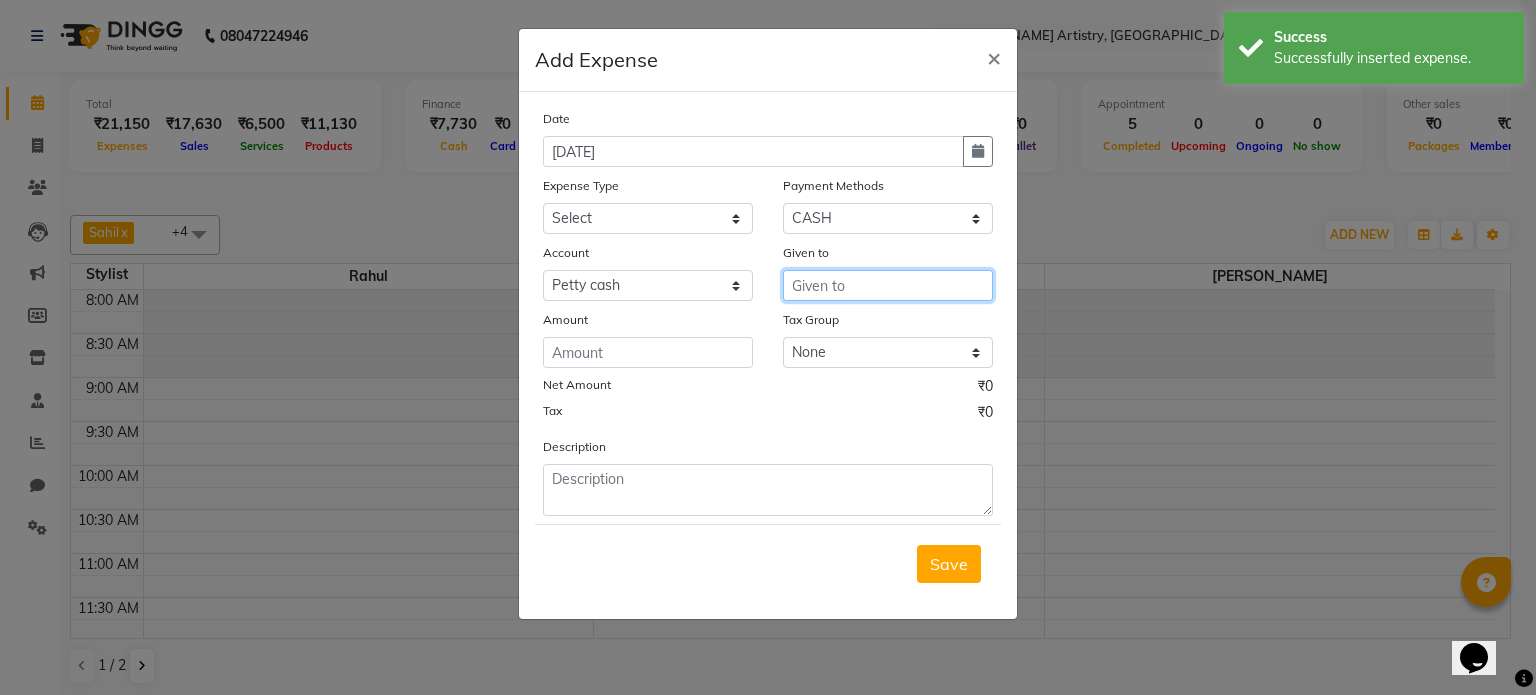 click at bounding box center [888, 285] 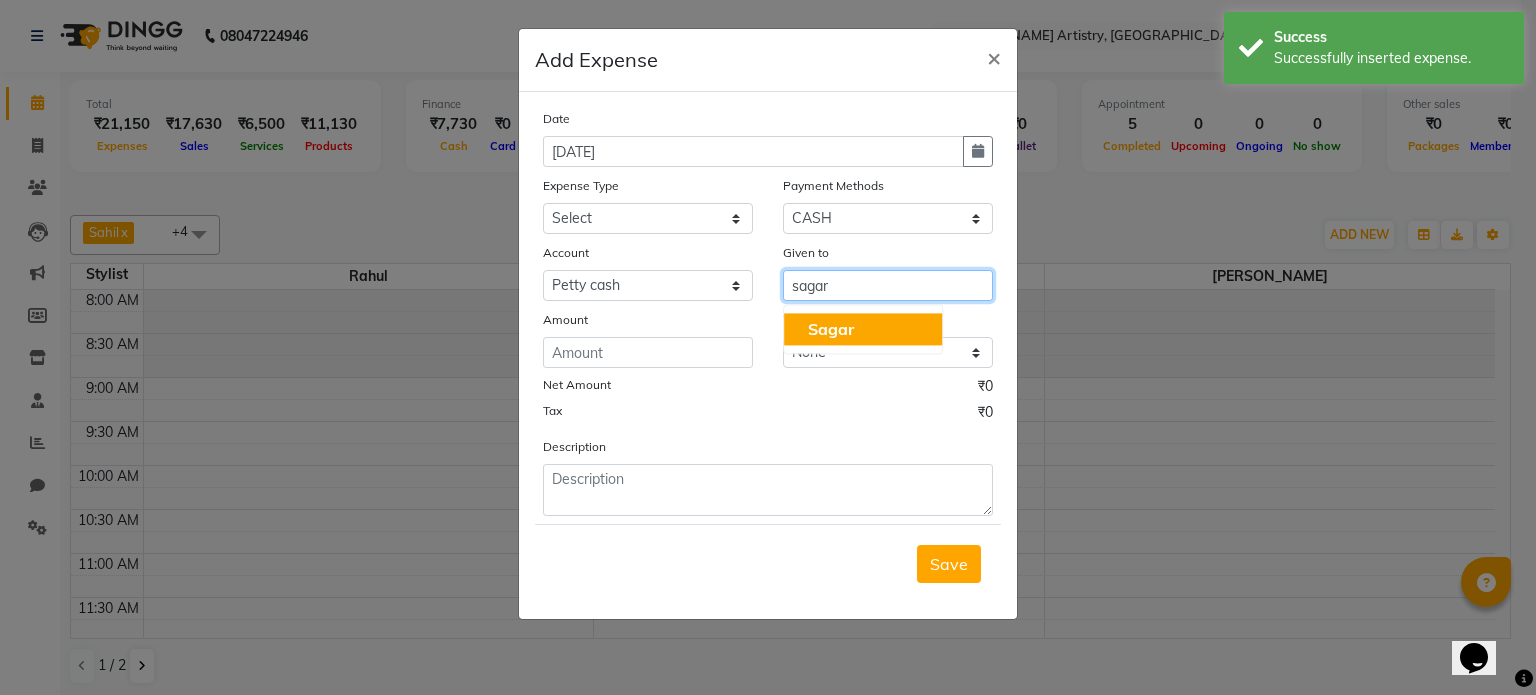 type on "sagar" 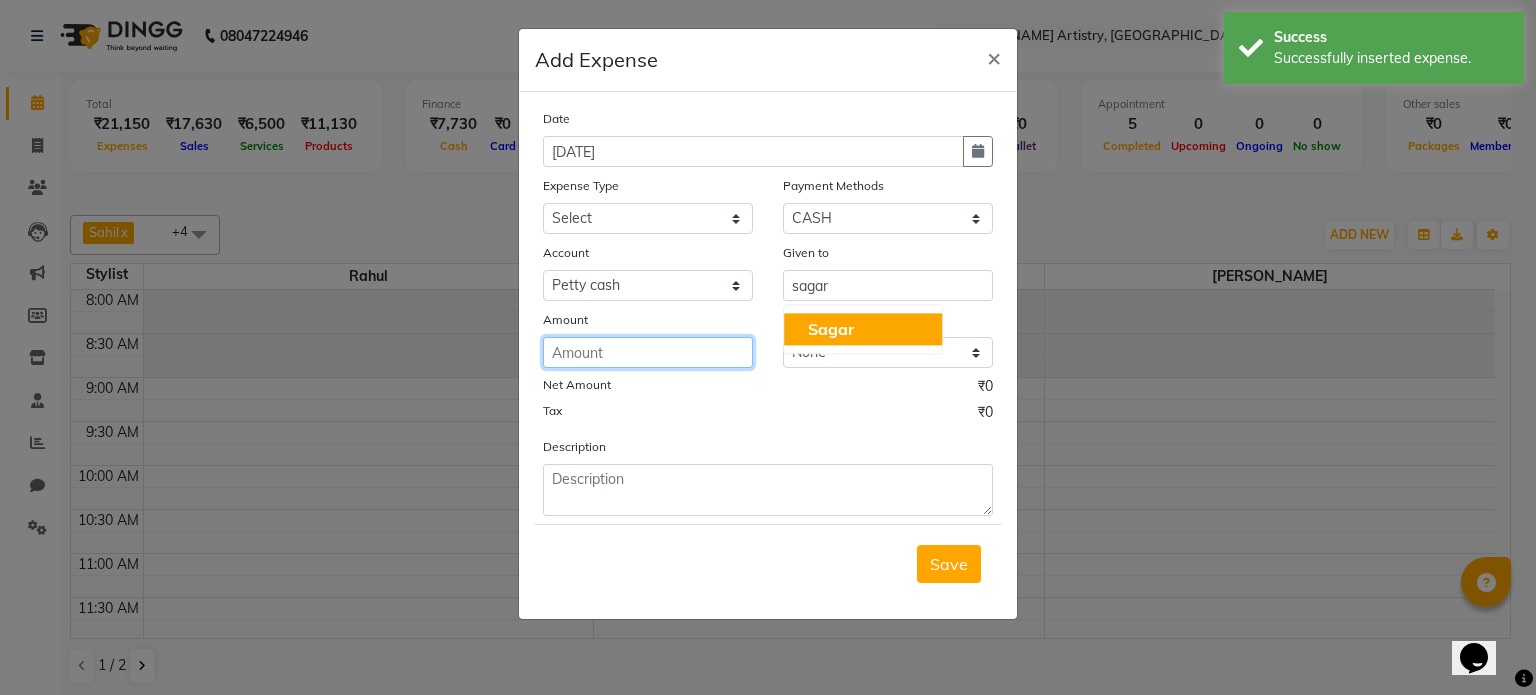 click 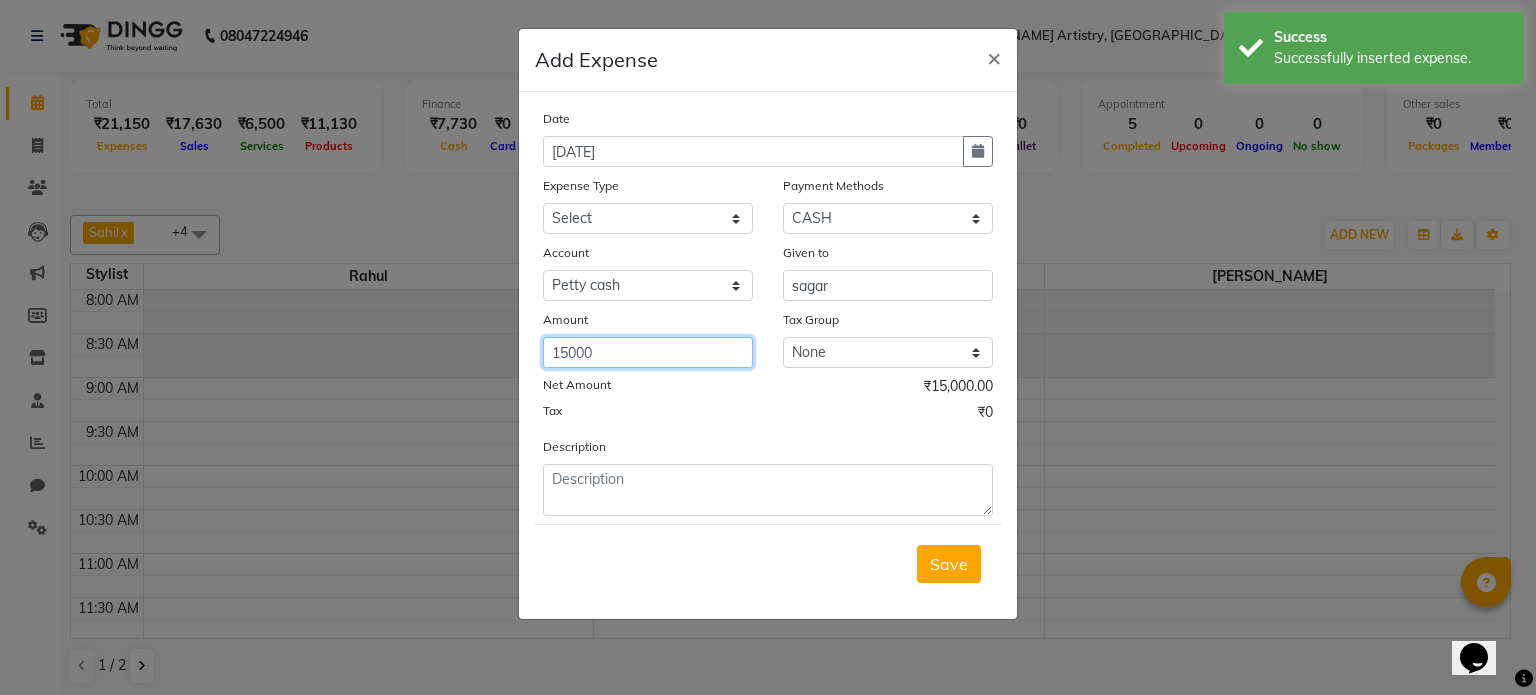 type on "15000" 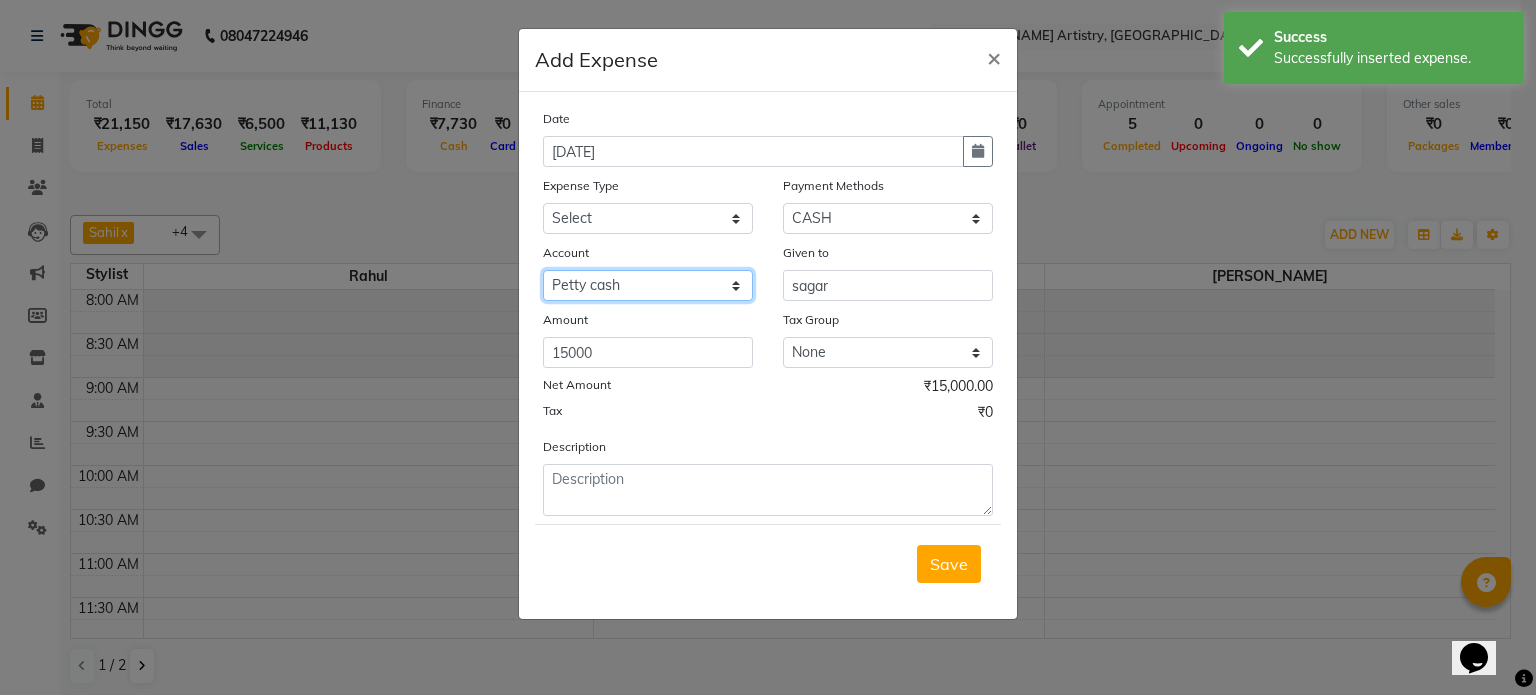 click on "Select Petty cash Default account" 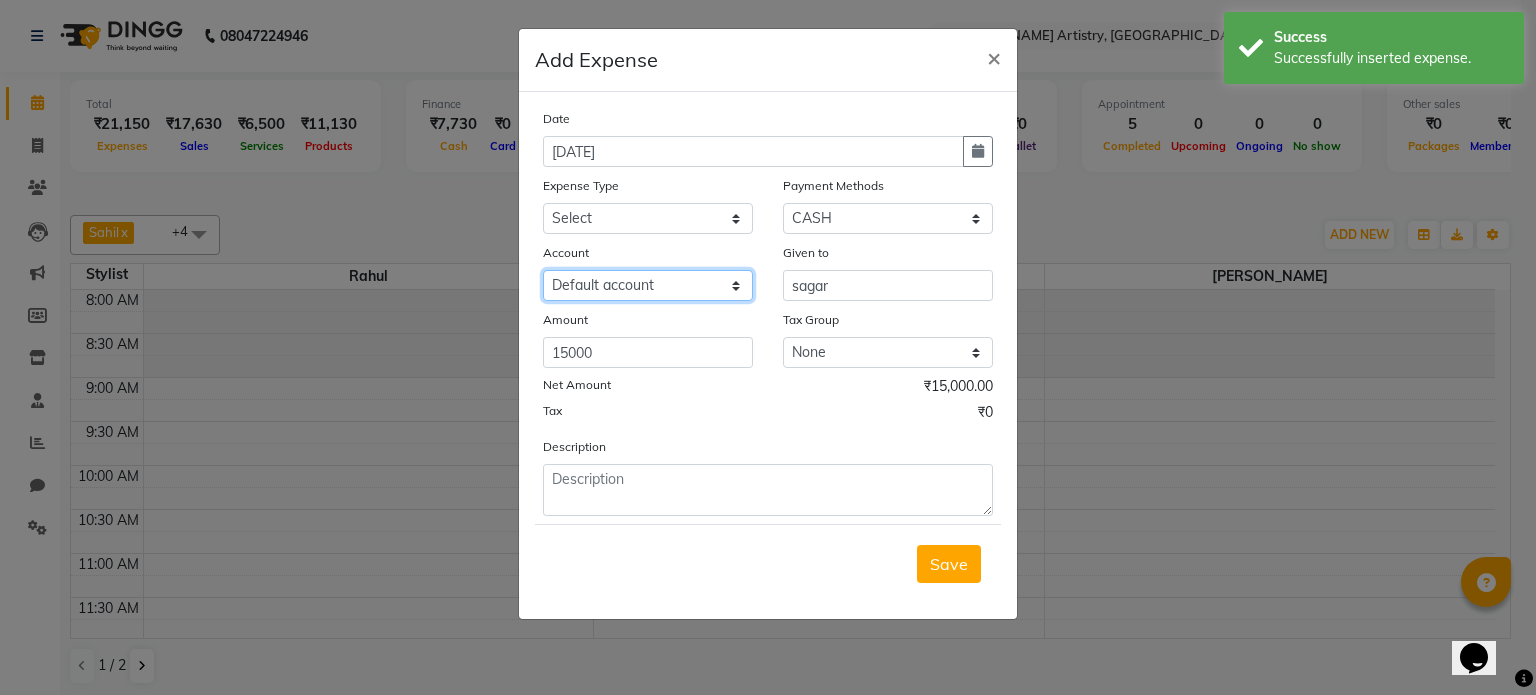 click on "Select Petty cash Default account" 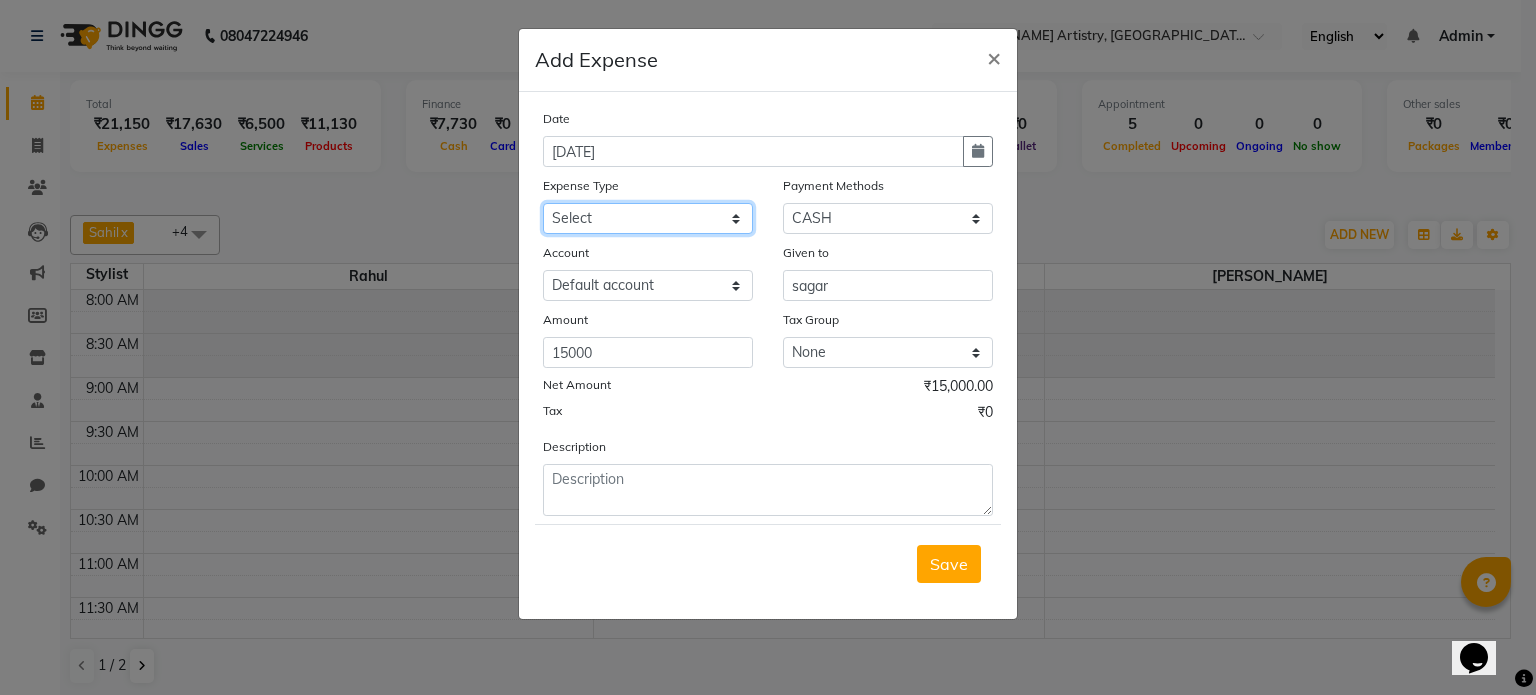 click on "Select Advance Salary Bank charges Car maintenance  Cash transfer to bank Cash transfer to hub Client Snacks Clinical charges Equipment Fuel Govt fee Incentive Insurance International purchase Loan Repayment Maintenance Marketing Miscellaneous MRA Other Pantry Product Rent Salary Staff Snacks Tax Tea & Refreshment Utilities" 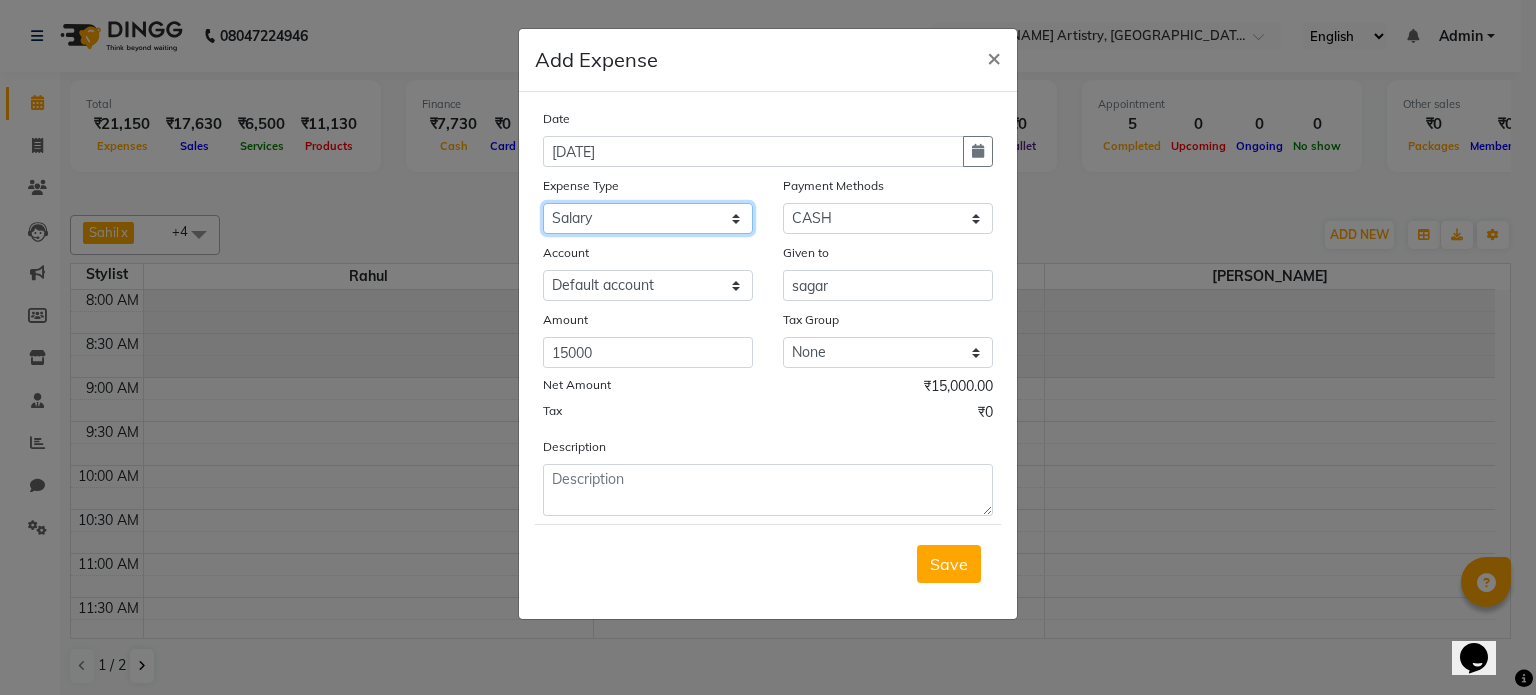 click on "Select Advance Salary Bank charges Car maintenance  Cash transfer to bank Cash transfer to hub Client Snacks Clinical charges Equipment Fuel Govt fee Incentive Insurance International purchase Loan Repayment Maintenance Marketing Miscellaneous MRA Other Pantry Product Rent Salary Staff Snacks Tax Tea & Refreshment Utilities" 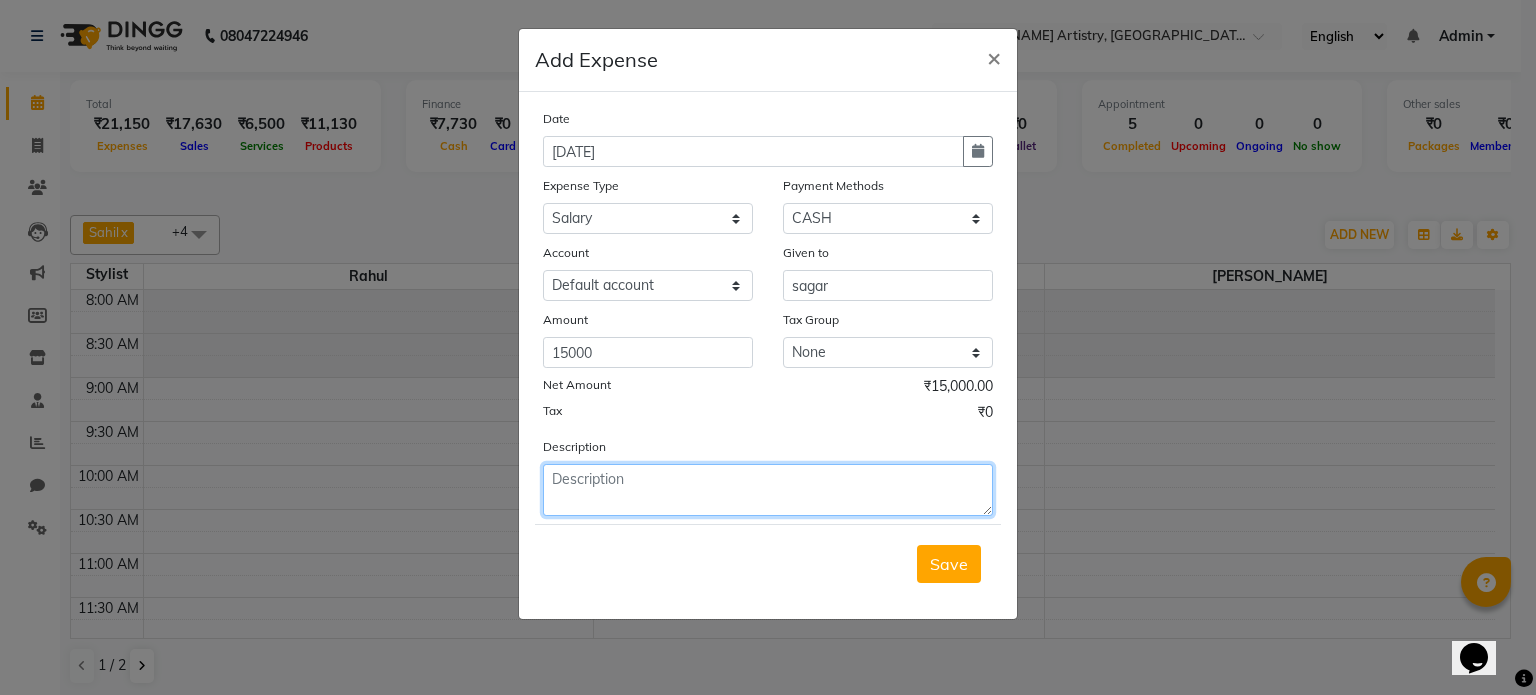 click 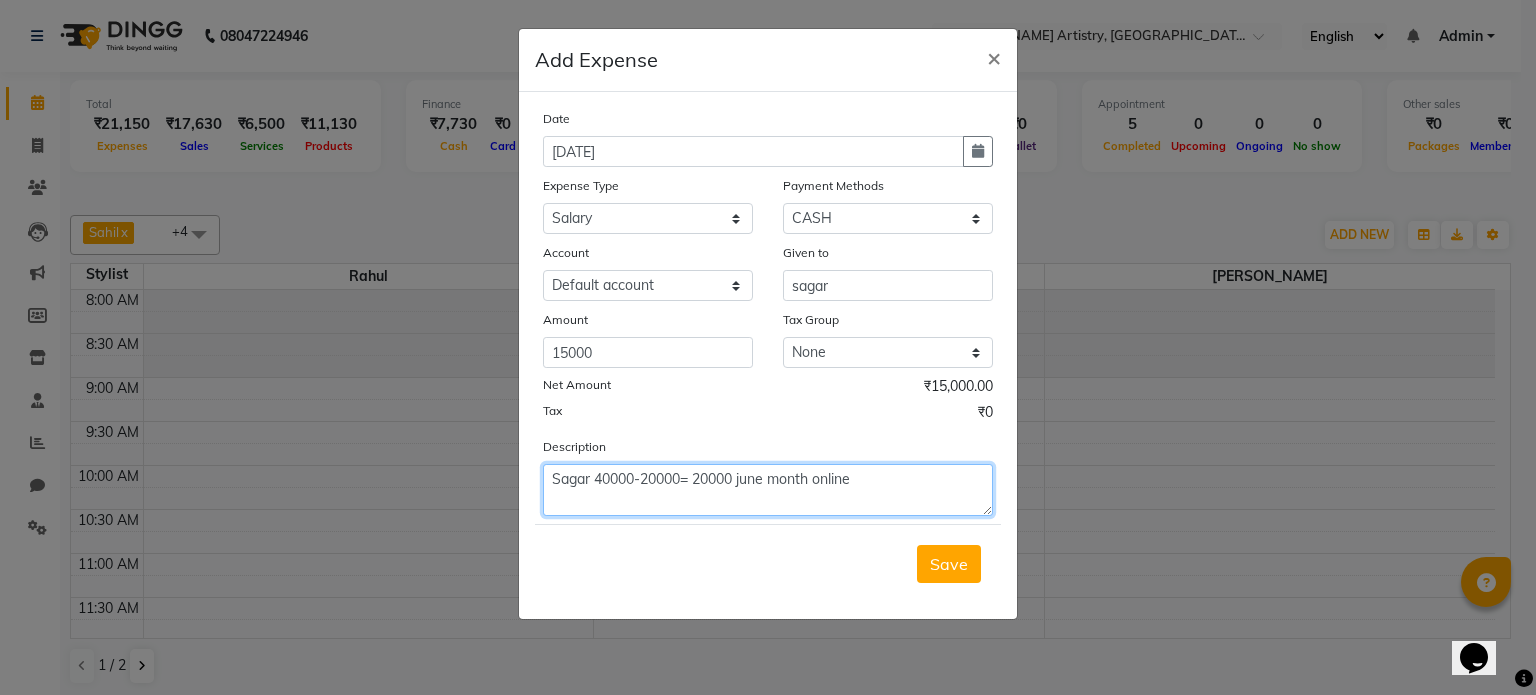 click on "Sagar 40000-20000= 20000 june month online" 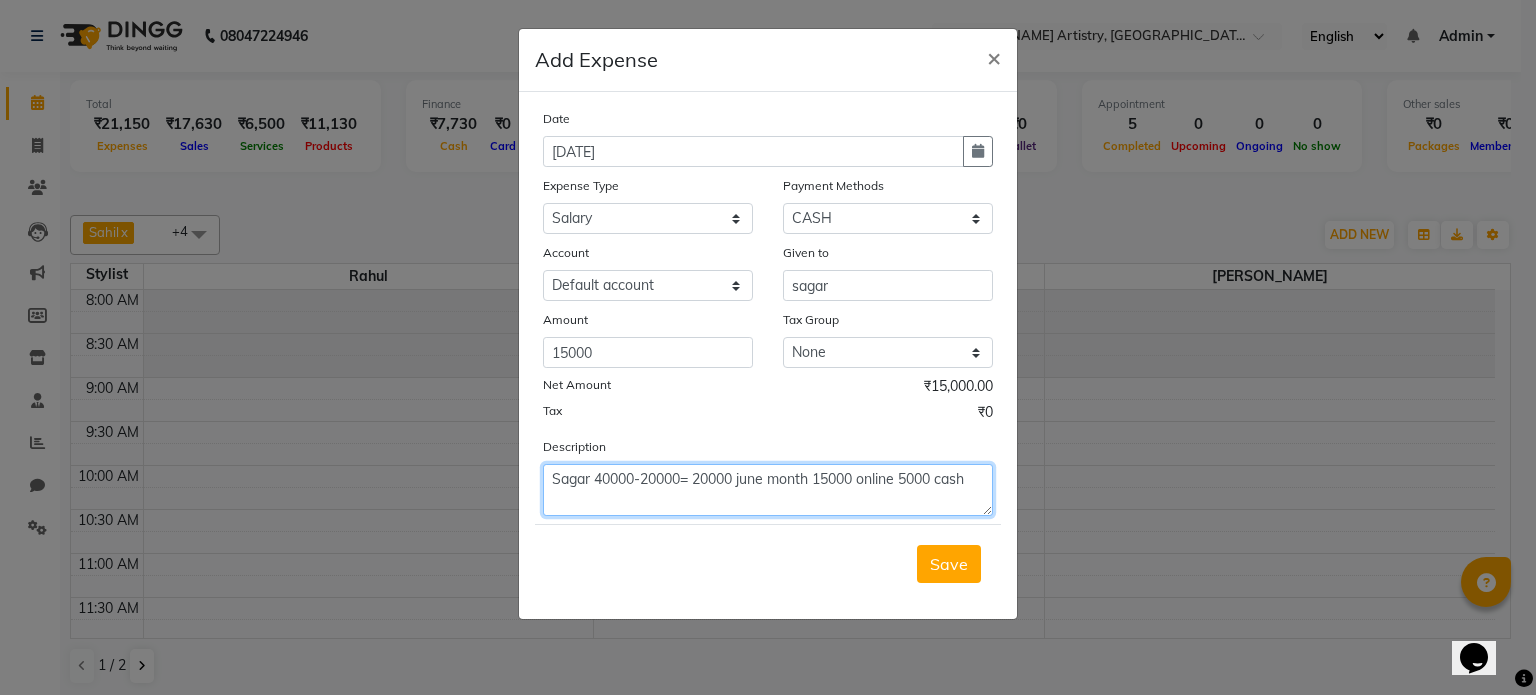 click on "Sagar 40000-20000= 20000 june month 15000 online 5000 cash" 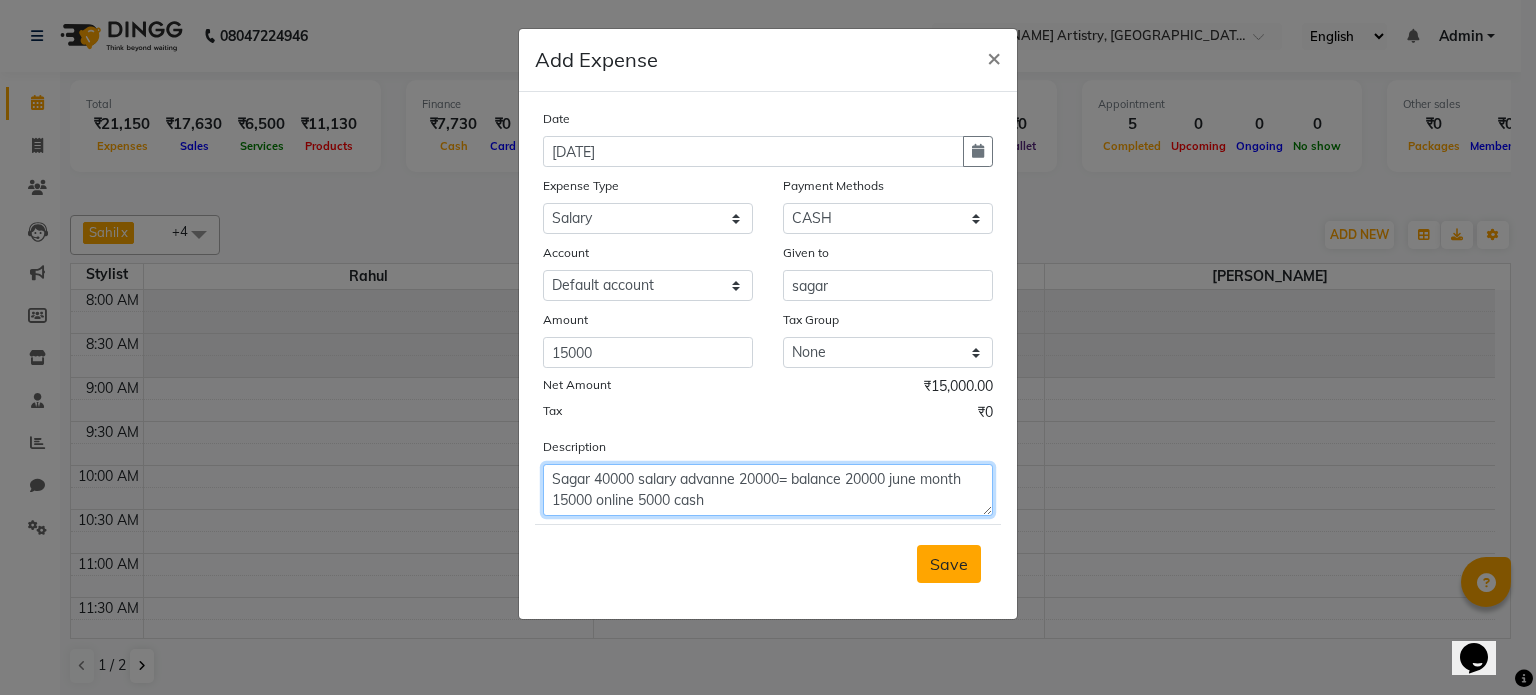 type on "Sagar 40000 salary advanne 20000= balance 20000 june month 15000 online 5000 cash" 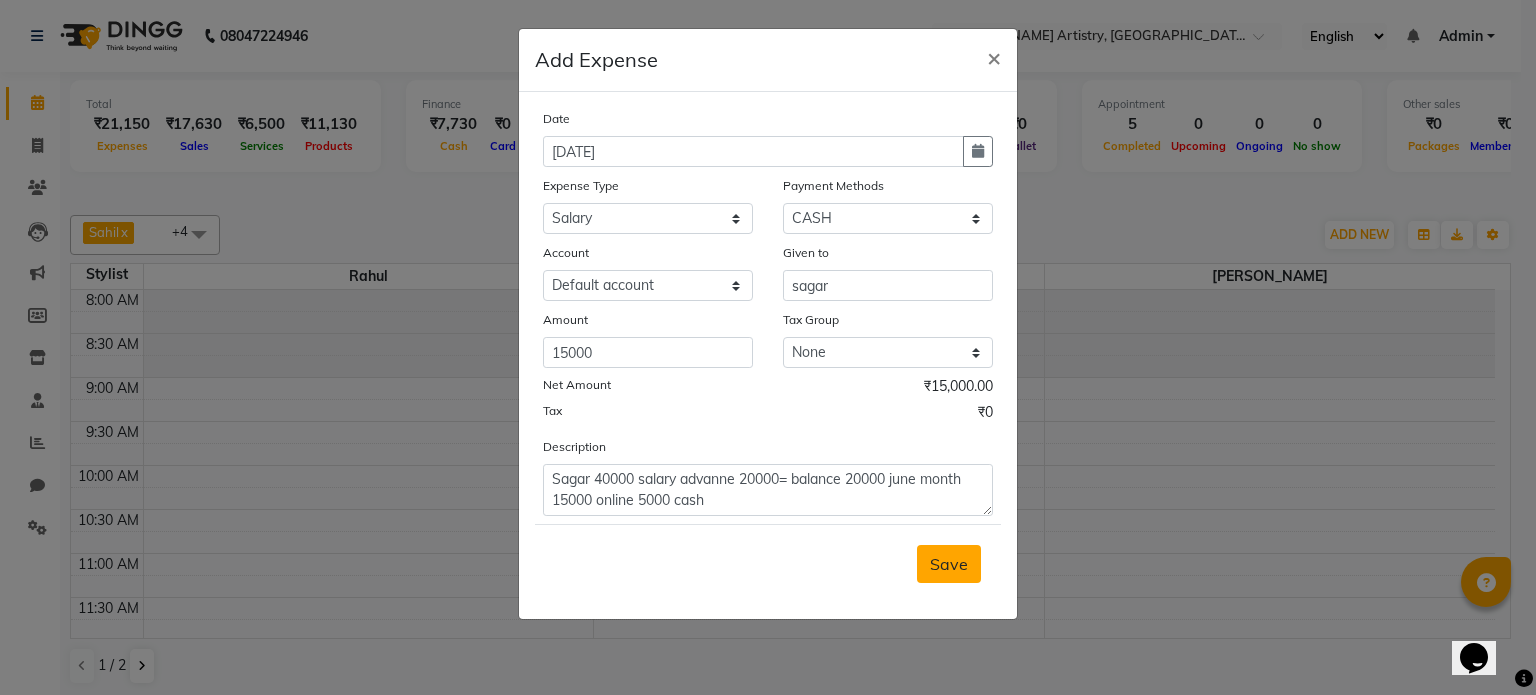click on "Save" at bounding box center (949, 564) 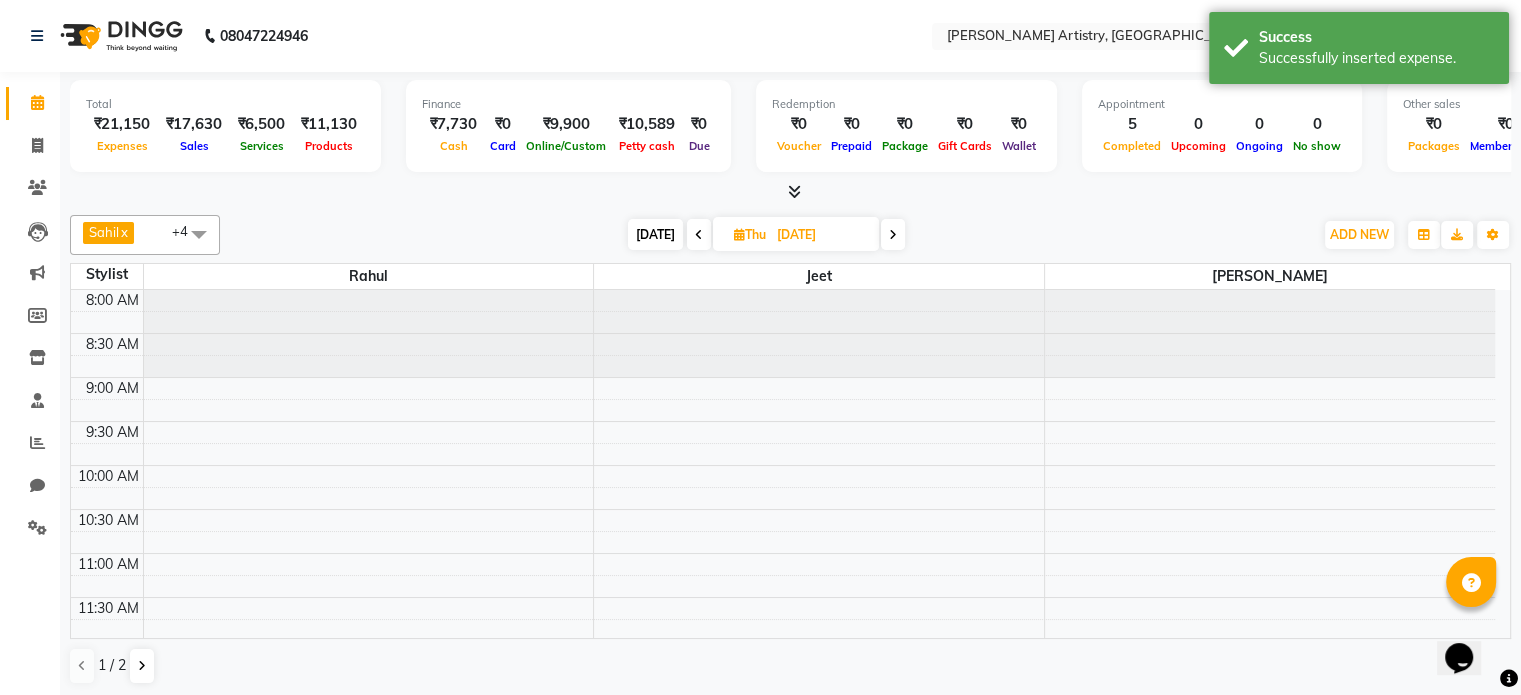 click on "ADD NEW Toggle Dropdown Add Appointment Add Invoice Add Expense Add Attendance Add Client Add Transaction" at bounding box center (1359, 235) 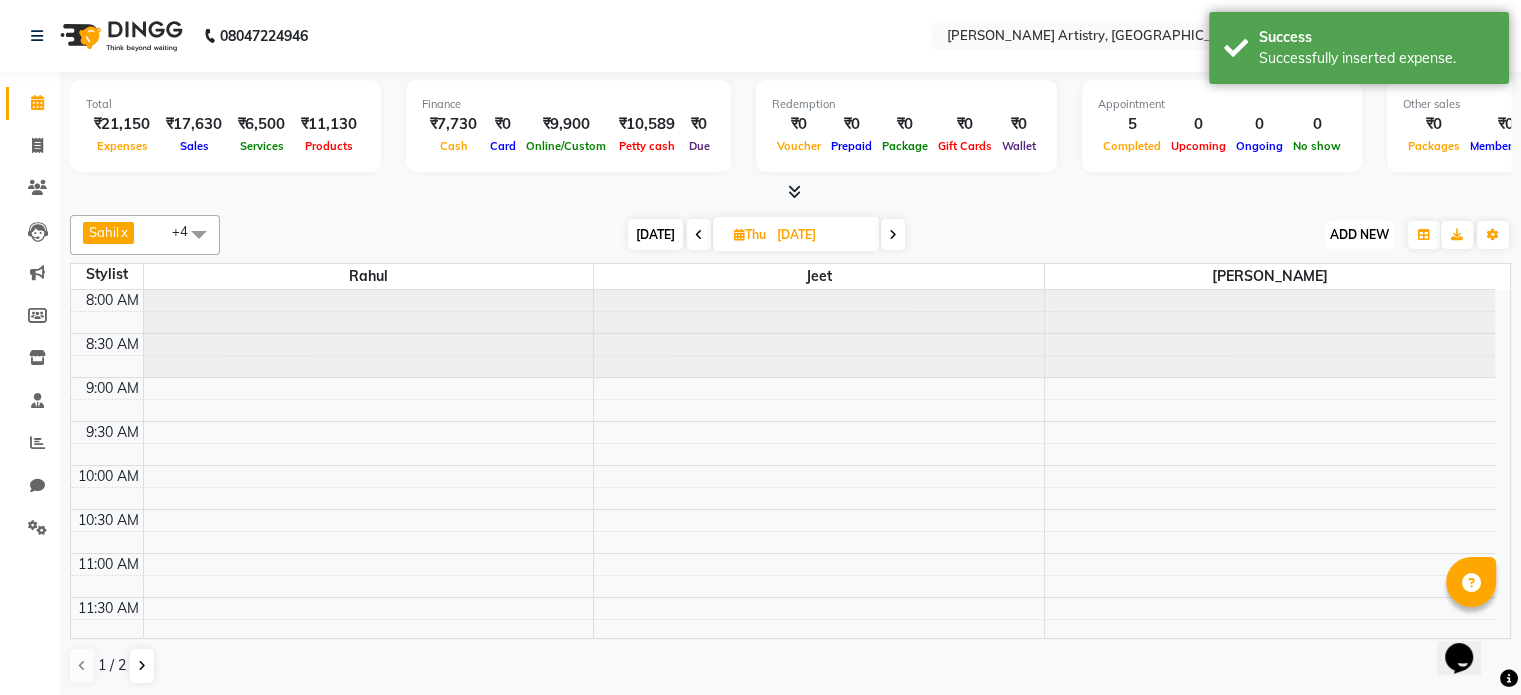 click on "ADD NEW" at bounding box center (1359, 234) 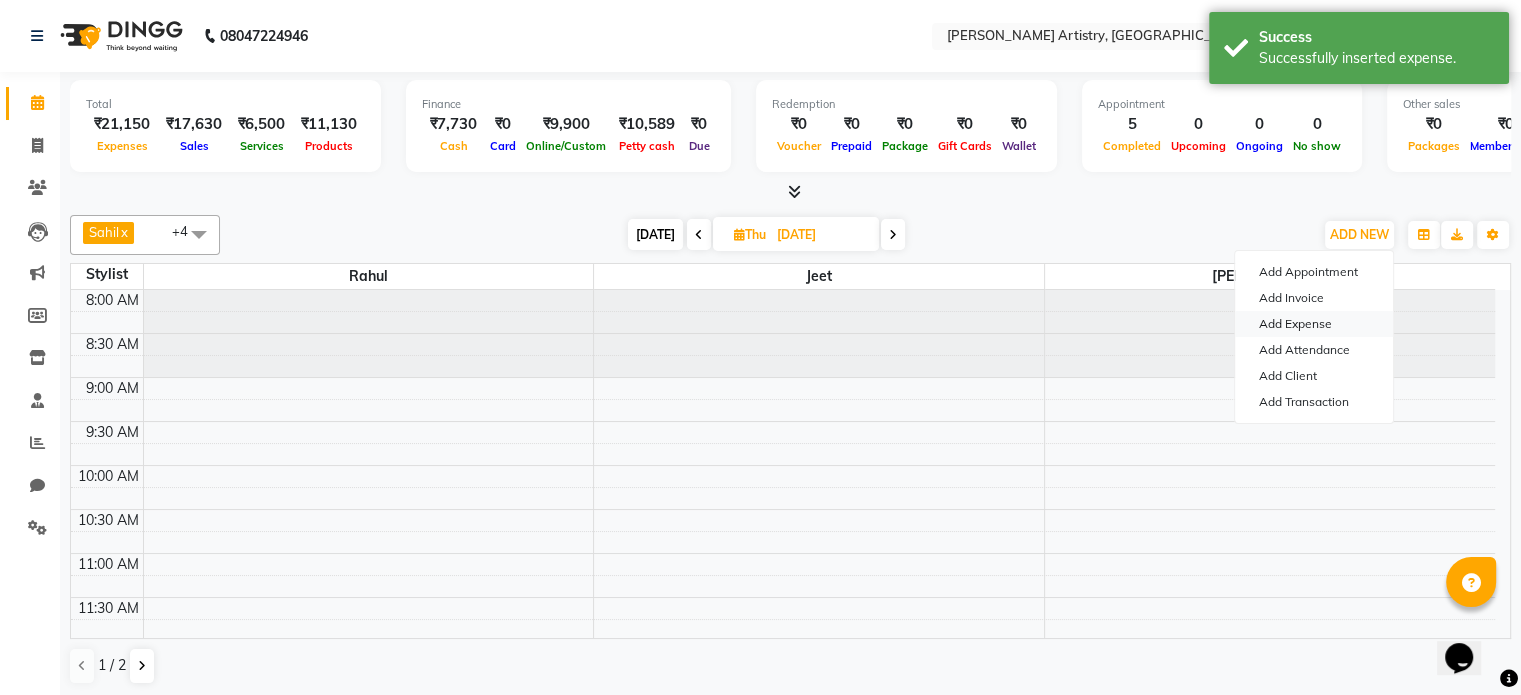 click on "Add Expense" at bounding box center (1314, 324) 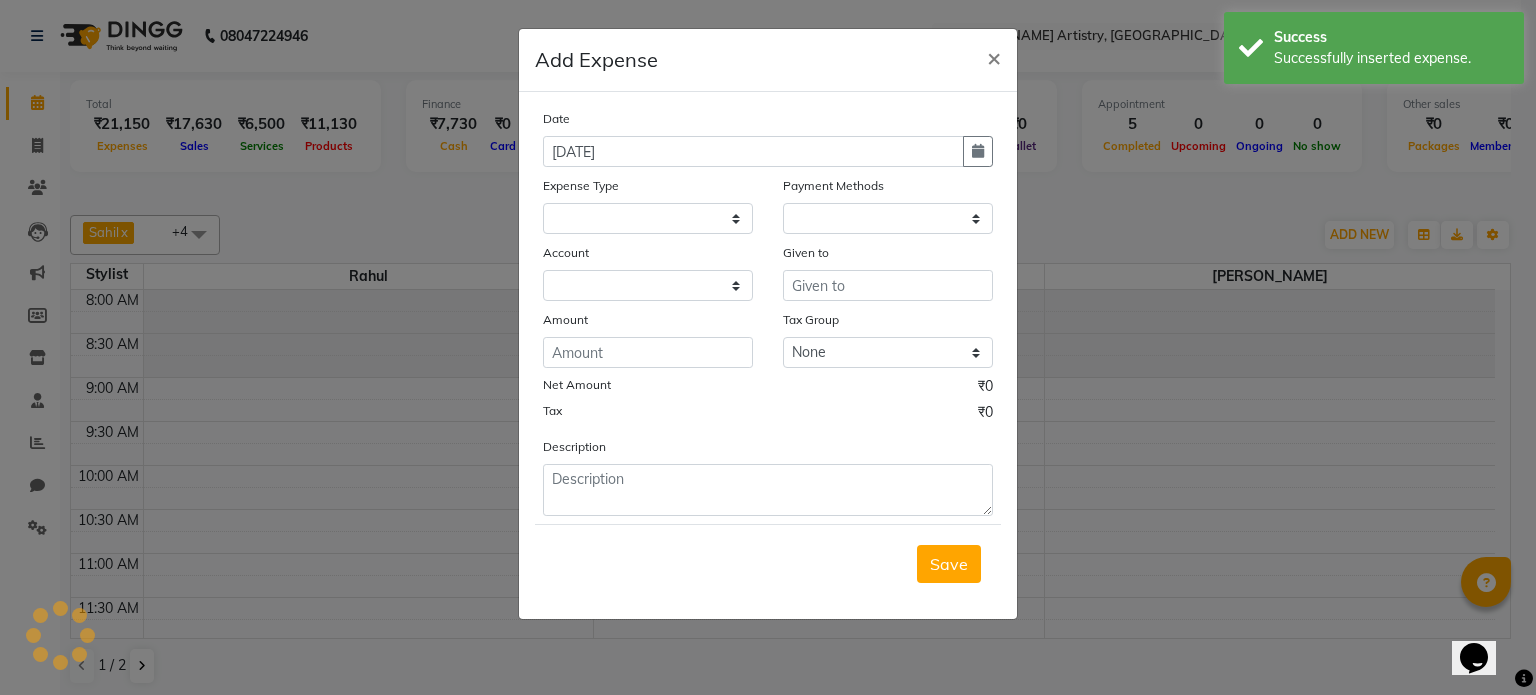 select on "1" 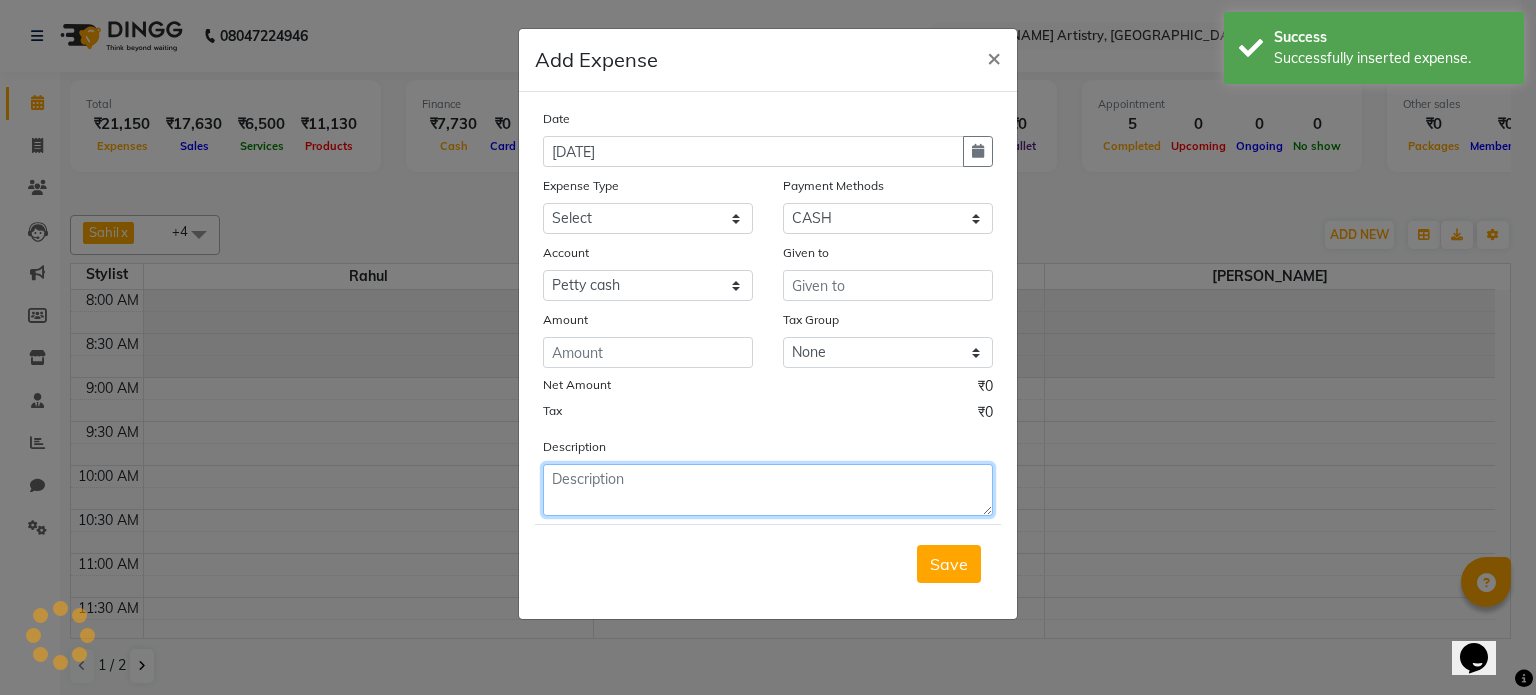 click 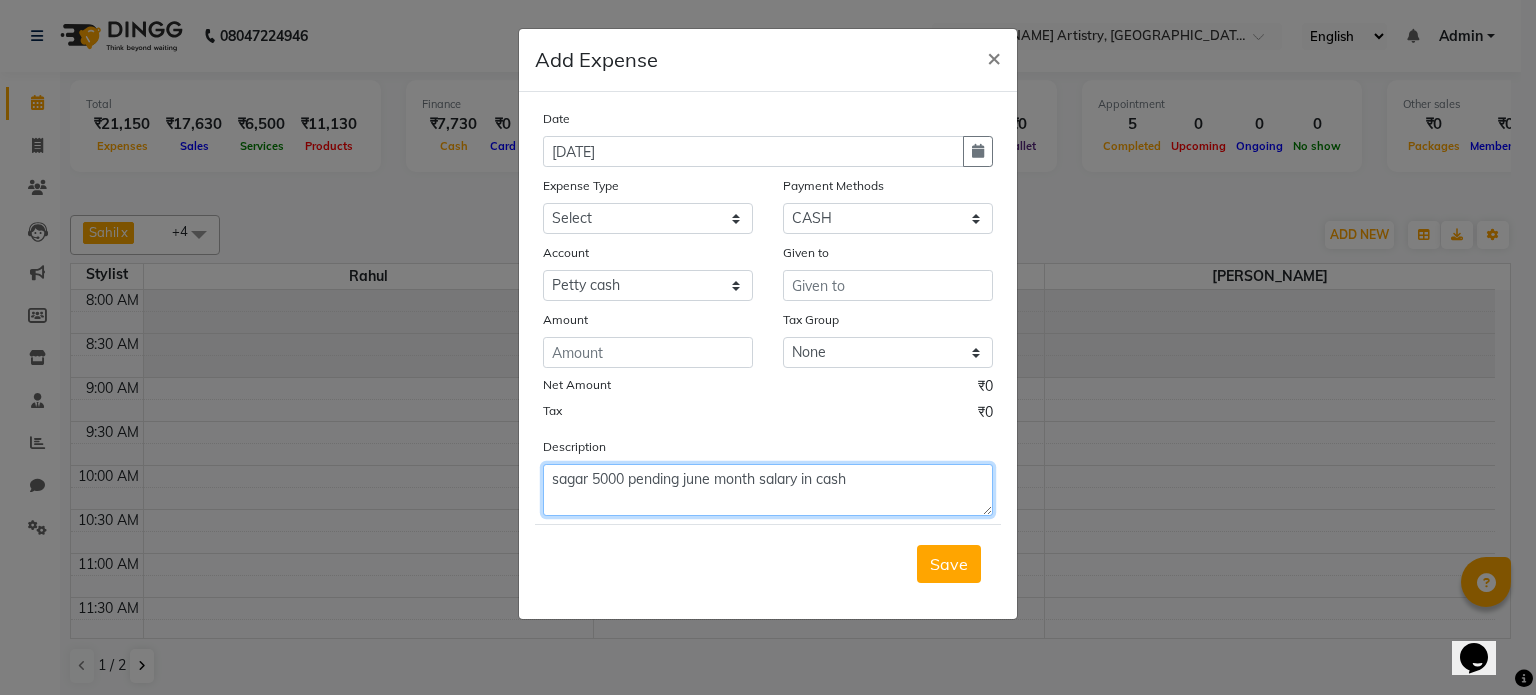 type on "sagar 5000 pending june month salary in cash" 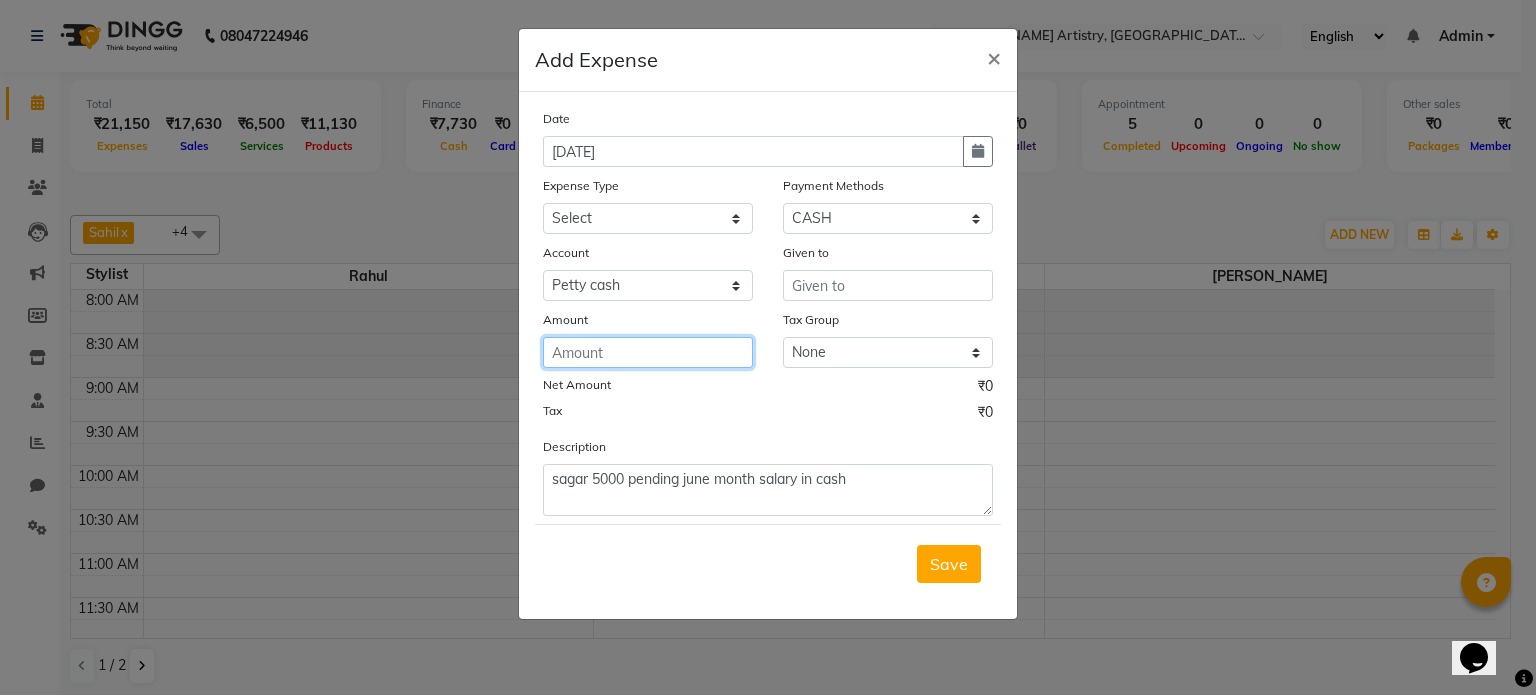 click 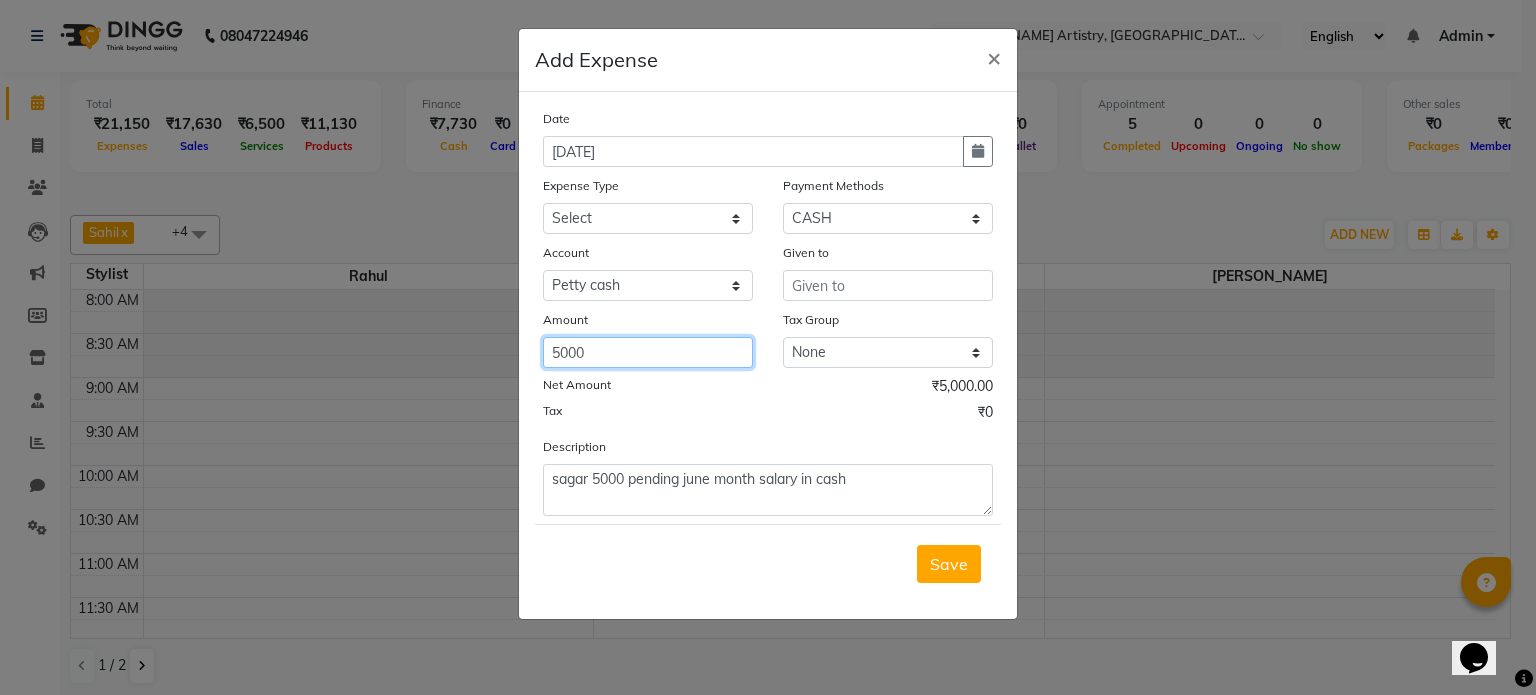 drag, startPoint x: 647, startPoint y: 350, endPoint x: 903, endPoint y: 286, distance: 263.87875 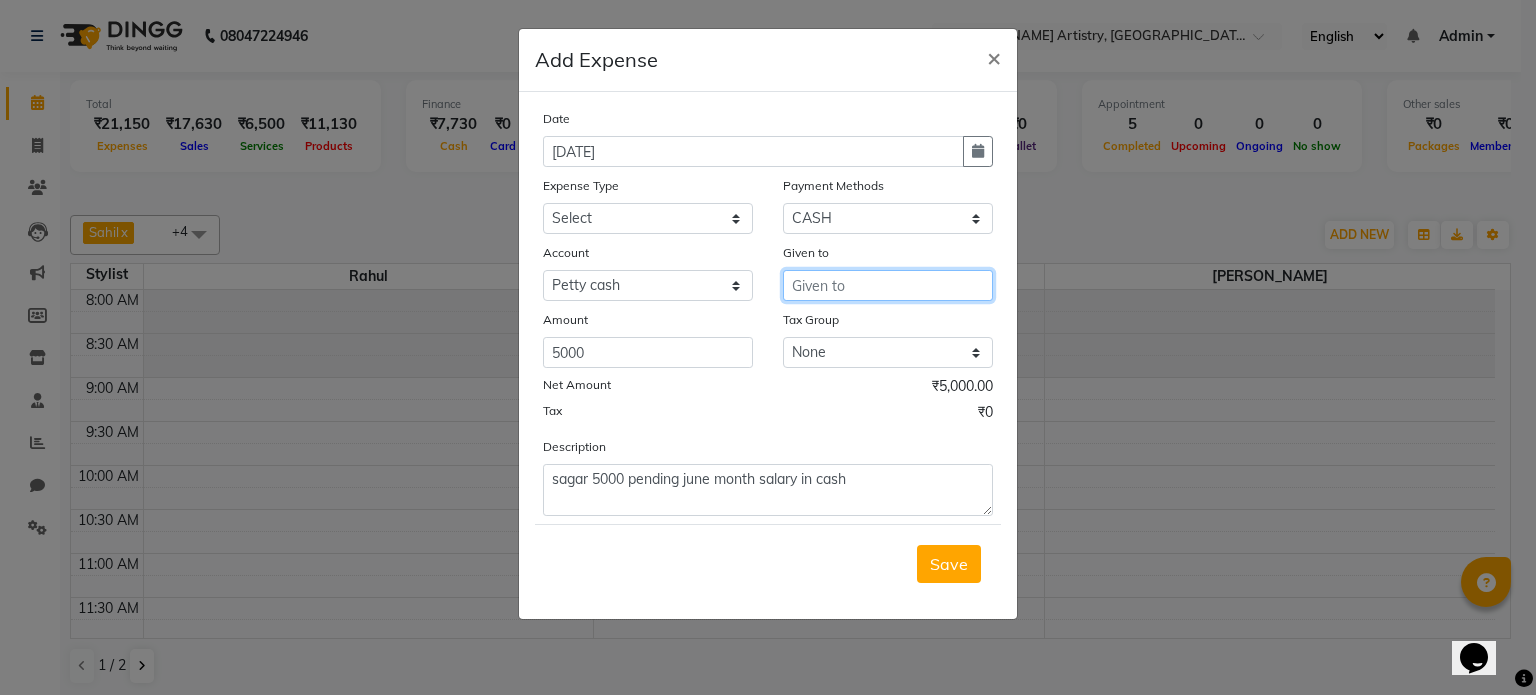click at bounding box center (888, 285) 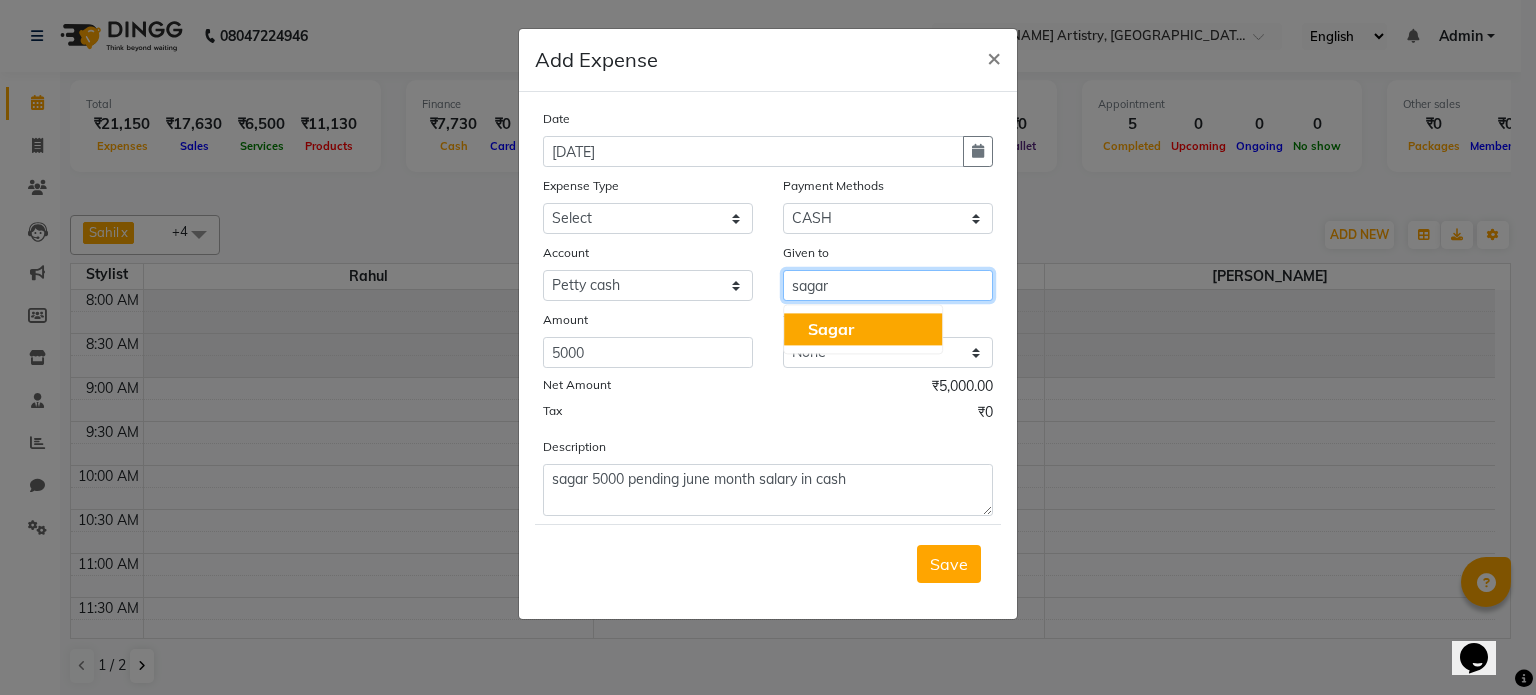 click on "Sagar" at bounding box center [863, 329] 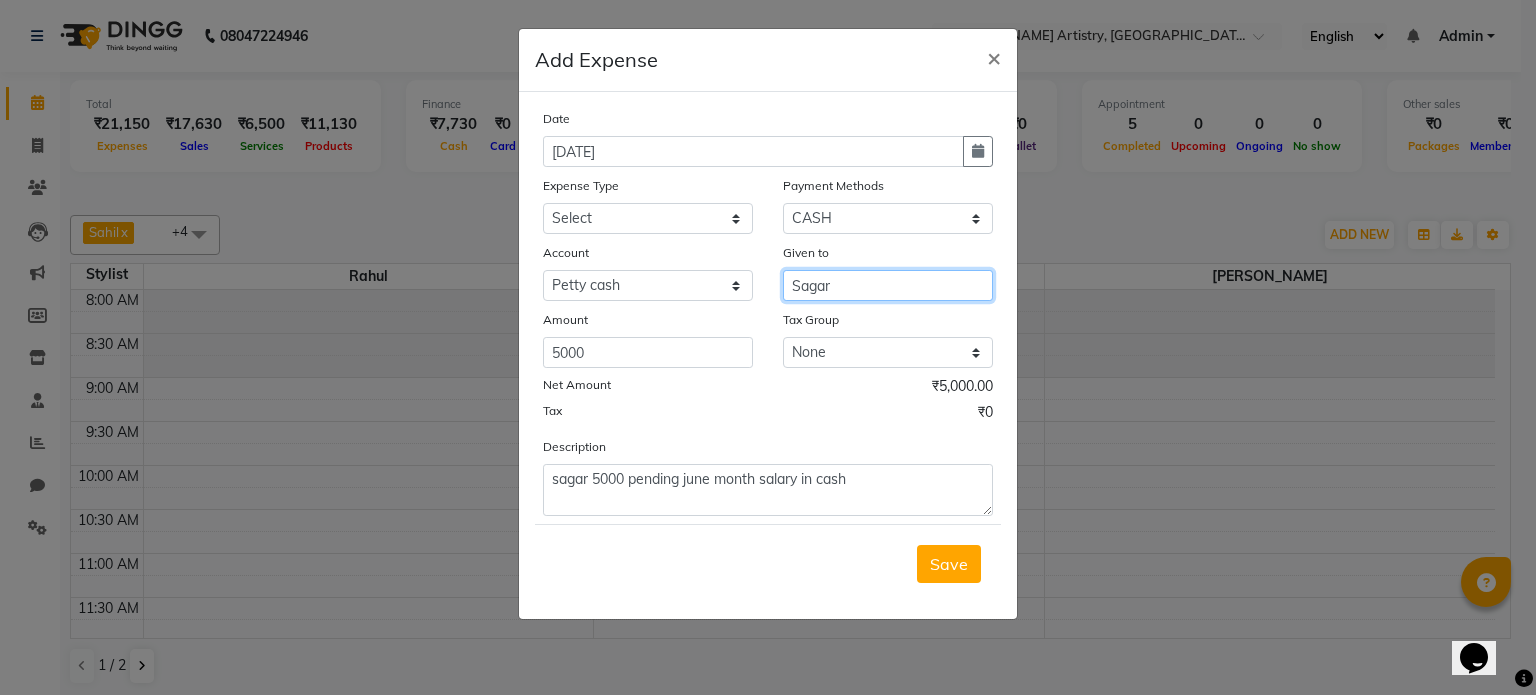 type on "Sagar" 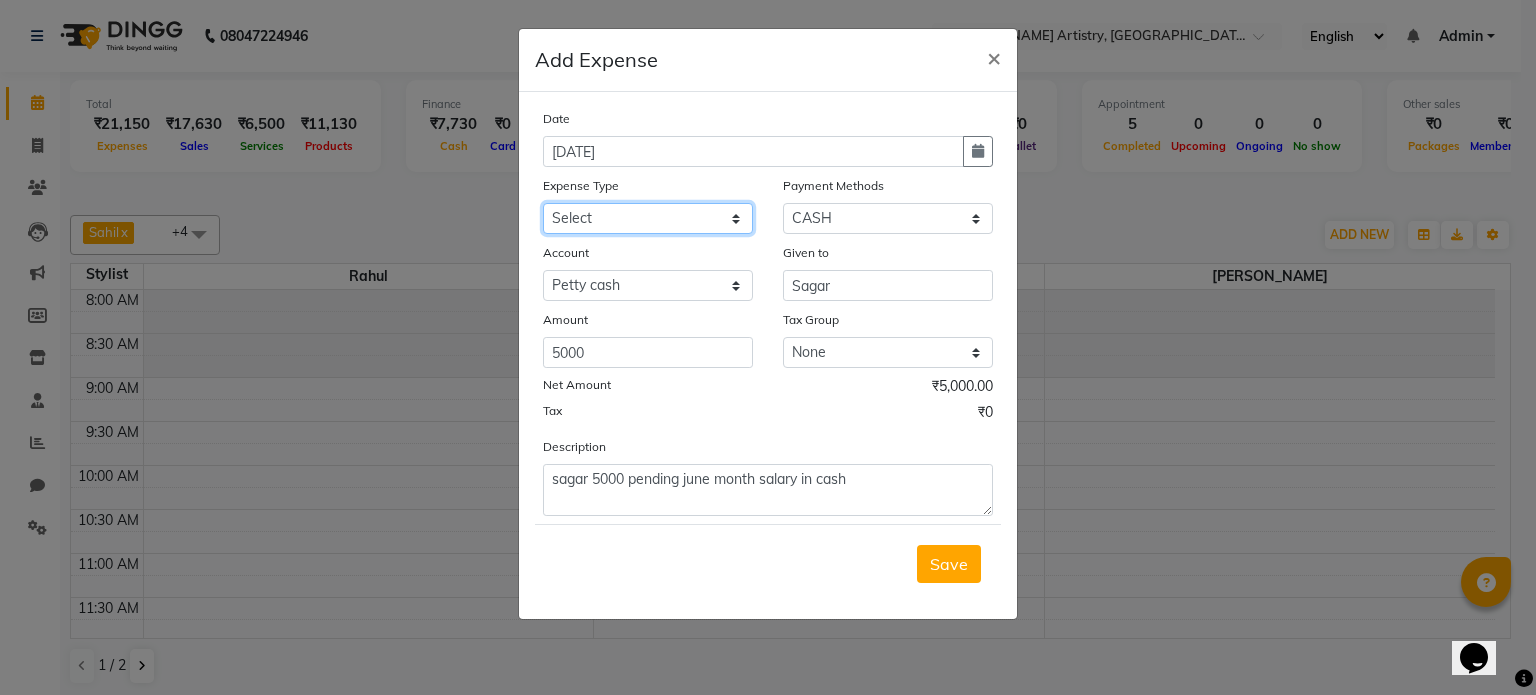 click on "Select Advance Salary Bank charges Car maintenance  Cash transfer to bank Cash transfer to hub Client Snacks Clinical charges Equipment Fuel Govt fee Incentive Insurance International purchase Loan Repayment Maintenance Marketing Miscellaneous MRA Other Pantry Product Rent Salary Staff Snacks Tax Tea & Refreshment Utilities" 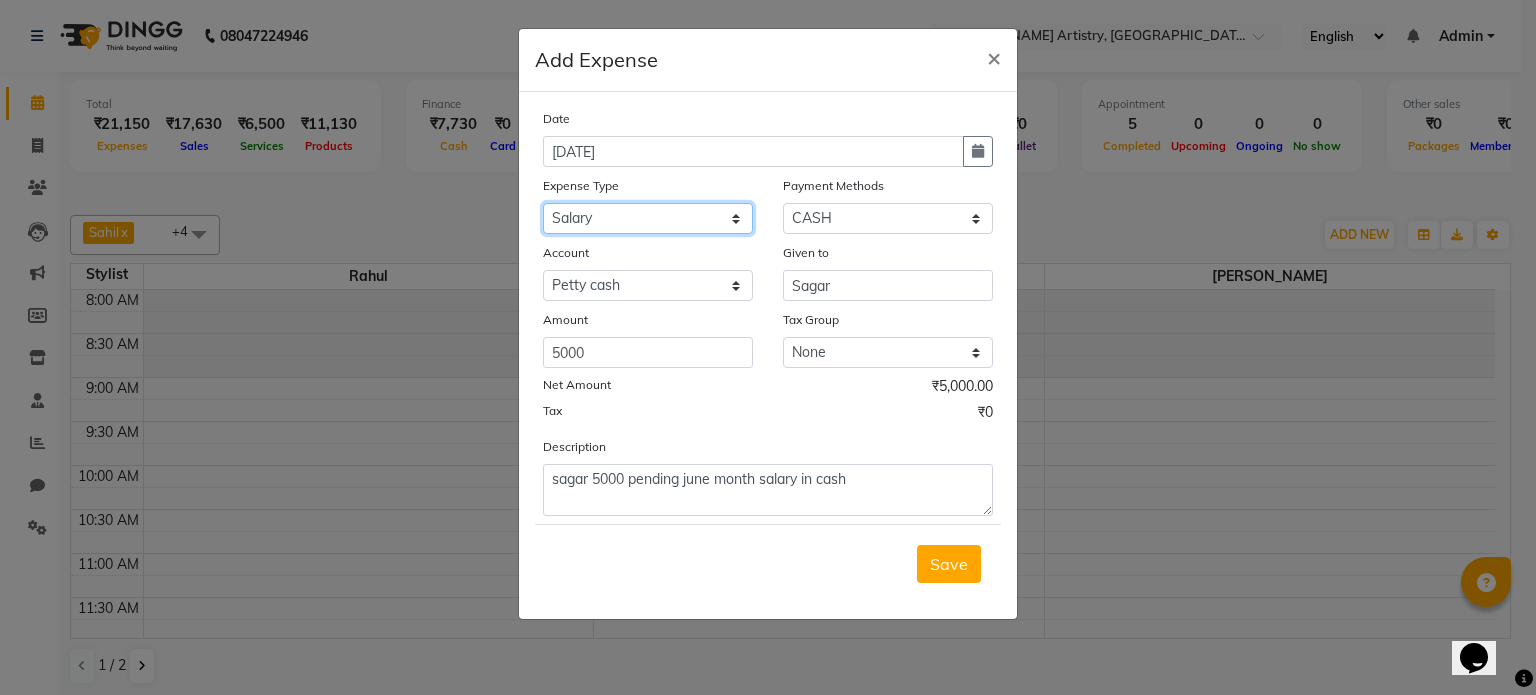 click on "Select Advance Salary Bank charges Car maintenance  Cash transfer to bank Cash transfer to hub Client Snacks Clinical charges Equipment Fuel Govt fee Incentive Insurance International purchase Loan Repayment Maintenance Marketing Miscellaneous MRA Other Pantry Product Rent Salary Staff Snacks Tax Tea & Refreshment Utilities" 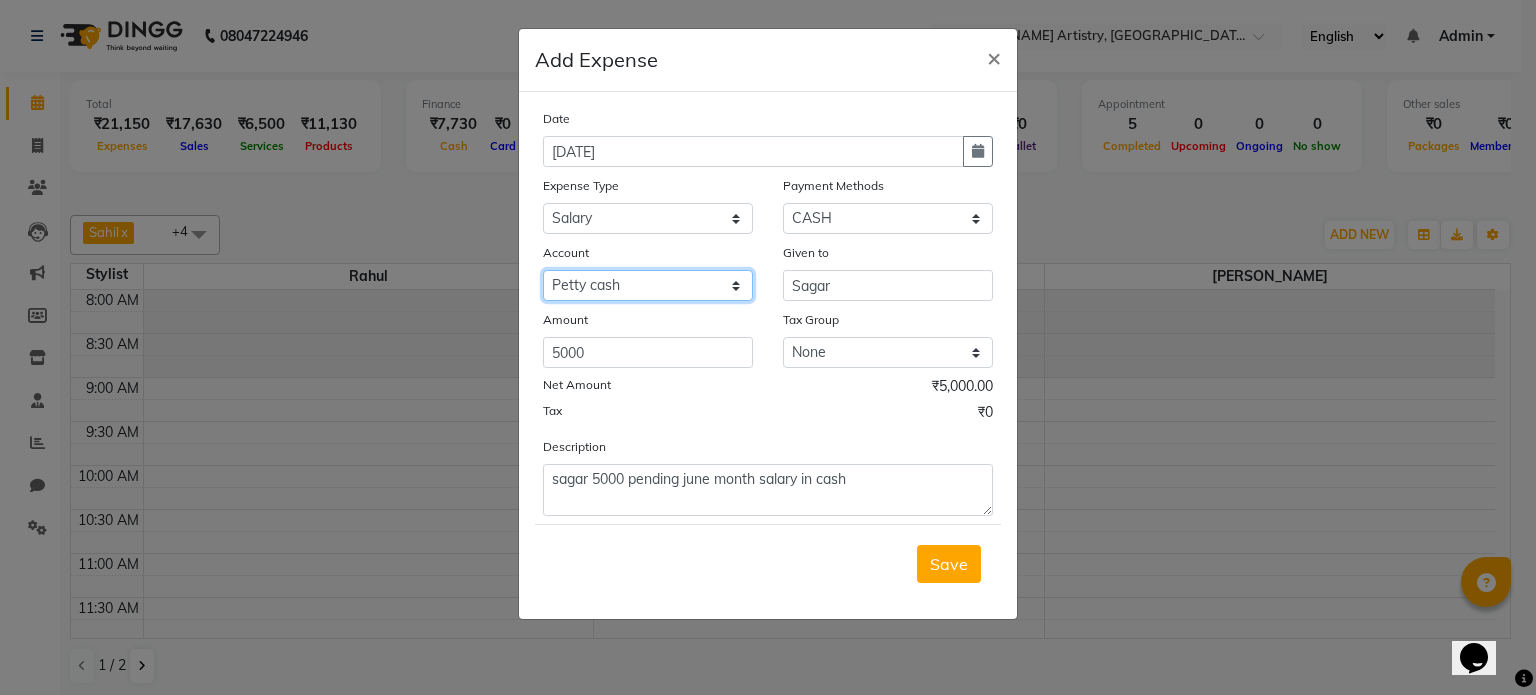 click on "Select Petty cash Default account" 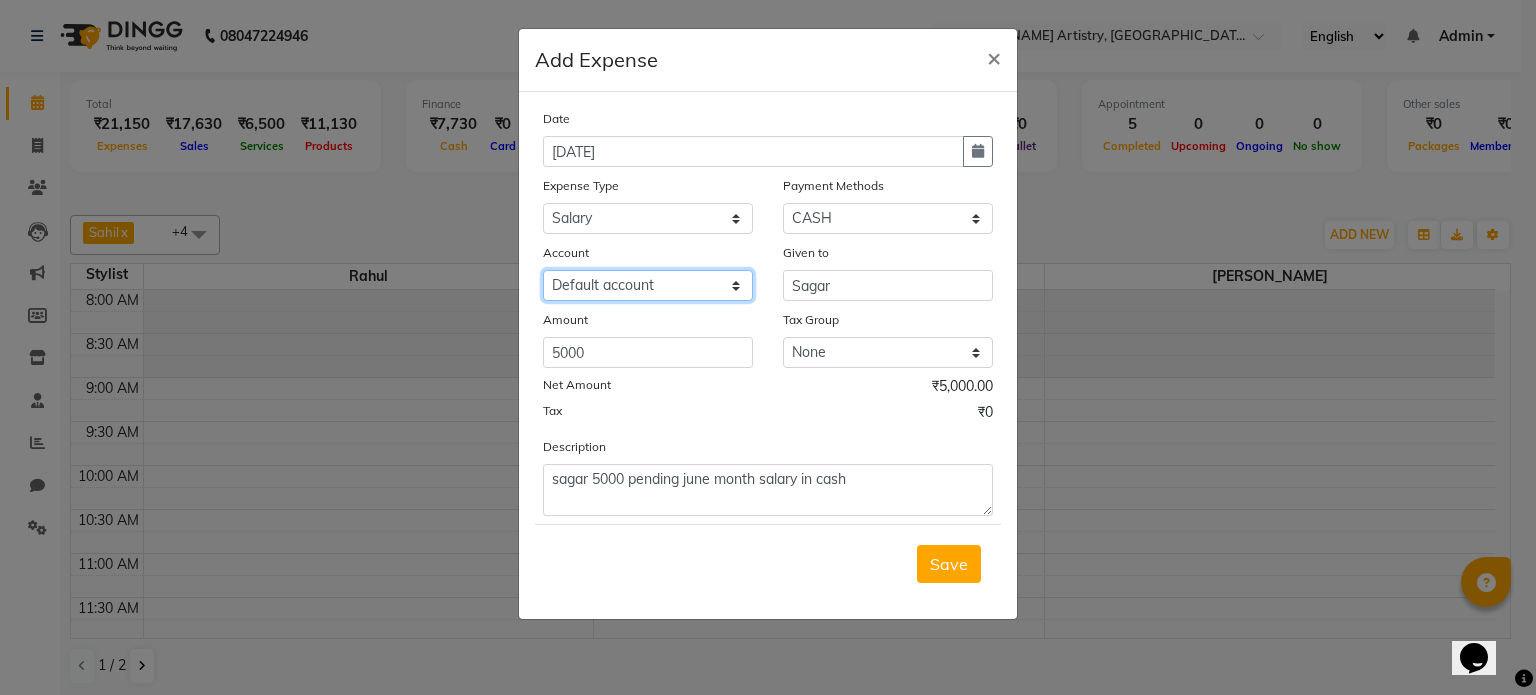 click on "Select Petty cash Default account" 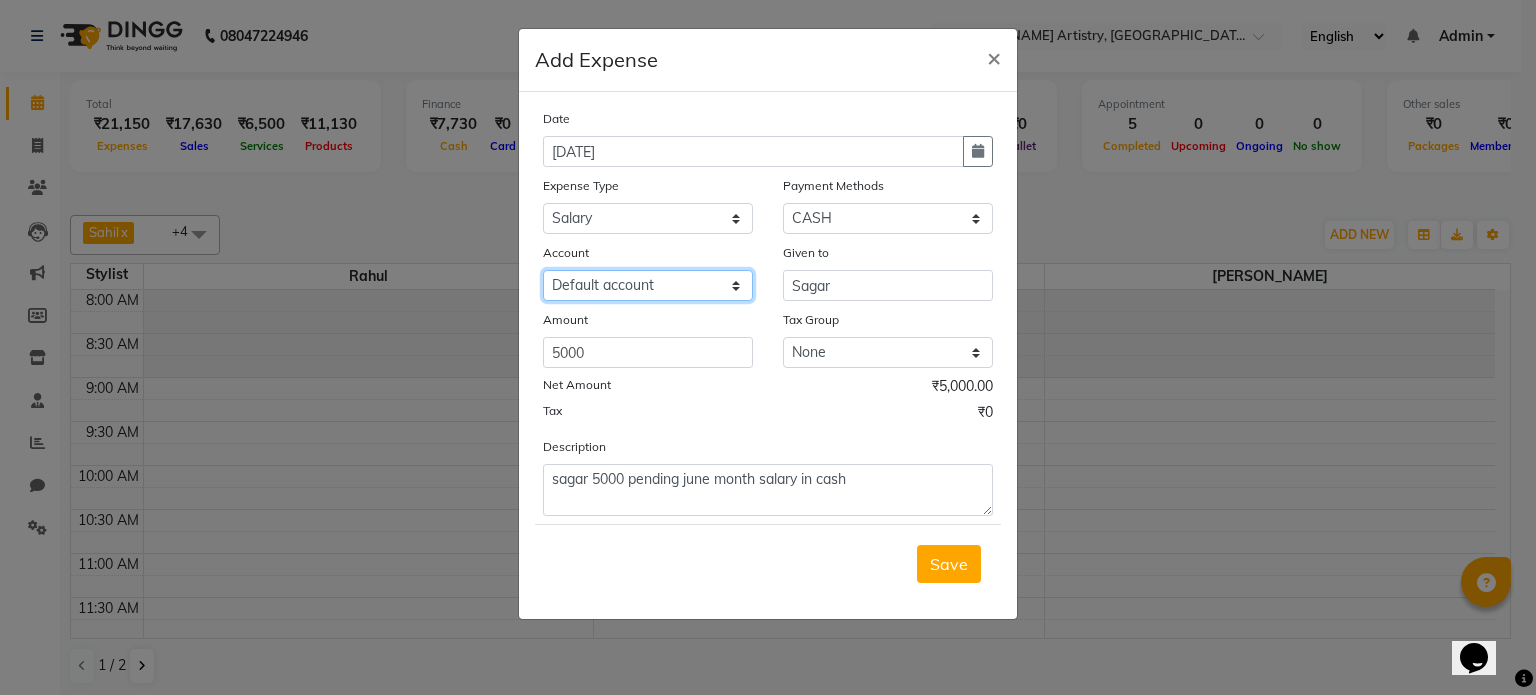 click on "Select Petty cash Default account" 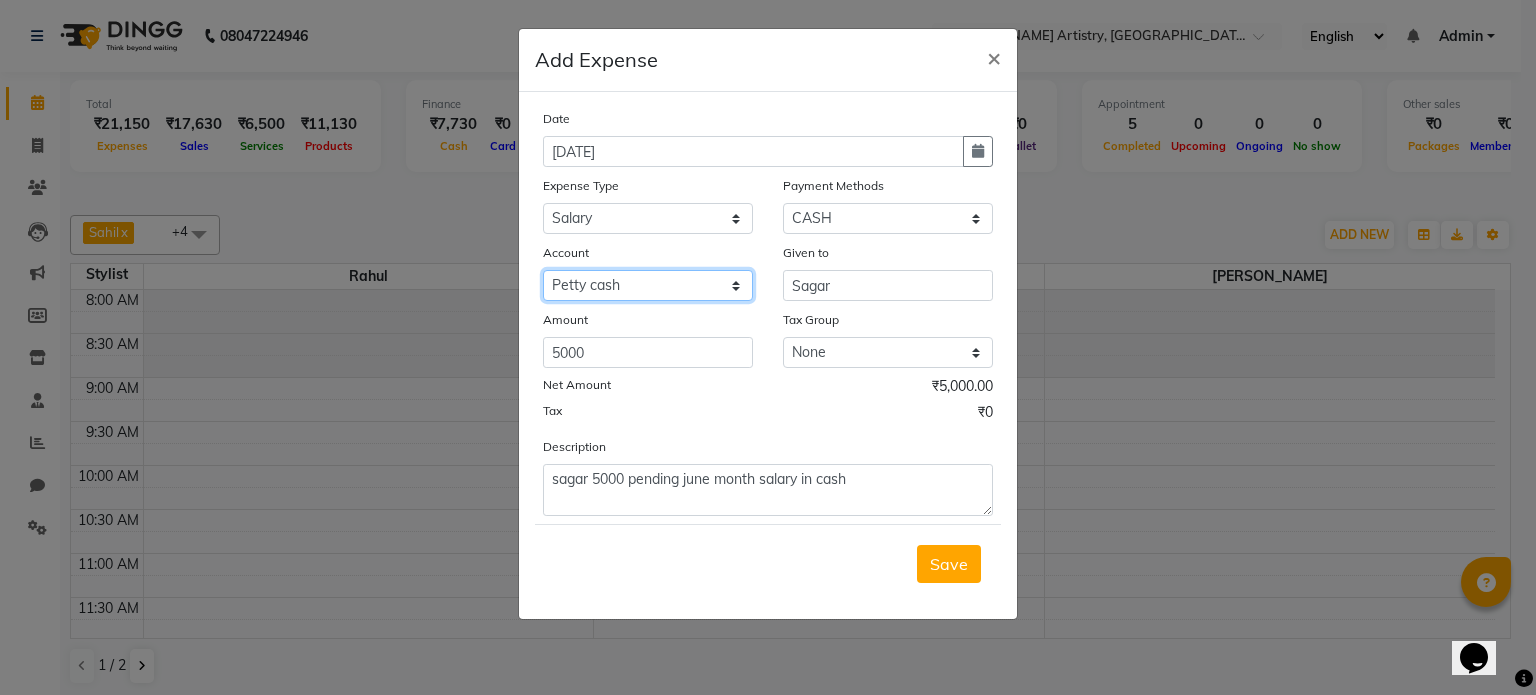 click on "Select Petty cash Default account" 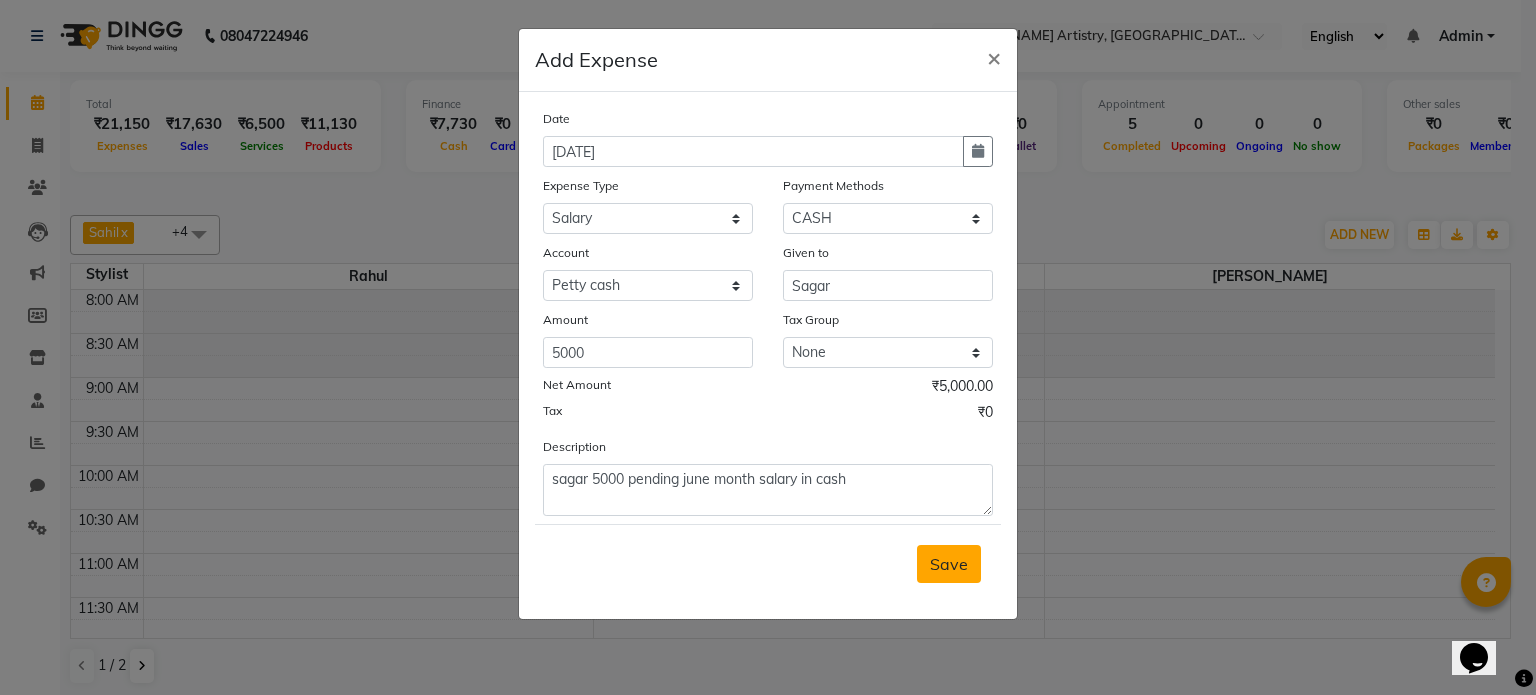 click on "Save" at bounding box center (949, 564) 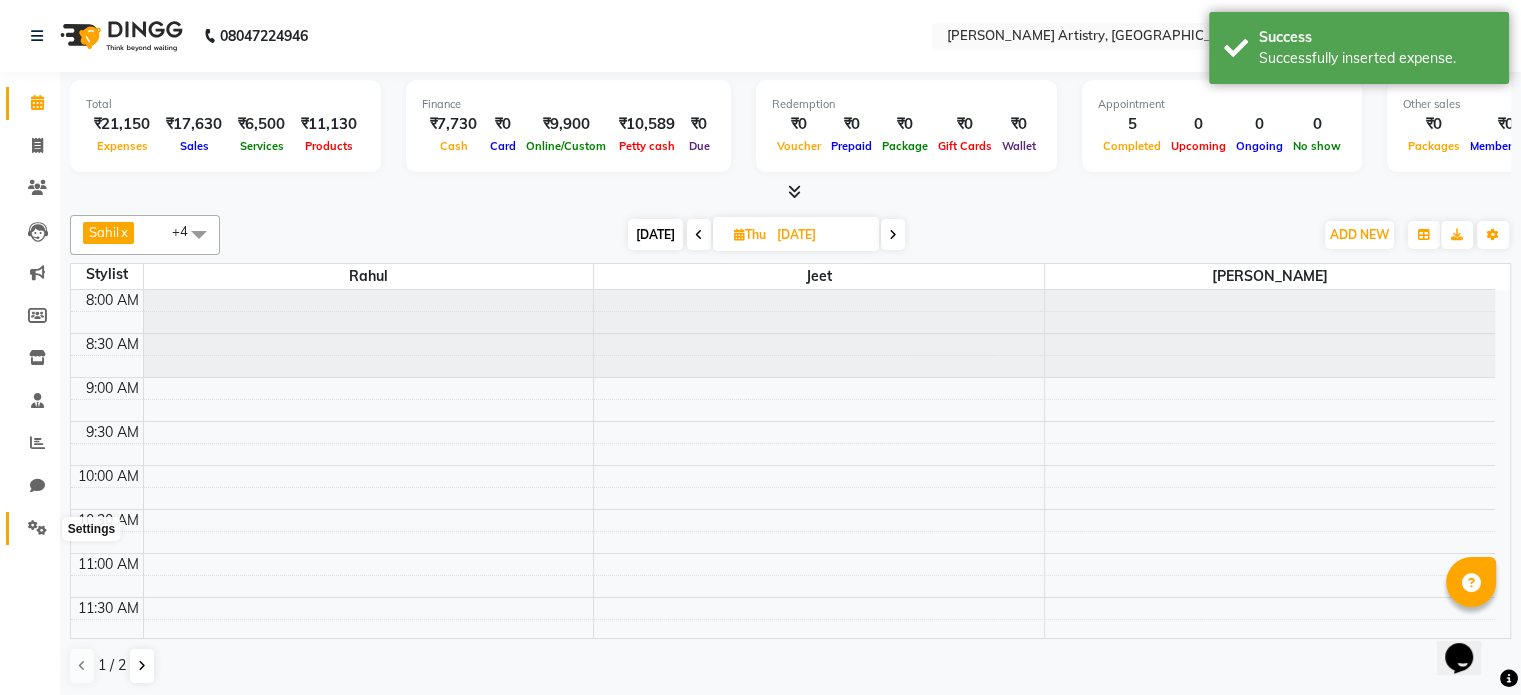 click 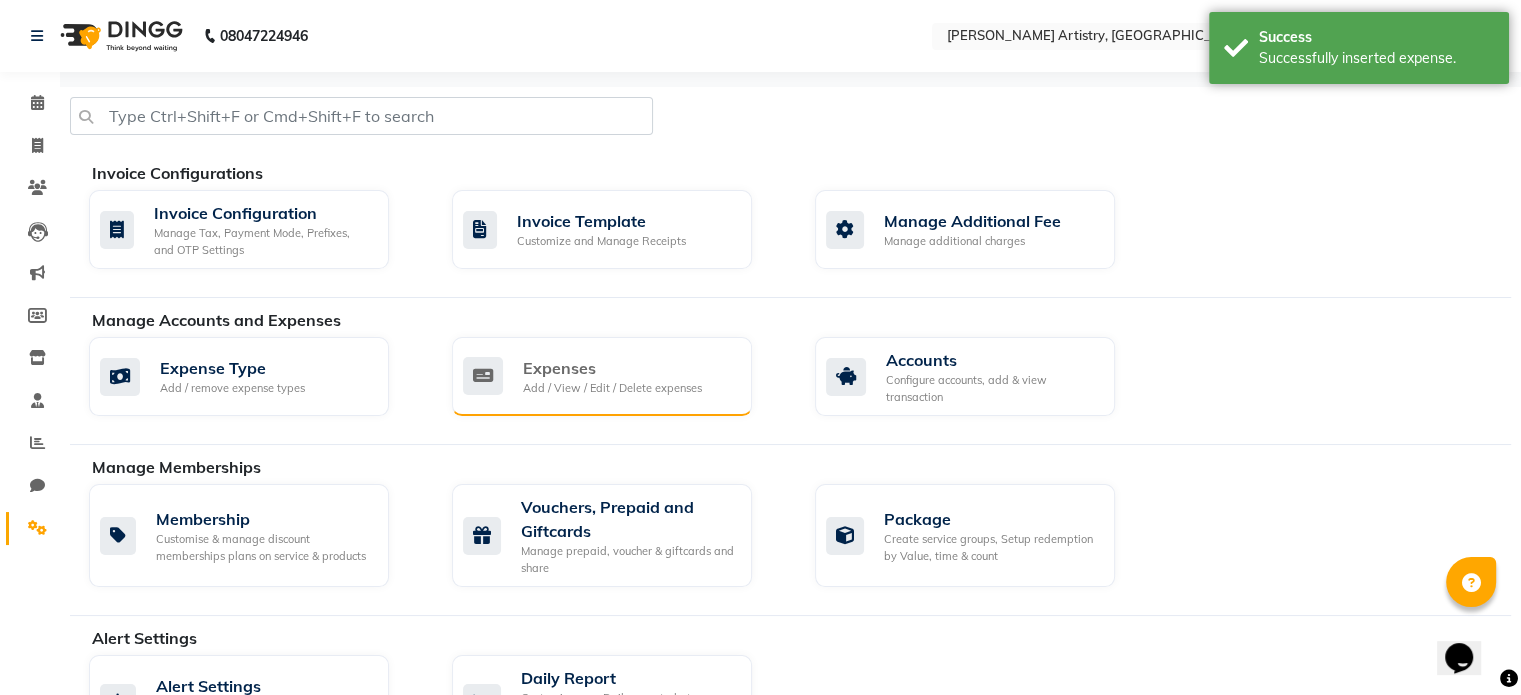 click on "Expenses" 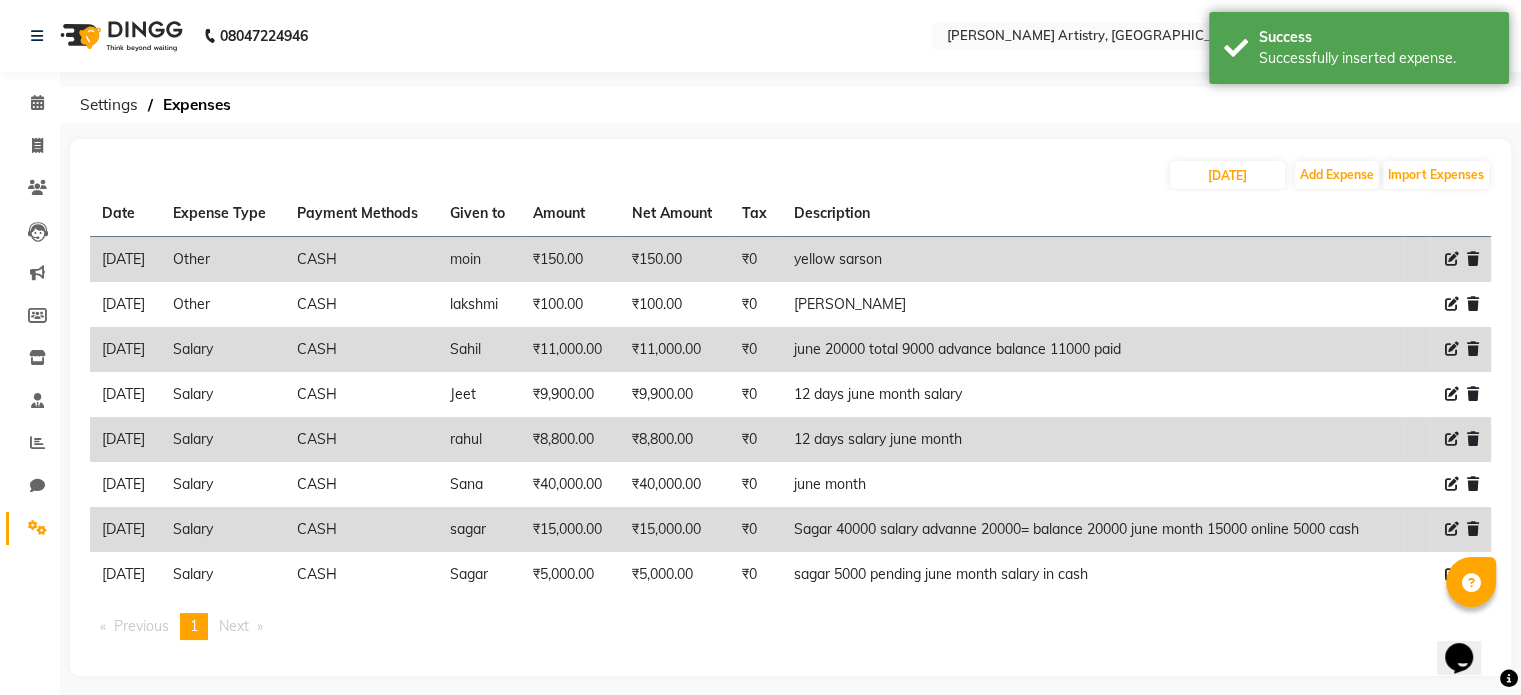 click 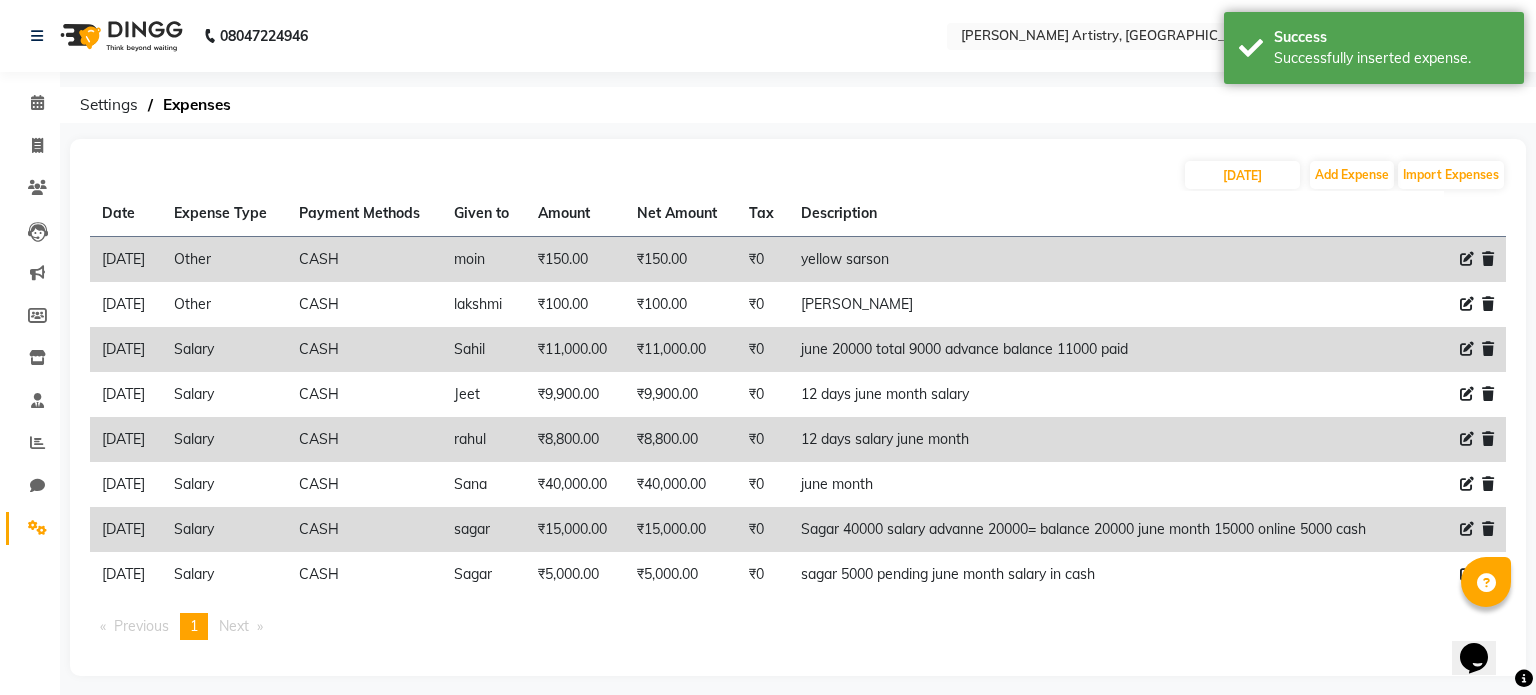 select on "2" 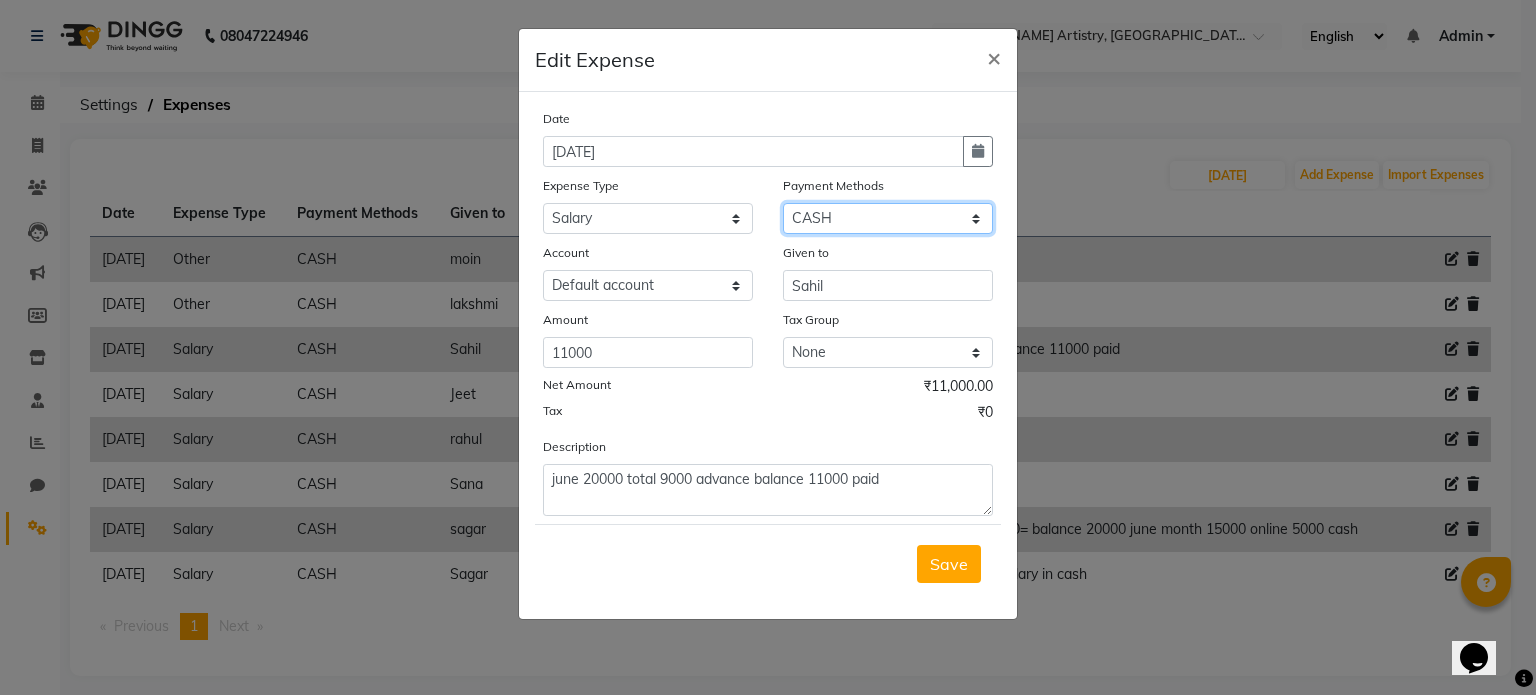 click on "Select CASH CARD ONLINE CUSTOM GPay PayTM PhonePe UPI NearBuy Points Wallet Loan BharatPay Cheque MosamBee MI Voucher Bank Family Visa Card Master Card Prepaid Package Voucher Gift Card BharatPay Card UPI BharatPay Other Cards Juice by MCB MyT Money MariDeal DefiDeal [DOMAIN_NAME] THD TCL CEdge Card M UPI M UPI Axis UPI Union Card (Indian Bank) Card (DL Bank) RS BTC Wellnessta Razorpay Complimentary Nift Spa Finder Spa Week Venmo BFL LoanTap SaveIN GMoney ATH Movil On Account Chamber Gift Card Trade Comp Donation Card on File Envision BRAC Card City Card bKash Credit Card Debit Card Shoutlo LUZO Jazz Cash AmEx Discover Tabby Online W Room Charge Room Charge USD Room Charge Euro Room Charge EGP Room Charge GBP Bajaj Finserv Bad Debts Card: IDFC Card: IOB Coupon Gcash PayMaya Instamojo COnline UOnline SOnline SCard Paypal PPR PPV PPC PPN PPG PPE CAMP Benefit ATH Movil Dittor App Rupay Diners iPrepaid iPackage District App Pine Labs Cash Payment Pnb Bank GPay NT Cash Lash GPay Lash Cash Nail GPay Nail Cash BANKTANSFER" 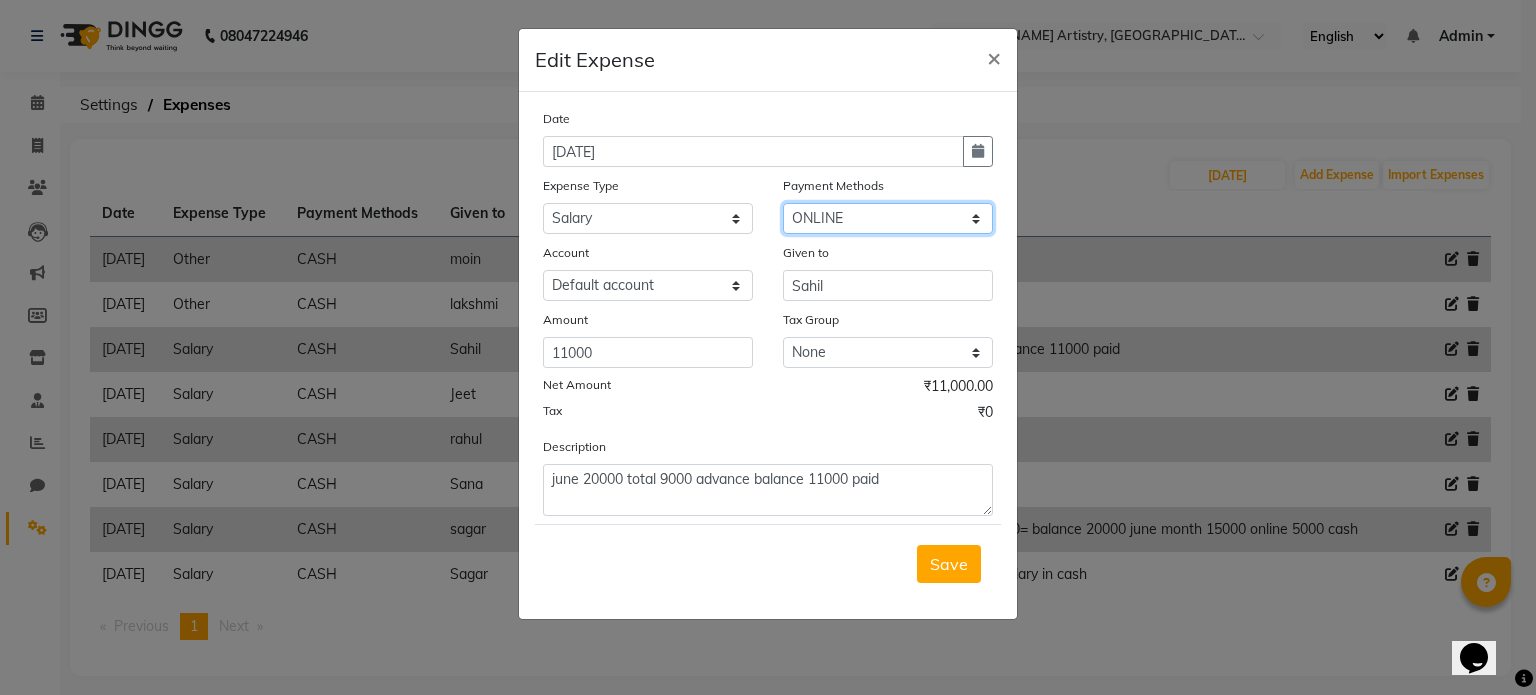 click on "Select CASH CARD ONLINE CUSTOM GPay PayTM PhonePe UPI NearBuy Points Wallet Loan BharatPay Cheque MosamBee MI Voucher Bank Family Visa Card Master Card Prepaid Package Voucher Gift Card BharatPay Card UPI BharatPay Other Cards Juice by MCB MyT Money MariDeal DefiDeal [DOMAIN_NAME] THD TCL CEdge Card M UPI M UPI Axis UPI Union Card (Indian Bank) Card (DL Bank) RS BTC Wellnessta Razorpay Complimentary Nift Spa Finder Spa Week Venmo BFL LoanTap SaveIN GMoney ATH Movil On Account Chamber Gift Card Trade Comp Donation Card on File Envision BRAC Card City Card bKash Credit Card Debit Card Shoutlo LUZO Jazz Cash AmEx Discover Tabby Online W Room Charge Room Charge USD Room Charge Euro Room Charge EGP Room Charge GBP Bajaj Finserv Bad Debts Card: IDFC Card: IOB Coupon Gcash PayMaya Instamojo COnline UOnline SOnline SCard Paypal PPR PPV PPC PPN PPG PPE CAMP Benefit ATH Movil Dittor App Rupay Diners iPrepaid iPackage District App Pine Labs Cash Payment Pnb Bank GPay NT Cash Lash GPay Lash Cash Nail GPay Nail Cash BANKTANSFER" 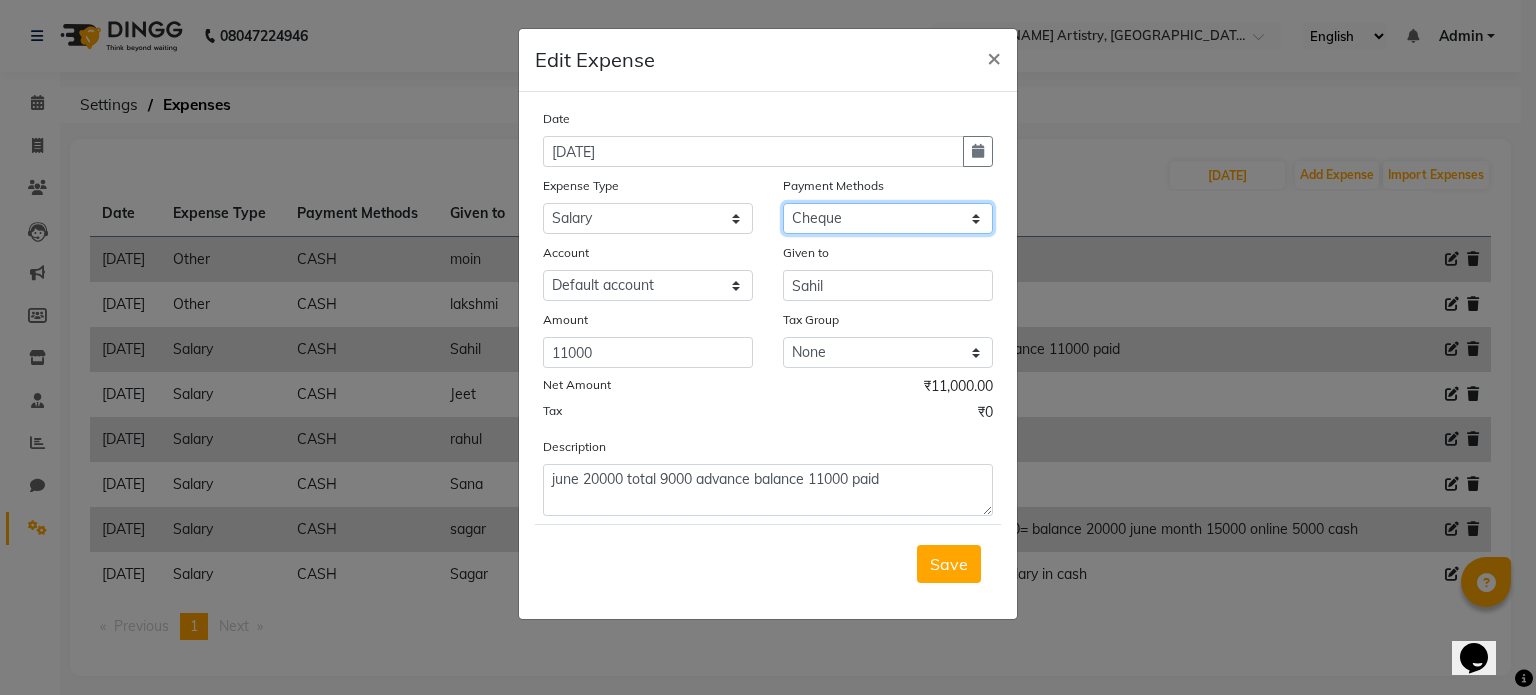 click on "Select CASH CARD ONLINE CUSTOM GPay PayTM PhonePe UPI NearBuy Points Wallet Loan BharatPay Cheque MosamBee MI Voucher Bank Family Visa Card Master Card Prepaid Package Voucher Gift Card BharatPay Card UPI BharatPay Other Cards Juice by MCB MyT Money MariDeal DefiDeal [DOMAIN_NAME] THD TCL CEdge Card M UPI M UPI Axis UPI Union Card (Indian Bank) Card (DL Bank) RS BTC Wellnessta Razorpay Complimentary Nift Spa Finder Spa Week Venmo BFL LoanTap SaveIN GMoney ATH Movil On Account Chamber Gift Card Trade Comp Donation Card on File Envision BRAC Card City Card bKash Credit Card Debit Card Shoutlo LUZO Jazz Cash AmEx Discover Tabby Online W Room Charge Room Charge USD Room Charge Euro Room Charge EGP Room Charge GBP Bajaj Finserv Bad Debts Card: IDFC Card: IOB Coupon Gcash PayMaya Instamojo COnline UOnline SOnline SCard Paypal PPR PPV PPC PPN PPG PPE CAMP Benefit ATH Movil Dittor App Rupay Diners iPrepaid iPackage District App Pine Labs Cash Payment Pnb Bank GPay NT Cash Lash GPay Lash Cash Nail GPay Nail Cash BANKTANSFER" 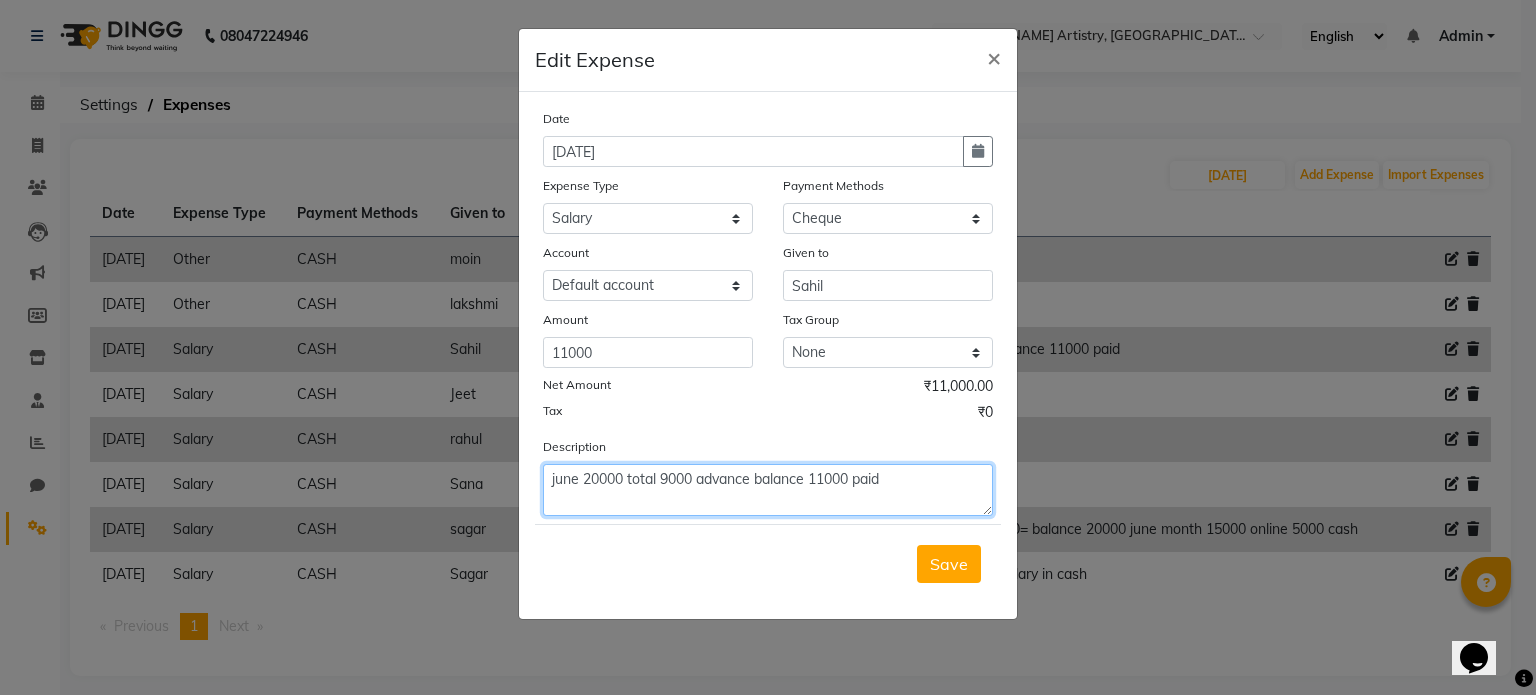 click on "june 20000 total 9000 advance balance 11000 paid" 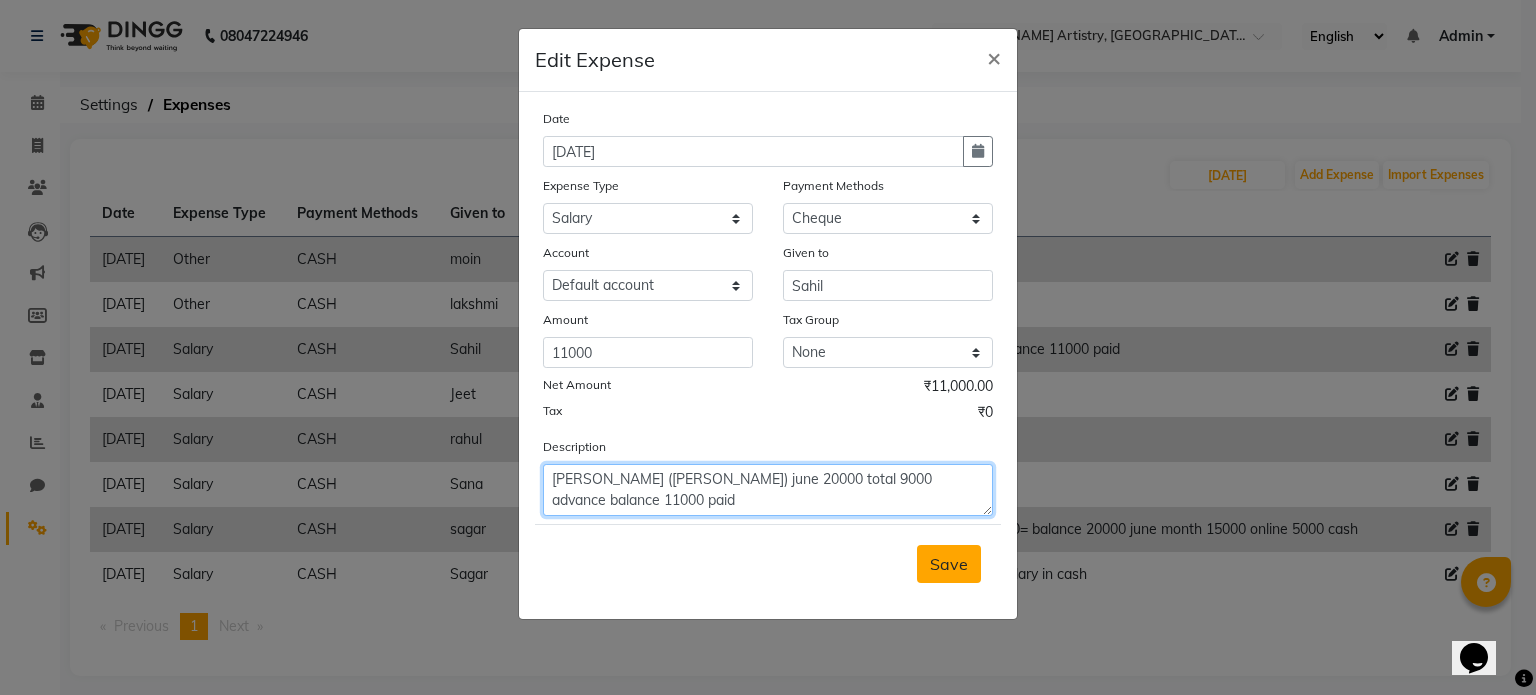 type on "[PERSON_NAME] ([PERSON_NAME]) june 20000 total 9000 advance balance 11000 paid" 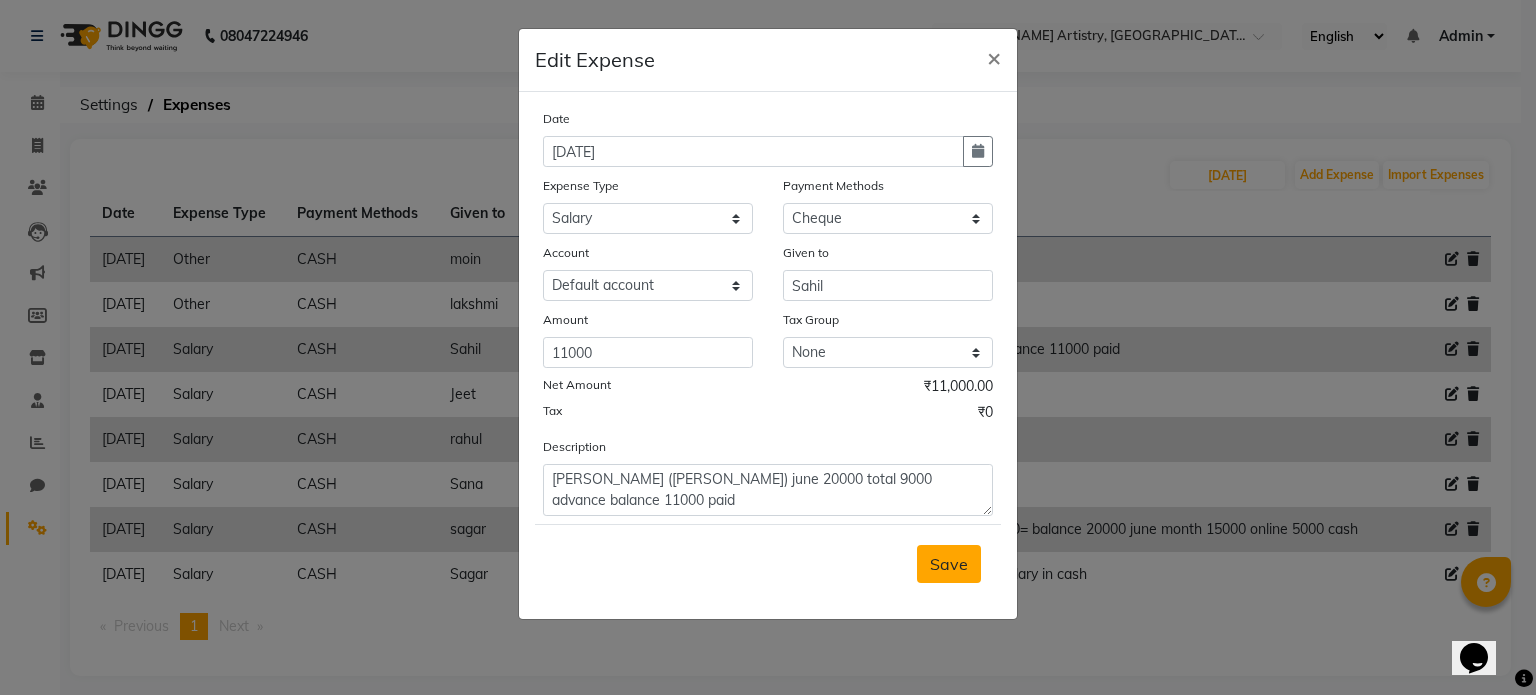 click on "Save" at bounding box center (949, 564) 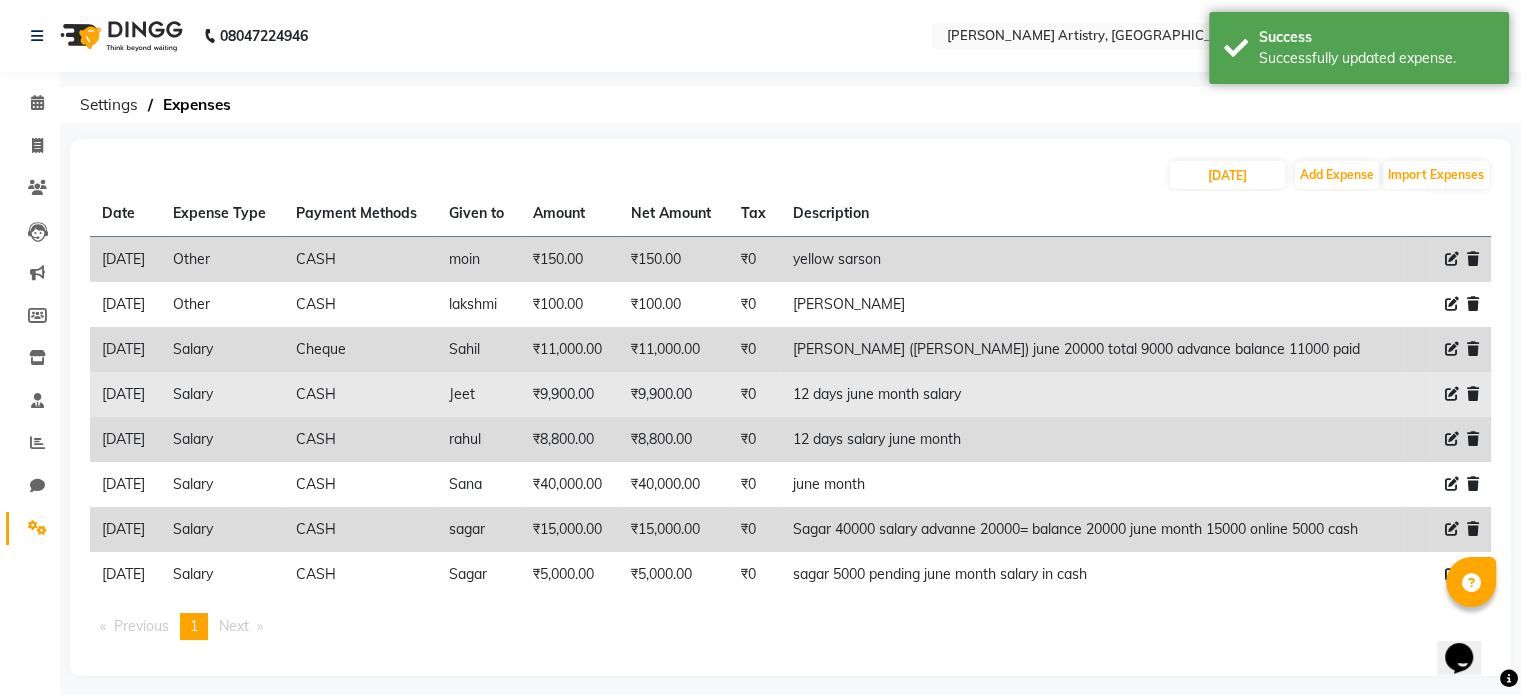 click 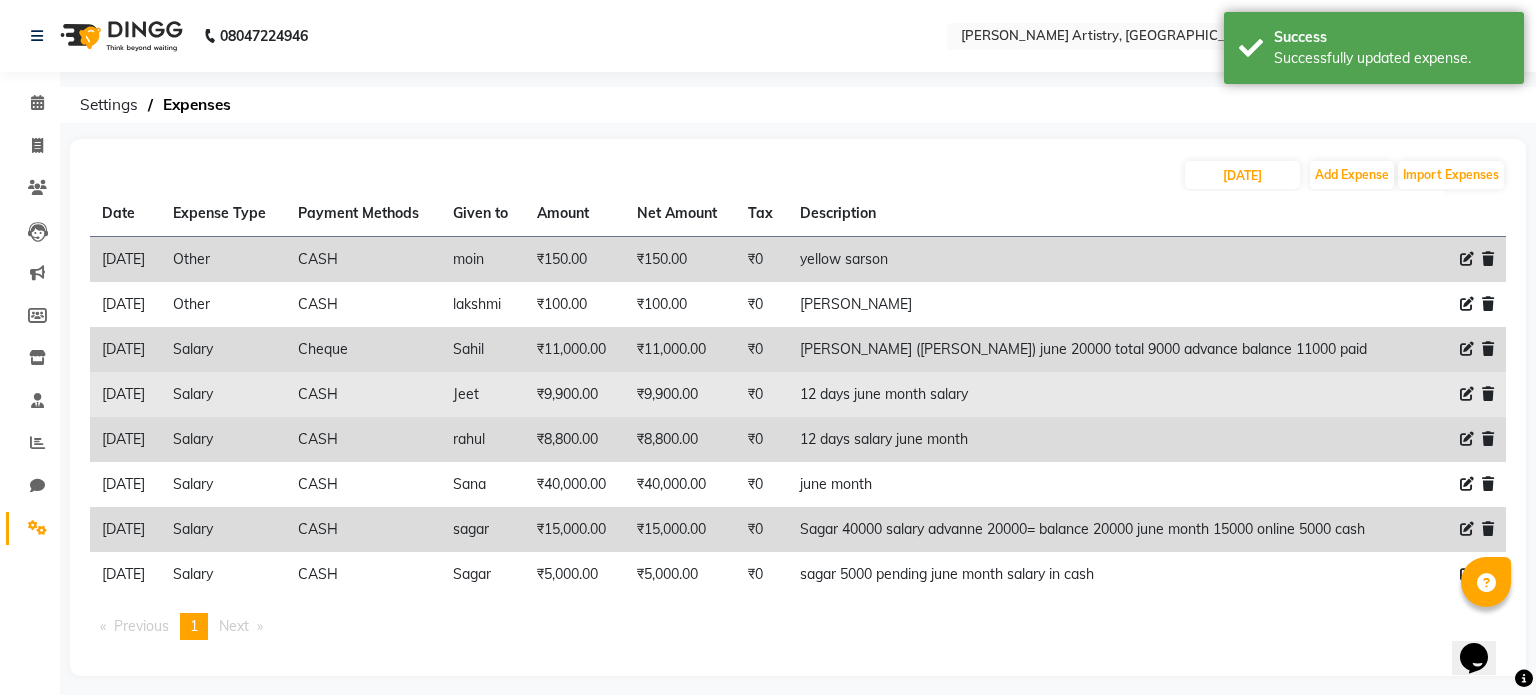 select on "2" 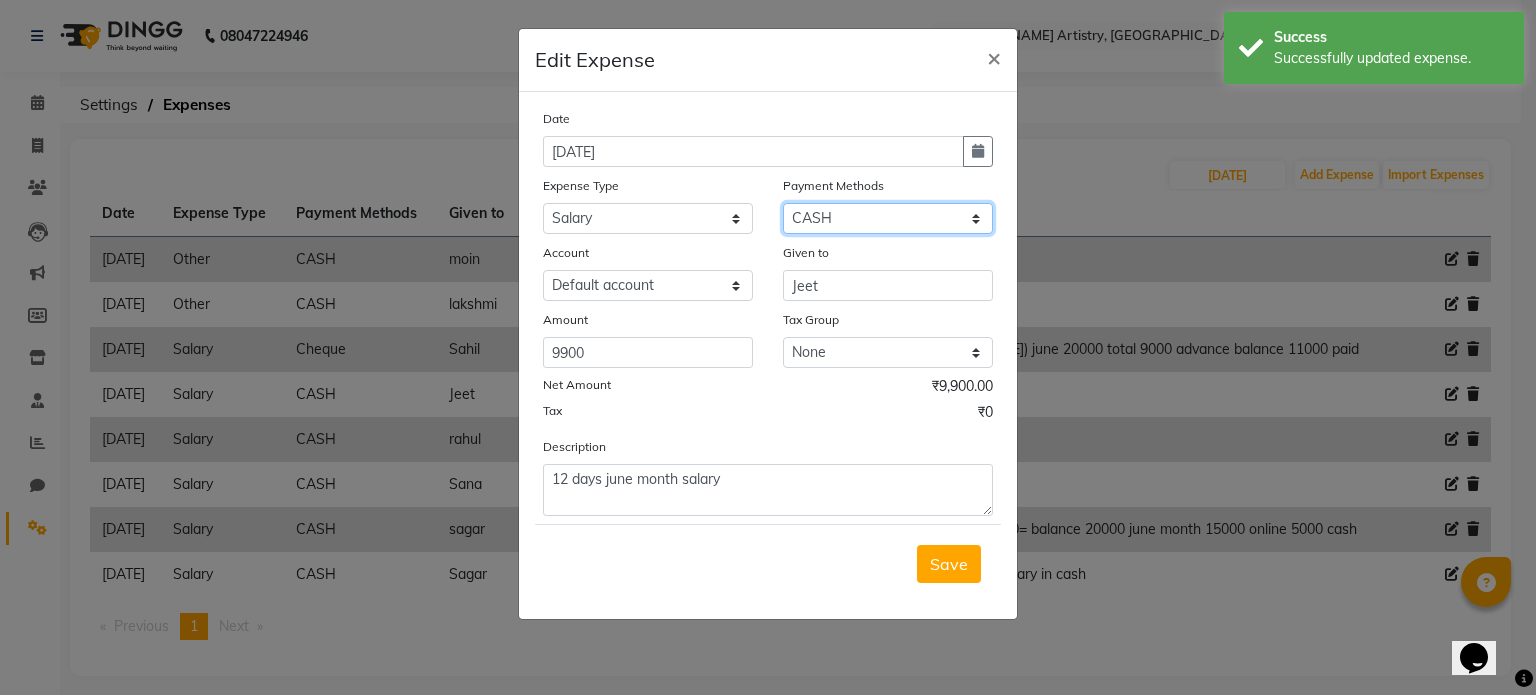 click on "Select CASH CARD ONLINE CUSTOM GPay PayTM PhonePe UPI NearBuy Points Wallet Loan BharatPay Cheque MosamBee MI Voucher Bank Family Visa Card Master Card Prepaid Package Voucher Gift Card BharatPay Card UPI BharatPay Other Cards Juice by MCB MyT Money MariDeal DefiDeal [DOMAIN_NAME] THD TCL CEdge Card M UPI M UPI Axis UPI Union Card (Indian Bank) Card (DL Bank) RS BTC Wellnessta Razorpay Complimentary Nift Spa Finder Spa Week Venmo BFL LoanTap SaveIN GMoney ATH Movil On Account Chamber Gift Card Trade Comp Donation Card on File Envision BRAC Card City Card bKash Credit Card Debit Card Shoutlo LUZO Jazz Cash AmEx Discover Tabby Online W Room Charge Room Charge USD Room Charge Euro Room Charge EGP Room Charge GBP Bajaj Finserv Bad Debts Card: IDFC Card: IOB Coupon Gcash PayMaya Instamojo COnline UOnline SOnline SCard Paypal PPR PPV PPC PPN PPG PPE CAMP Benefit ATH Movil Dittor App Rupay Diners iPrepaid iPackage District App Pine Labs Cash Payment Pnb Bank GPay NT Cash Lash GPay Lash Cash Nail GPay Nail Cash BANKTANSFER" 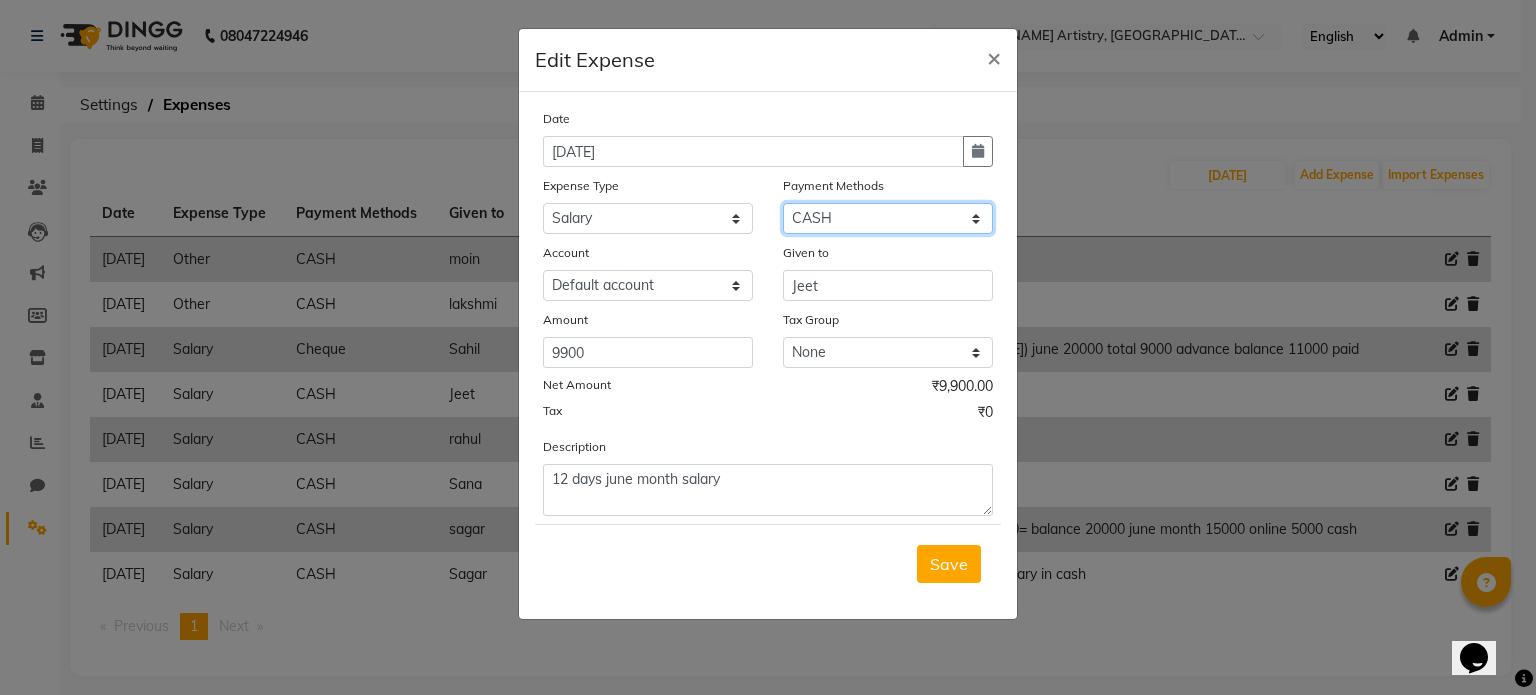 select on "14" 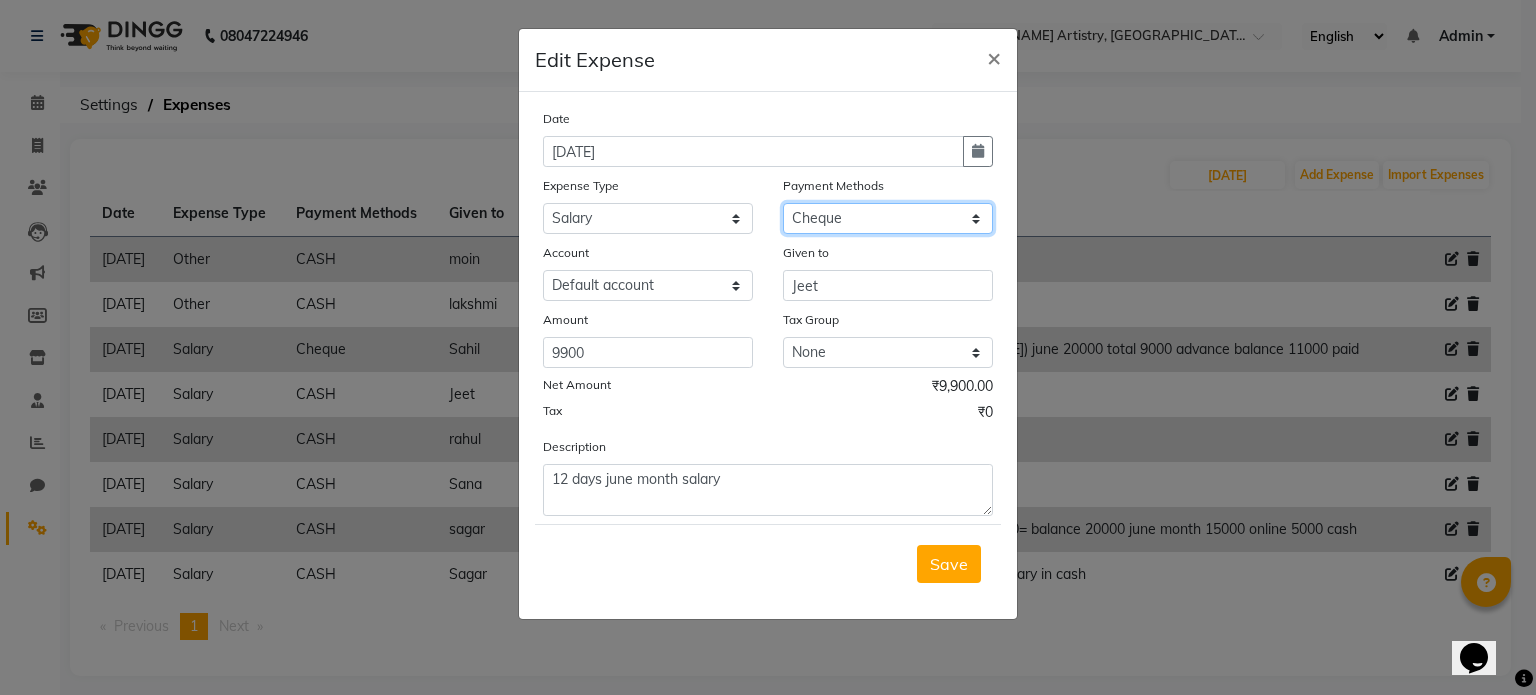 click on "Select CASH CARD ONLINE CUSTOM GPay PayTM PhonePe UPI NearBuy Points Wallet Loan BharatPay Cheque MosamBee MI Voucher Bank Family Visa Card Master Card Prepaid Package Voucher Gift Card BharatPay Card UPI BharatPay Other Cards Juice by MCB MyT Money MariDeal DefiDeal [DOMAIN_NAME] THD TCL CEdge Card M UPI M UPI Axis UPI Union Card (Indian Bank) Card (DL Bank) RS BTC Wellnessta Razorpay Complimentary Nift Spa Finder Spa Week Venmo BFL LoanTap SaveIN GMoney ATH Movil On Account Chamber Gift Card Trade Comp Donation Card on File Envision BRAC Card City Card bKash Credit Card Debit Card Shoutlo LUZO Jazz Cash AmEx Discover Tabby Online W Room Charge Room Charge USD Room Charge Euro Room Charge EGP Room Charge GBP Bajaj Finserv Bad Debts Card: IDFC Card: IOB Coupon Gcash PayMaya Instamojo COnline UOnline SOnline SCard Paypal PPR PPV PPC PPN PPG PPE CAMP Benefit ATH Movil Dittor App Rupay Diners iPrepaid iPackage District App Pine Labs Cash Payment Pnb Bank GPay NT Cash Lash GPay Lash Cash Nail GPay Nail Cash BANKTANSFER" 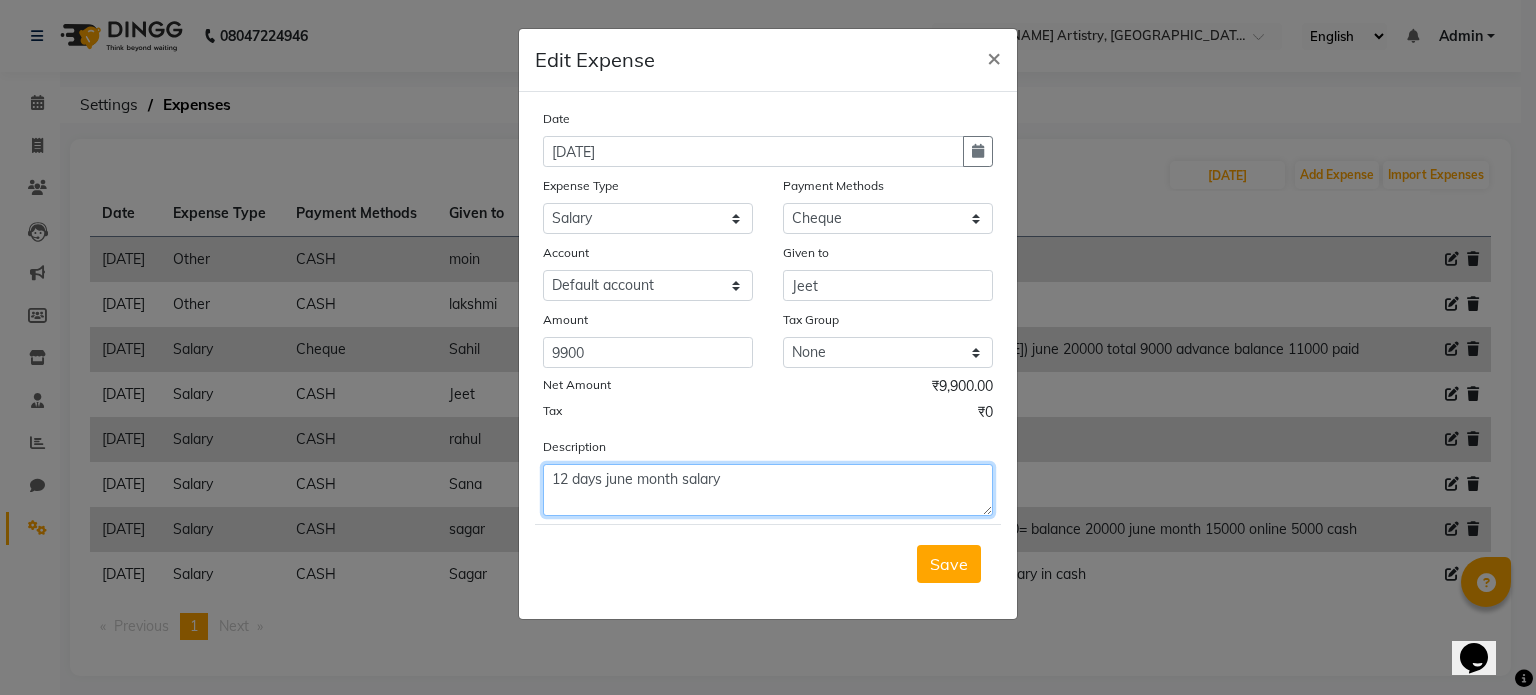 click on "12 days june month salary" 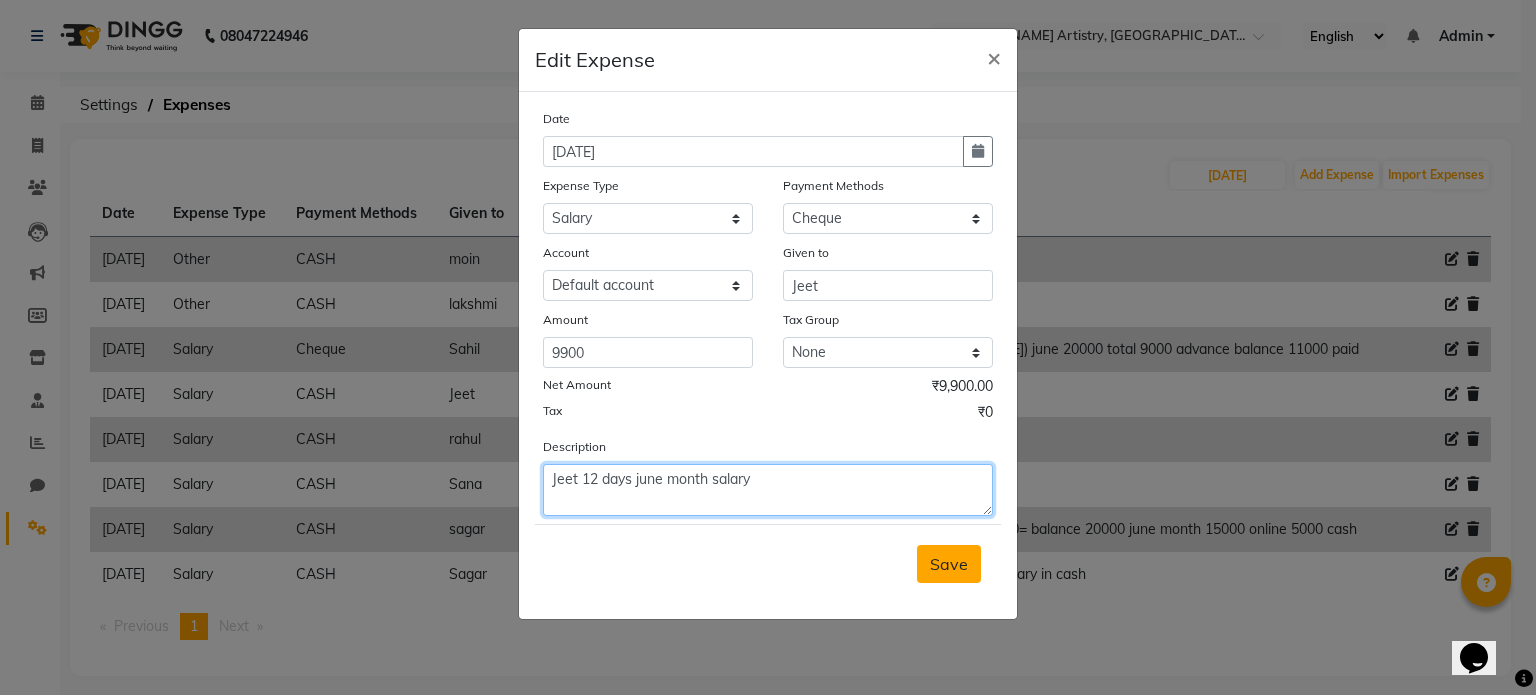 type on "Jeet 12 days june month salary" 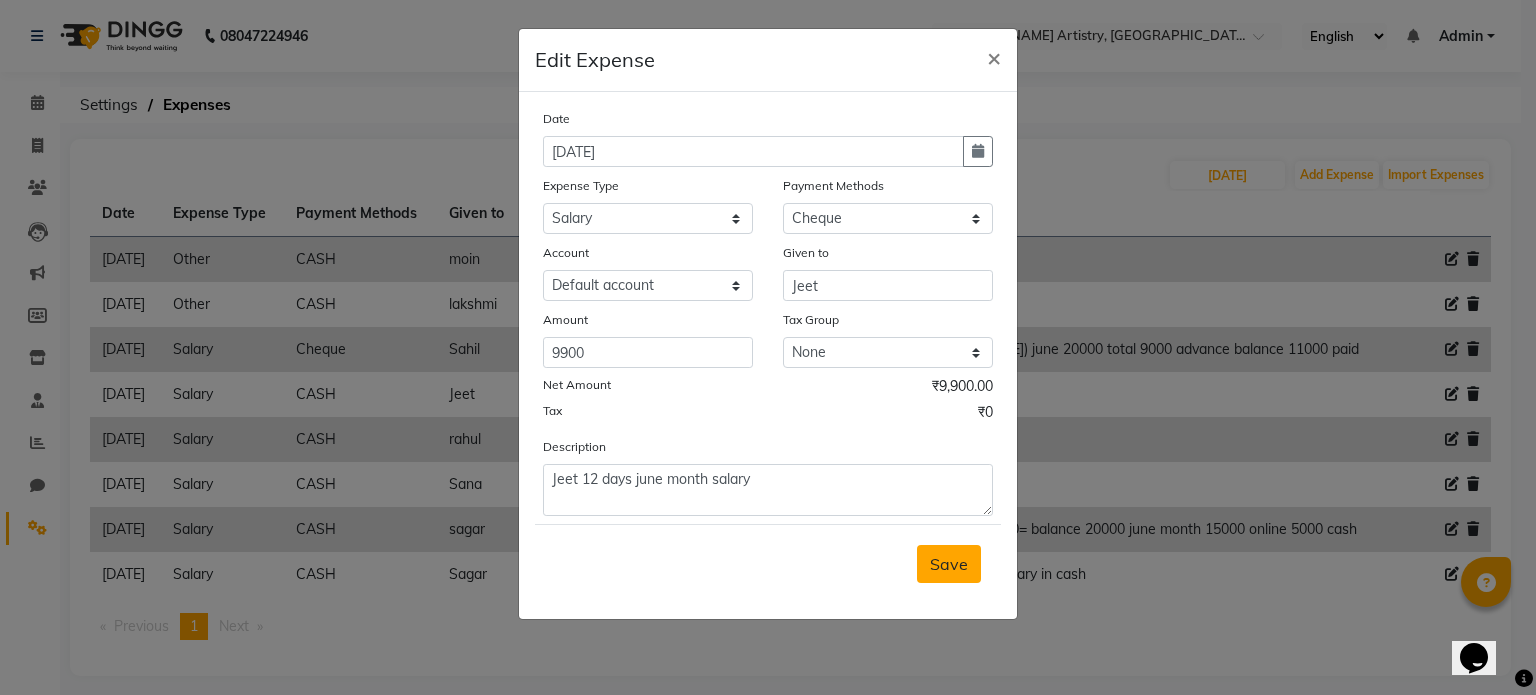 click on "Save" at bounding box center (949, 564) 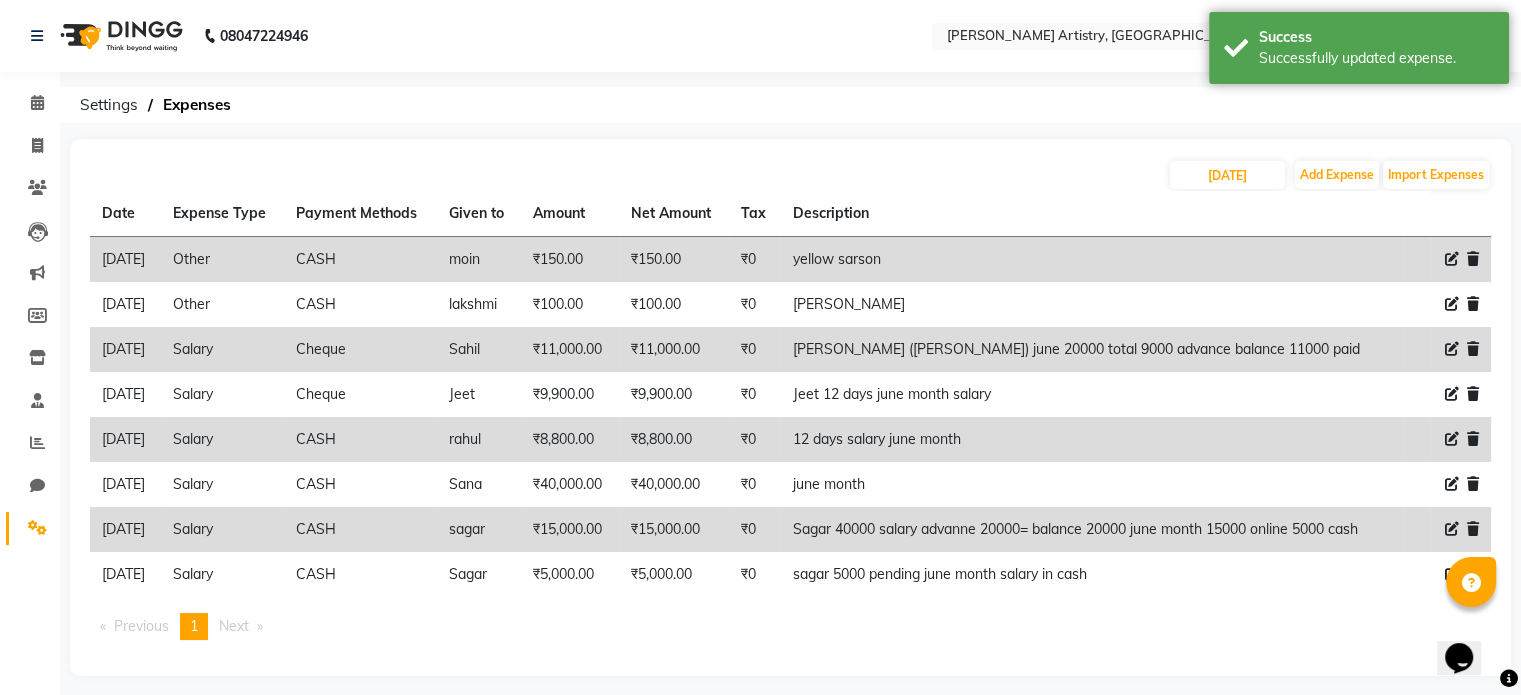 click 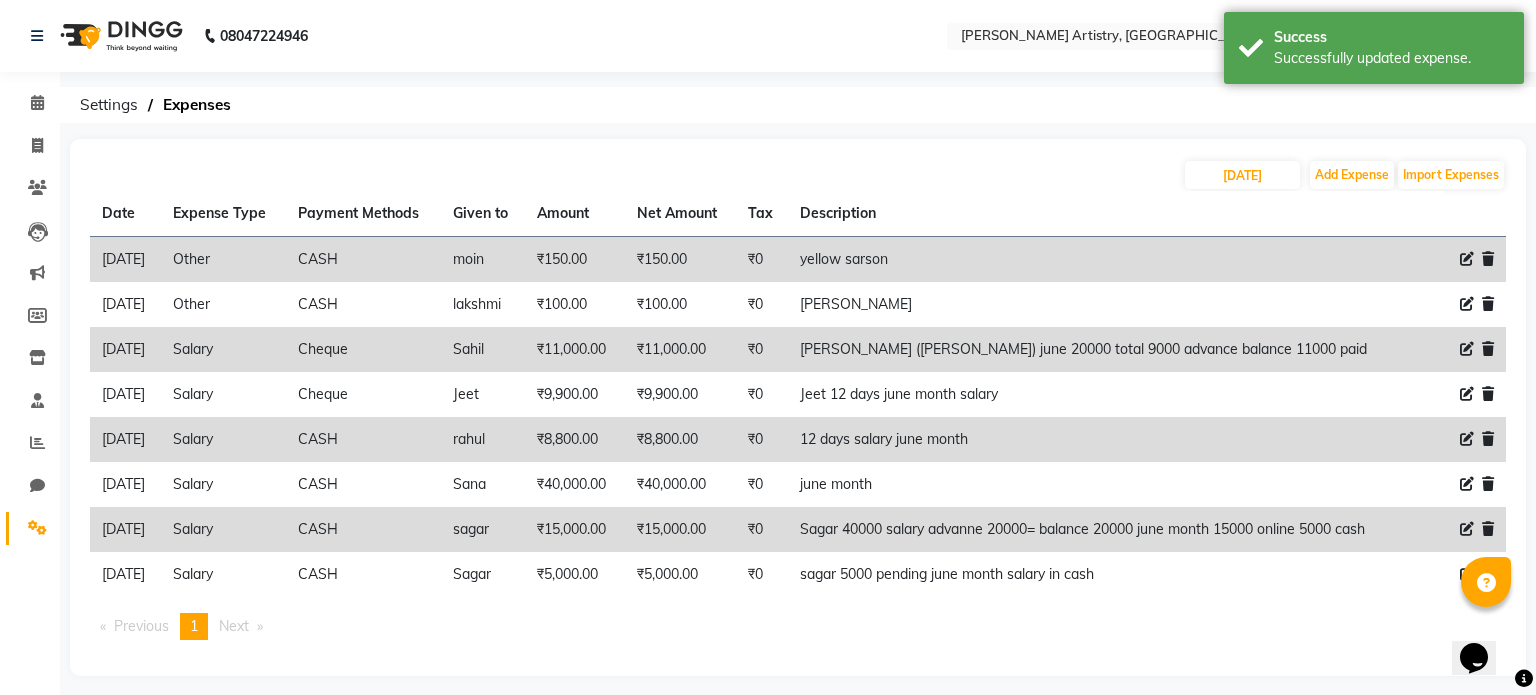 select on "2" 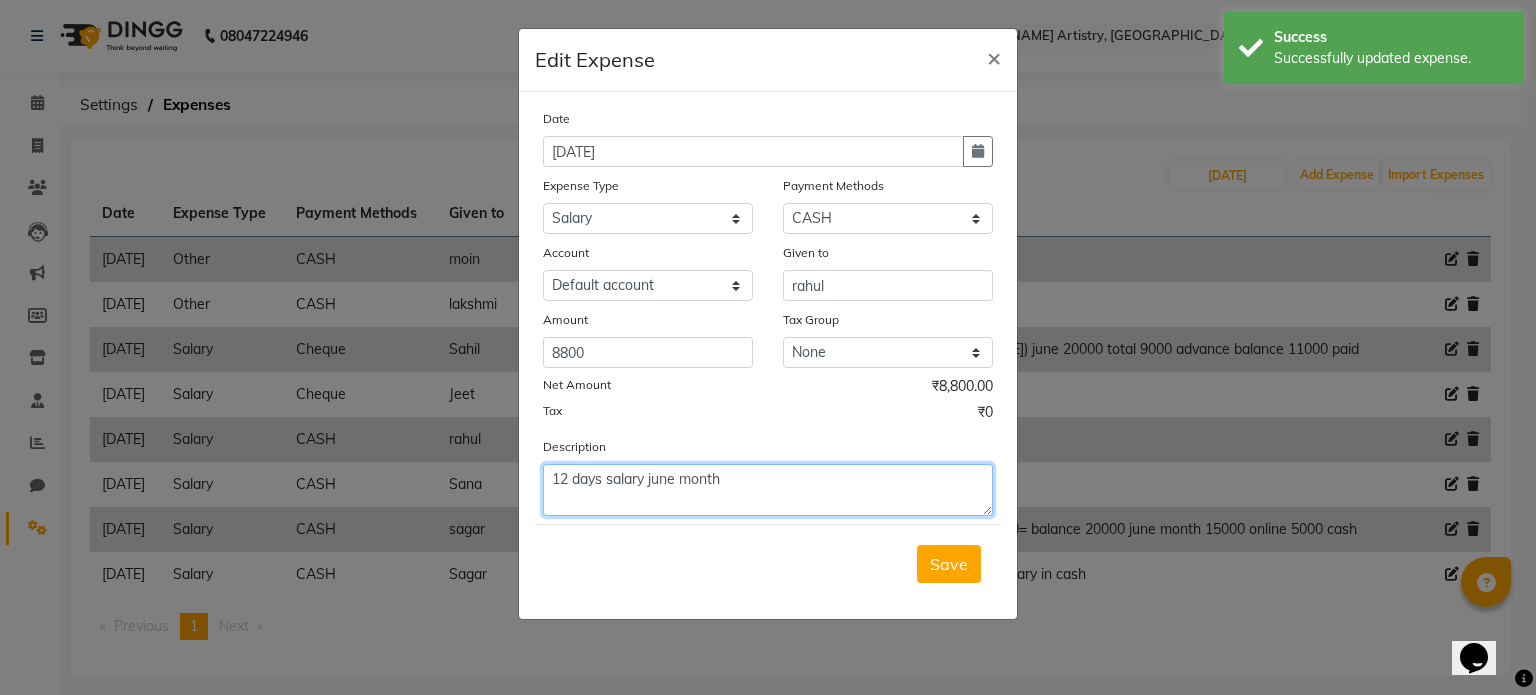 click on "12 days salary june month" 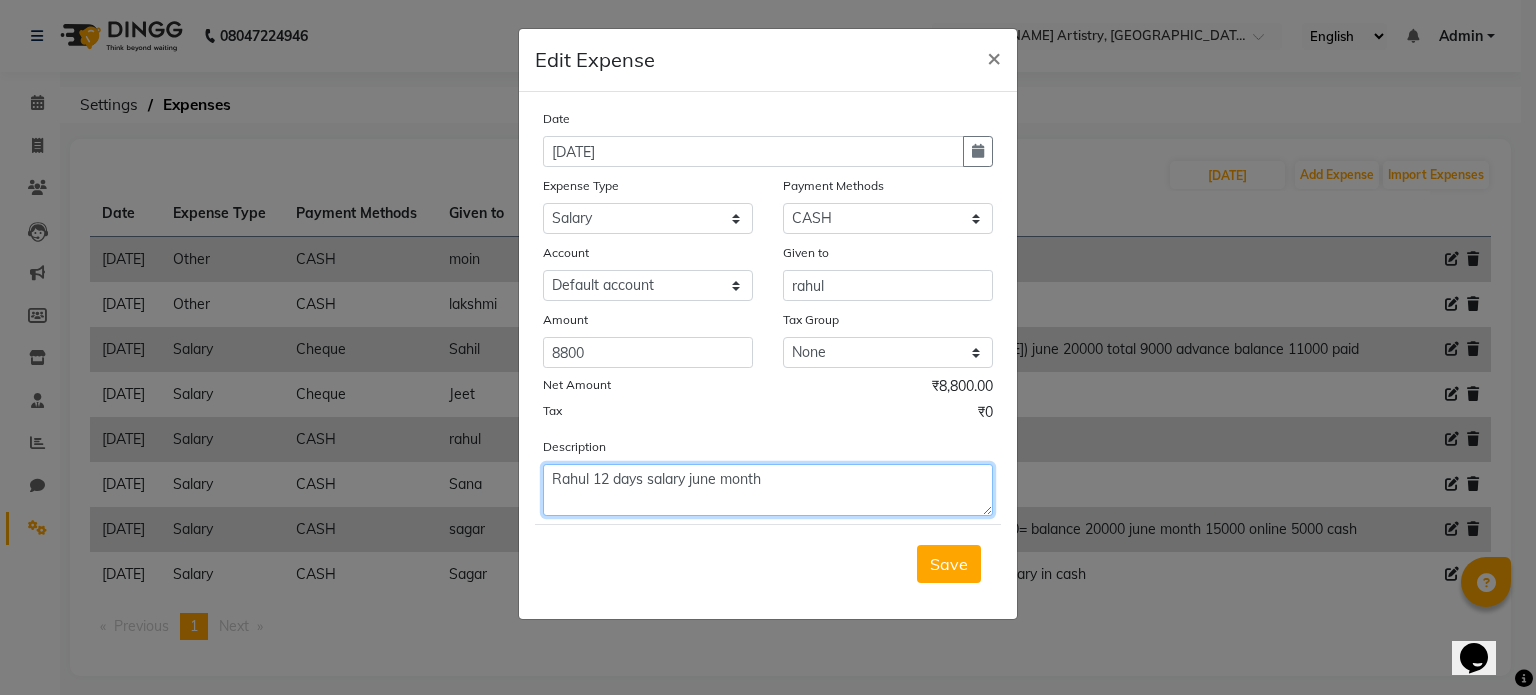 type on "Rahul 12 days salary june month" 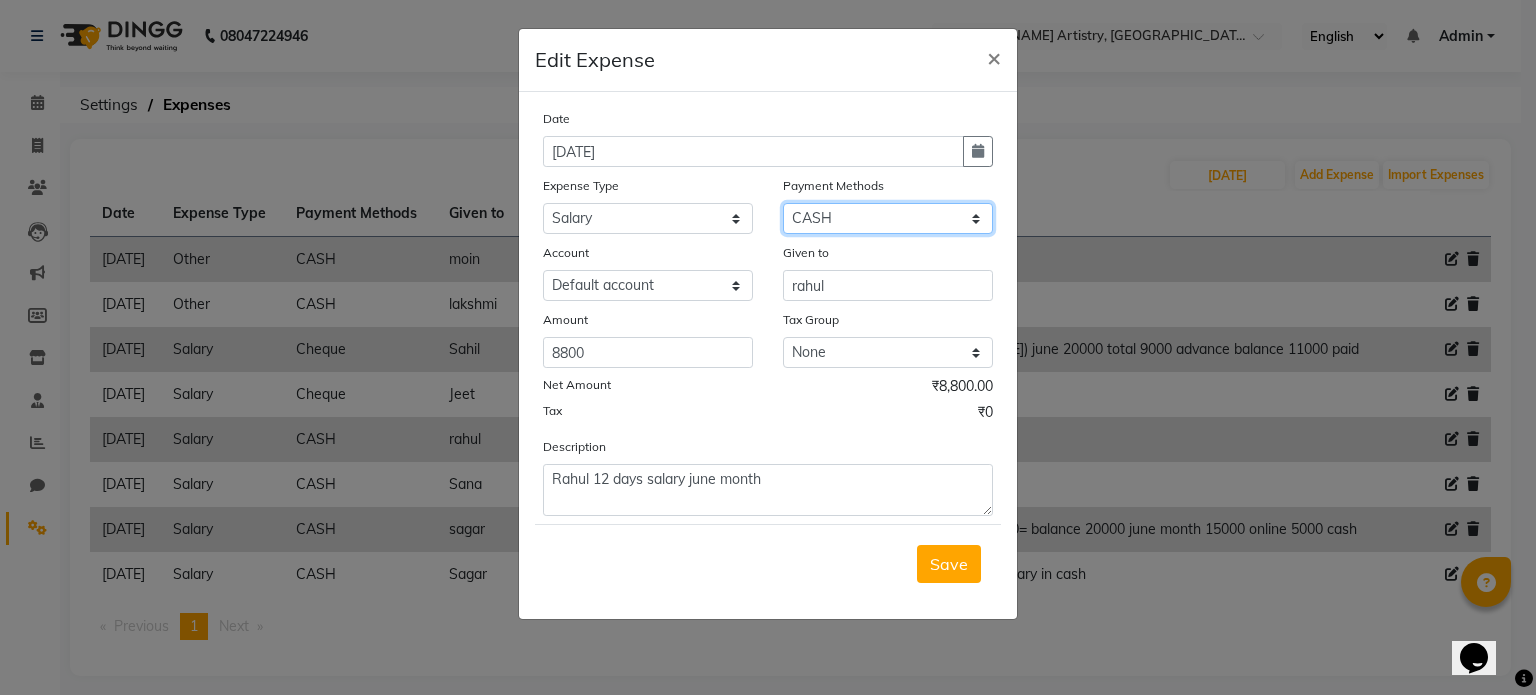 drag, startPoint x: 834, startPoint y: 228, endPoint x: 826, endPoint y: 619, distance: 391.08182 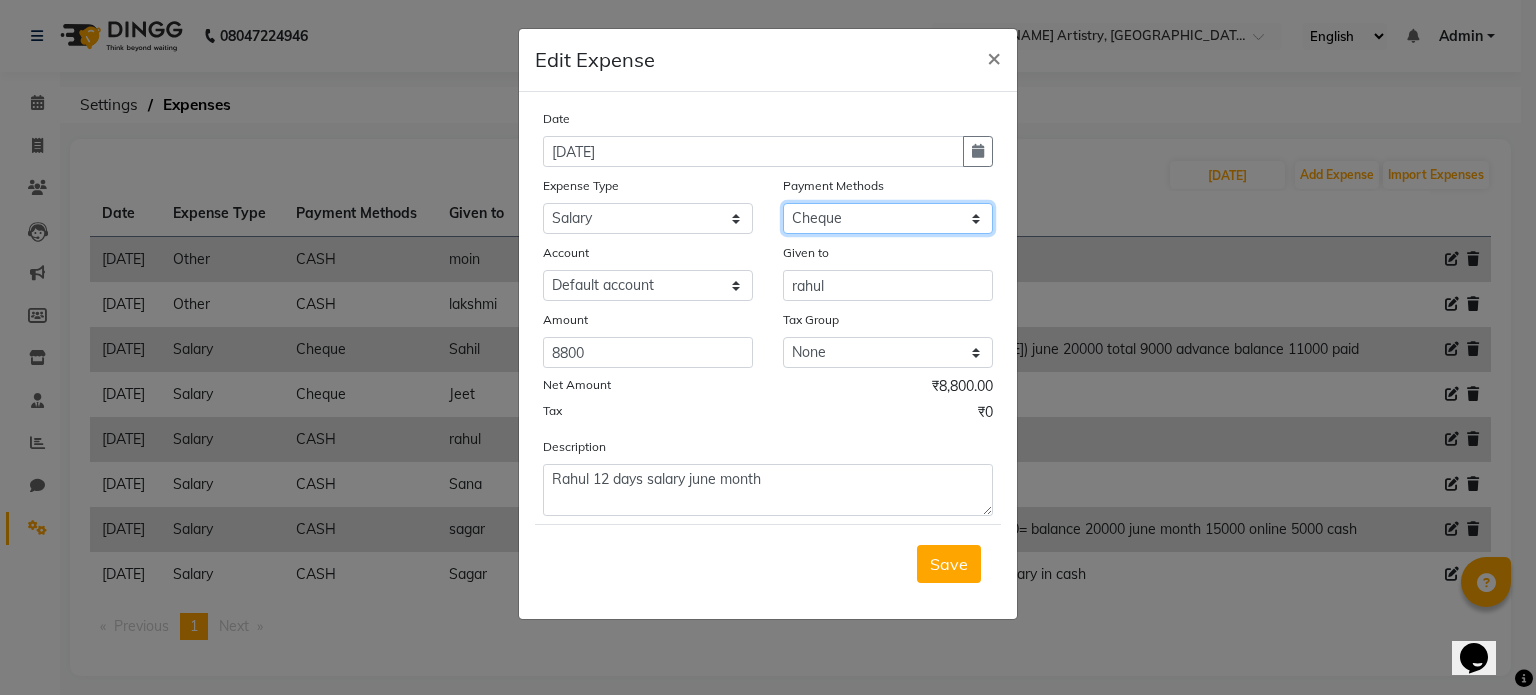 click on "Select CASH CARD ONLINE CUSTOM GPay PayTM PhonePe UPI NearBuy Points Wallet Loan BharatPay Cheque MosamBee MI Voucher Bank Family Visa Card Master Card Prepaid Package Voucher Gift Card BharatPay Card UPI BharatPay Other Cards Juice by MCB MyT Money MariDeal DefiDeal [DOMAIN_NAME] THD TCL CEdge Card M UPI M UPI Axis UPI Union Card (Indian Bank) Card (DL Bank) RS BTC Wellnessta Razorpay Complimentary Nift Spa Finder Spa Week Venmo BFL LoanTap SaveIN GMoney ATH Movil On Account Chamber Gift Card Trade Comp Donation Card on File Envision BRAC Card City Card bKash Credit Card Debit Card Shoutlo LUZO Jazz Cash AmEx Discover Tabby Online W Room Charge Room Charge USD Room Charge Euro Room Charge EGP Room Charge GBP Bajaj Finserv Bad Debts Card: IDFC Card: IOB Coupon Gcash PayMaya Instamojo COnline UOnline SOnline SCard Paypal PPR PPV PPC PPN PPG PPE CAMP Benefit ATH Movil Dittor App Rupay Diners iPrepaid iPackage District App Pine Labs Cash Payment Pnb Bank GPay NT Cash Lash GPay Lash Cash Nail GPay Nail Cash BANKTANSFER" 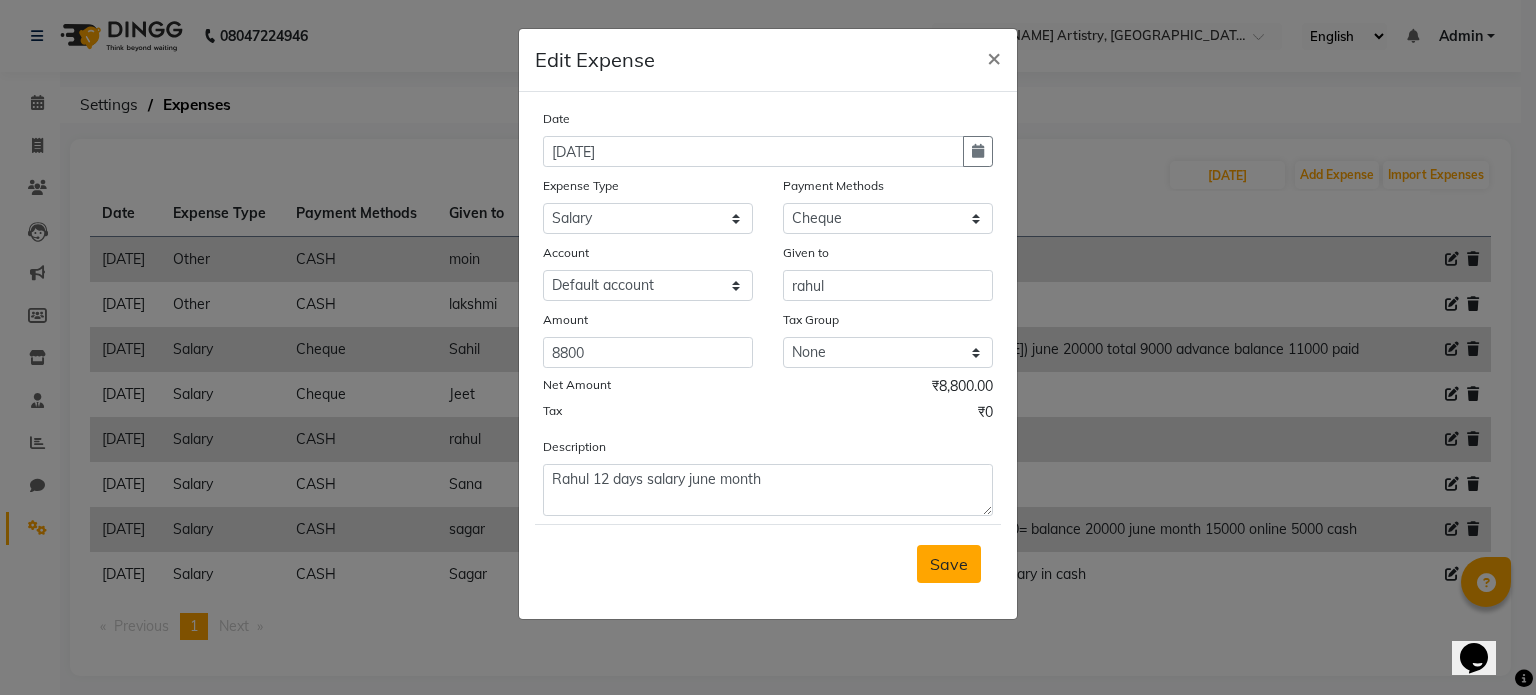 click on "Save" at bounding box center [949, 564] 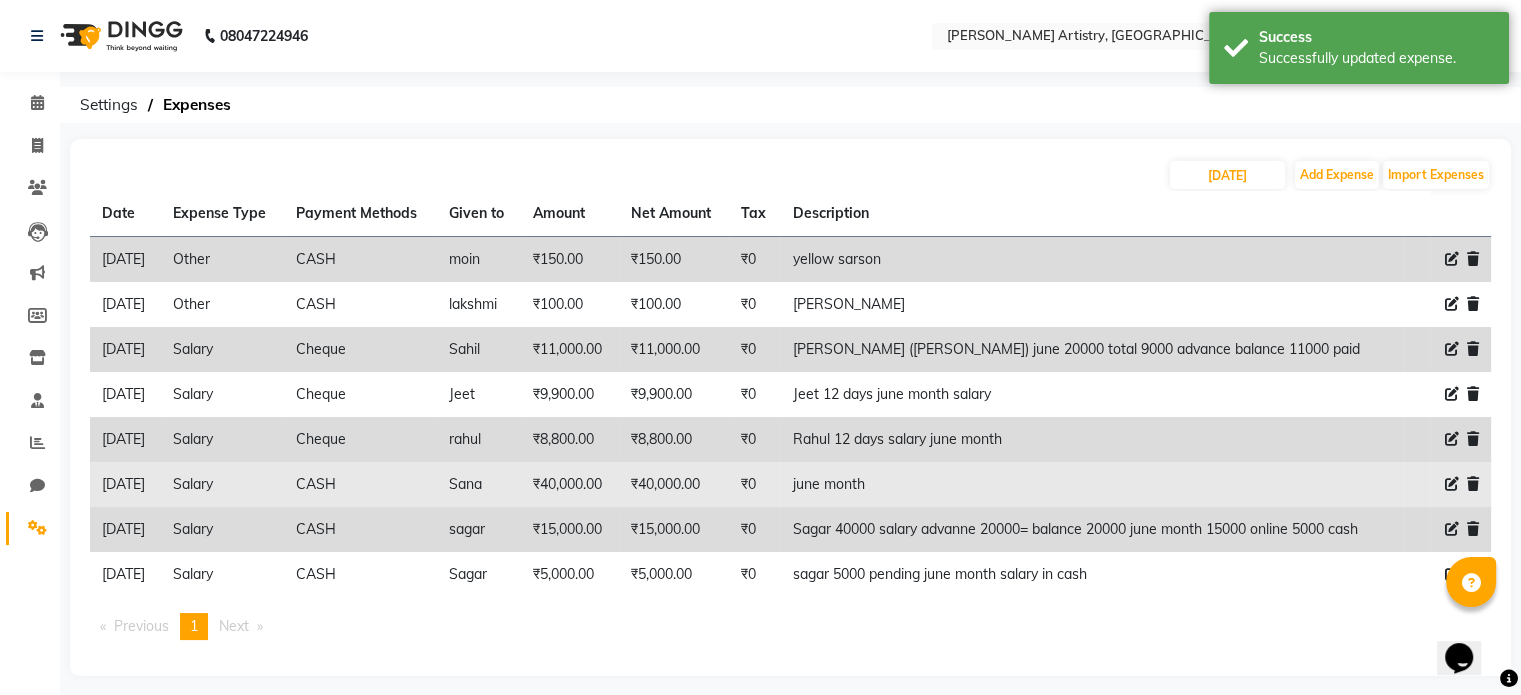 click 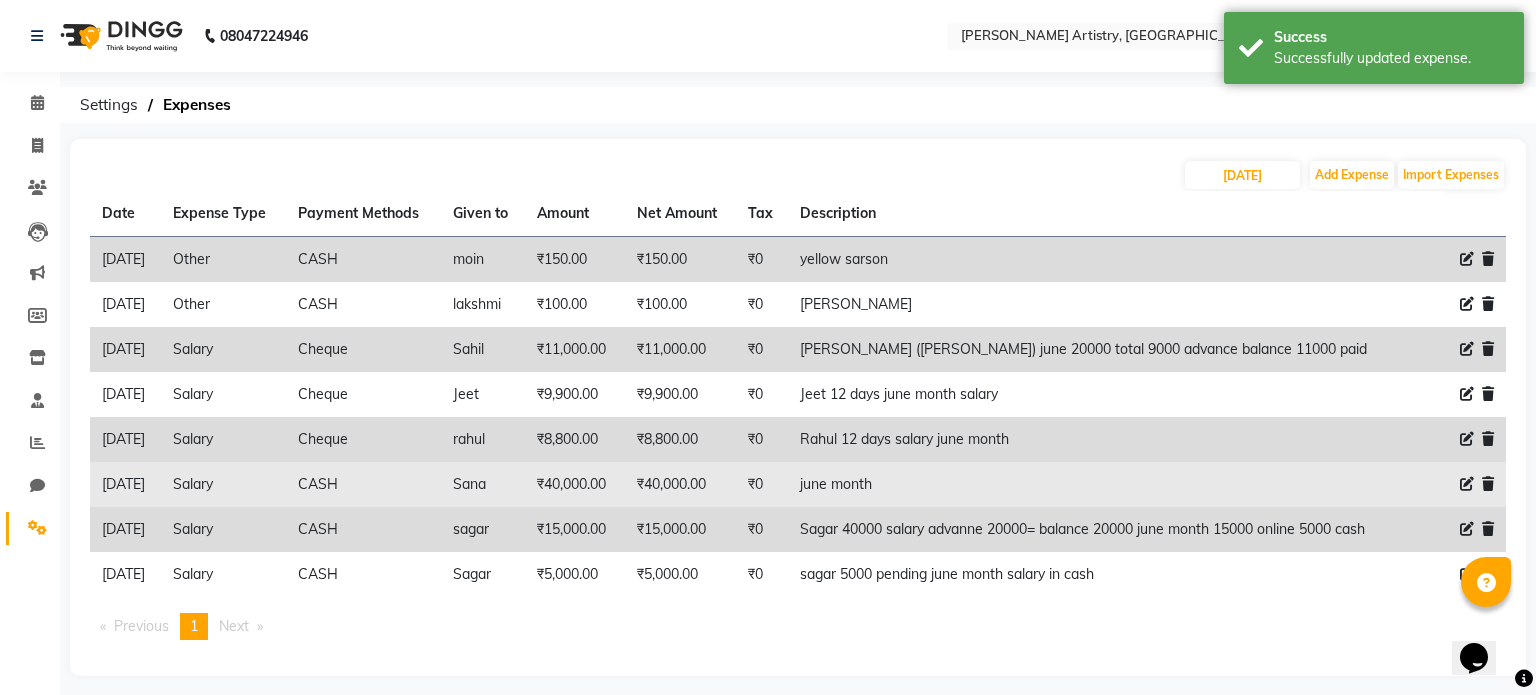 select on "2" 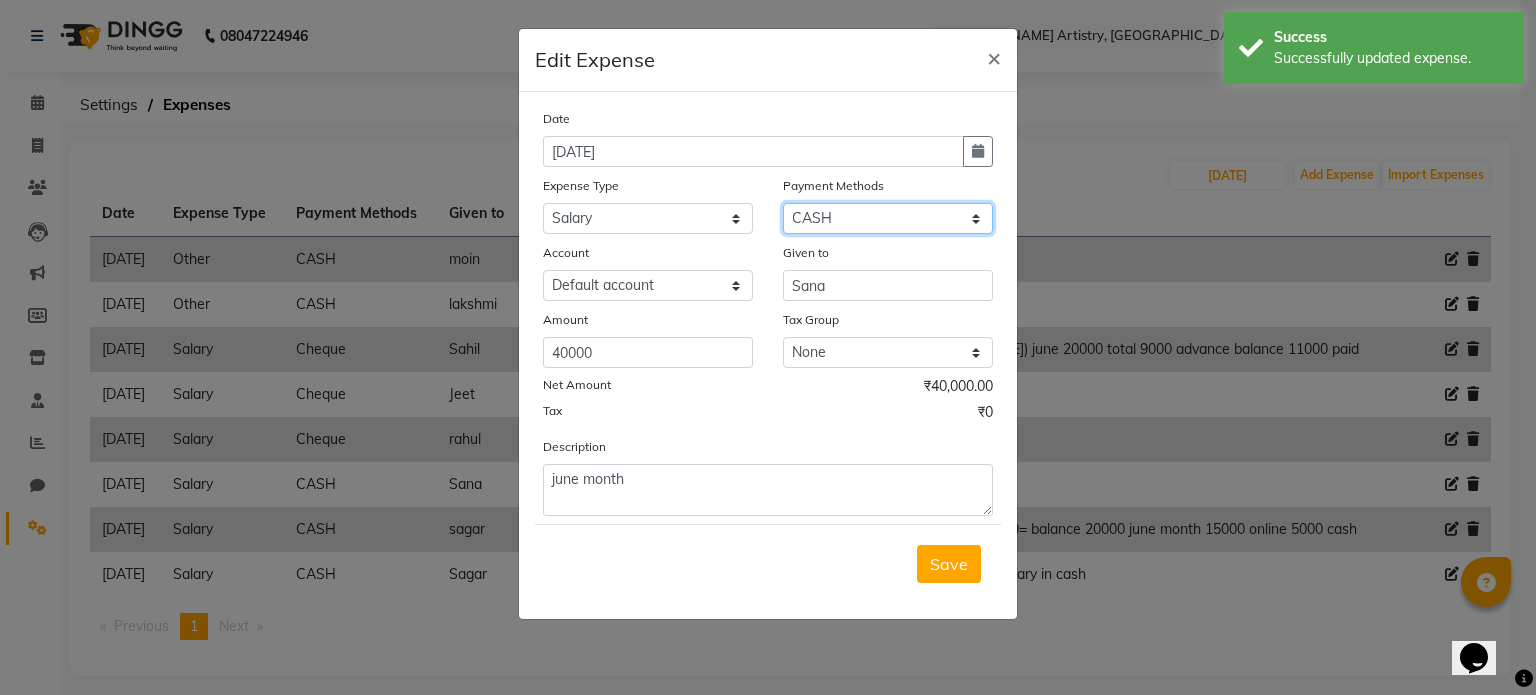 click on "Select CASH CARD ONLINE CUSTOM GPay PayTM PhonePe UPI NearBuy Points Wallet Loan BharatPay Cheque MosamBee MI Voucher Bank Family Visa Card Master Card Prepaid Package Voucher Gift Card BharatPay Card UPI BharatPay Other Cards Juice by MCB MyT Money MariDeal DefiDeal [DOMAIN_NAME] THD TCL CEdge Card M UPI M UPI Axis UPI Union Card (Indian Bank) Card (DL Bank) RS BTC Wellnessta Razorpay Complimentary Nift Spa Finder Spa Week Venmo BFL LoanTap SaveIN GMoney ATH Movil On Account Chamber Gift Card Trade Comp Donation Card on File Envision BRAC Card City Card bKash Credit Card Debit Card Shoutlo LUZO Jazz Cash AmEx Discover Tabby Online W Room Charge Room Charge USD Room Charge Euro Room Charge EGP Room Charge GBP Bajaj Finserv Bad Debts Card: IDFC Card: IOB Coupon Gcash PayMaya Instamojo COnline UOnline SOnline SCard Paypal PPR PPV PPC PPN PPG PPE CAMP Benefit ATH Movil Dittor App Rupay Diners iPrepaid iPackage District App Pine Labs Cash Payment Pnb Bank GPay NT Cash Lash GPay Lash Cash Nail GPay Nail Cash BANKTANSFER" 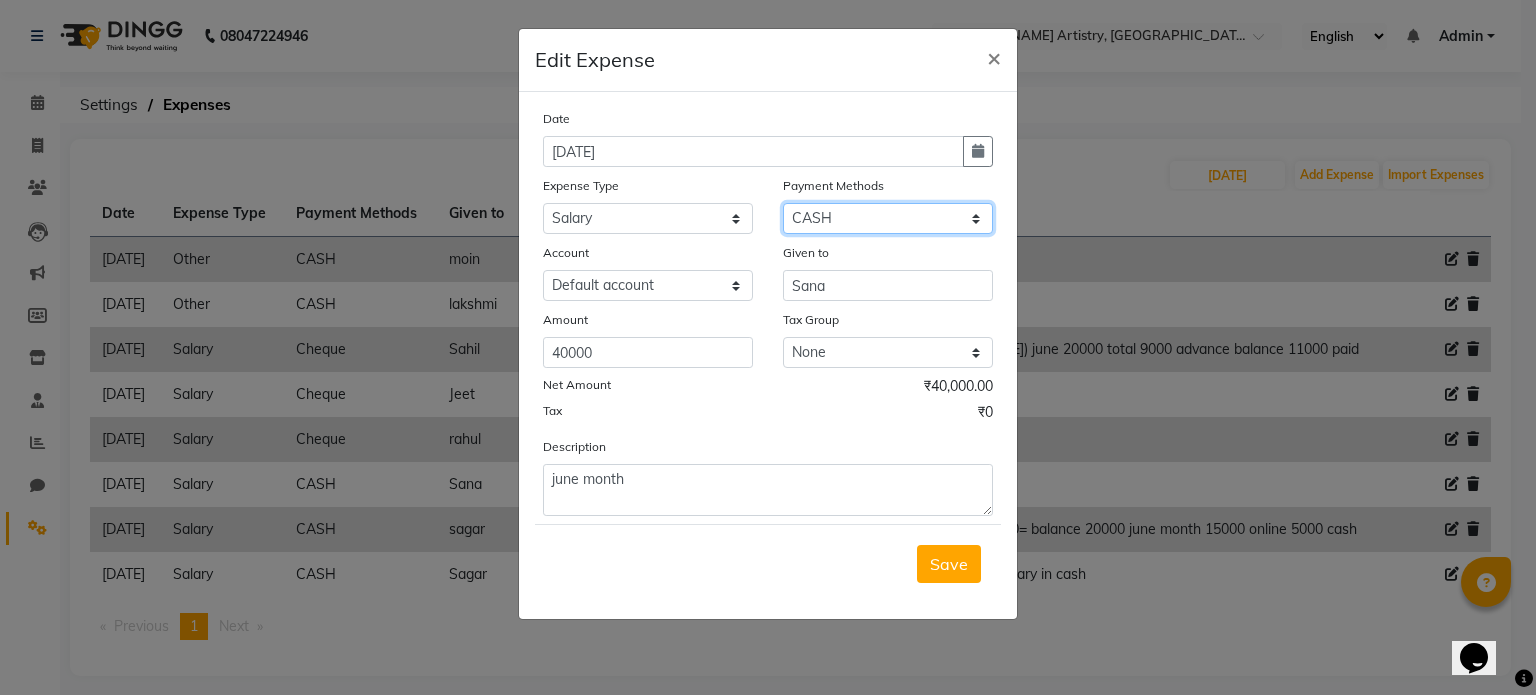 select on "14" 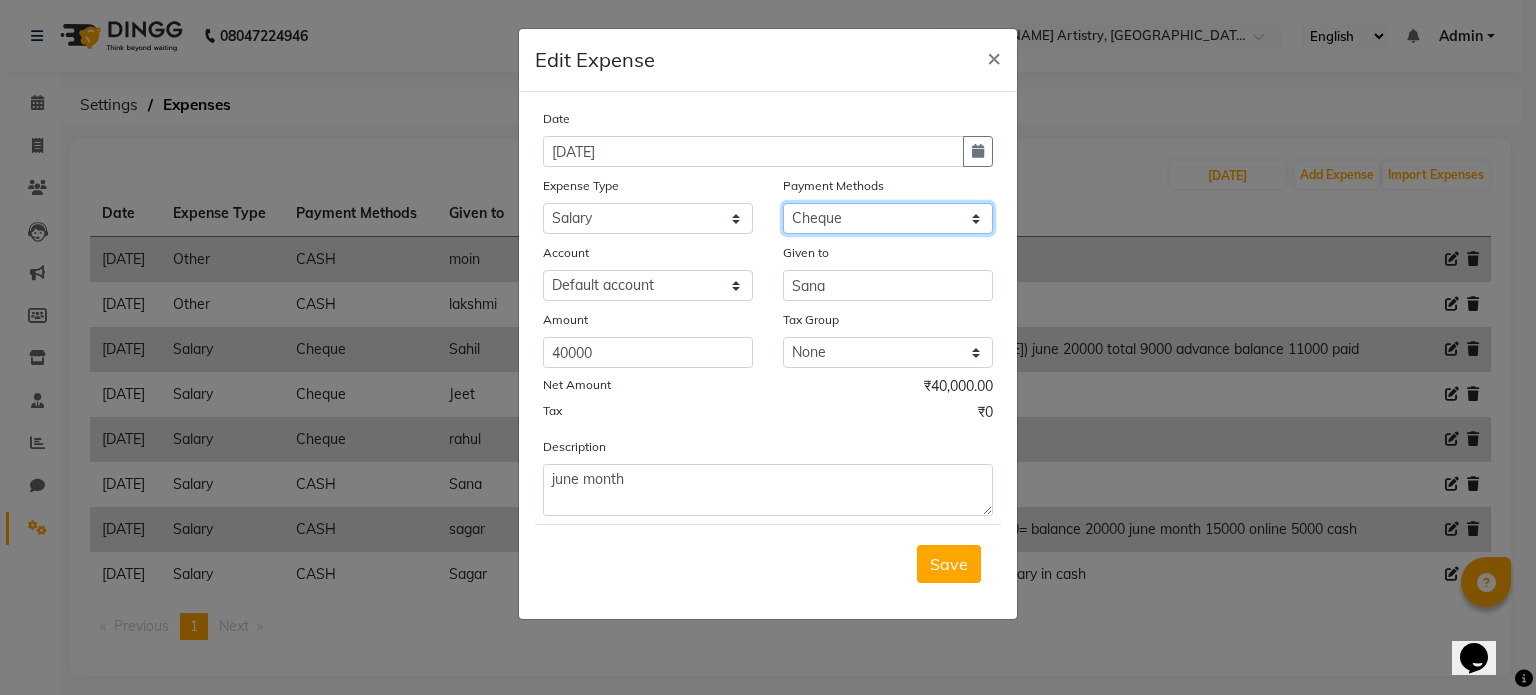 click on "Select CASH CARD ONLINE CUSTOM GPay PayTM PhonePe UPI NearBuy Points Wallet Loan BharatPay Cheque MosamBee MI Voucher Bank Family Visa Card Master Card Prepaid Package Voucher Gift Card BharatPay Card UPI BharatPay Other Cards Juice by MCB MyT Money MariDeal DefiDeal [DOMAIN_NAME] THD TCL CEdge Card M UPI M UPI Axis UPI Union Card (Indian Bank) Card (DL Bank) RS BTC Wellnessta Razorpay Complimentary Nift Spa Finder Spa Week Venmo BFL LoanTap SaveIN GMoney ATH Movil On Account Chamber Gift Card Trade Comp Donation Card on File Envision BRAC Card City Card bKash Credit Card Debit Card Shoutlo LUZO Jazz Cash AmEx Discover Tabby Online W Room Charge Room Charge USD Room Charge Euro Room Charge EGP Room Charge GBP Bajaj Finserv Bad Debts Card: IDFC Card: IOB Coupon Gcash PayMaya Instamojo COnline UOnline SOnline SCard Paypal PPR PPV PPC PPN PPG PPE CAMP Benefit ATH Movil Dittor App Rupay Diners iPrepaid iPackage District App Pine Labs Cash Payment Pnb Bank GPay NT Cash Lash GPay Lash Cash Nail GPay Nail Cash BANKTANSFER" 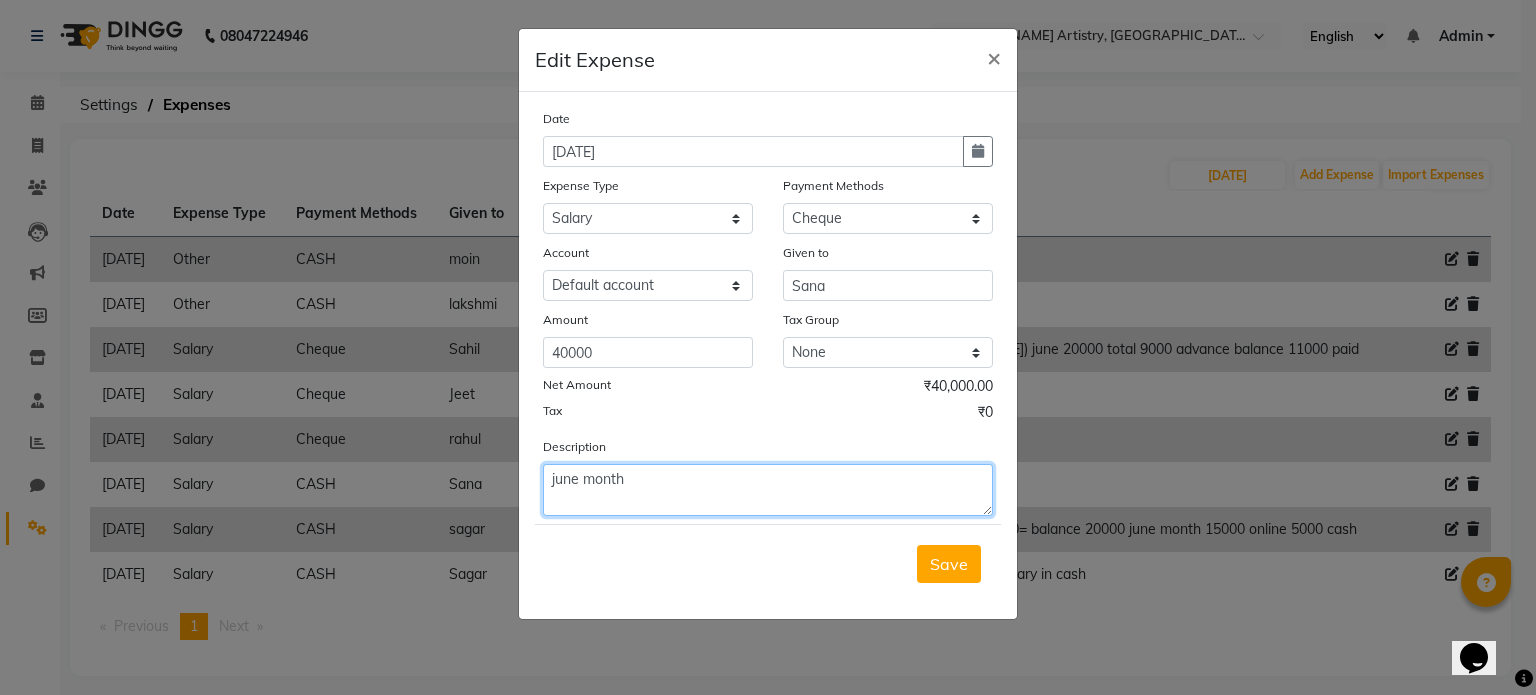 click on "june month" 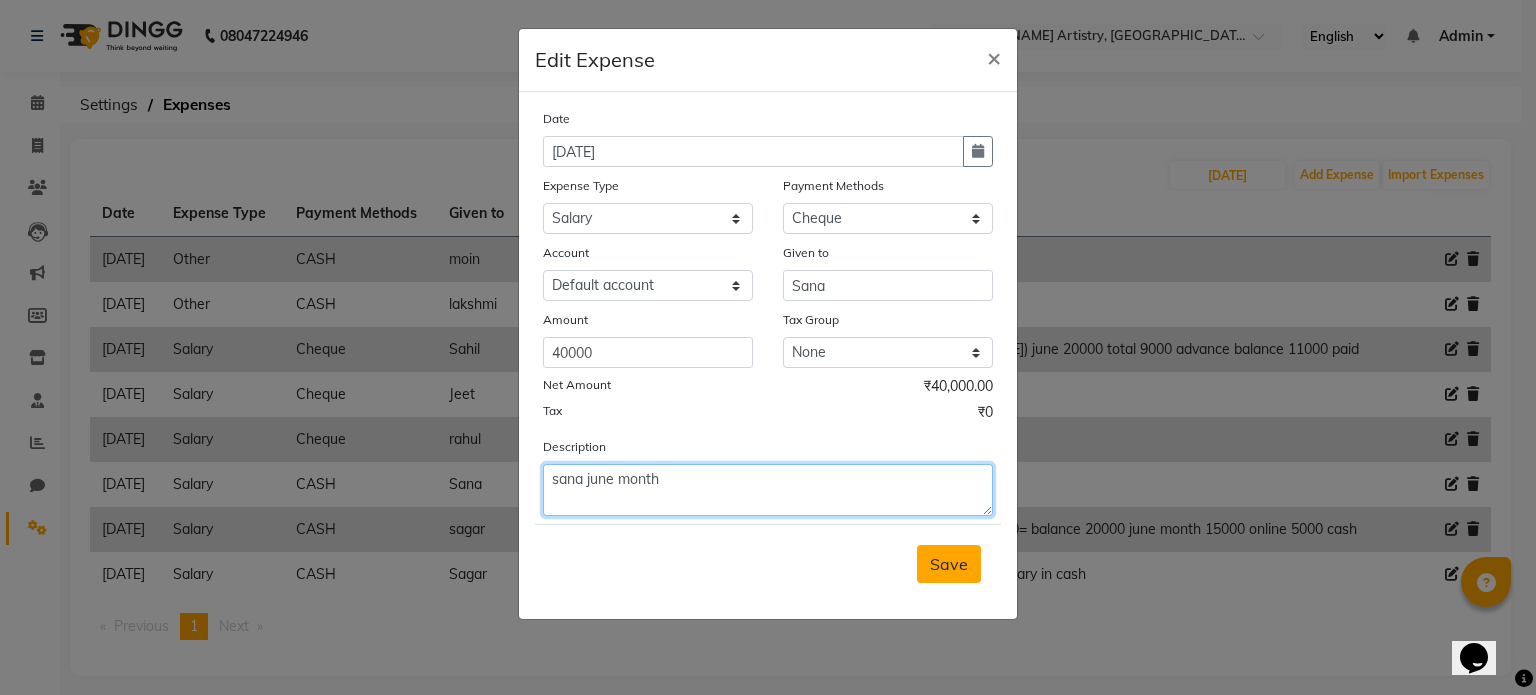 type on "sana june month" 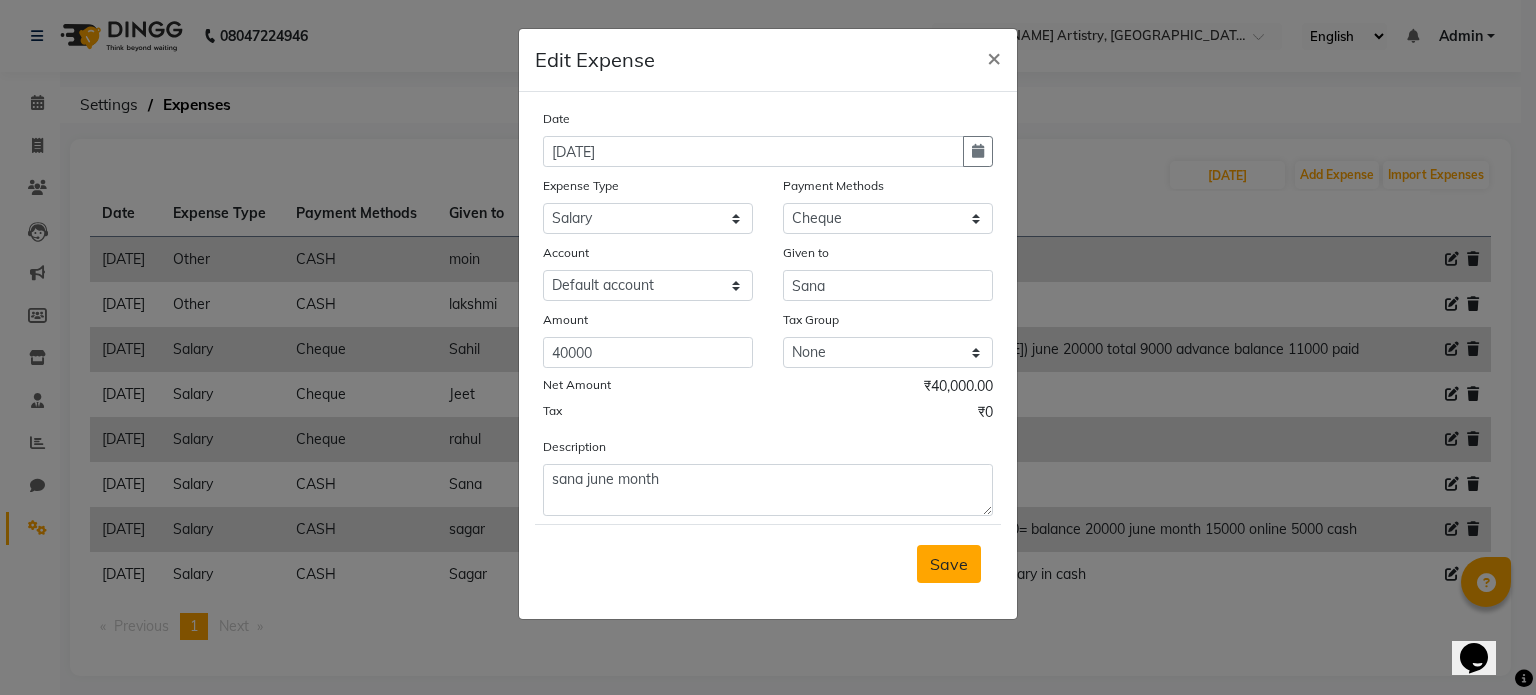 click on "Save" at bounding box center [949, 564] 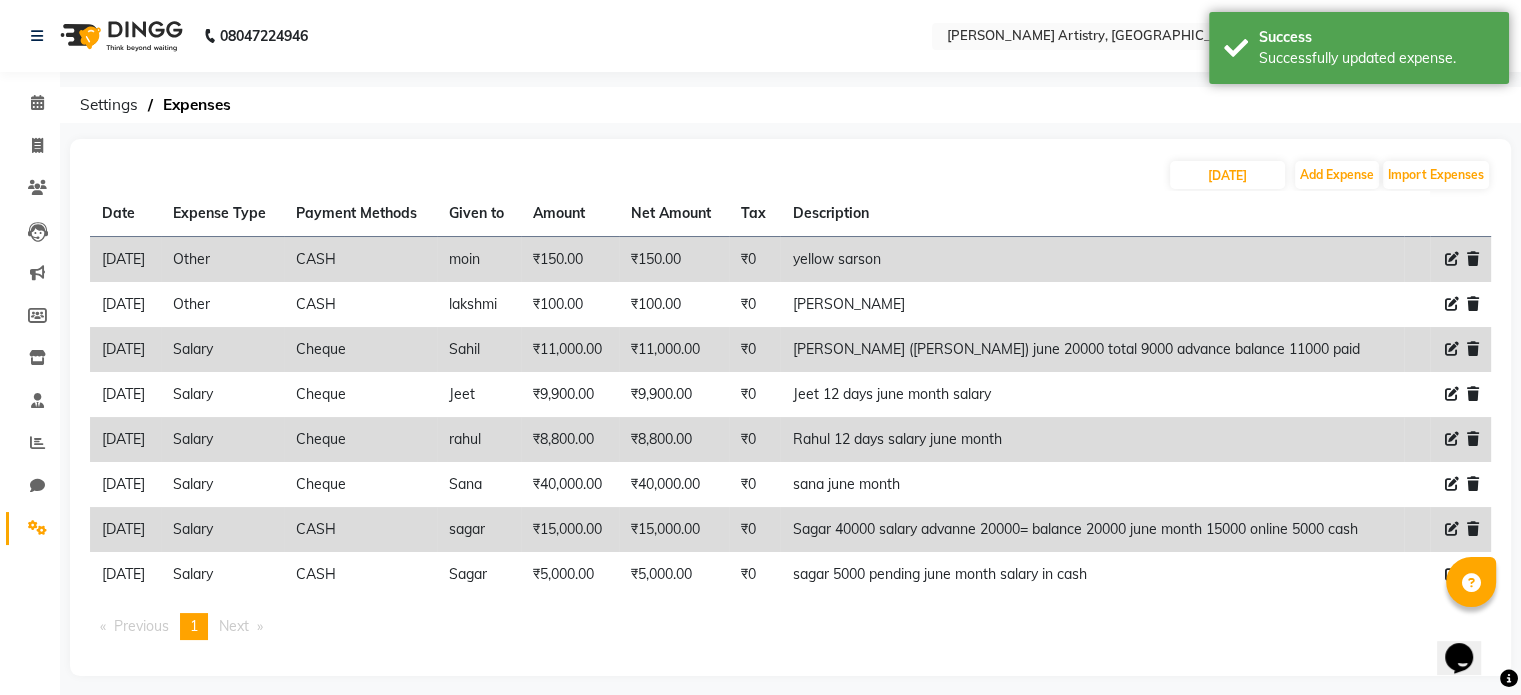 click 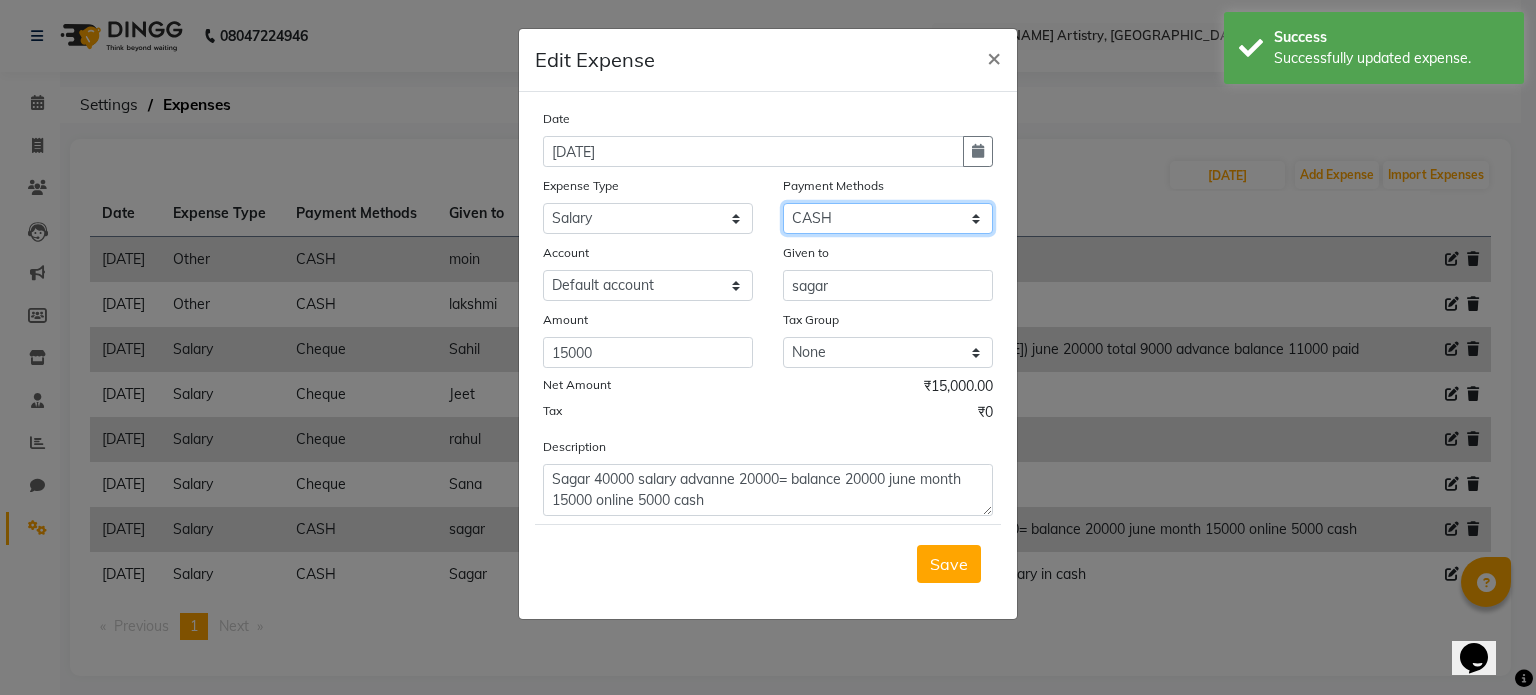 click on "Select CASH CARD ONLINE CUSTOM GPay PayTM PhonePe UPI NearBuy Points Wallet Loan BharatPay Cheque MosamBee MI Voucher Bank Family Visa Card Master Card Prepaid Package Voucher Gift Card BharatPay Card UPI BharatPay Other Cards Juice by MCB MyT Money MariDeal DefiDeal [DOMAIN_NAME] THD TCL CEdge Card M UPI M UPI Axis UPI Union Card (Indian Bank) Card (DL Bank) RS BTC Wellnessta Razorpay Complimentary Nift Spa Finder Spa Week Venmo BFL LoanTap SaveIN GMoney ATH Movil On Account Chamber Gift Card Trade Comp Donation Card on File Envision BRAC Card City Card bKash Credit Card Debit Card Shoutlo LUZO Jazz Cash AmEx Discover Tabby Online W Room Charge Room Charge USD Room Charge Euro Room Charge EGP Room Charge GBP Bajaj Finserv Bad Debts Card: IDFC Card: IOB Coupon Gcash PayMaya Instamojo COnline UOnline SOnline SCard Paypal PPR PPV PPC PPN PPG PPE CAMP Benefit ATH Movil Dittor App Rupay Diners iPrepaid iPackage District App Pine Labs Cash Payment Pnb Bank GPay NT Cash Lash GPay Lash Cash Nail GPay Nail Cash BANKTANSFER" 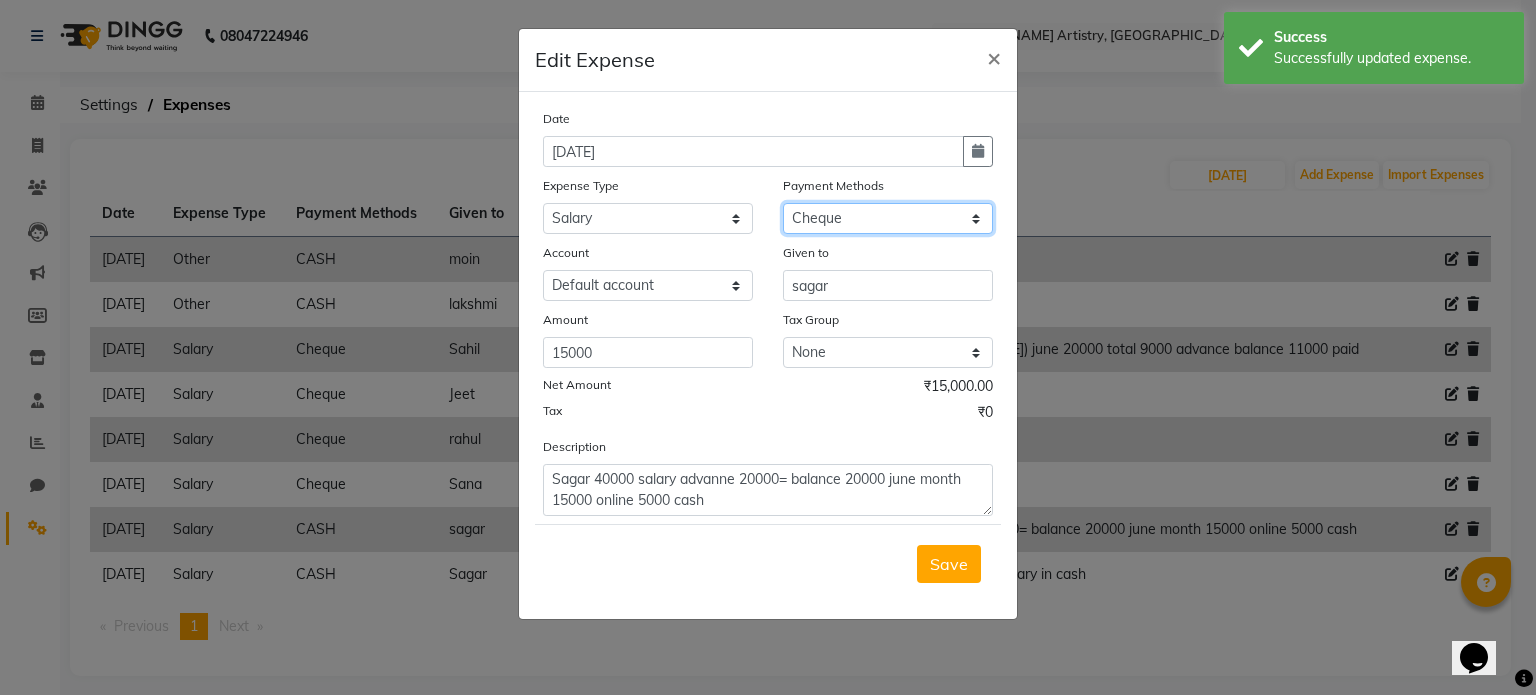 click on "Select CASH CARD ONLINE CUSTOM GPay PayTM PhonePe UPI NearBuy Points Wallet Loan BharatPay Cheque MosamBee MI Voucher Bank Family Visa Card Master Card Prepaid Package Voucher Gift Card BharatPay Card UPI BharatPay Other Cards Juice by MCB MyT Money MariDeal DefiDeal [DOMAIN_NAME] THD TCL CEdge Card M UPI M UPI Axis UPI Union Card (Indian Bank) Card (DL Bank) RS BTC Wellnessta Razorpay Complimentary Nift Spa Finder Spa Week Venmo BFL LoanTap SaveIN GMoney ATH Movil On Account Chamber Gift Card Trade Comp Donation Card on File Envision BRAC Card City Card bKash Credit Card Debit Card Shoutlo LUZO Jazz Cash AmEx Discover Tabby Online W Room Charge Room Charge USD Room Charge Euro Room Charge EGP Room Charge GBP Bajaj Finserv Bad Debts Card: IDFC Card: IOB Coupon Gcash PayMaya Instamojo COnline UOnline SOnline SCard Paypal PPR PPV PPC PPN PPG PPE CAMP Benefit ATH Movil Dittor App Rupay Diners iPrepaid iPackage District App Pine Labs Cash Payment Pnb Bank GPay NT Cash Lash GPay Lash Cash Nail GPay Nail Cash BANKTANSFER" 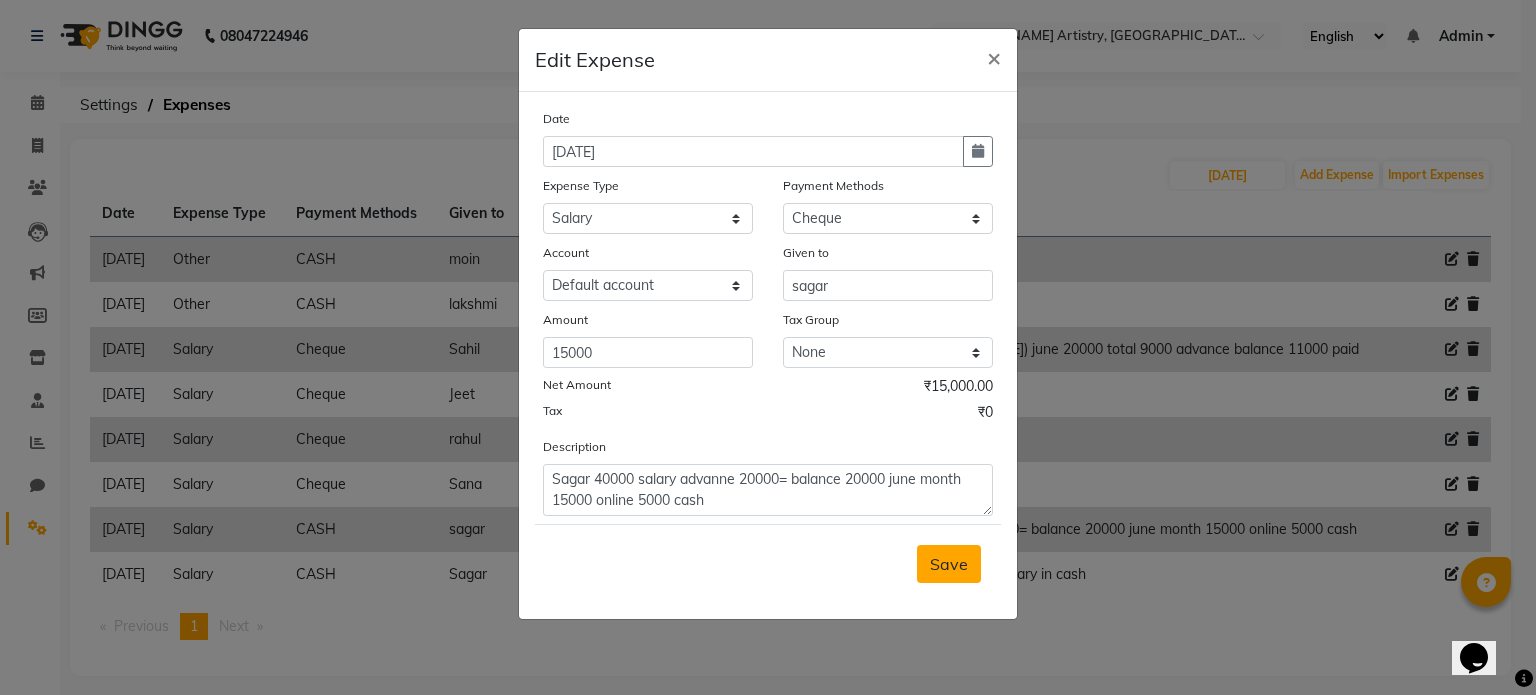click on "Save" at bounding box center [949, 564] 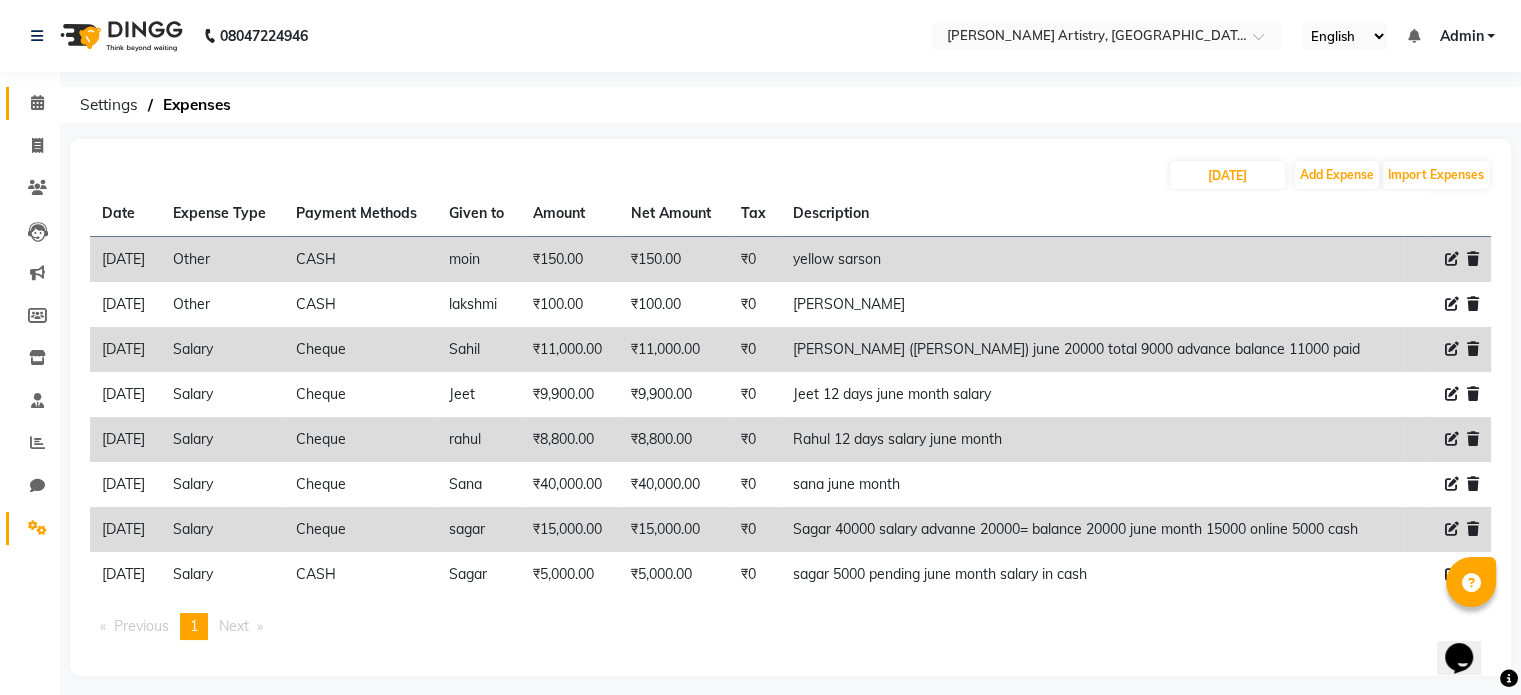 click on "Calendar" 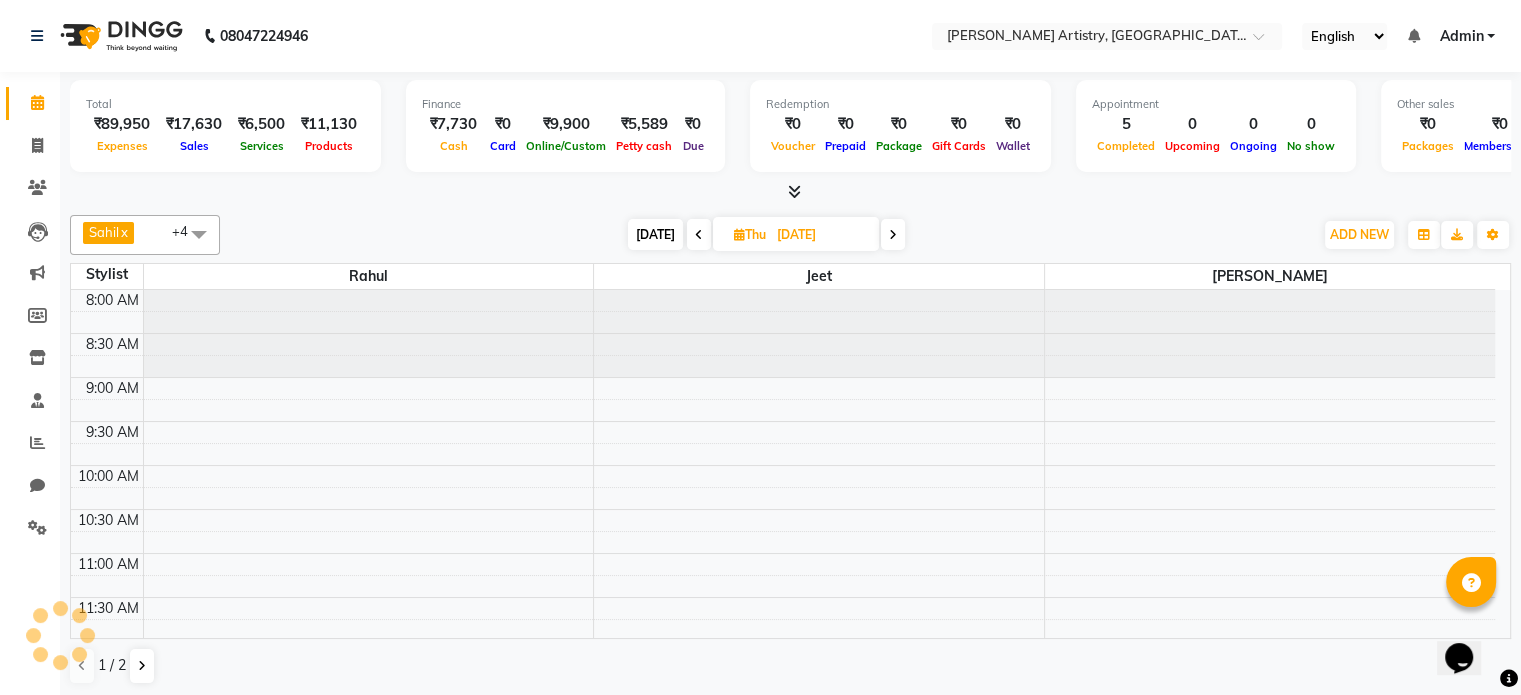 scroll, scrollTop: 0, scrollLeft: 0, axis: both 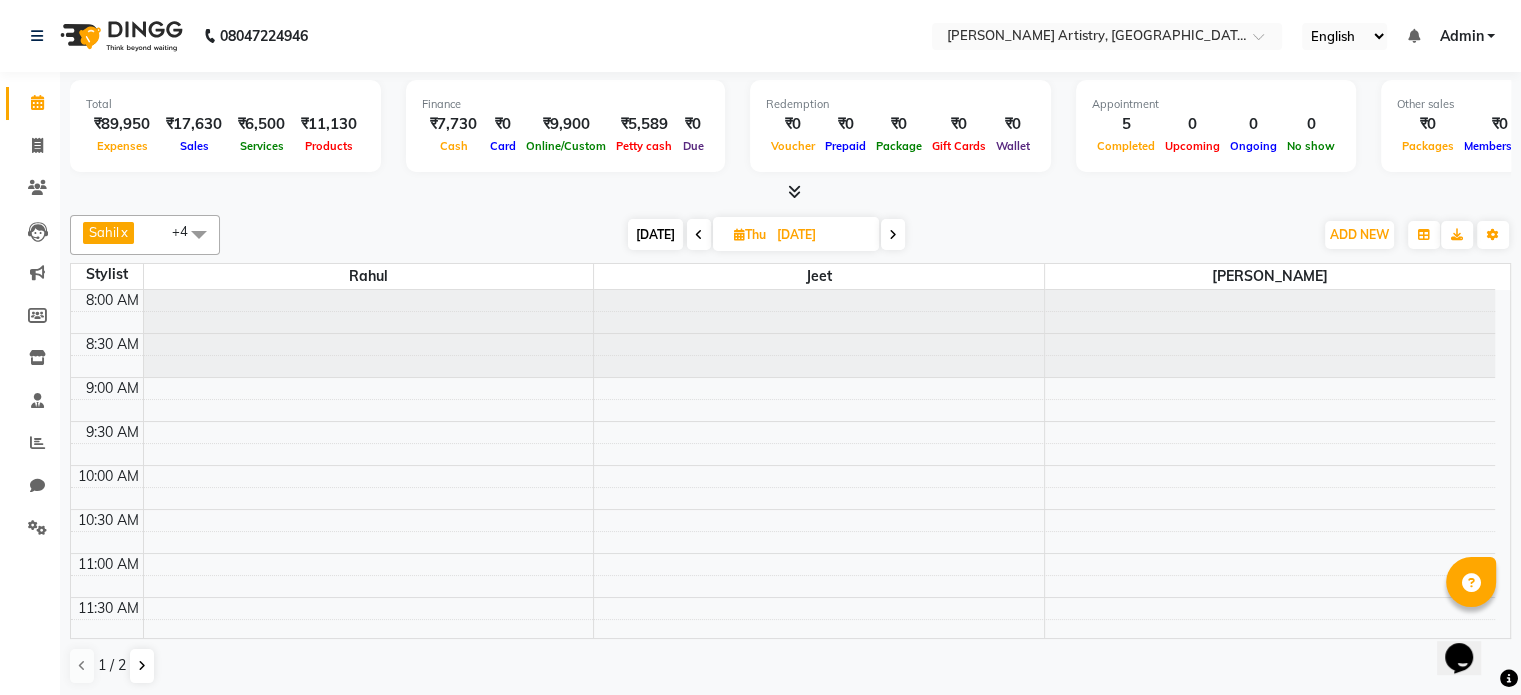 click at bounding box center [794, 191] 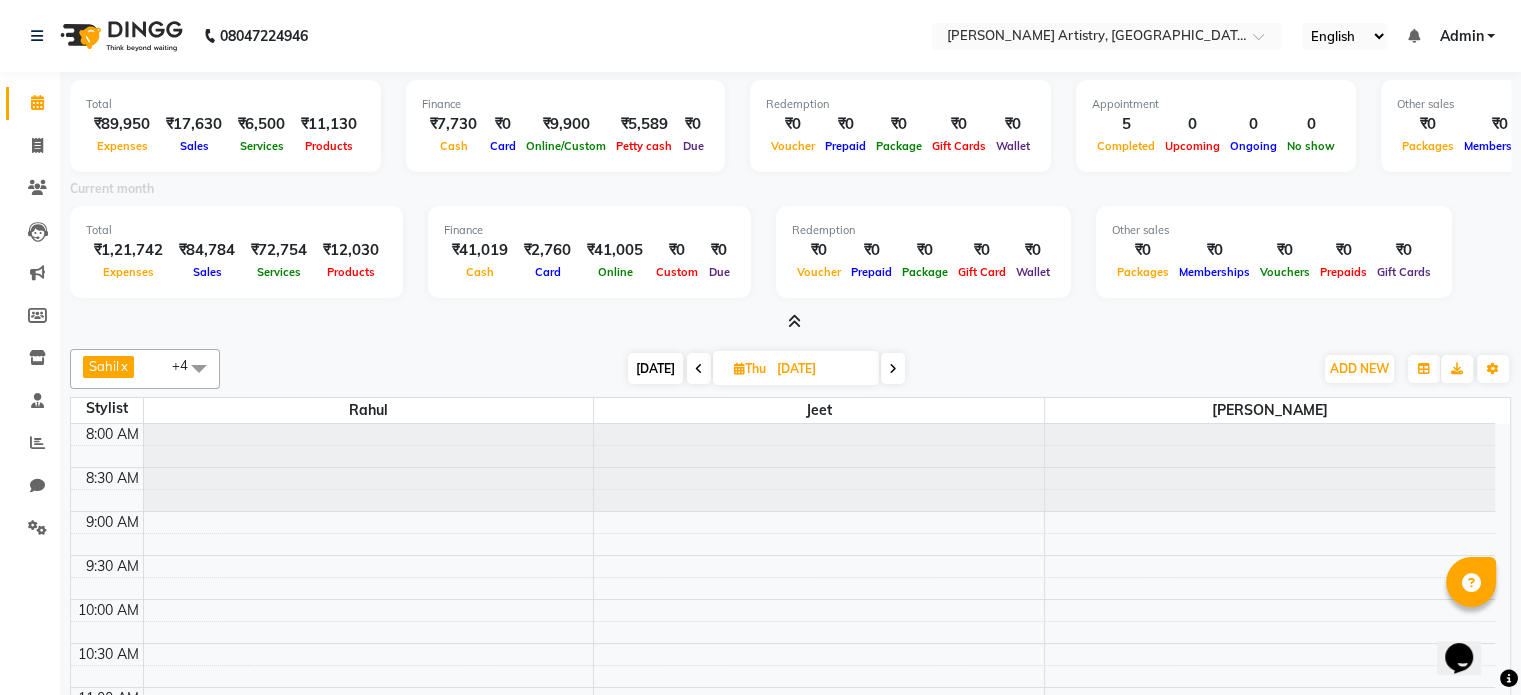 click at bounding box center [794, 321] 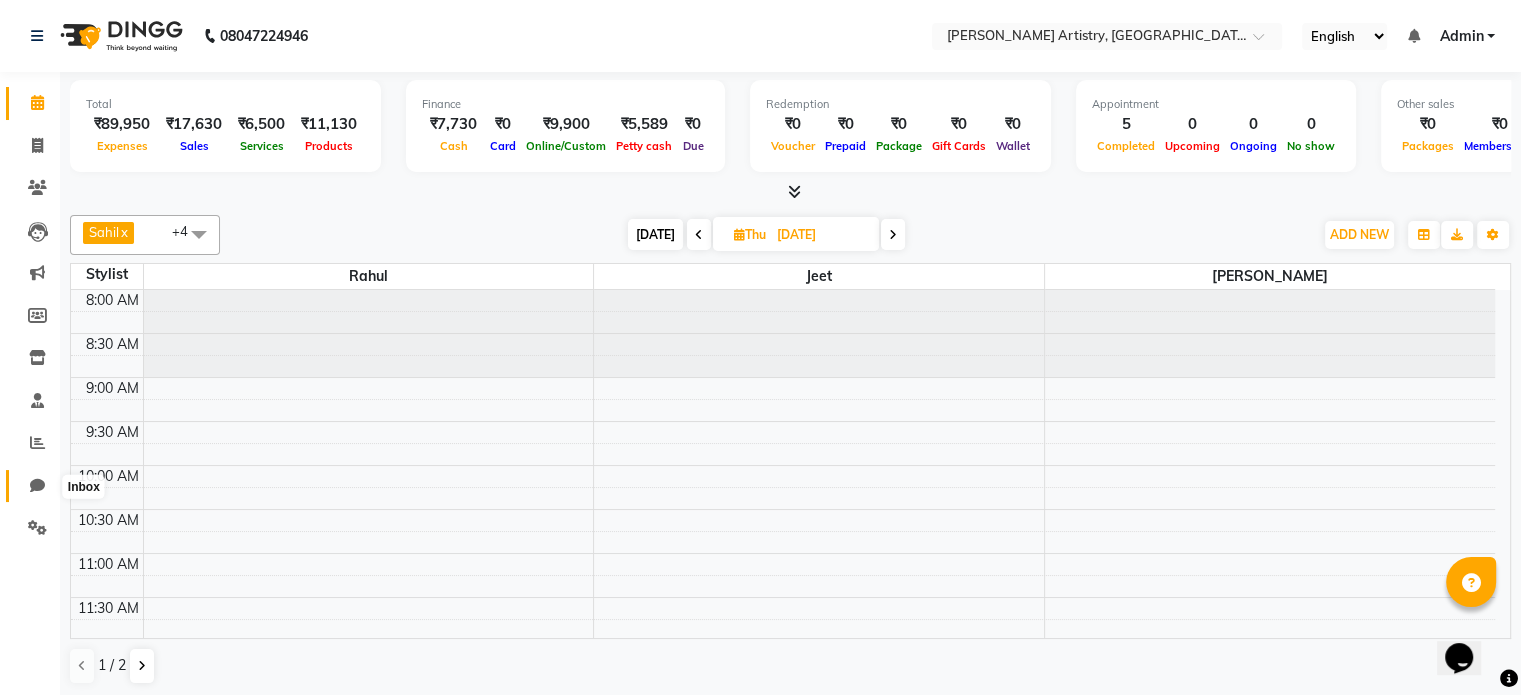 click 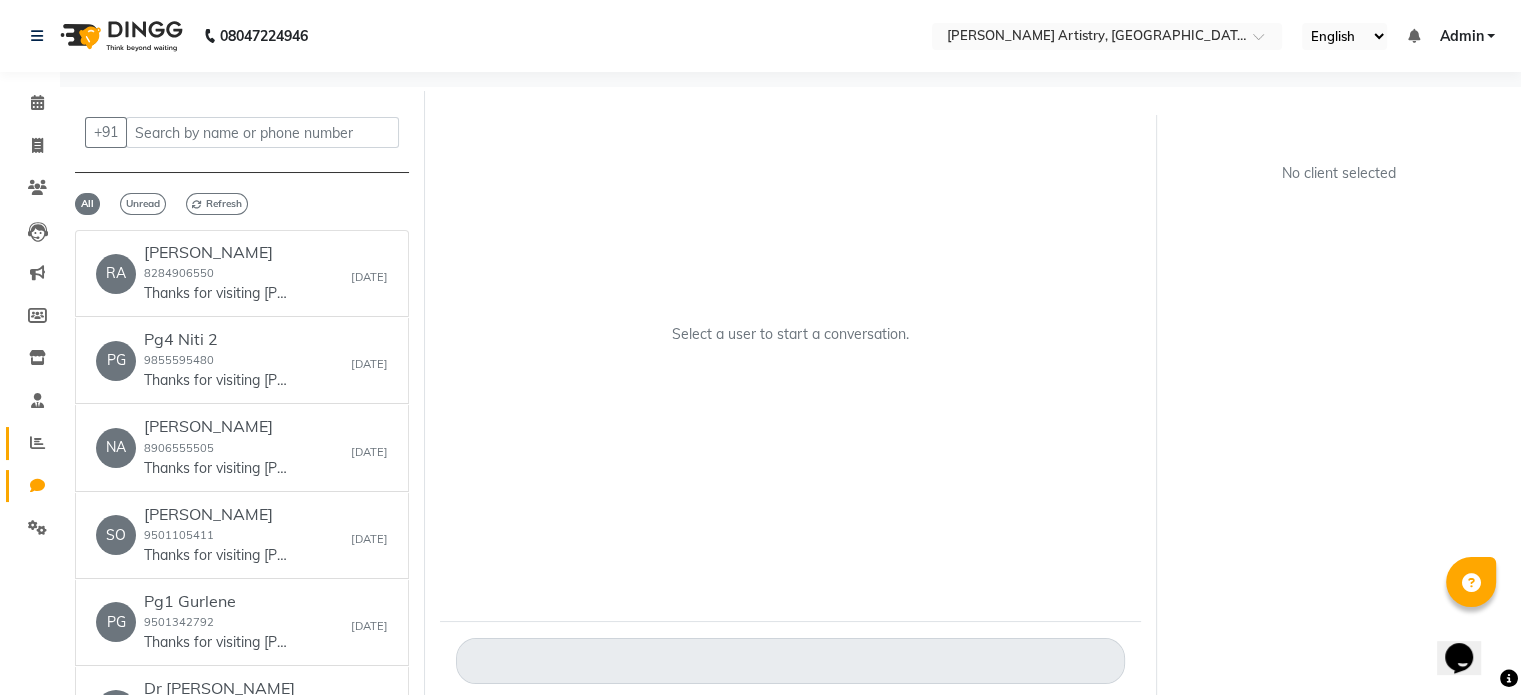 click on "Reports" 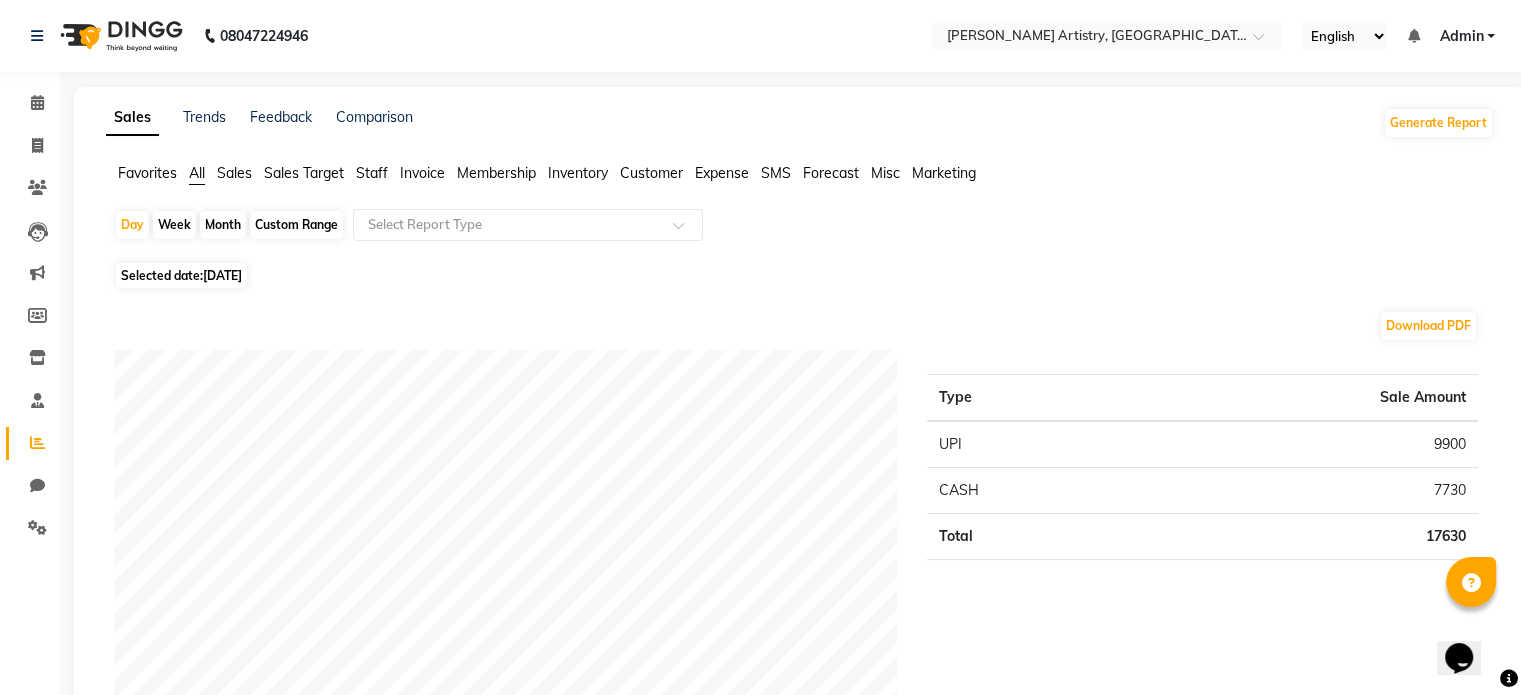 click on "Expense" 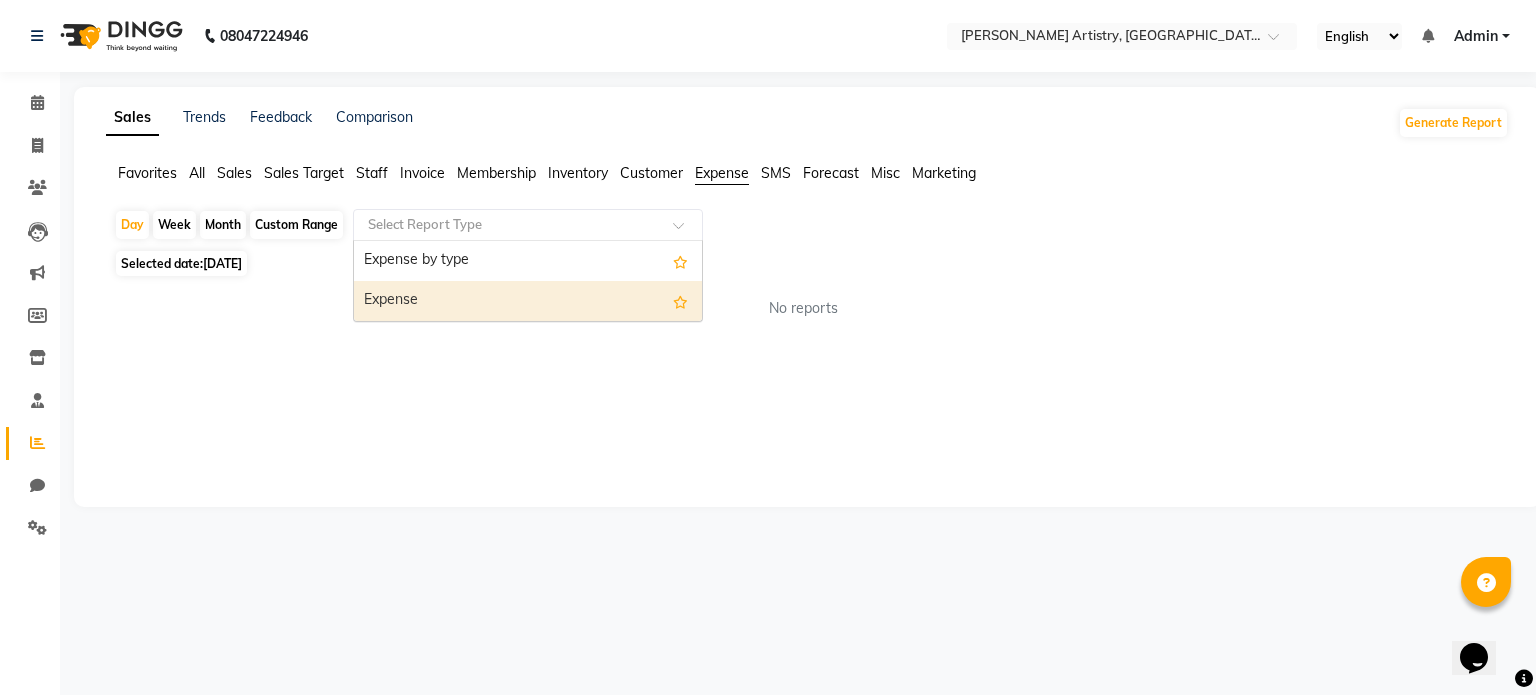 drag, startPoint x: 648, startPoint y: 210, endPoint x: 566, endPoint y: 327, distance: 142.87407 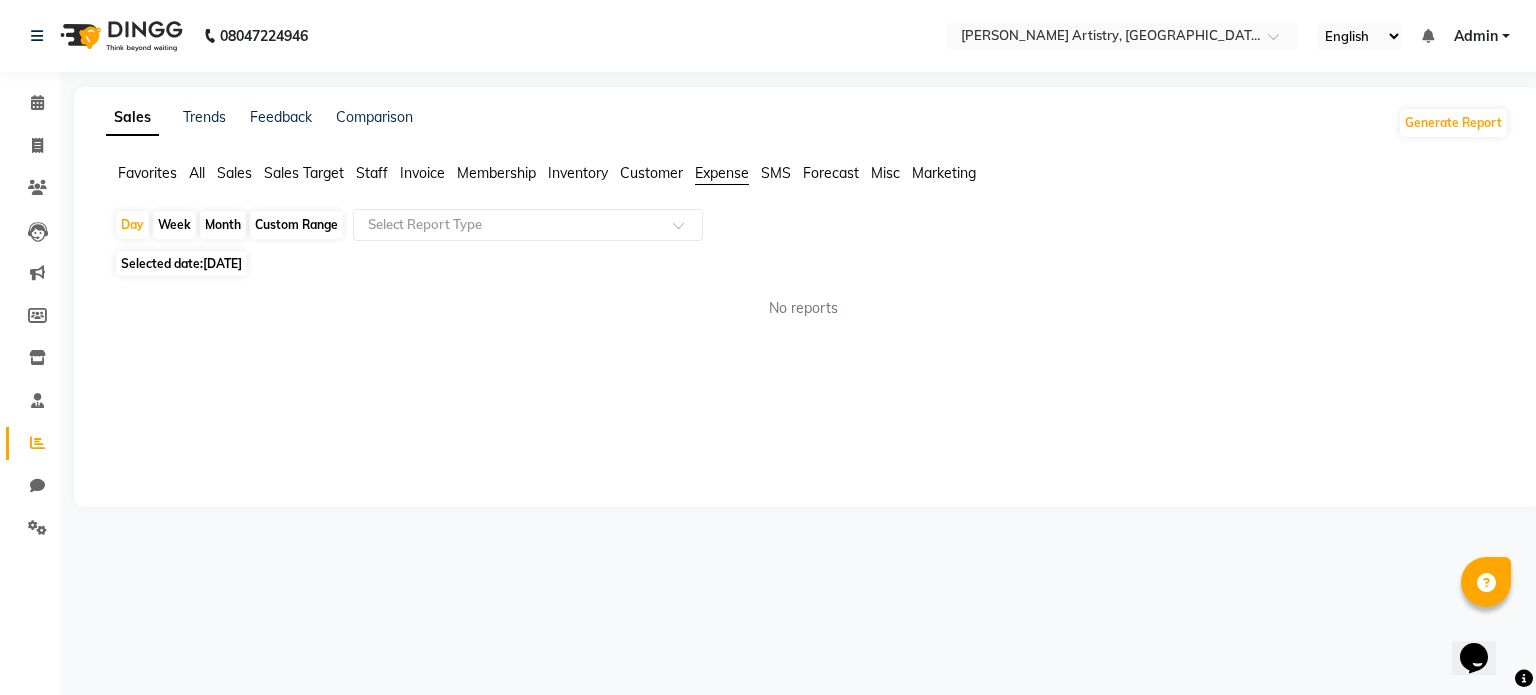 click on "No reports" 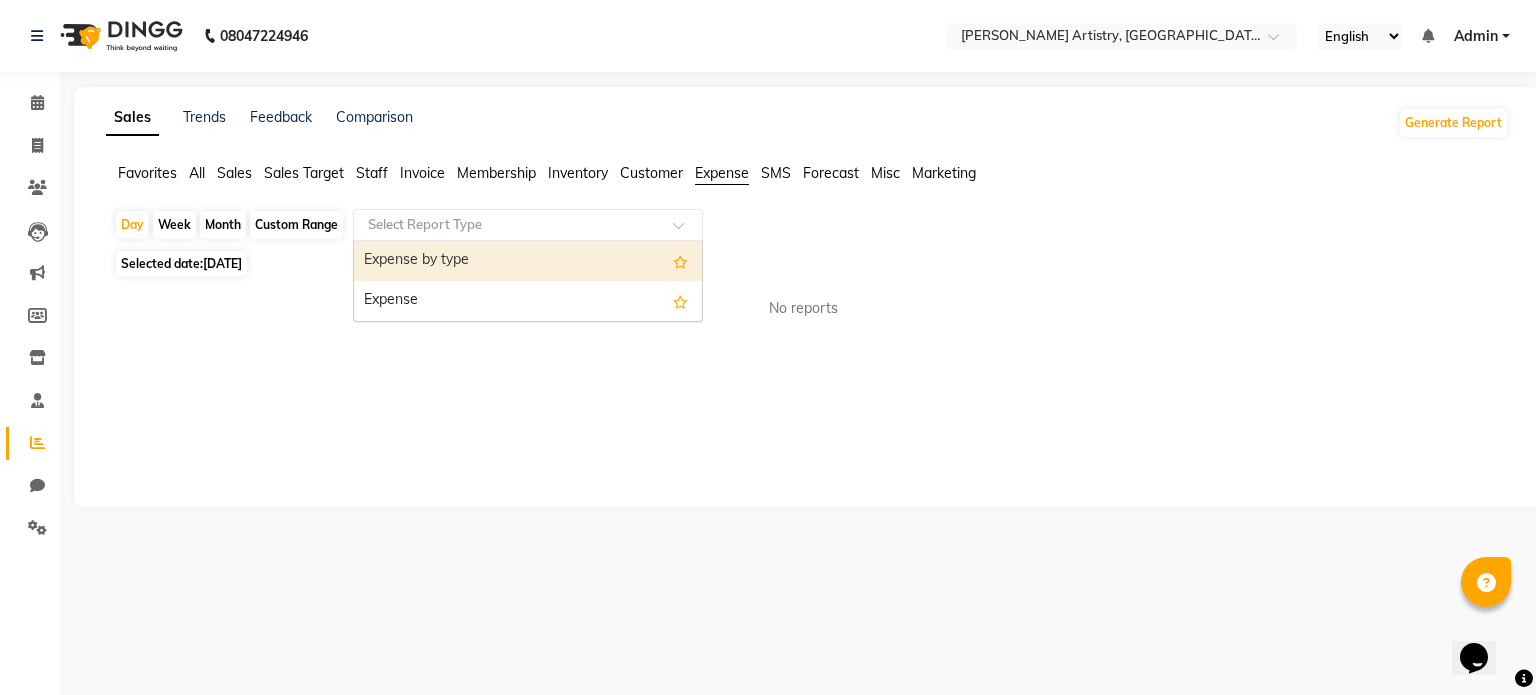 click 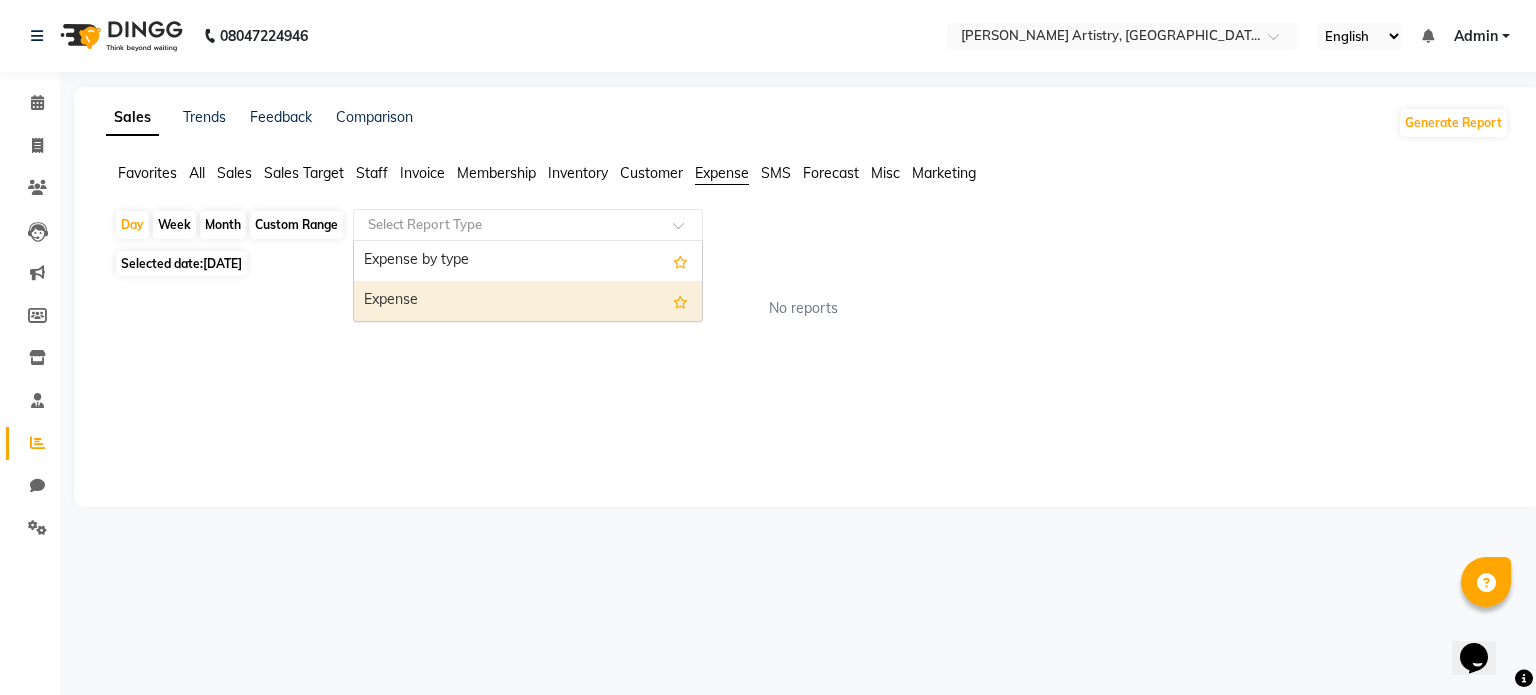 click on "Expense" at bounding box center (528, 301) 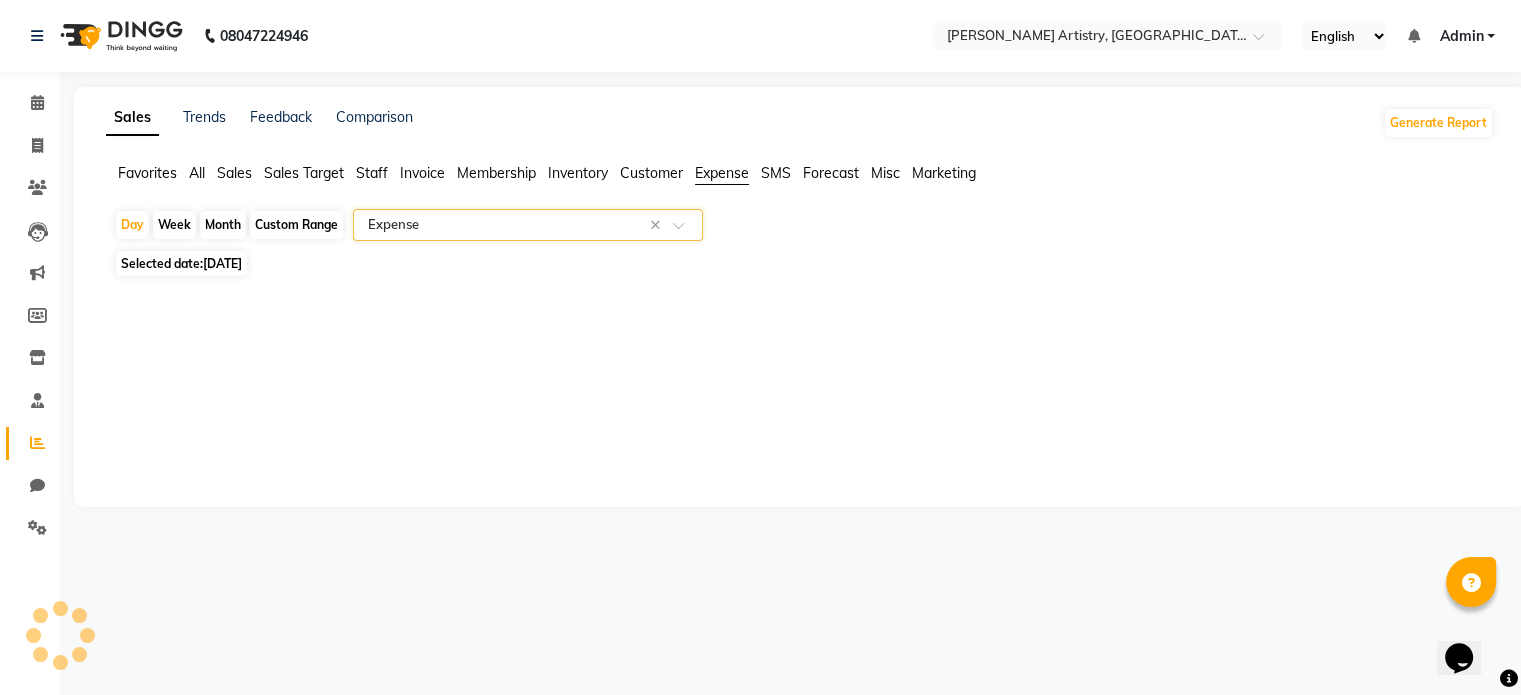 select on "filtered_report" 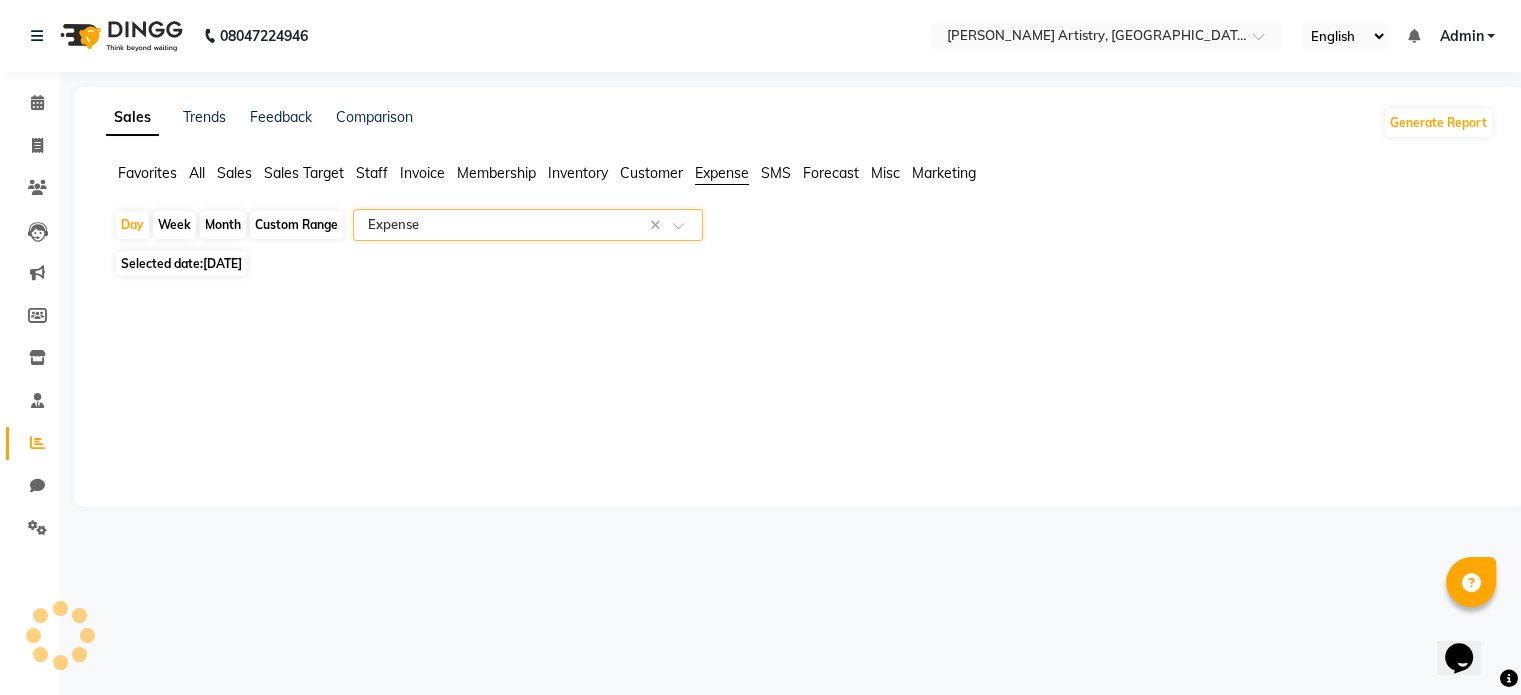 select on "pdf" 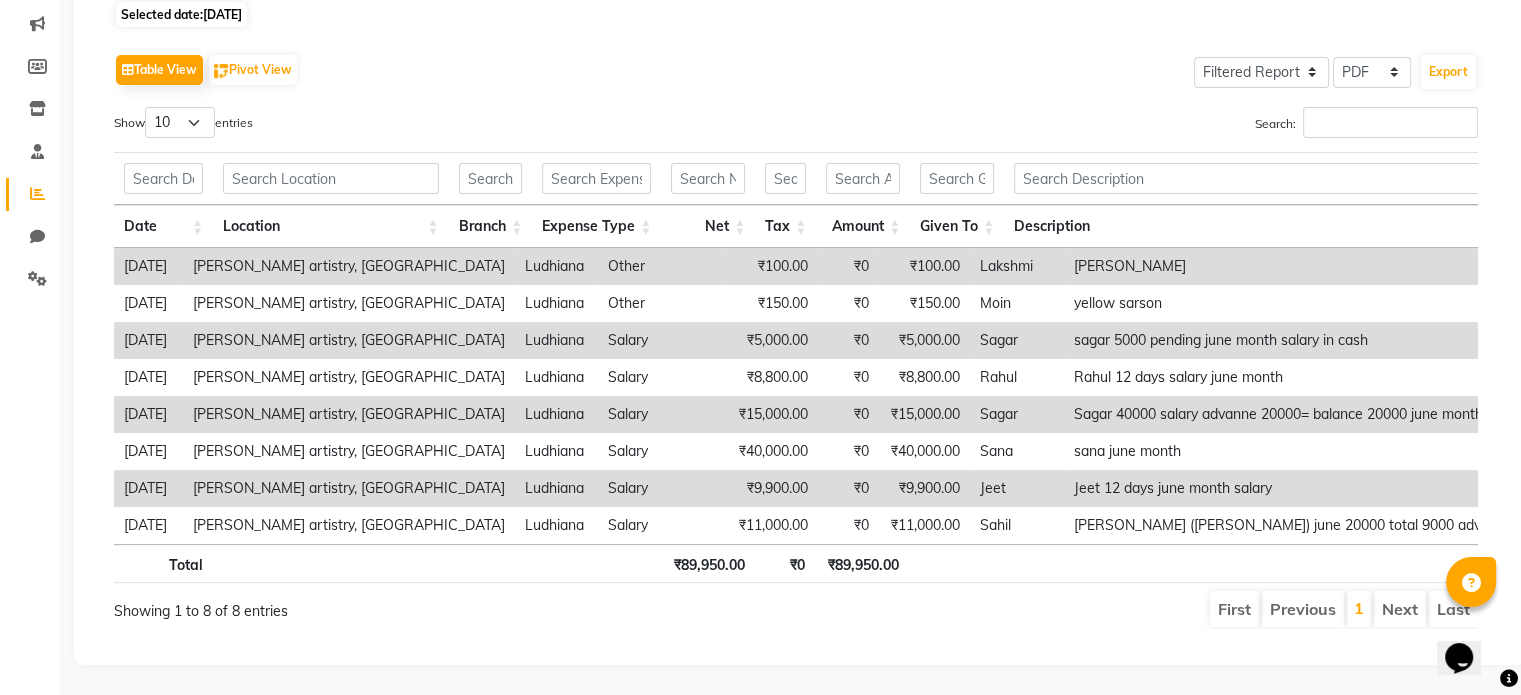 scroll, scrollTop: 0, scrollLeft: 0, axis: both 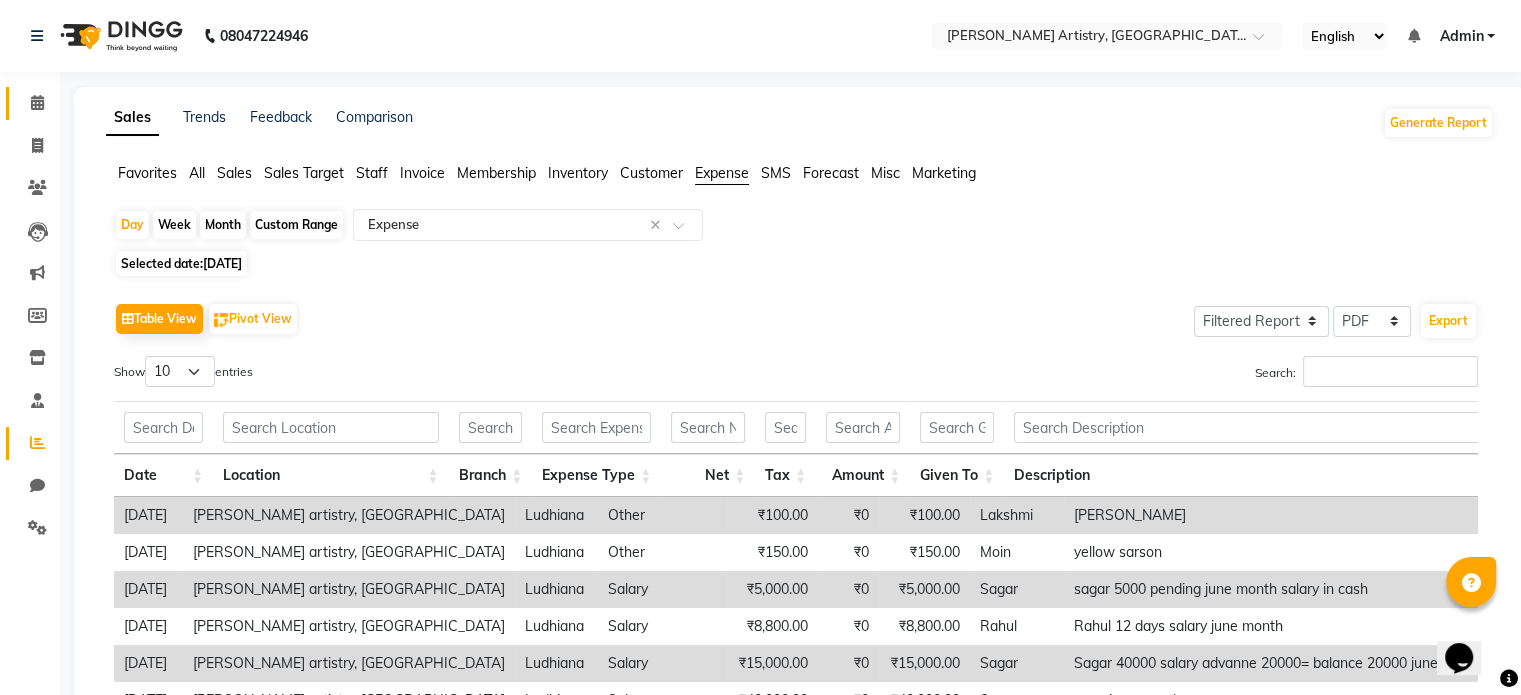 click on "Calendar" 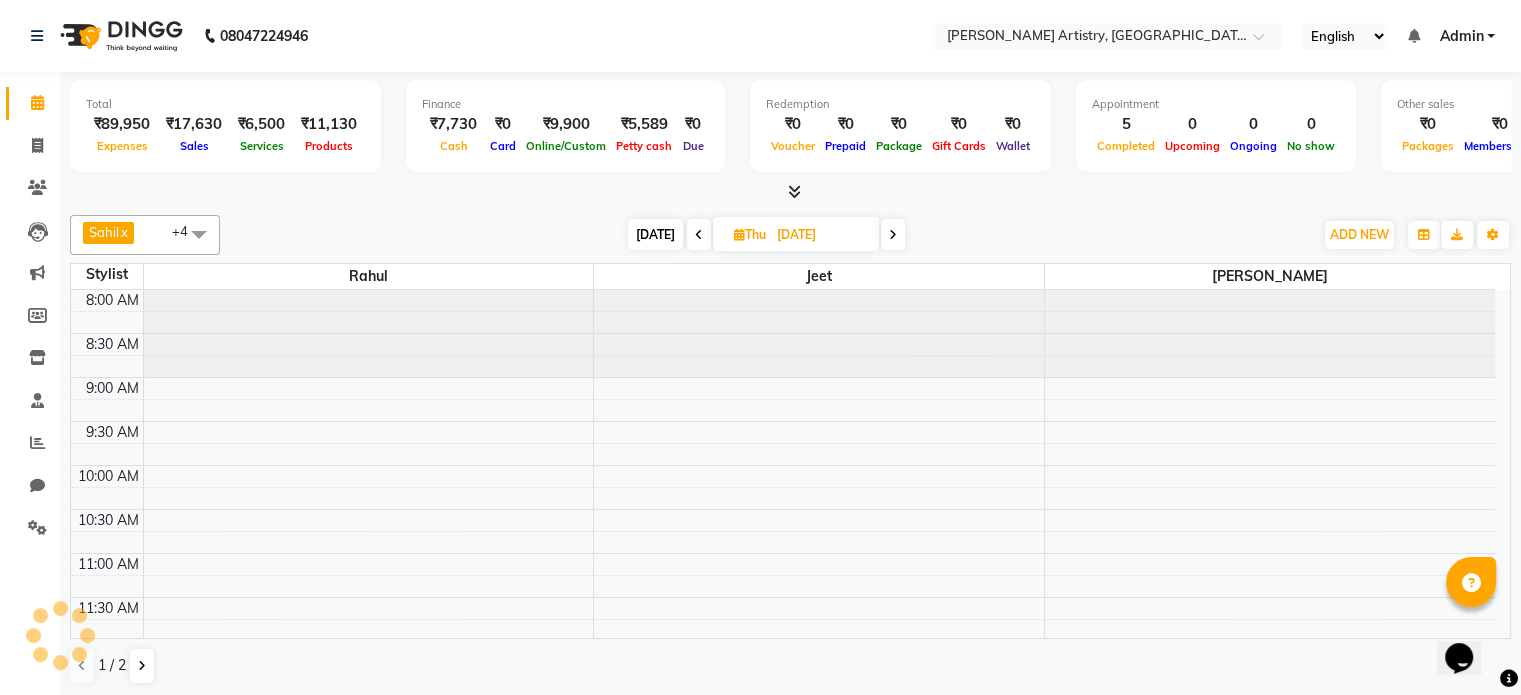 scroll, scrollTop: 0, scrollLeft: 0, axis: both 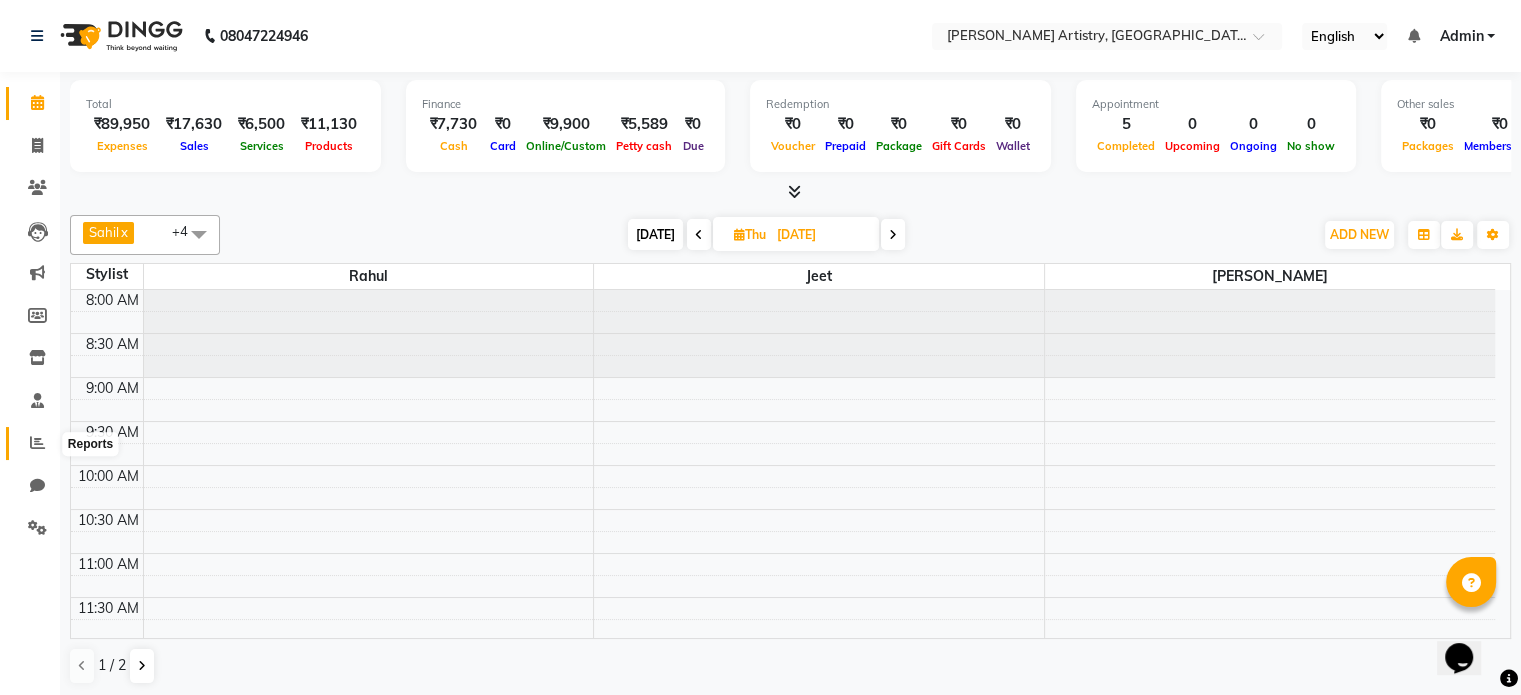 click 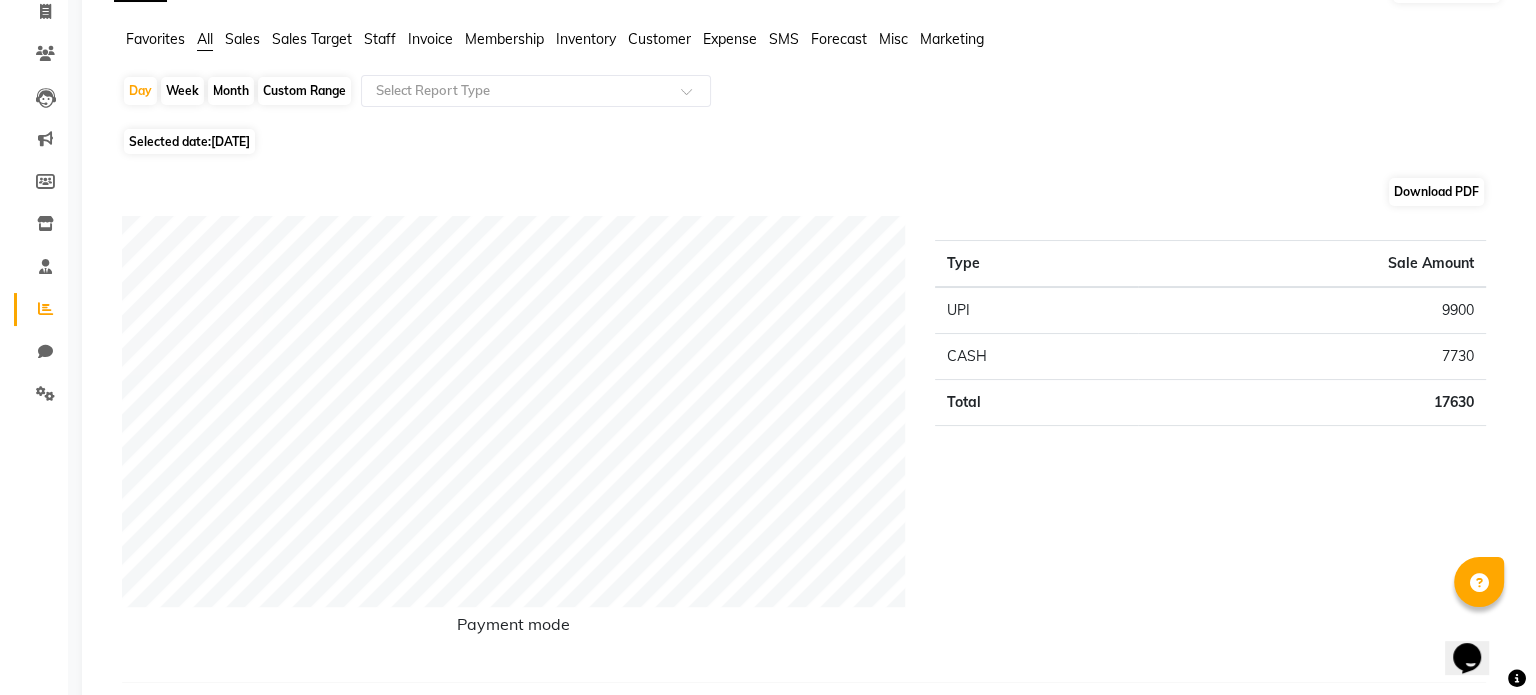 scroll, scrollTop: 0, scrollLeft: 0, axis: both 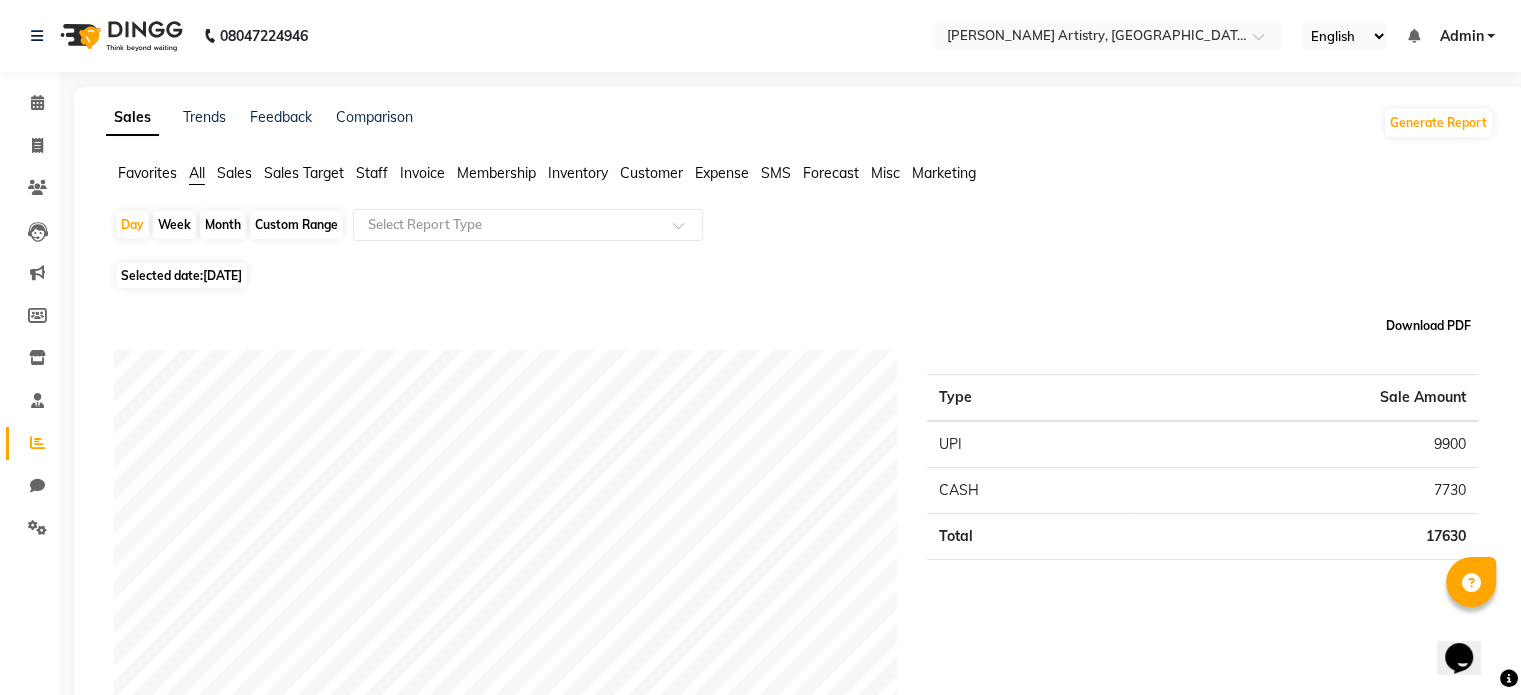 click on "Download PDF" 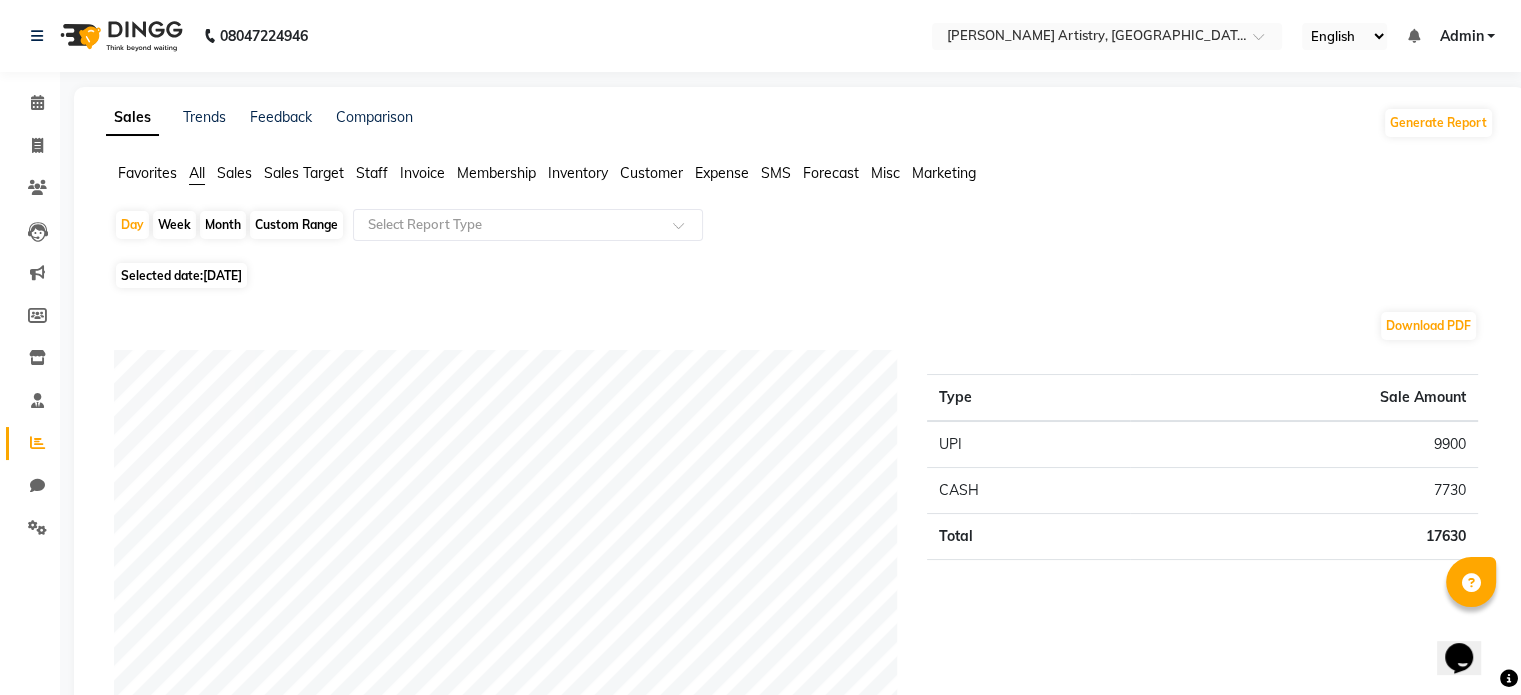 click on "Expense" 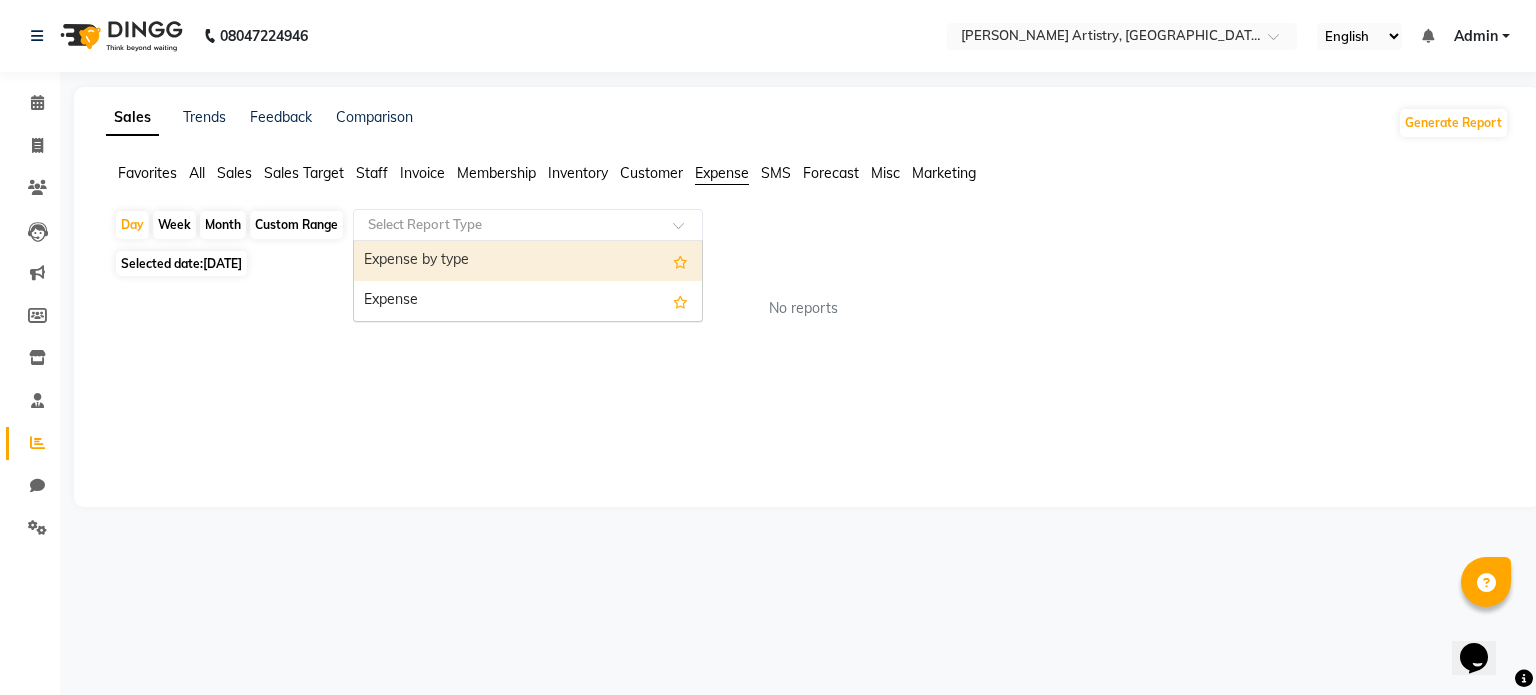 click 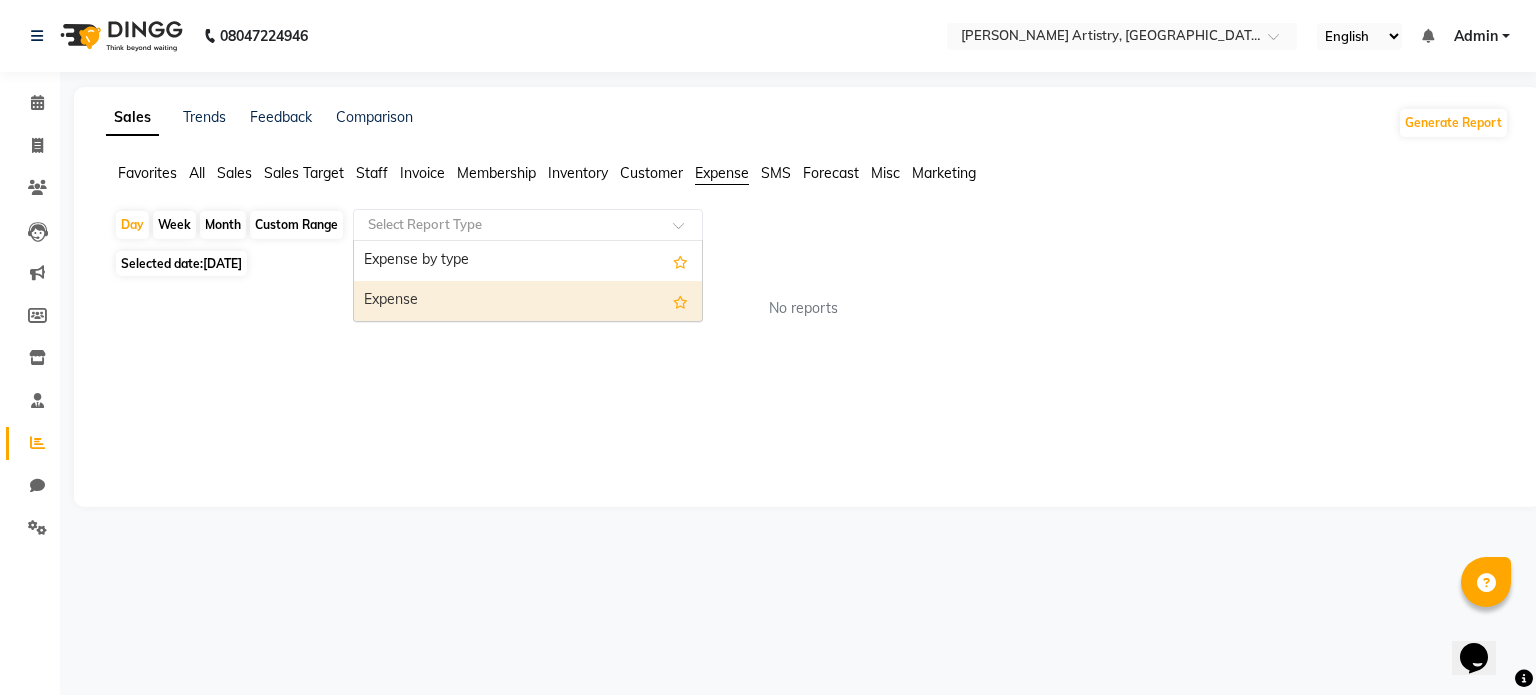 click on "Expense" at bounding box center [528, 301] 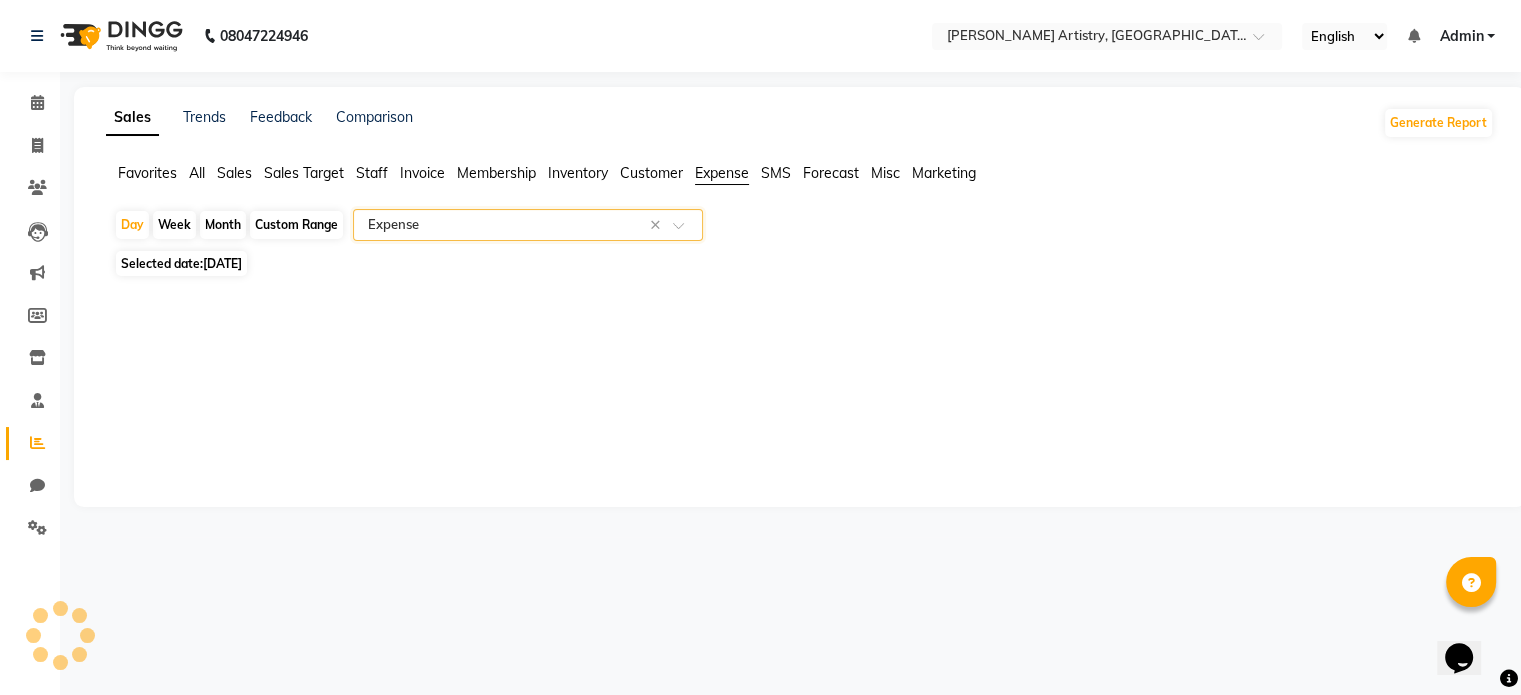 select on "filtered_report" 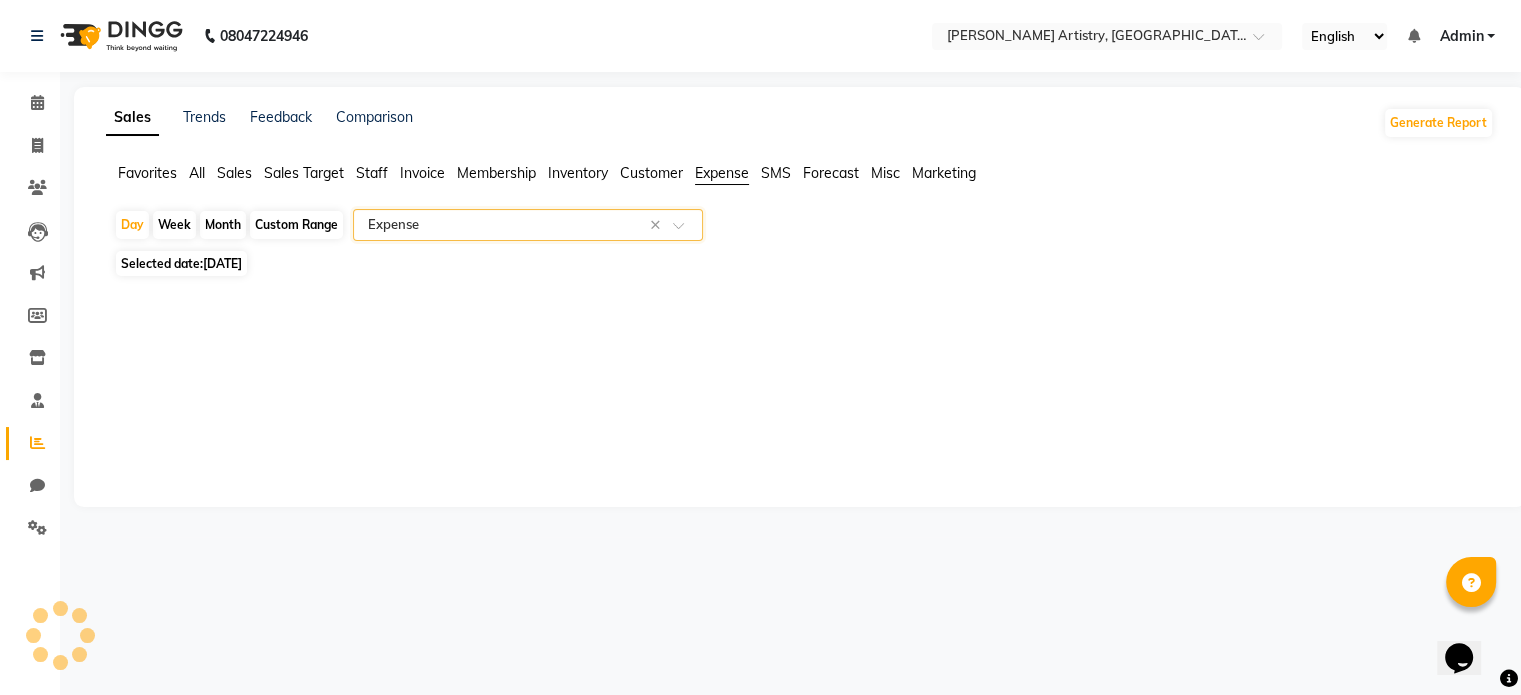 select on "pdf" 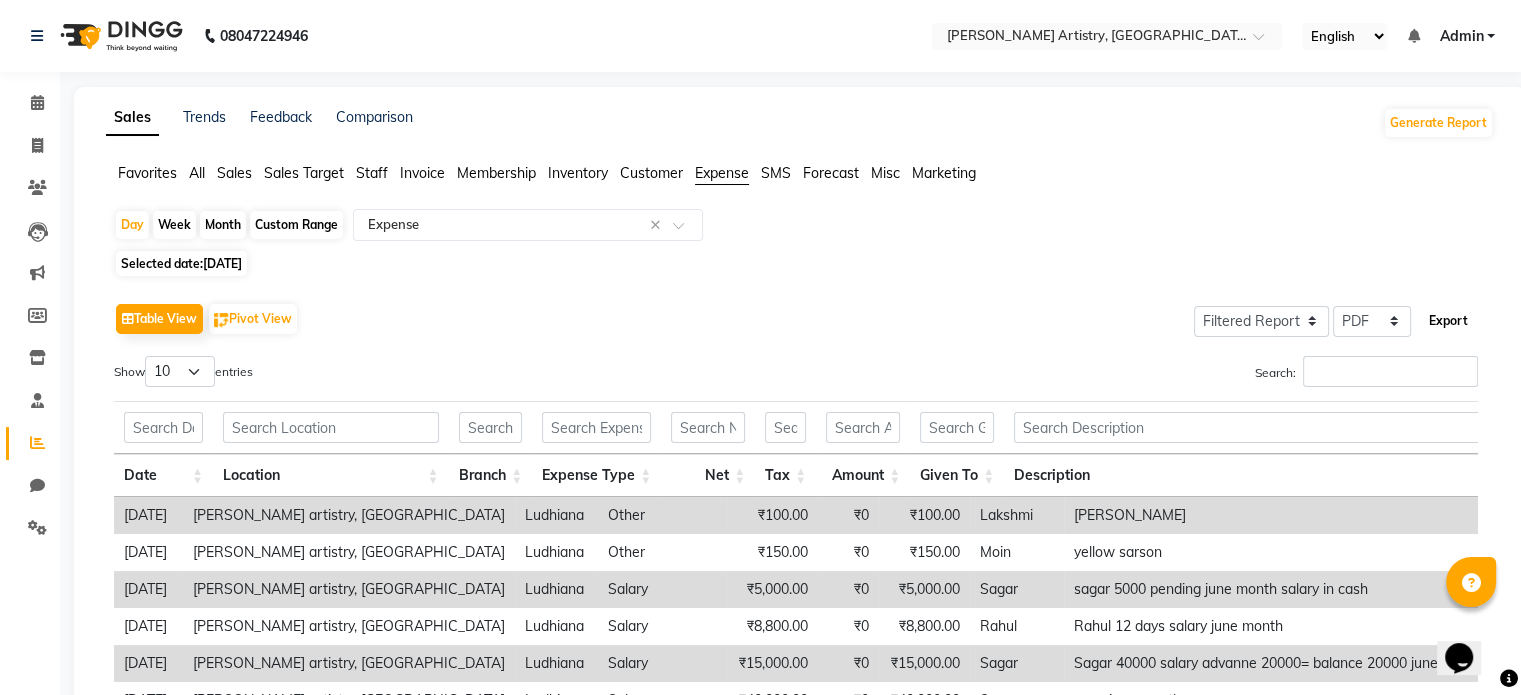 click on "Export" 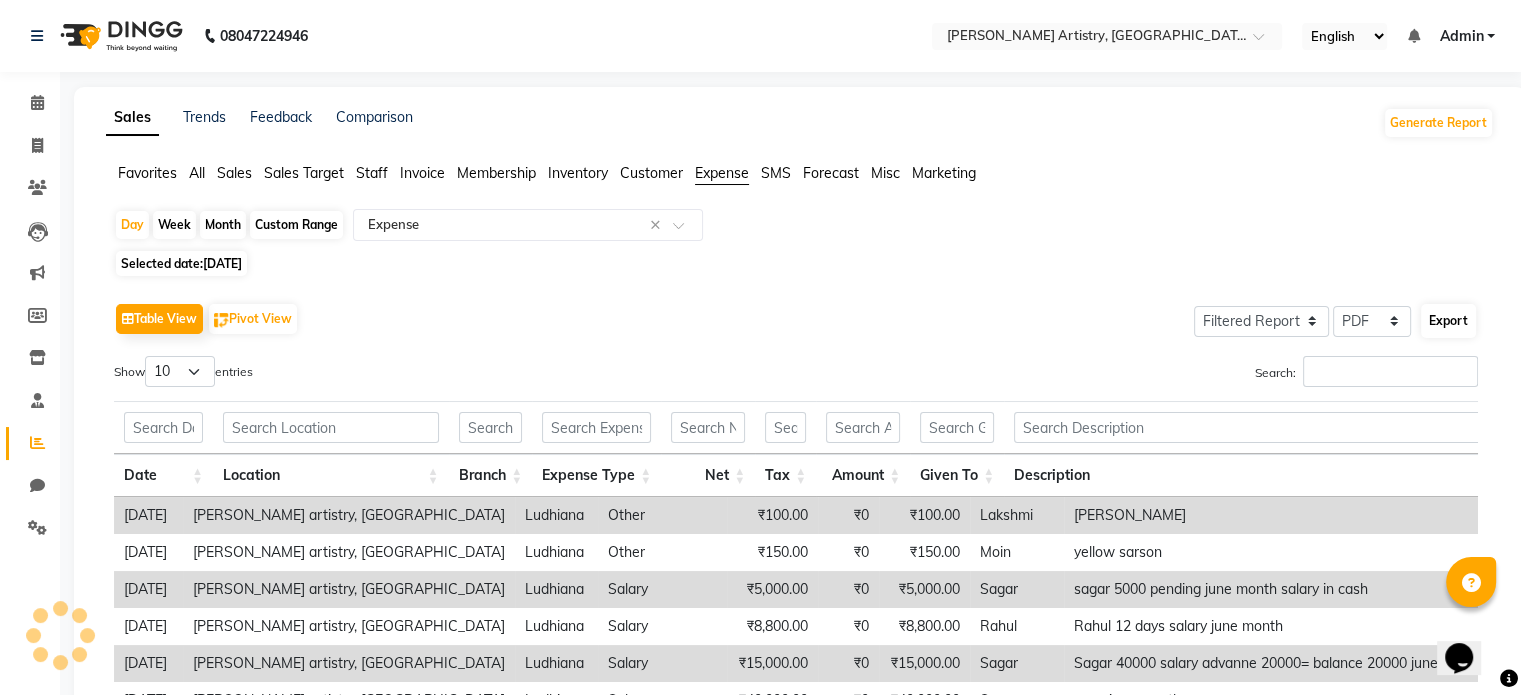 select on "monospace" 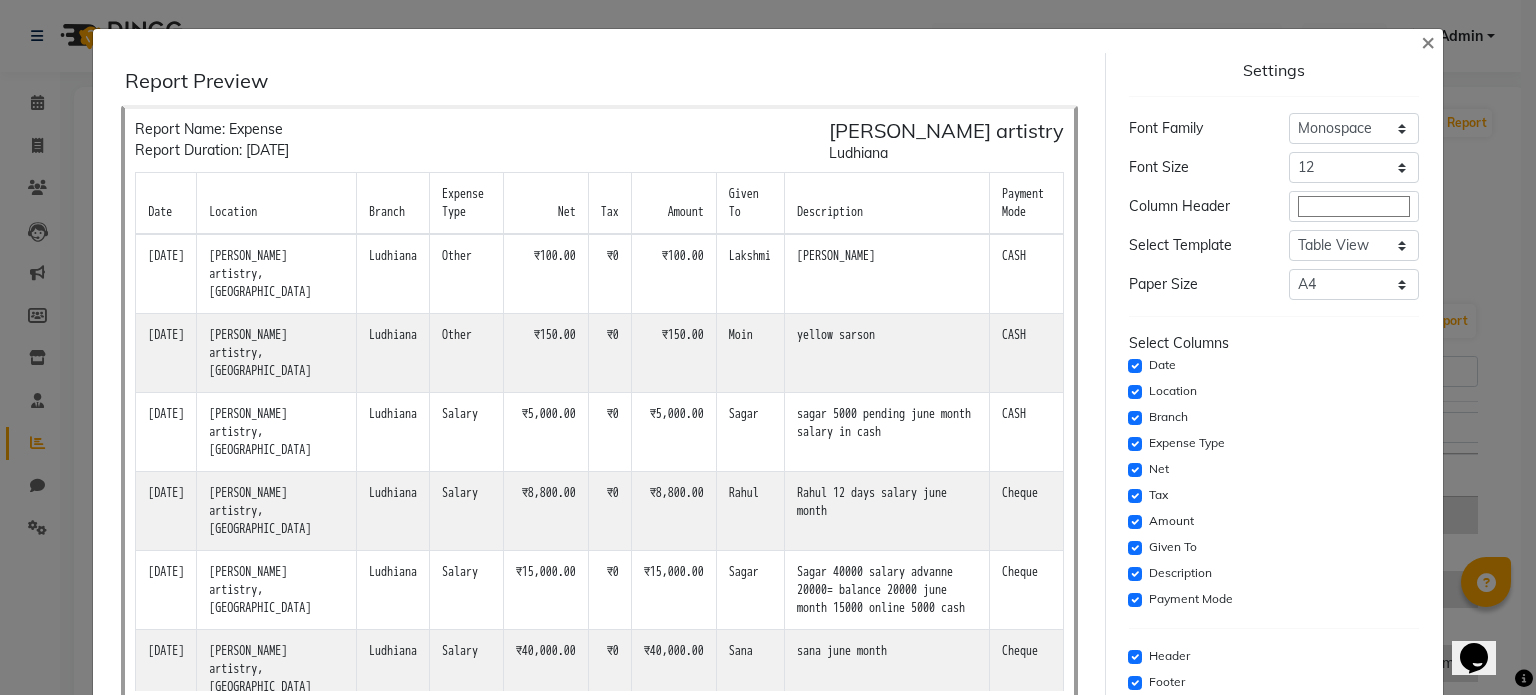 scroll, scrollTop: 108, scrollLeft: 0, axis: vertical 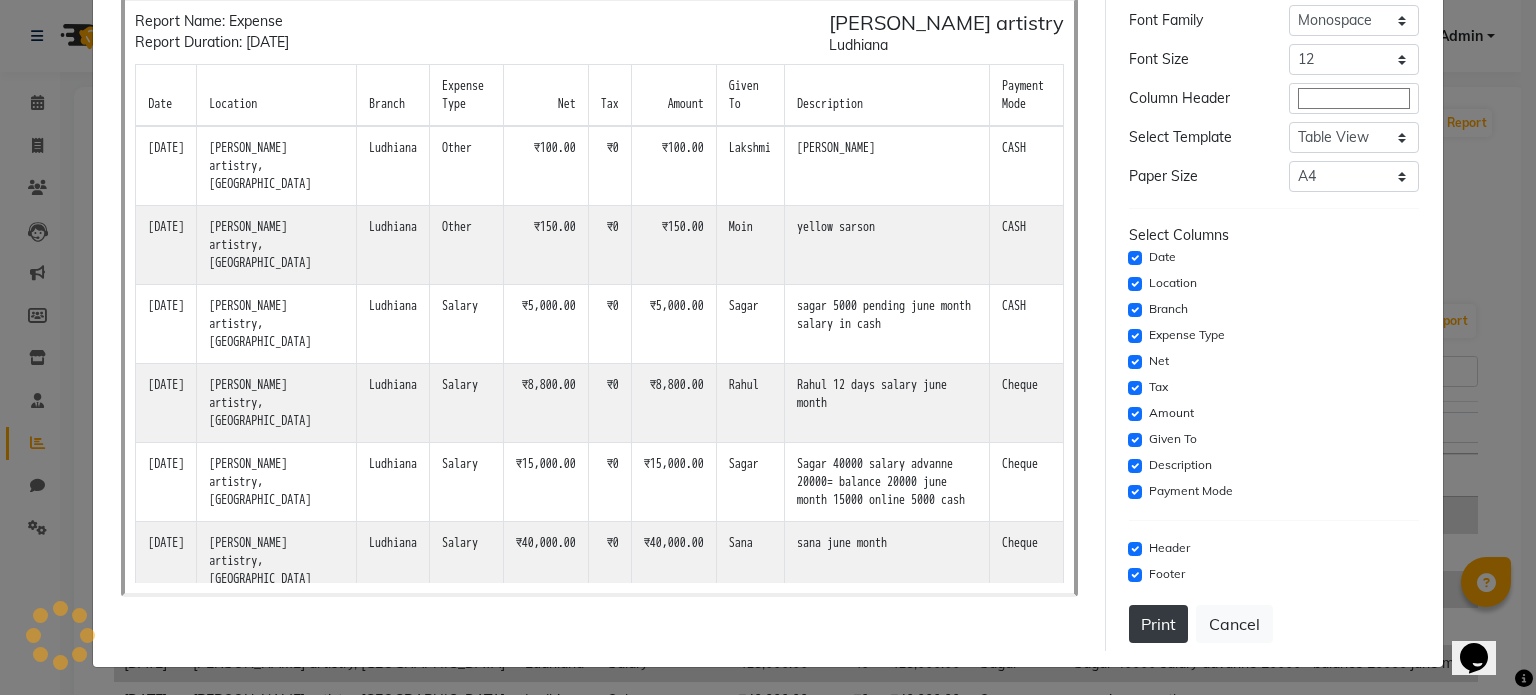click on "Print" 